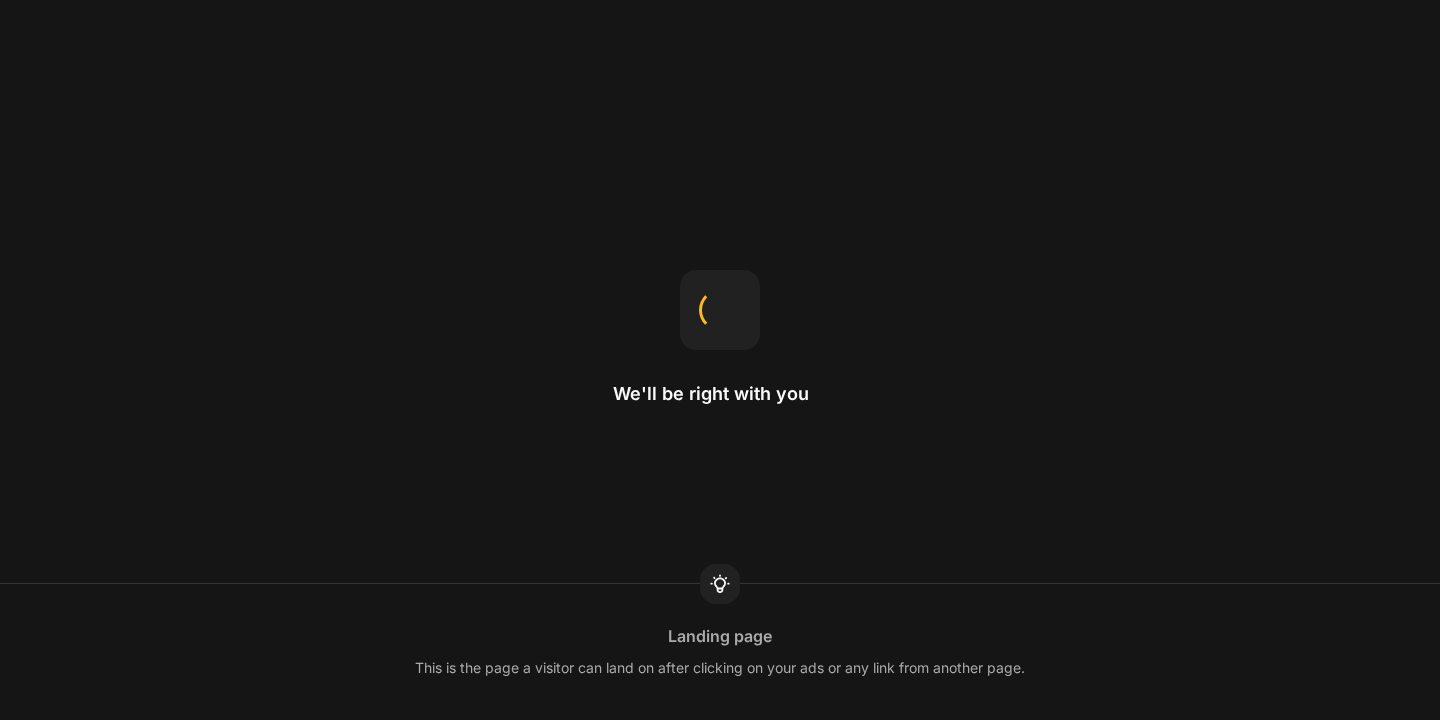 scroll, scrollTop: 0, scrollLeft: 0, axis: both 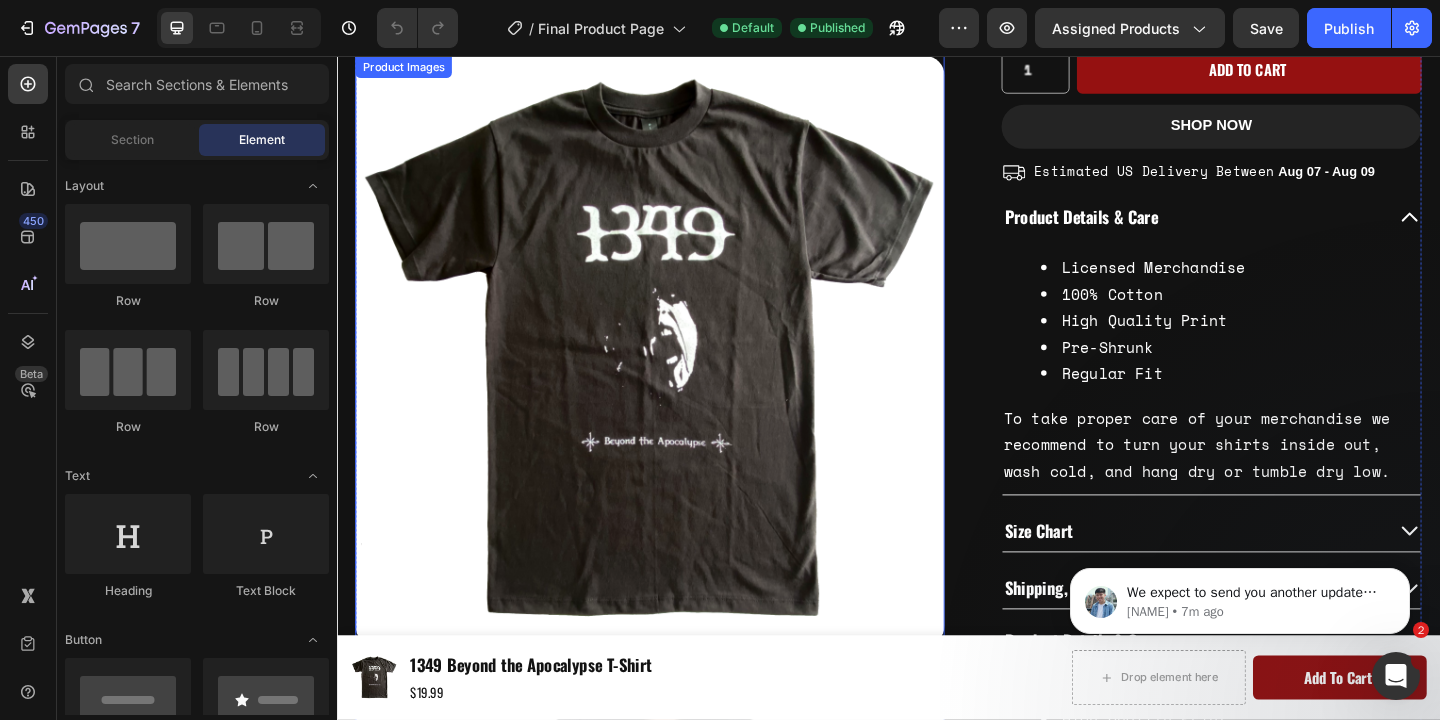 click at bounding box center [677, 376] 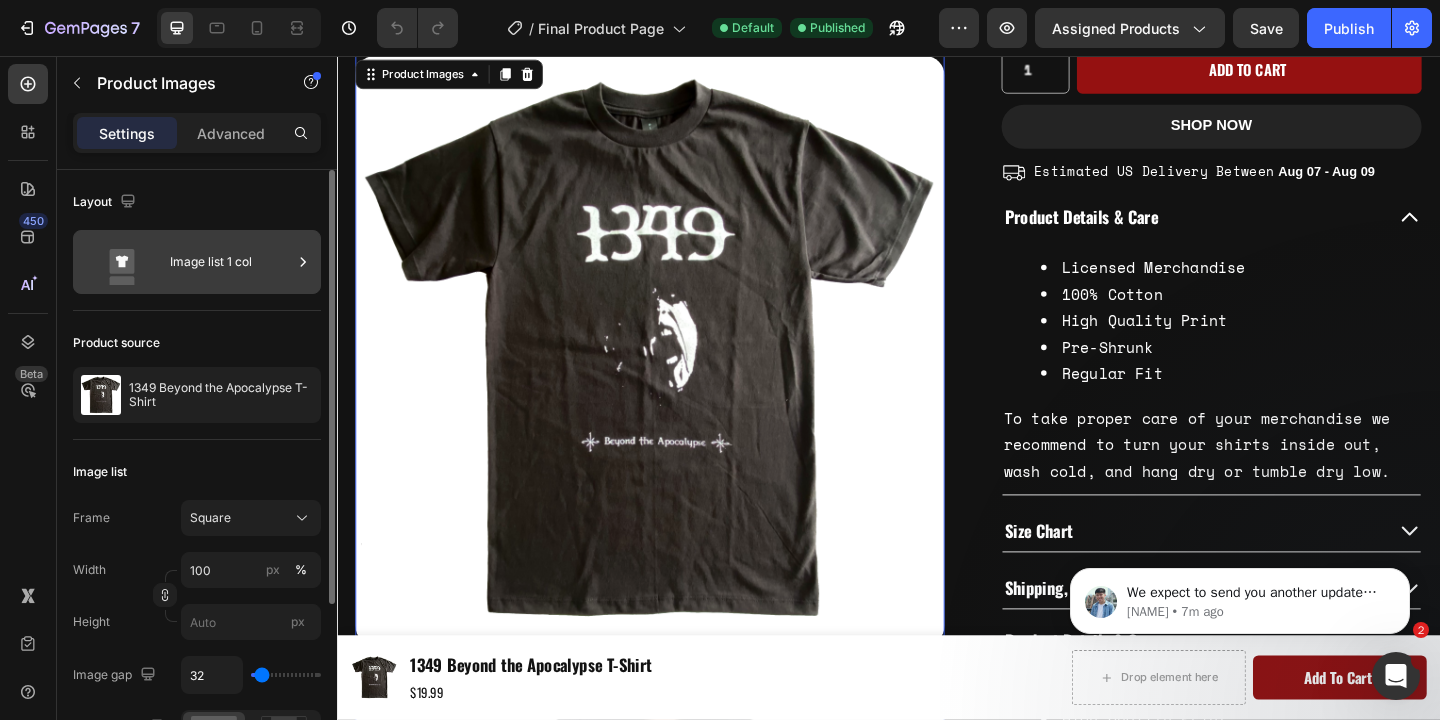 click on "Image list 1 col" at bounding box center (231, 262) 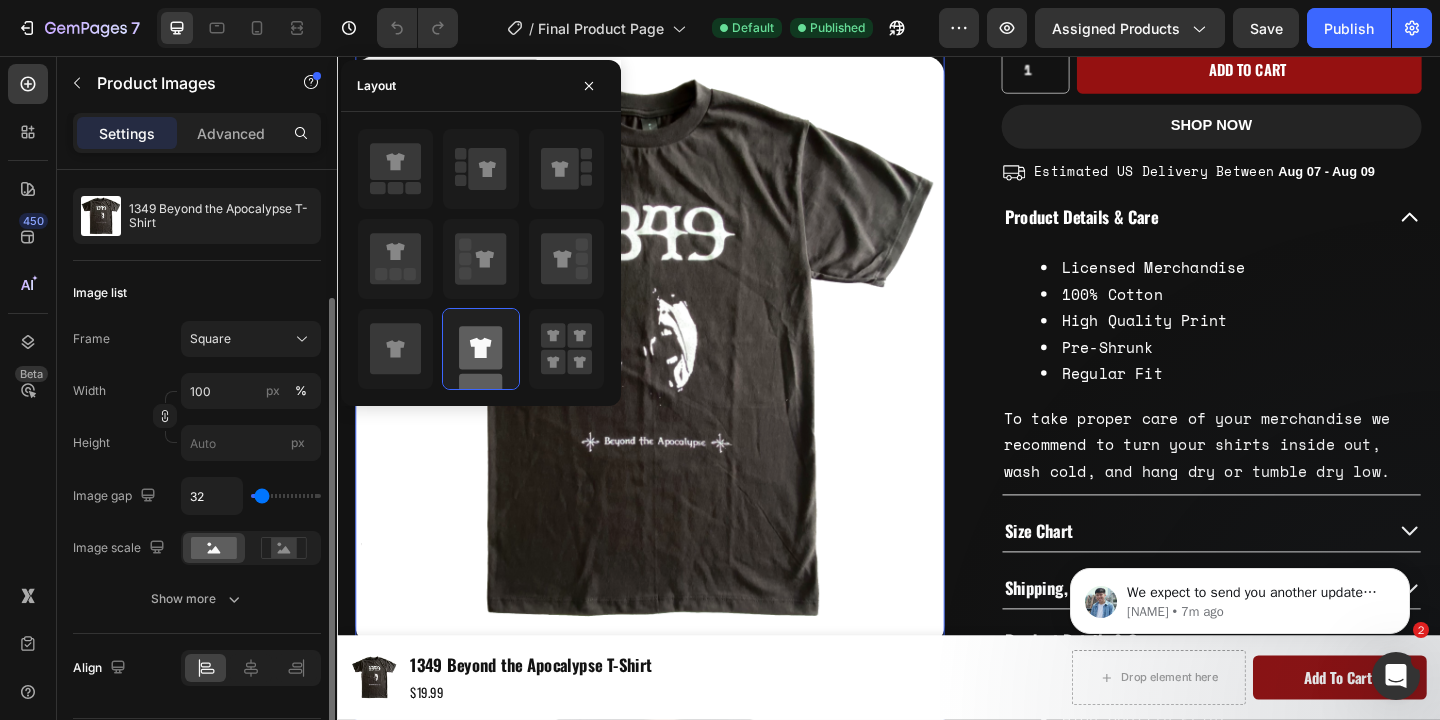 scroll, scrollTop: 241, scrollLeft: 0, axis: vertical 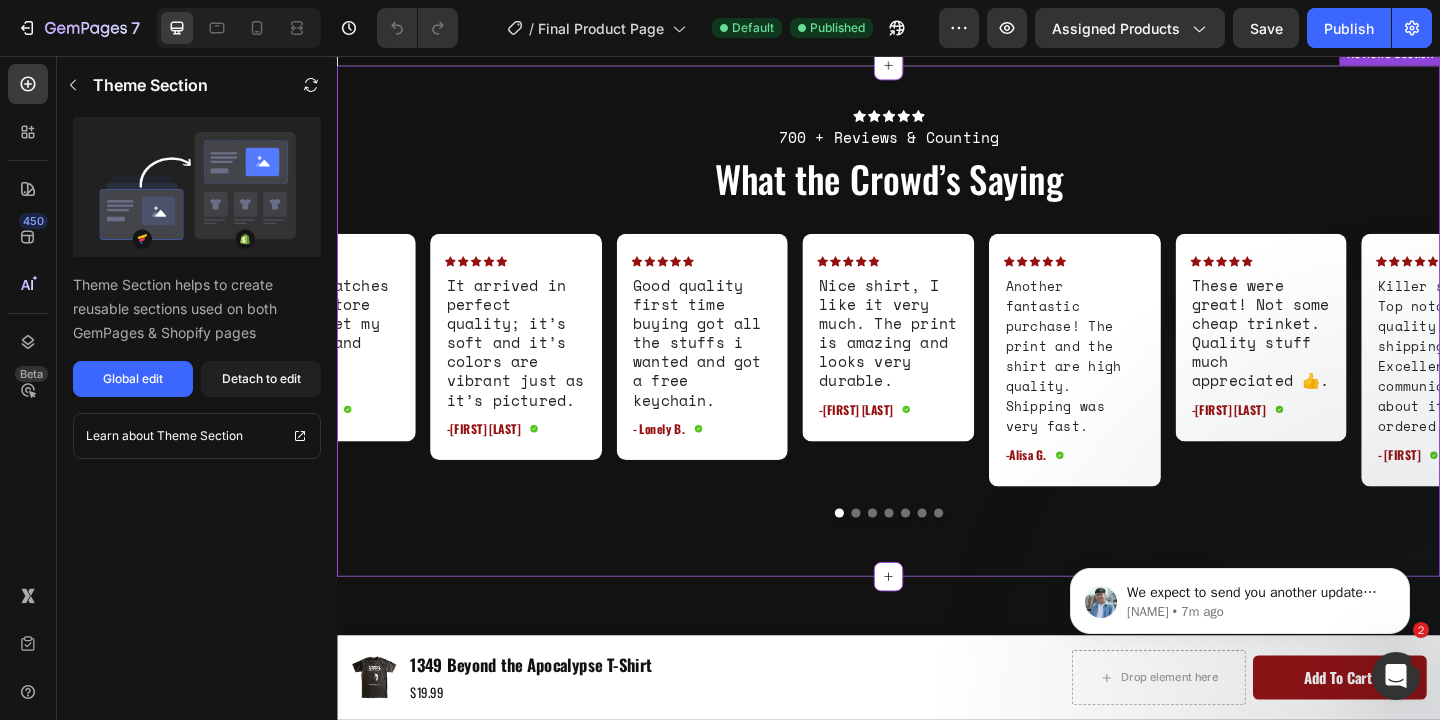 click on "Icon Icon Icon Icon Icon" at bounding box center (937, 121) 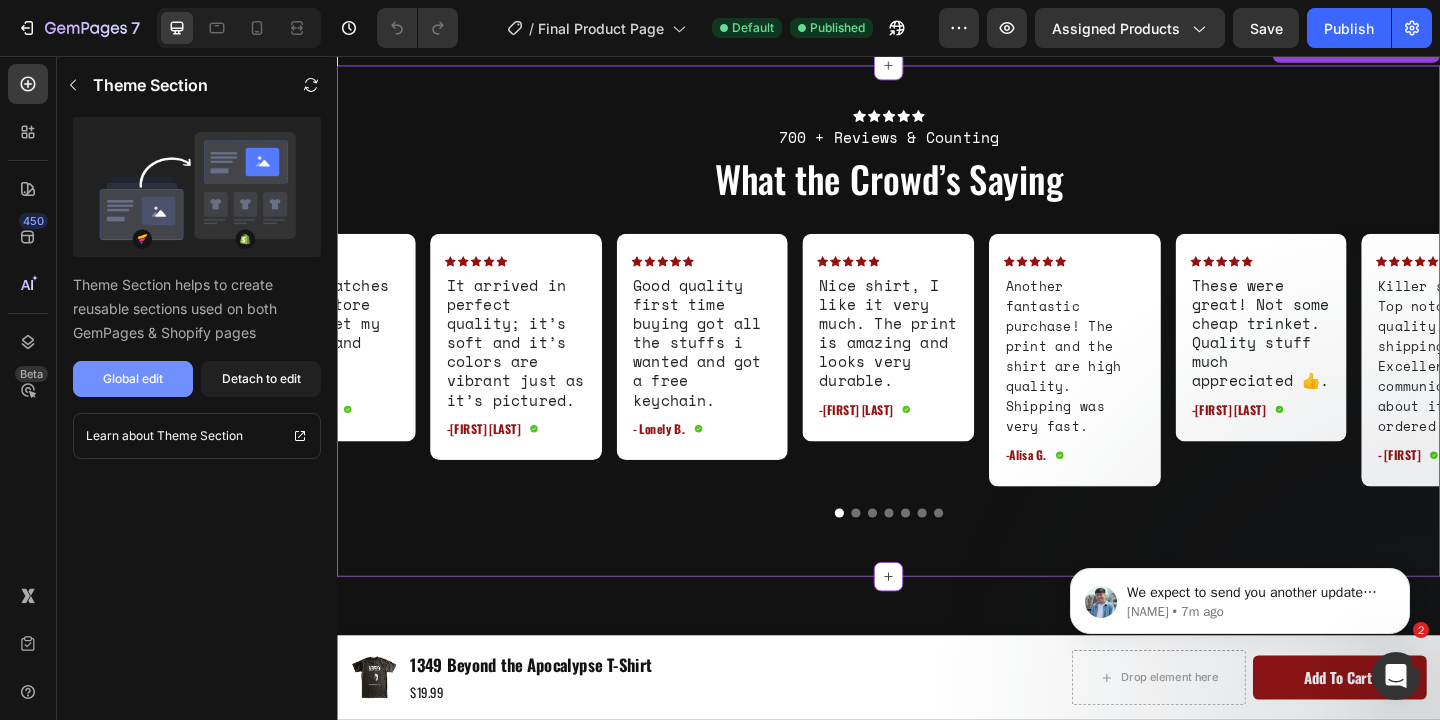 click on "Global edit" at bounding box center (133, 379) 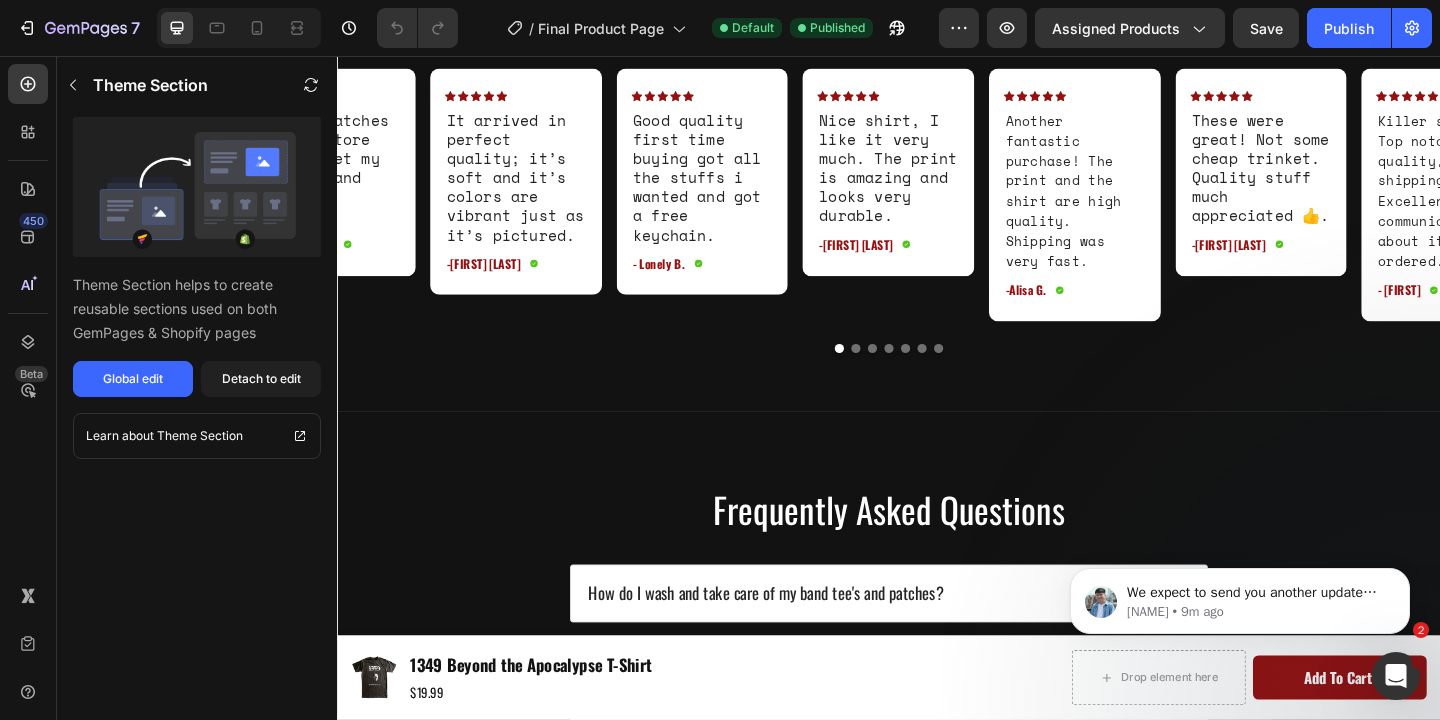 scroll, scrollTop: 4681, scrollLeft: 0, axis: vertical 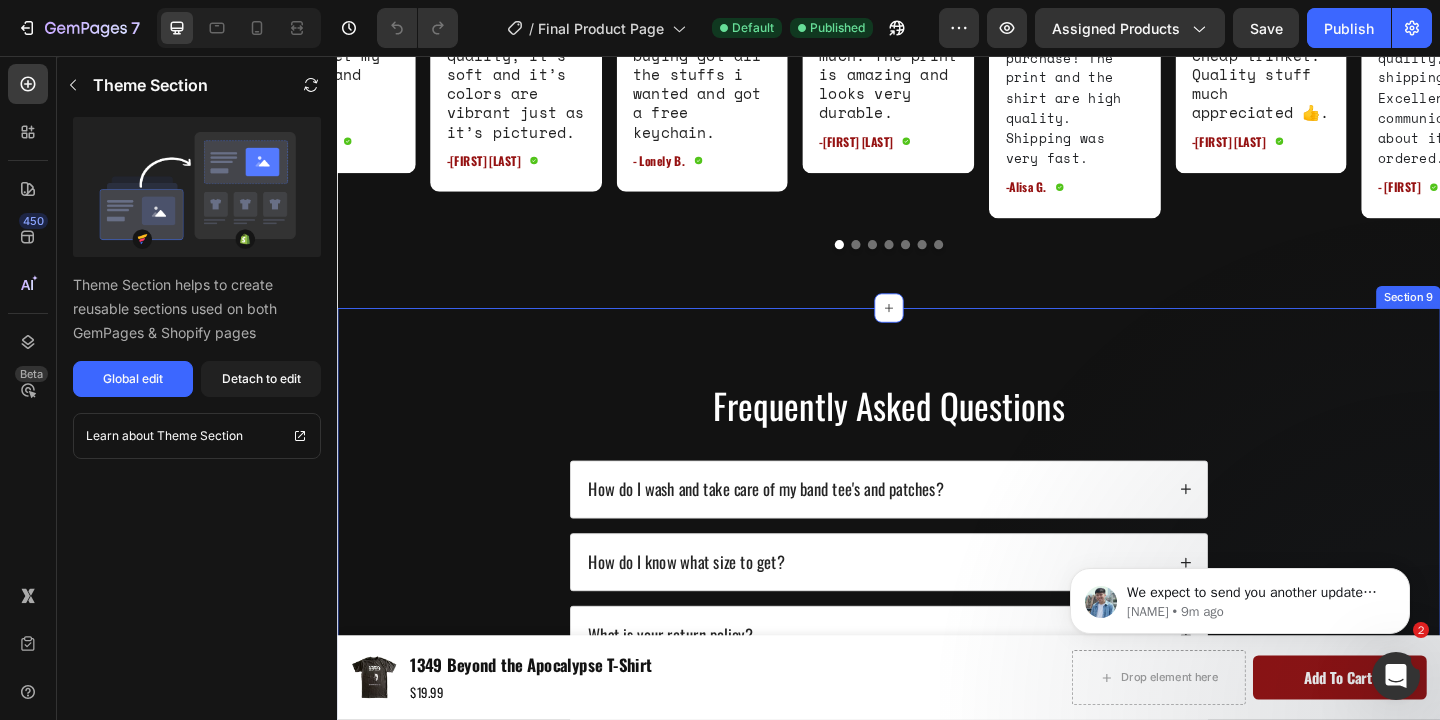 click on "Frequently Asked Questions Heading
How do I wash and take care of my band tee's and patches?
How do I know what size to get?
What is your return policy?
How long does standard shipping take?
Where is my order/package?
Do you ship internationally? Accordion Row Section 9" at bounding box center [937, 683] 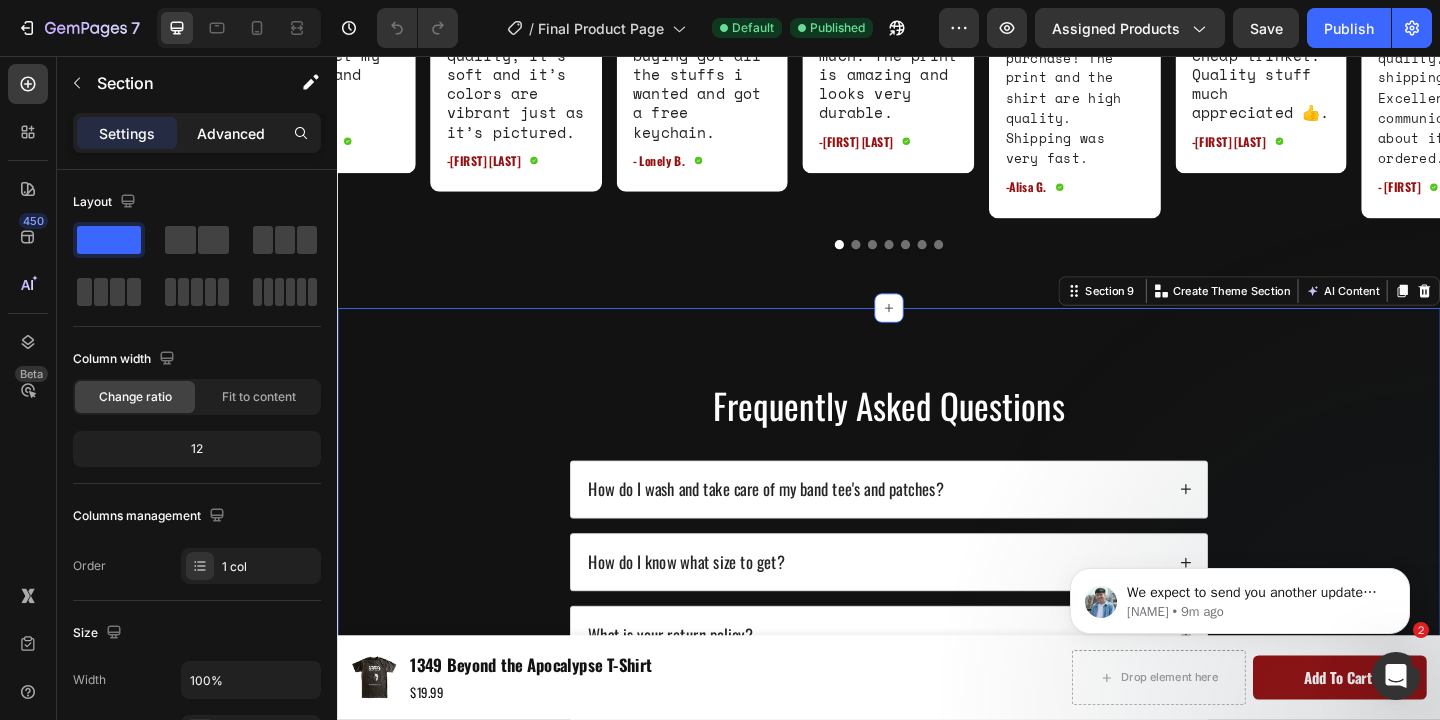 click on "Advanced" at bounding box center (231, 133) 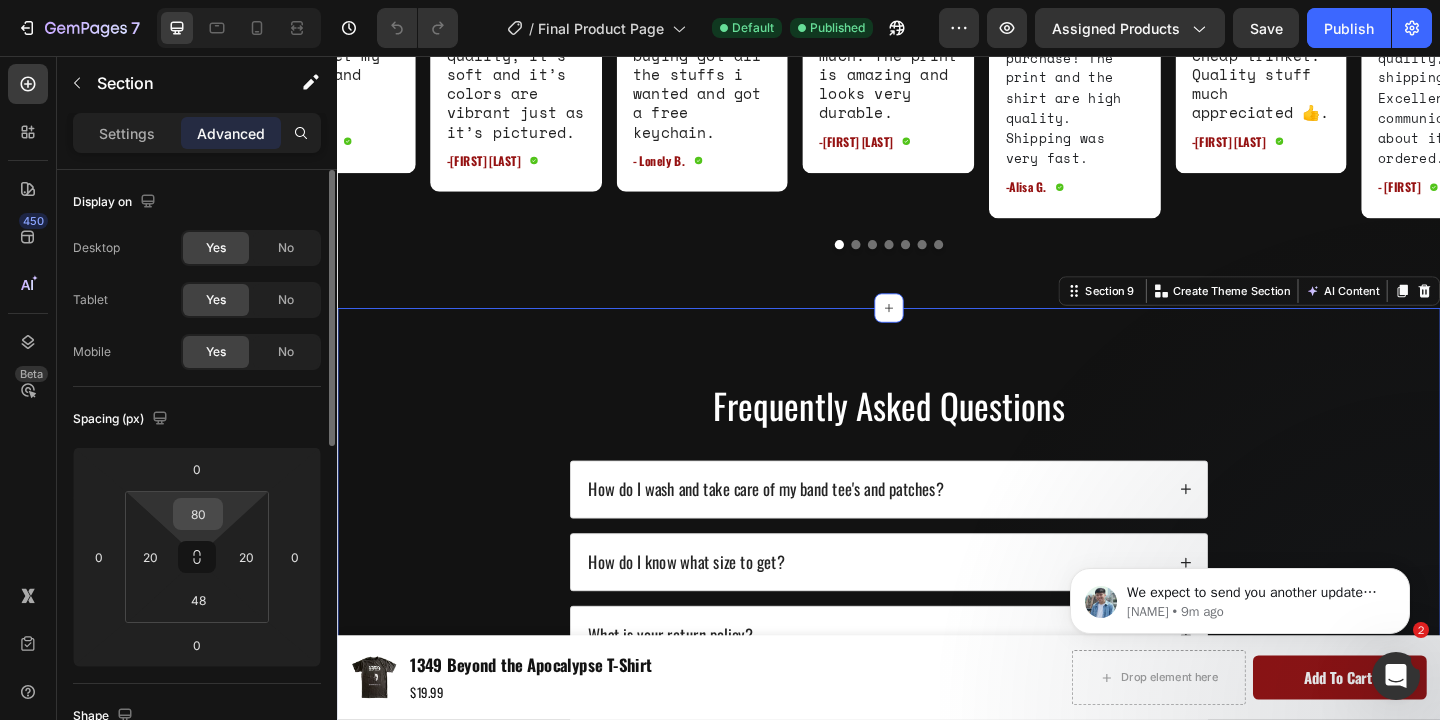 click on "80" at bounding box center (198, 514) 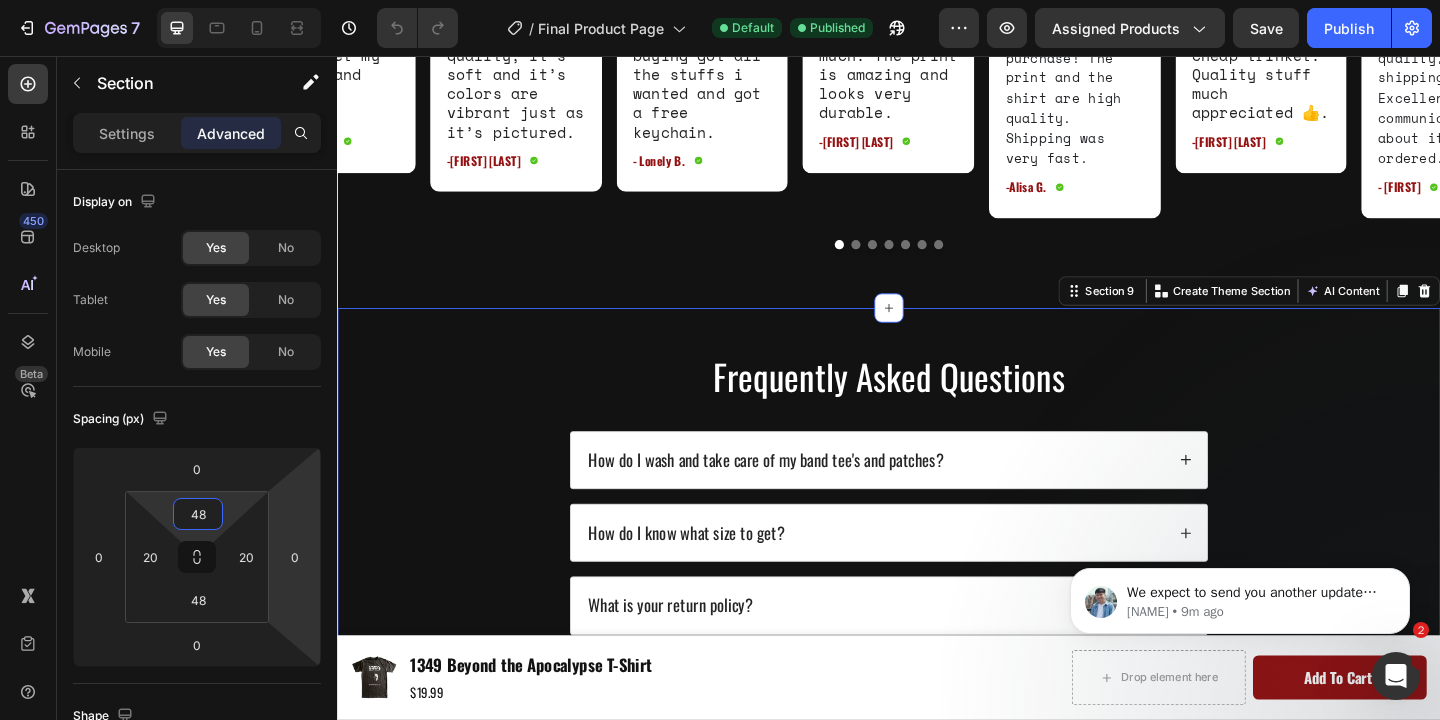 type on "48" 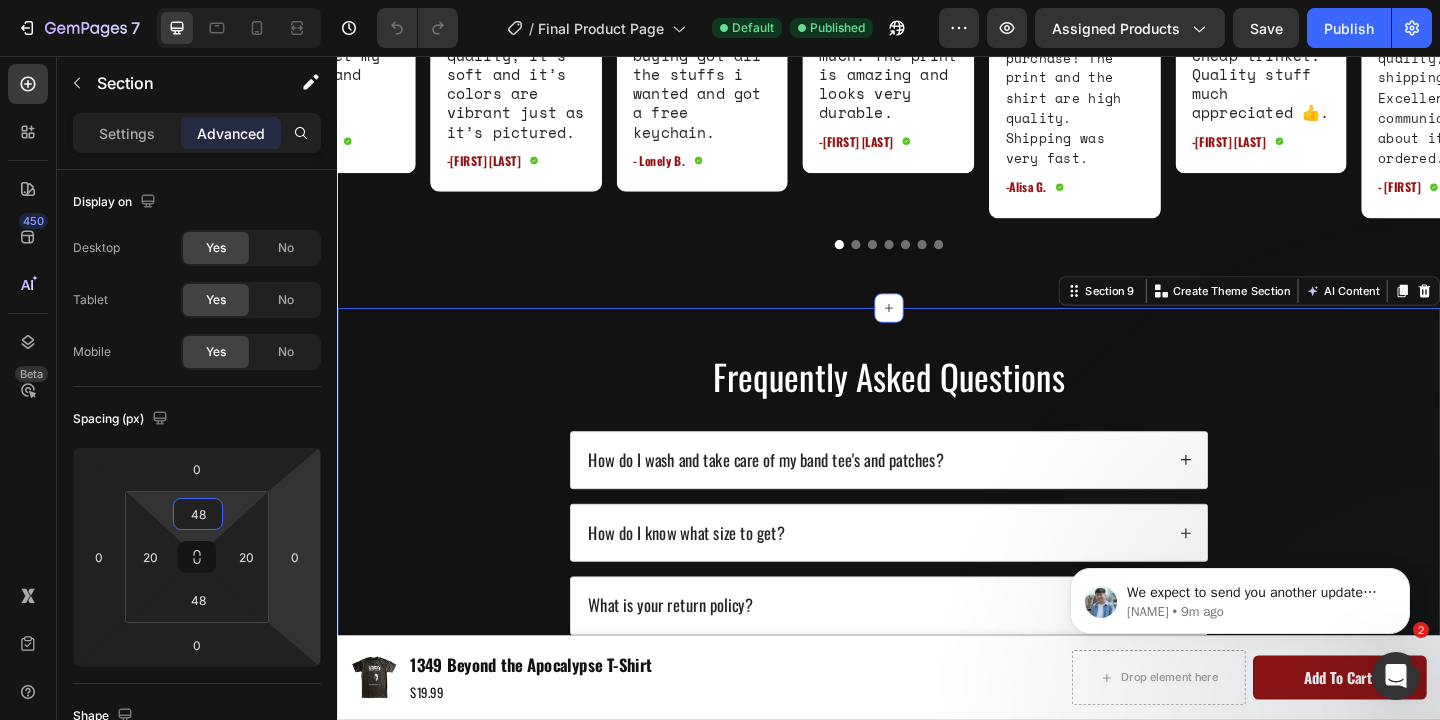 click on "Frequently Asked Questions Heading
How do I wash and take care of my band tee's and patches?
How do I know what size to get?
What is your return policy?
How long does standard shipping take?
Where is my order/package?
Do you ship internationally? Accordion Row" at bounding box center [937, 667] 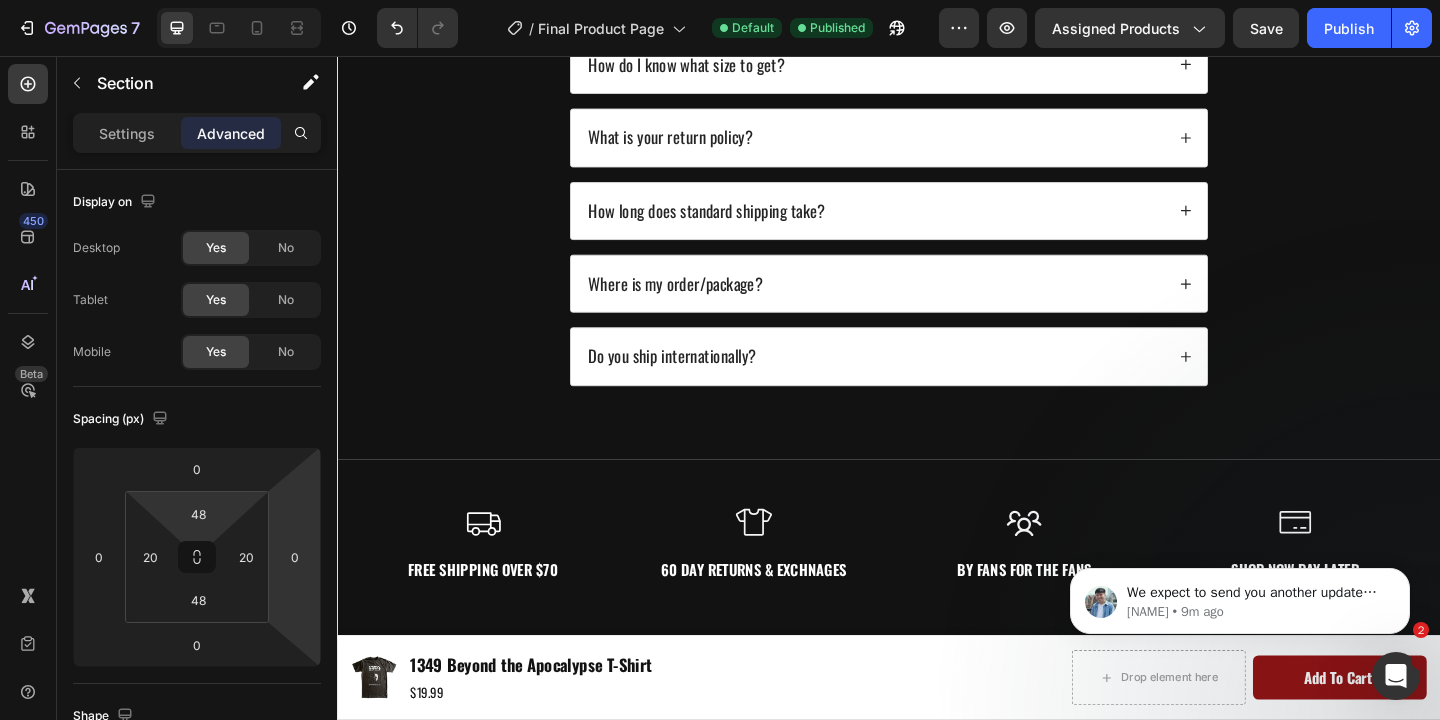 scroll, scrollTop: 5121, scrollLeft: 0, axis: vertical 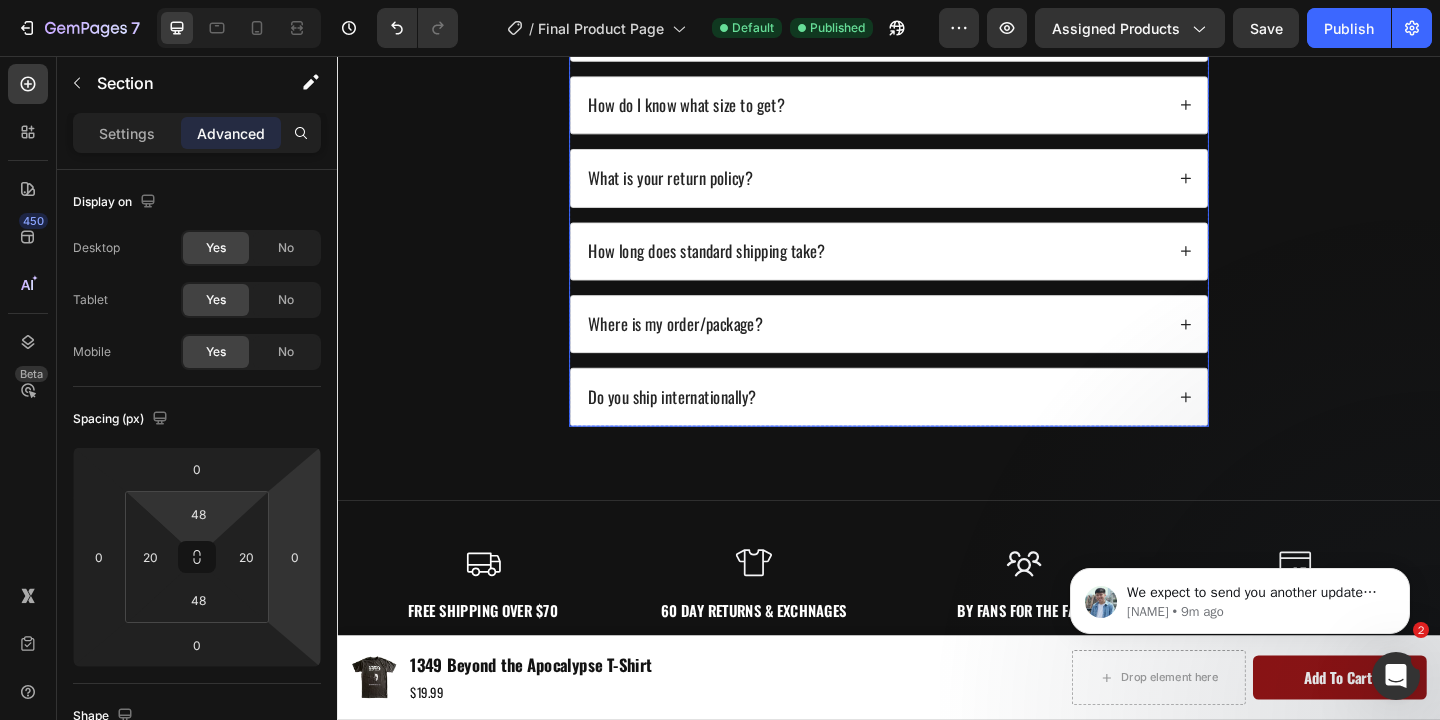 click on "How do I wash and take care of my band tee's and patches?
How do I know what size to get?
What is your return policy?
How long does standard shipping take?
Where is my order/package?
Do you ship internationally?" at bounding box center [937, 228] 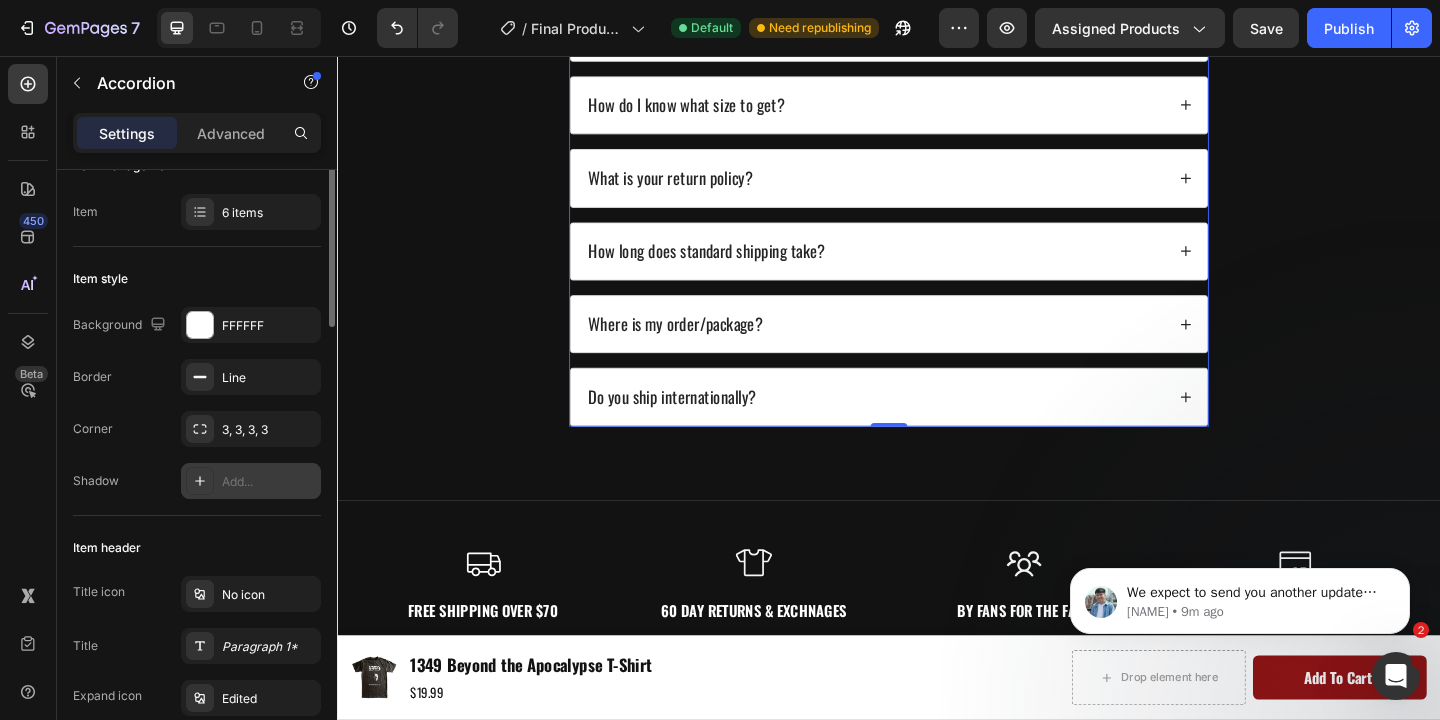 scroll, scrollTop: 0, scrollLeft: 0, axis: both 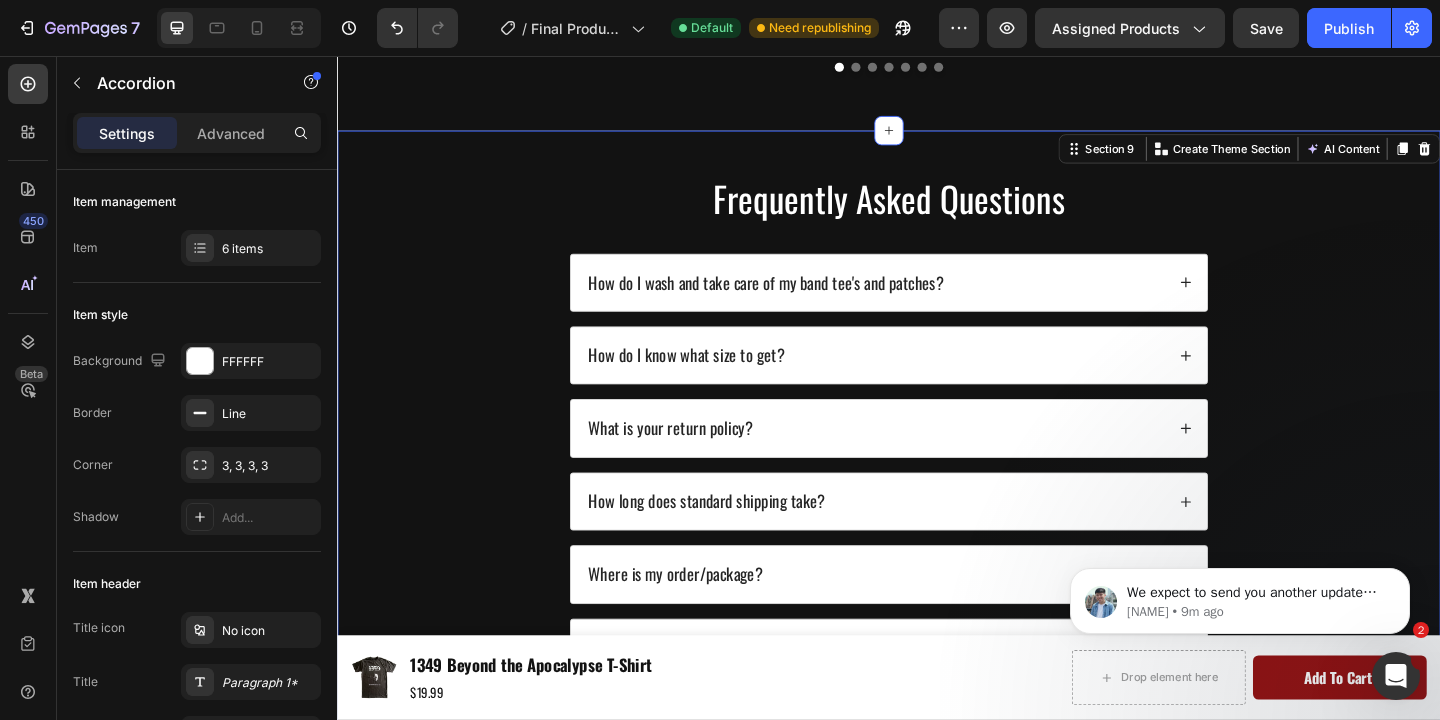 click on "Frequently Asked Questions Heading
How do I wash and take care of my band tee's and patches?
How do I know what size to get?
What is your return policy?
How long does standard shipping take?
Where is my order/package?
Do you ship internationally? Accordion Row" at bounding box center (937, 474) 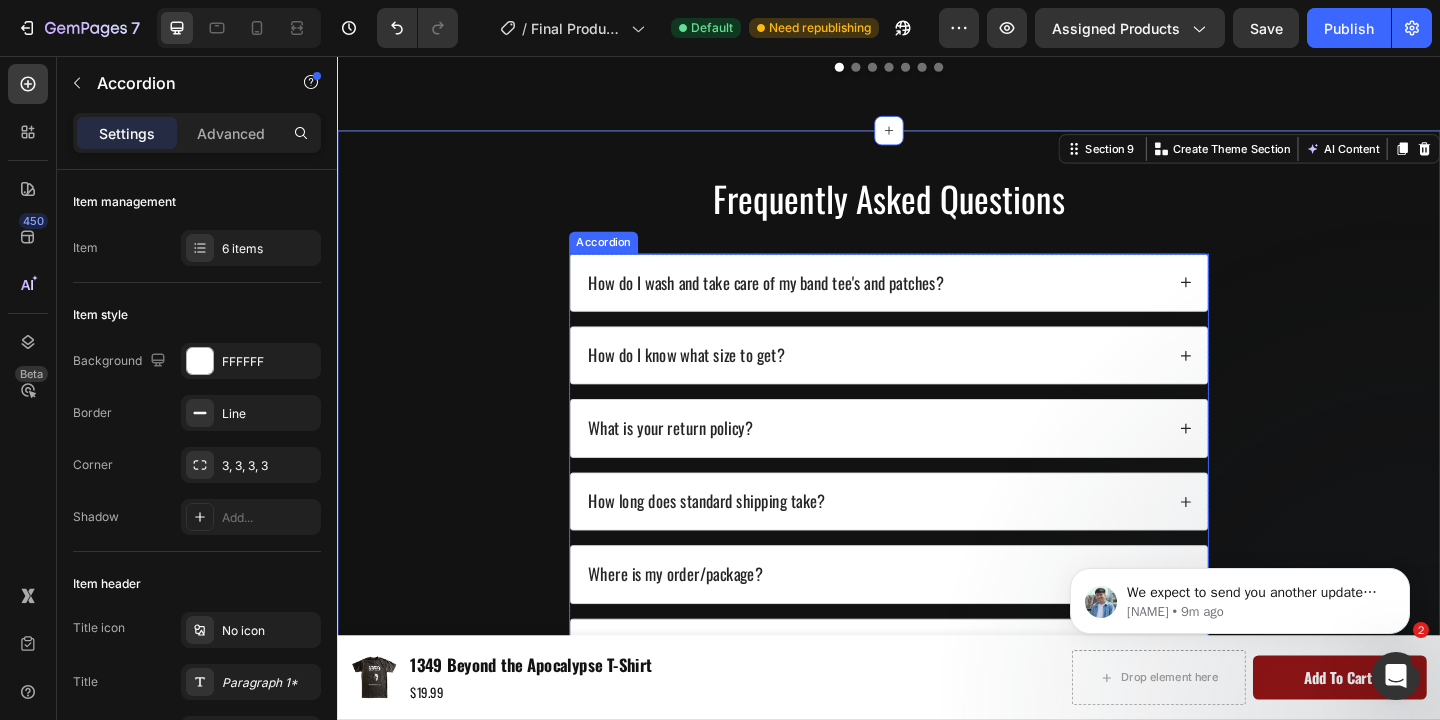 click on "How do I wash and take care of my band tee's and patches?
How do I know what size to get?
What is your return policy?
How long does standard shipping take?
Where is my order/package?
Do you ship internationally?" at bounding box center [937, 501] 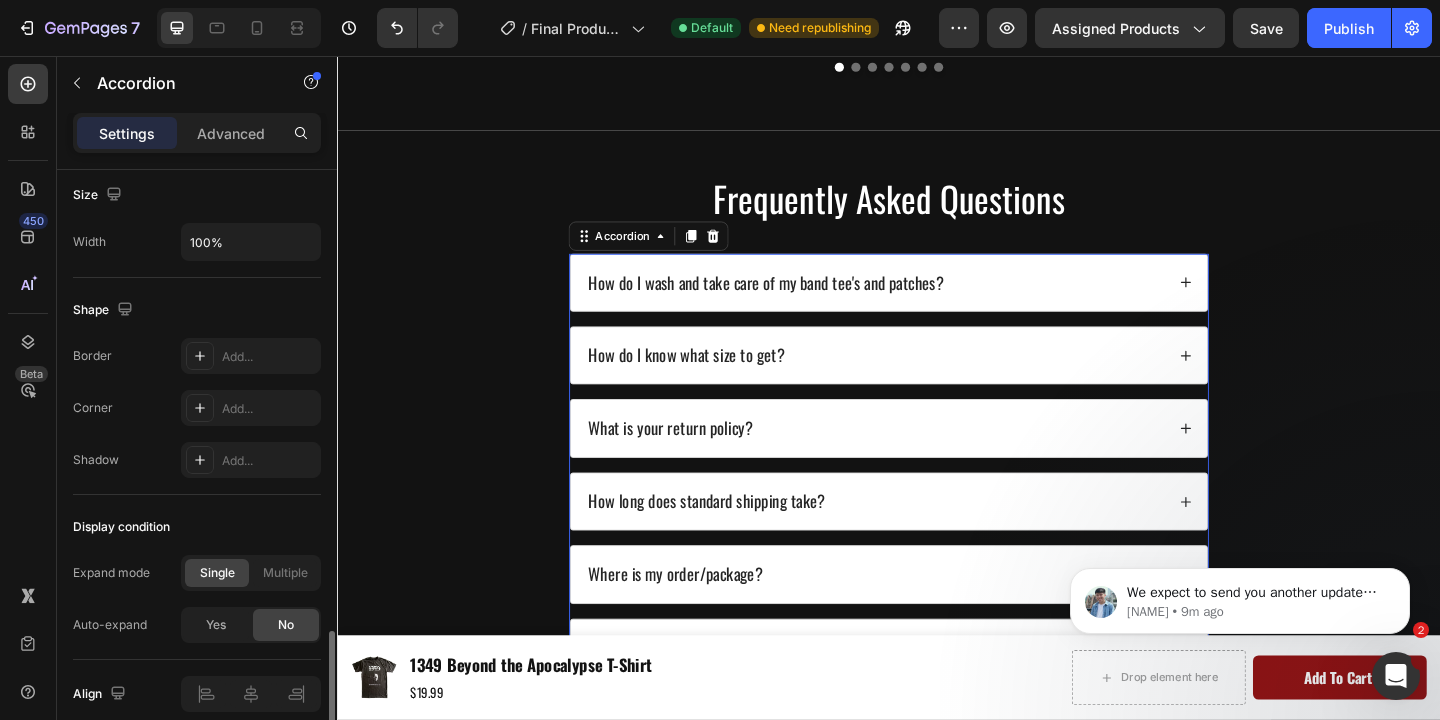 scroll, scrollTop: 1297, scrollLeft: 0, axis: vertical 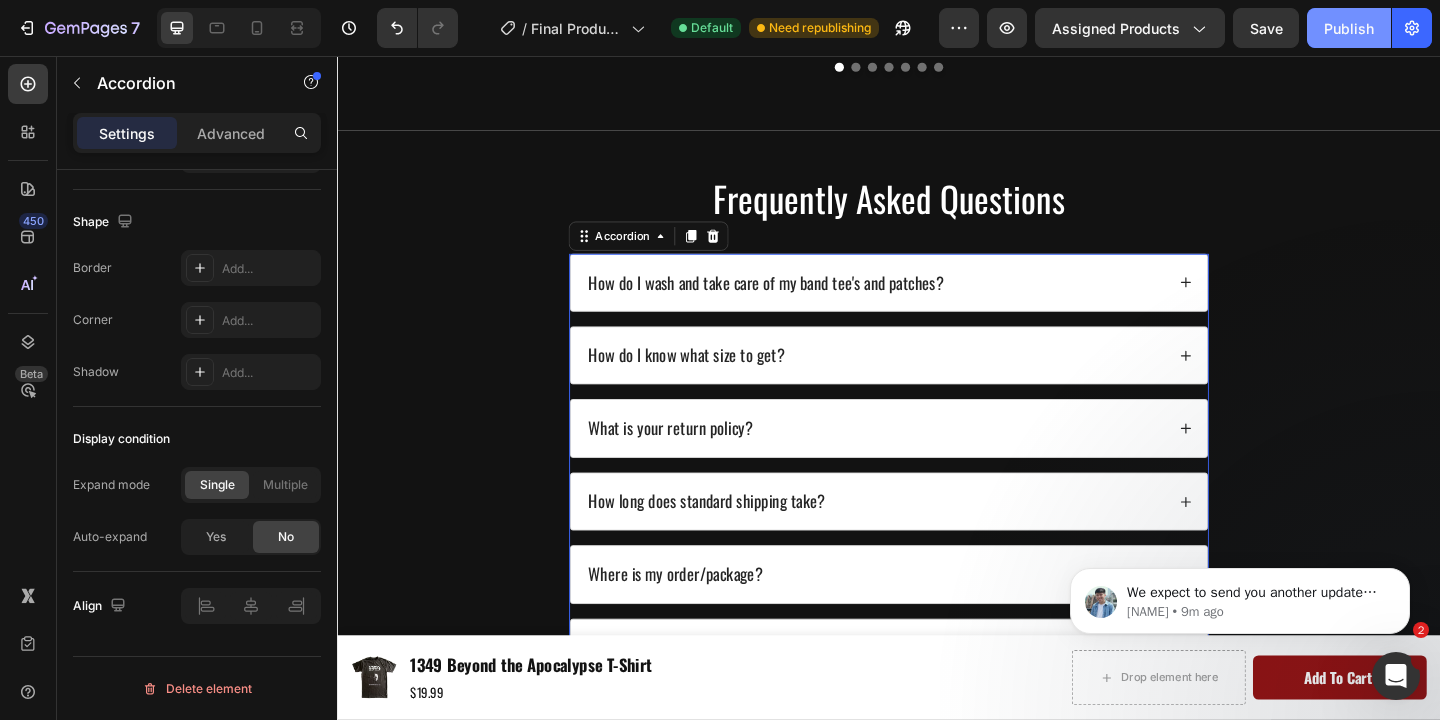 click on "Publish" at bounding box center [1349, 28] 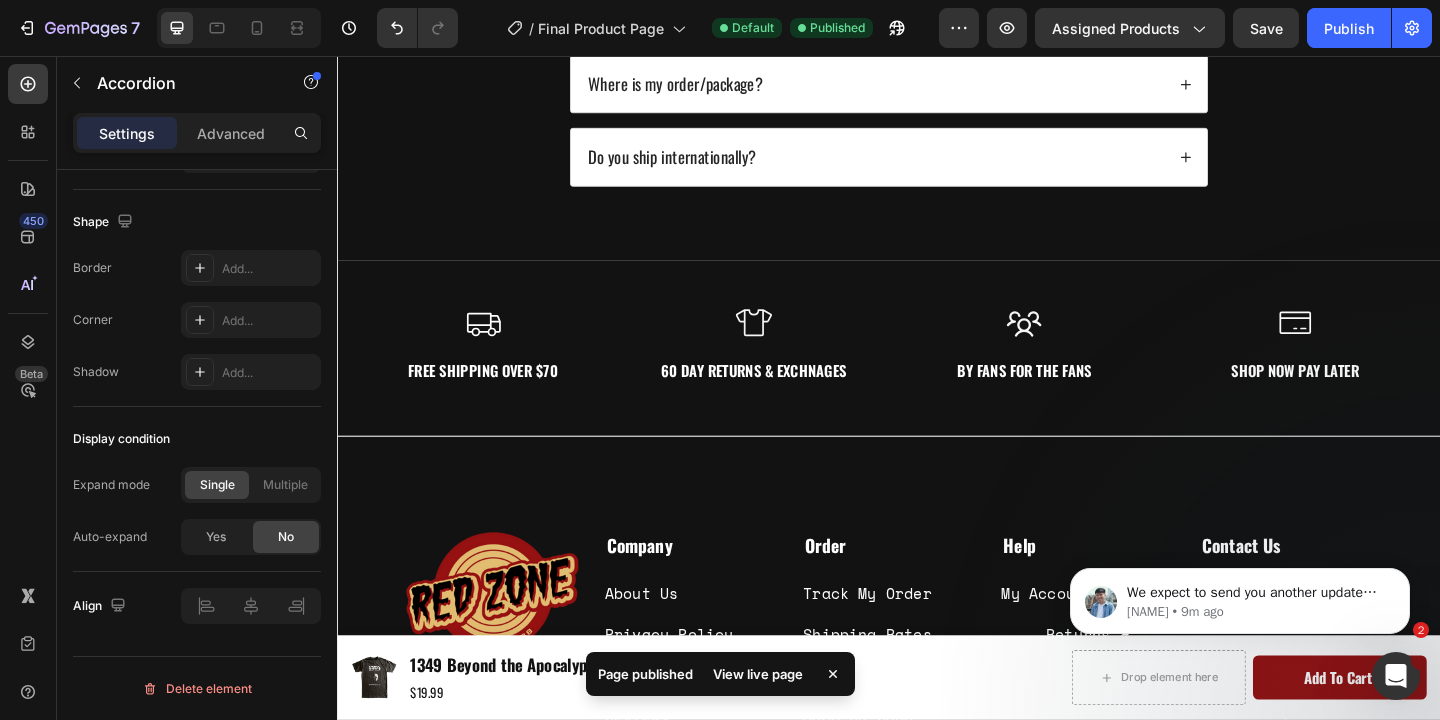 scroll, scrollTop: 5378, scrollLeft: 0, axis: vertical 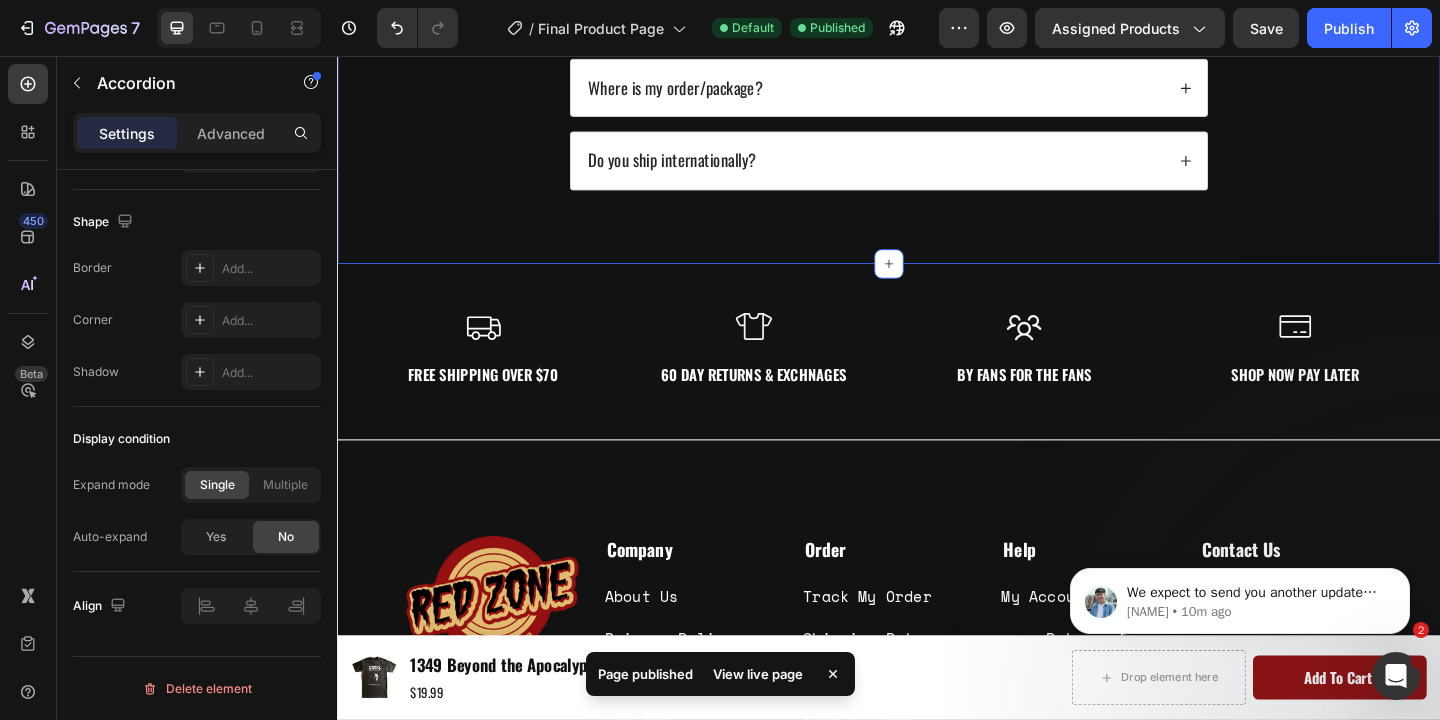 click on "Frequently Asked Questions Heading
How do I wash and take care of my band tee's and patches?
How do I know what size to get?
What is your return policy?
How long does standard shipping take?
Where is my order/package?
Do you ship internationally? Accordion Row Section 9" at bounding box center [937, -55] 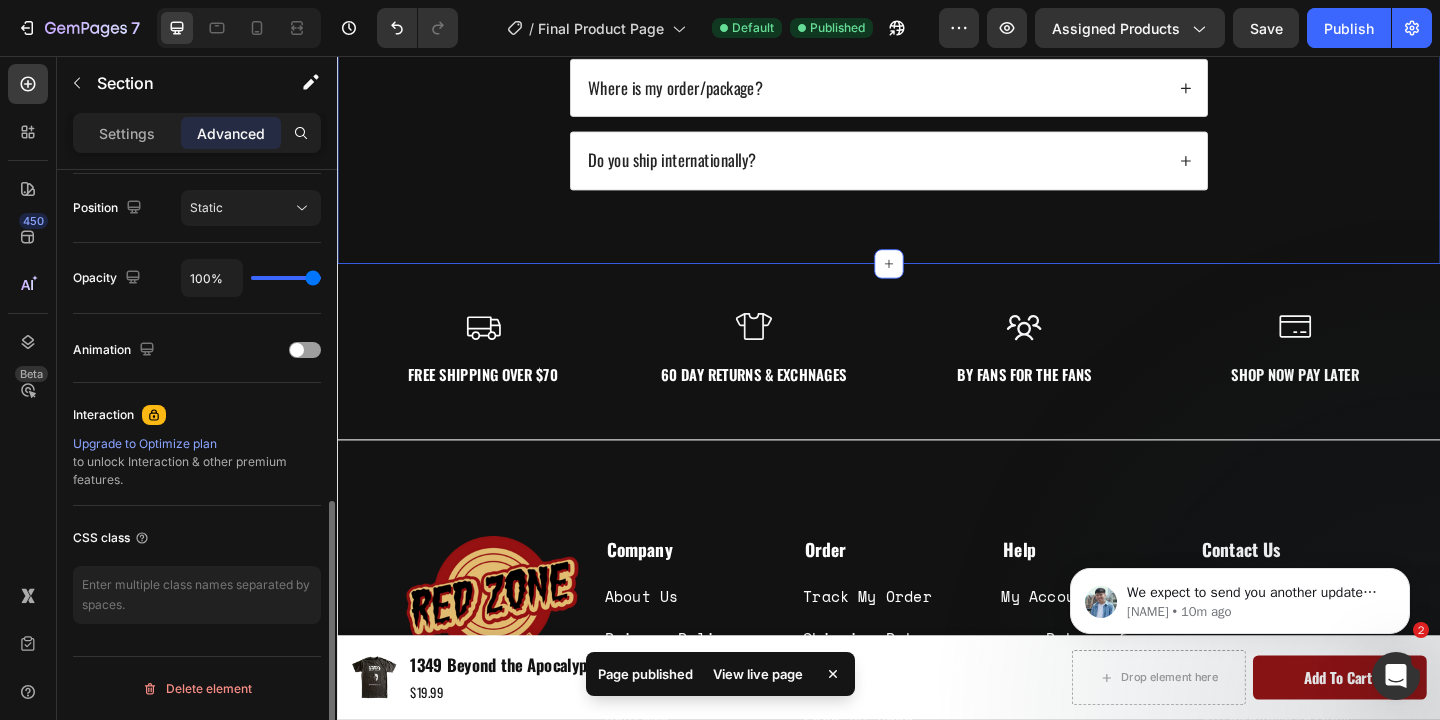scroll, scrollTop: 0, scrollLeft: 0, axis: both 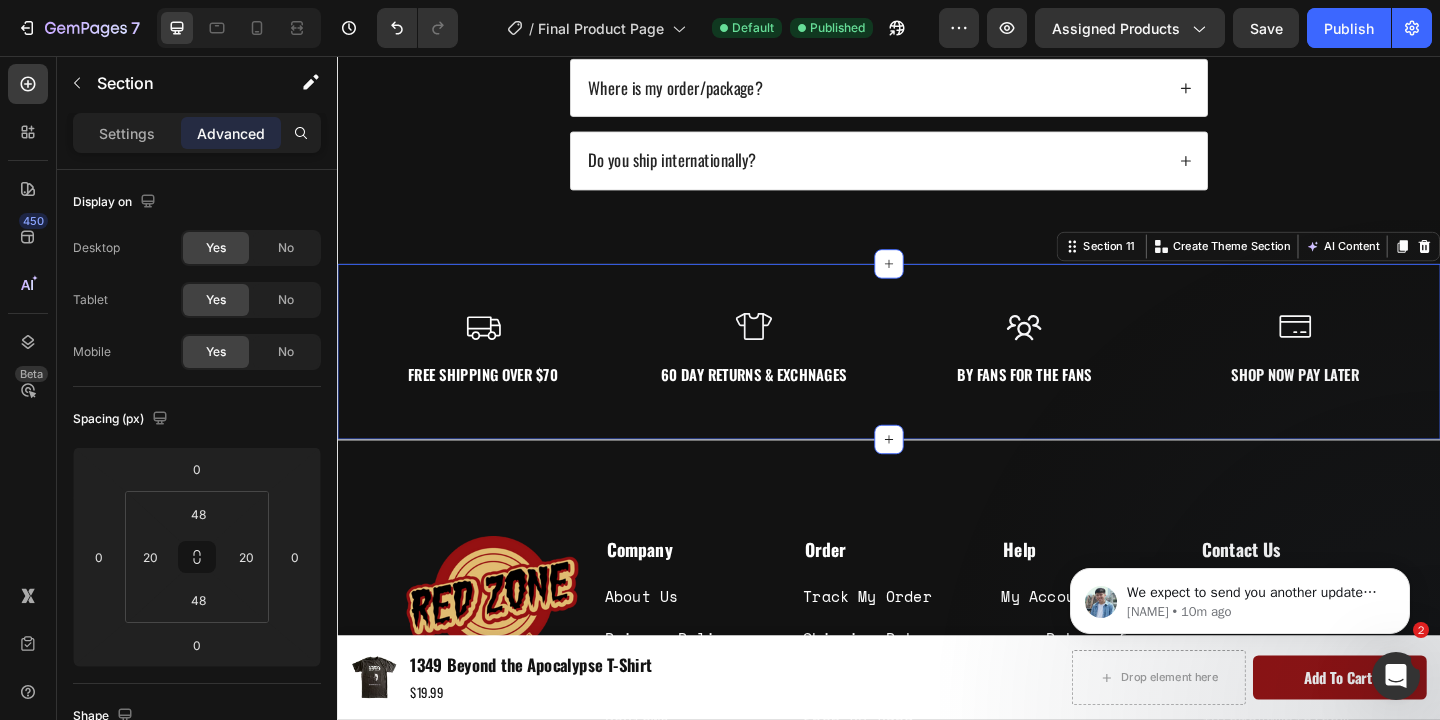 click on "Icon Free Shipping Over $70 Text Block
Icon BY FANS FOR THE FANS Text Block
Icon shop now pay later Text Block
Icon 60 Day Returns & Exchnages Text Block Row Section 11   Create Theme Section AI Content Write with GemAI What would you like to describe here? Tone and Voice Persuasive Product Bullet for My Valentine Skull T-Shirt Show more Generate" at bounding box center [937, 377] 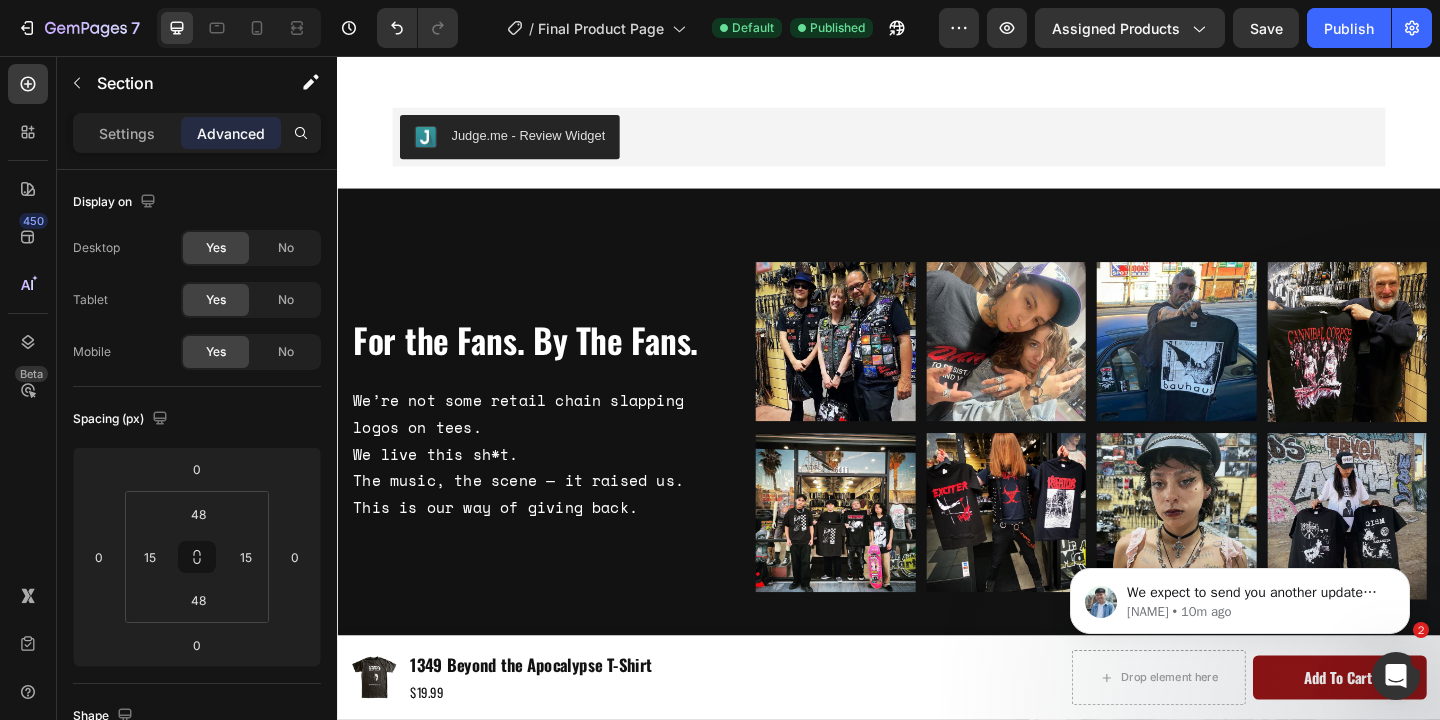 scroll, scrollTop: 3361, scrollLeft: 0, axis: vertical 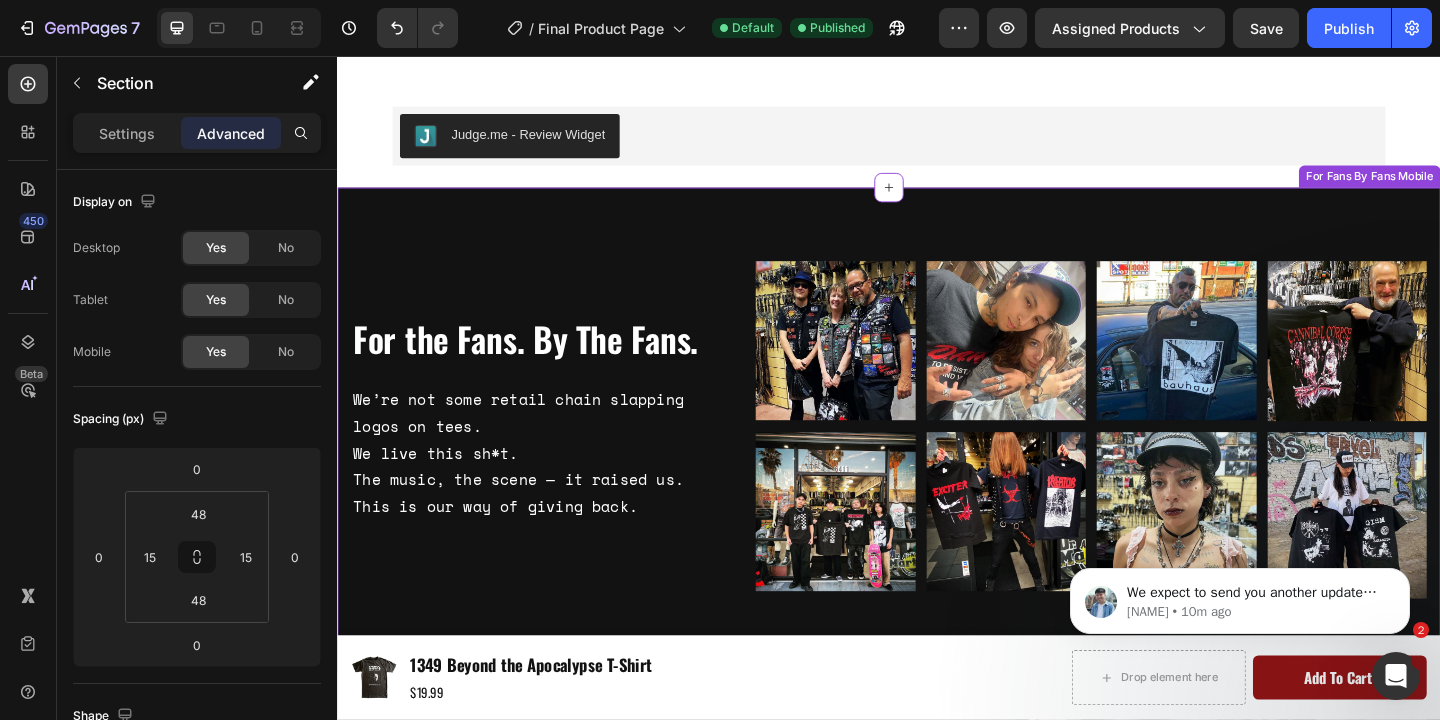 click on "For the Fans. By The Fans. Heading We’re not some retail chain slapping logos on tees. We live this sh*t. The music, the scene — it raised us. This is our way of giving back. Text Block Image Image Row Image Image Row Row Image Image Row Image Image Row Row Row For Fans By Fans Mobile" at bounding box center [937, 462] 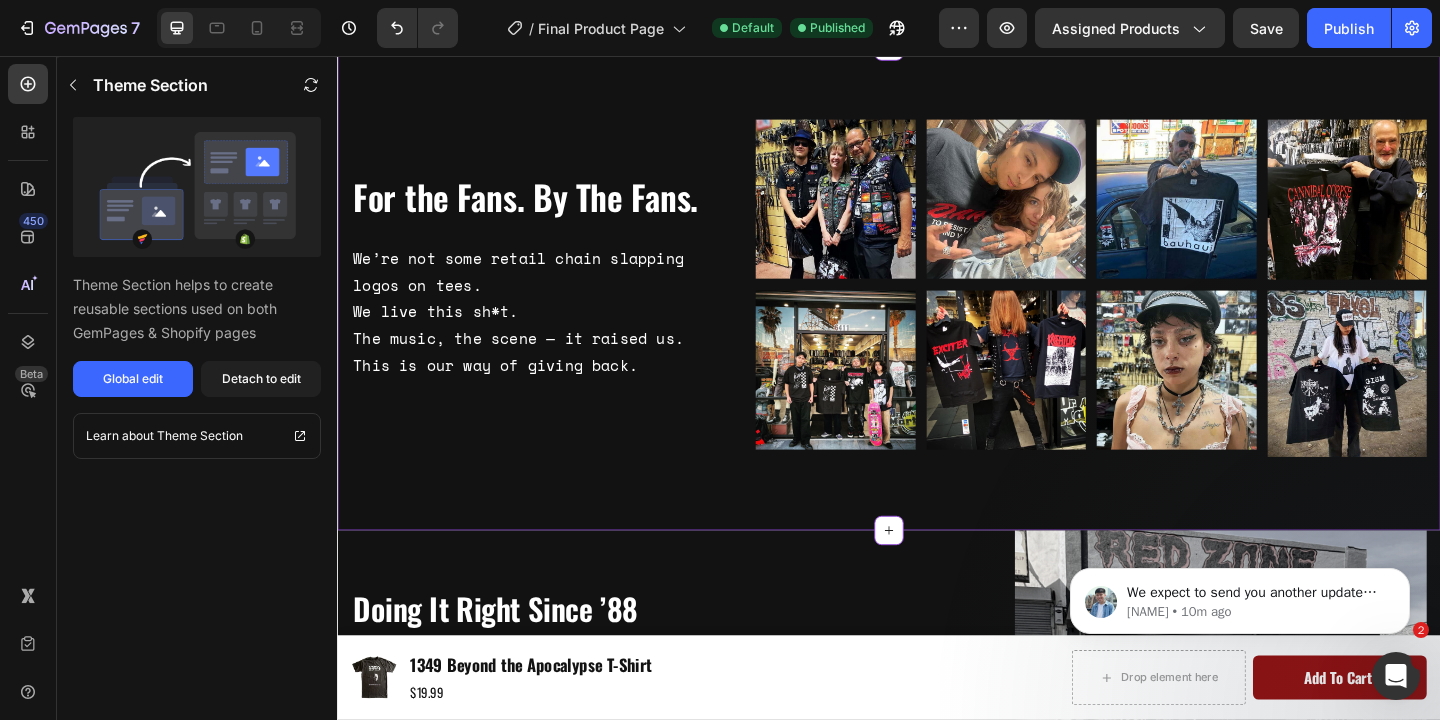 scroll, scrollTop: 3516, scrollLeft: 0, axis: vertical 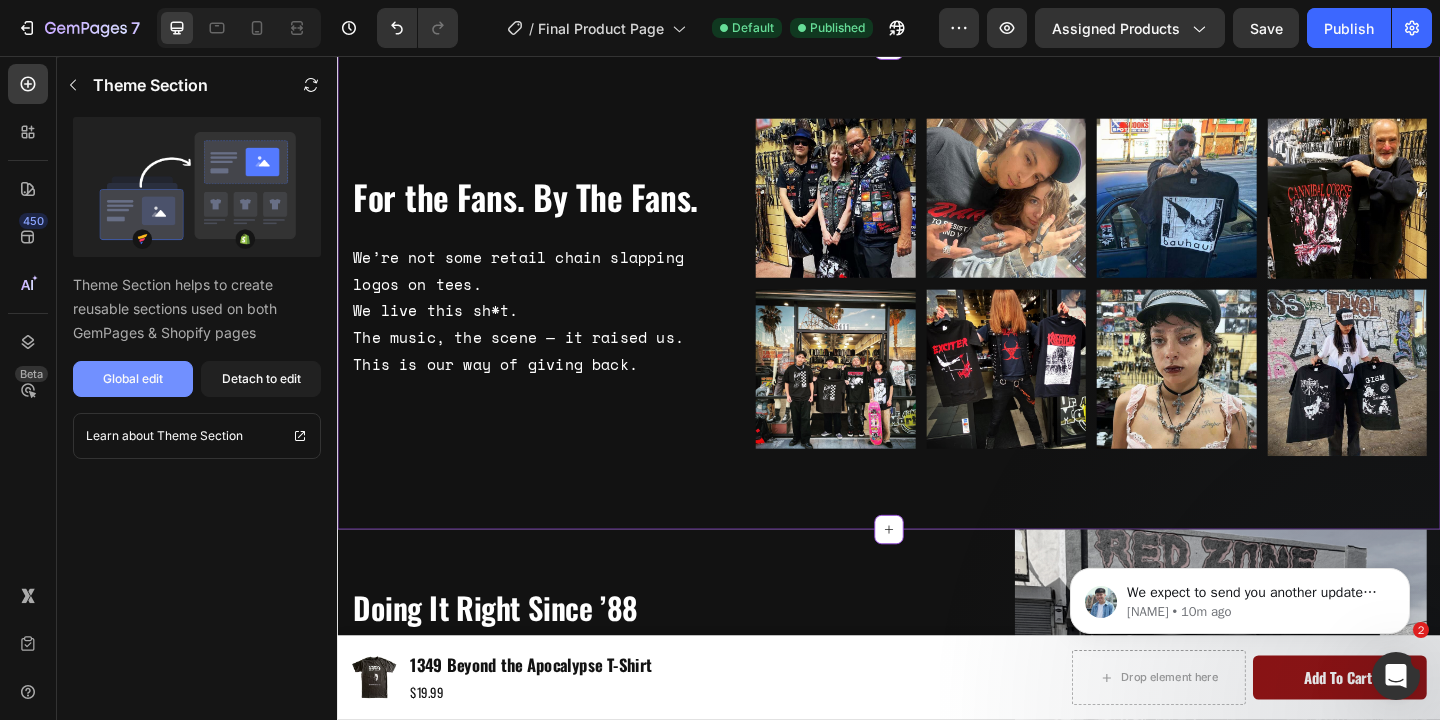 click on "Global edit" at bounding box center (133, 379) 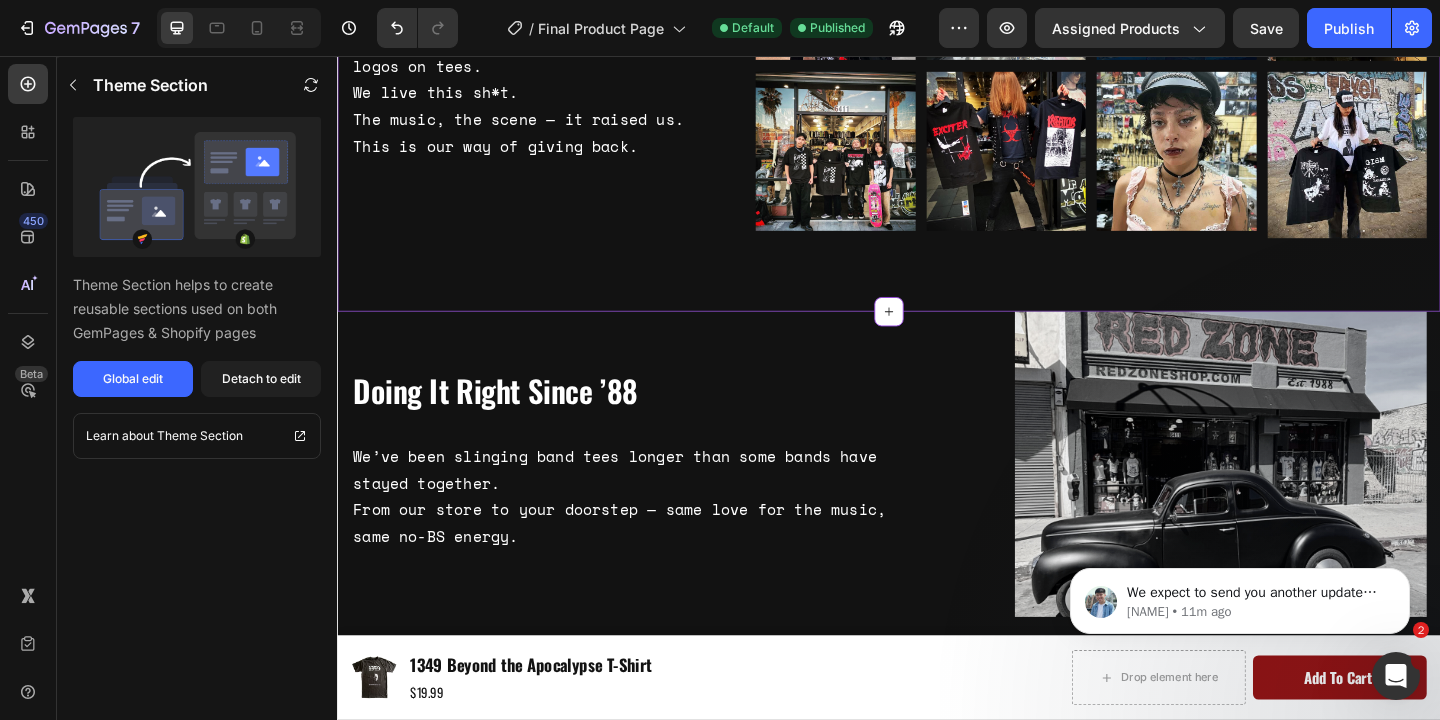 scroll, scrollTop: 3757, scrollLeft: 0, axis: vertical 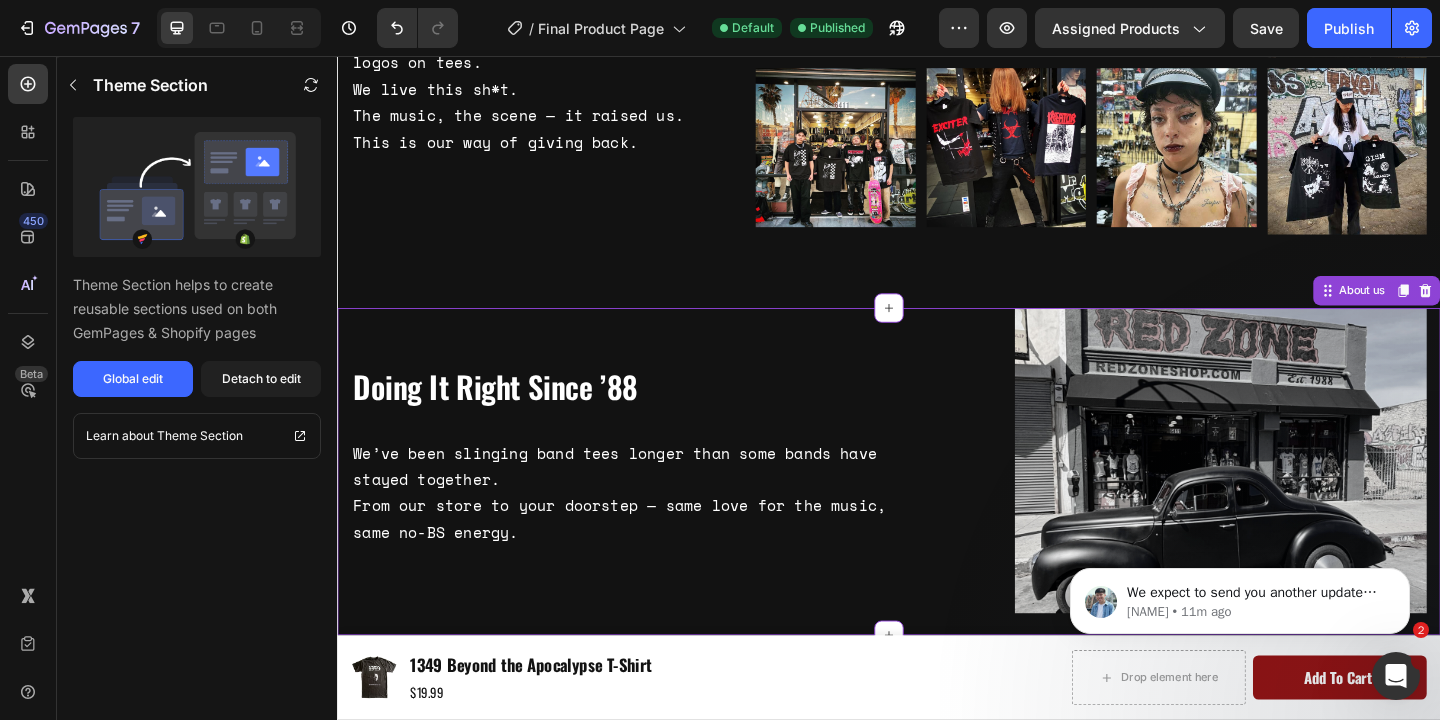 click on "Doing It Right Since ’88 Heading We’ve been slinging band tees longer than some bands have stayed together. From our store to your doorstep — same love for the music, same no-BS energy. Text Block" at bounding box center [666, 508] 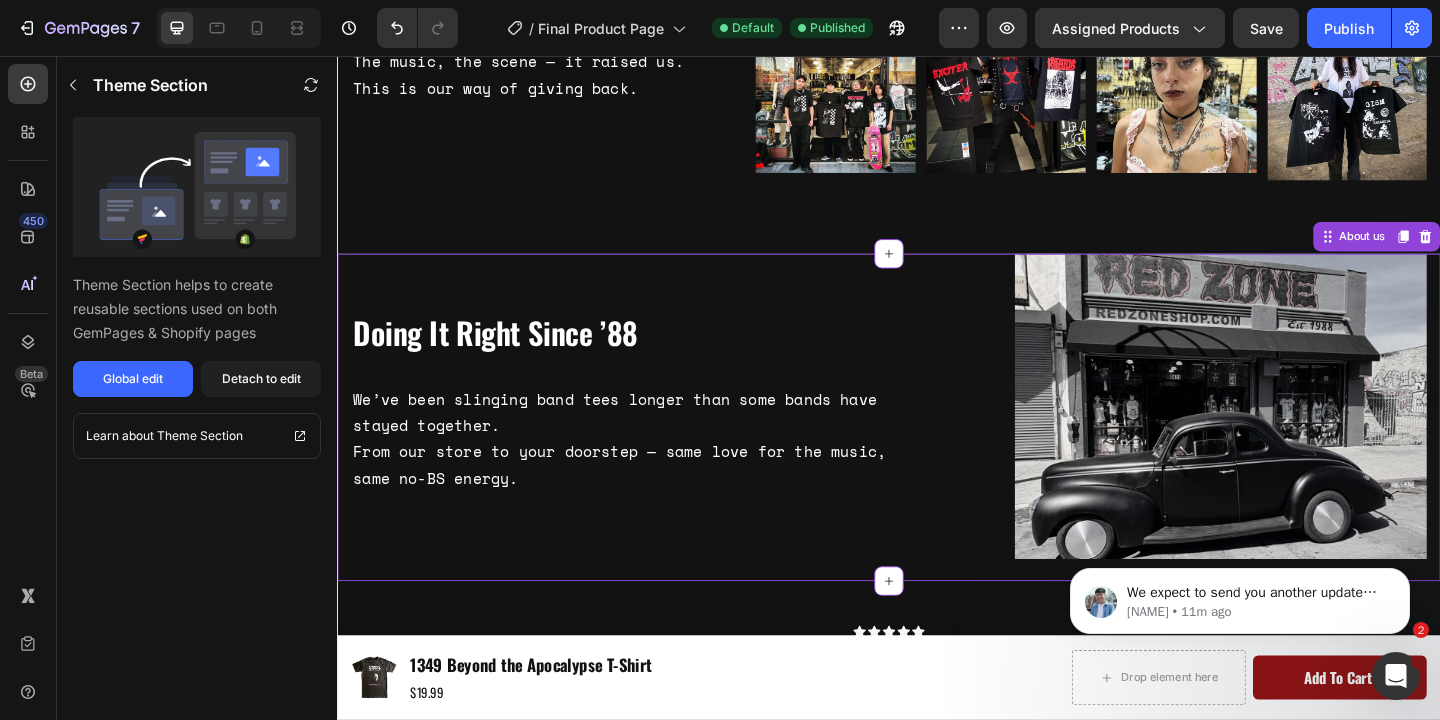 scroll, scrollTop: 3819, scrollLeft: 0, axis: vertical 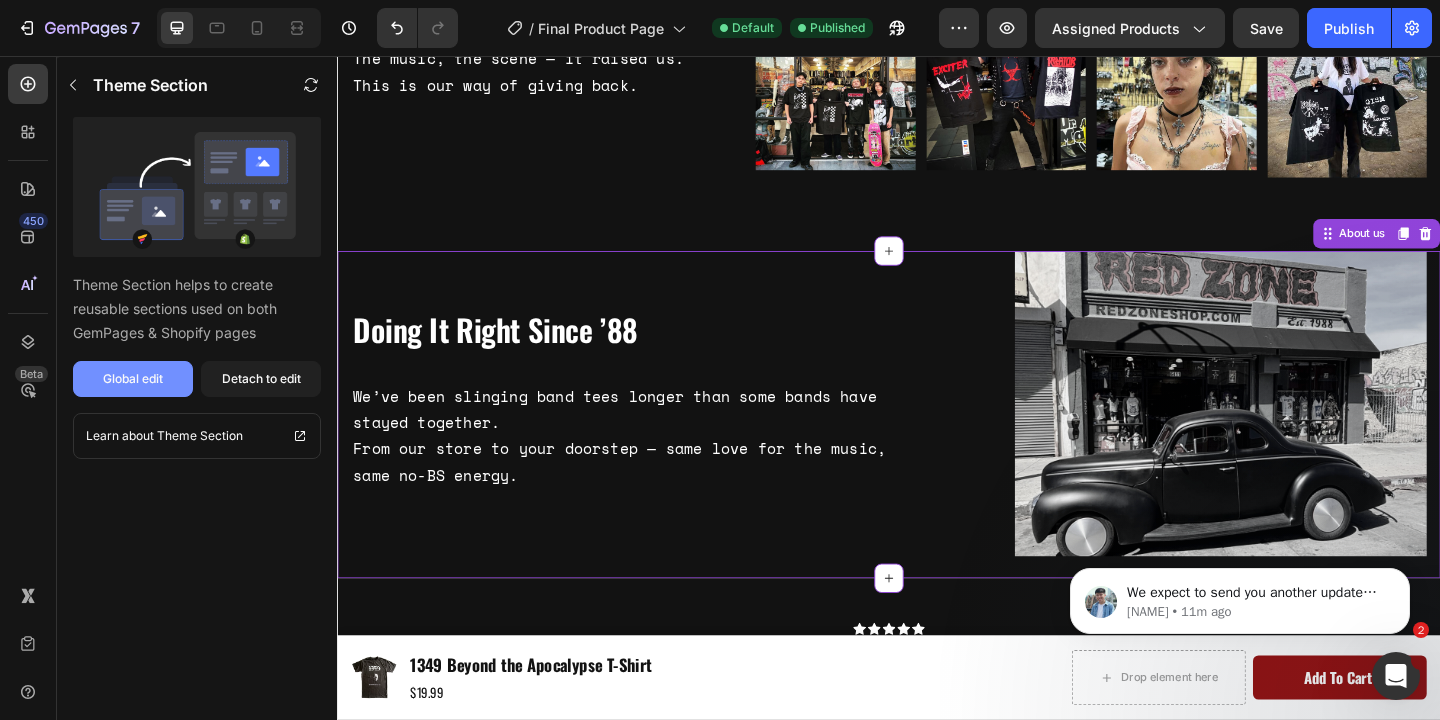click on "Global edit" at bounding box center [133, 379] 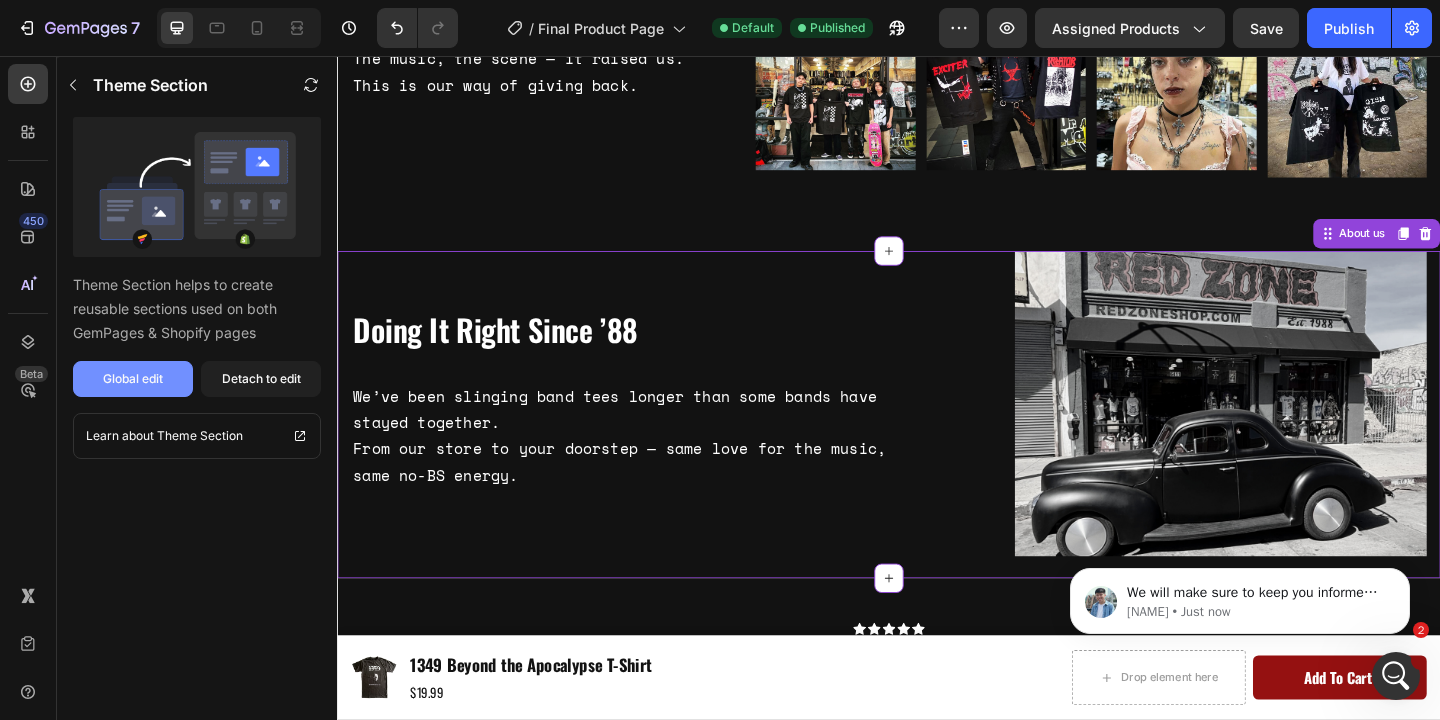 scroll, scrollTop: 0, scrollLeft: 0, axis: both 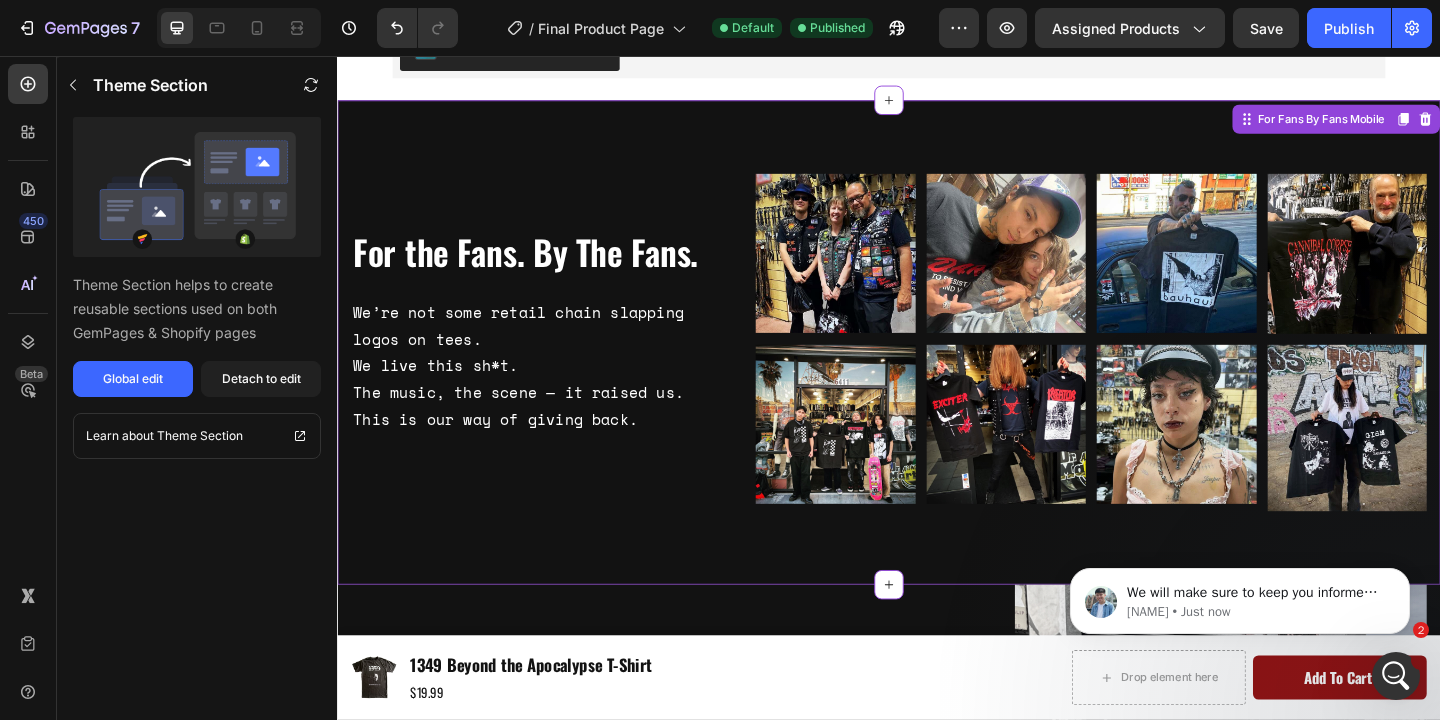 click on "For the Fans. By The Fans. Heading We’re not some retail chain slapping logos on tees. We live this sh*t. The music, the scene — it raised us. This is our way of giving back. Text Block Image Image Row Image Image Row Row Image Image Row Image Image Row Row Row For Fans By Fans Mobile" at bounding box center [937, 367] 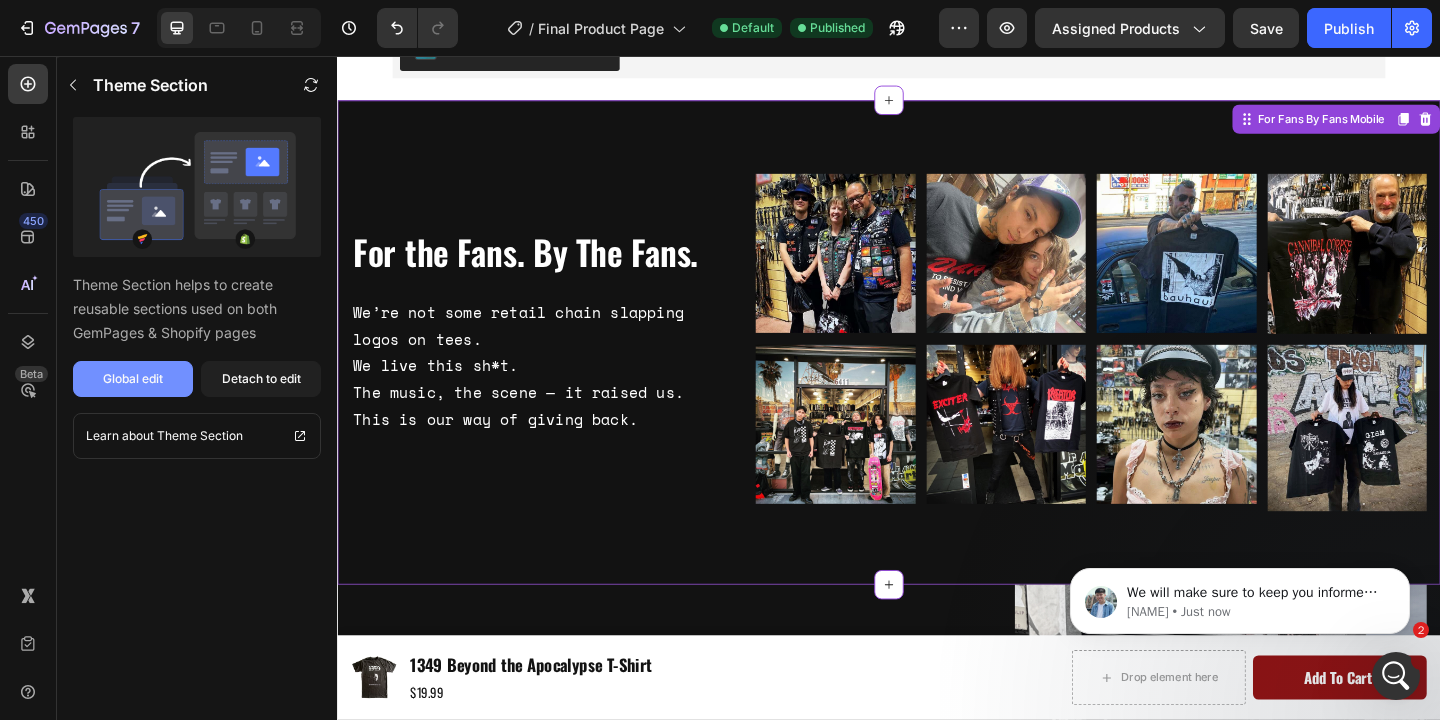 click on "Global edit" at bounding box center [133, 379] 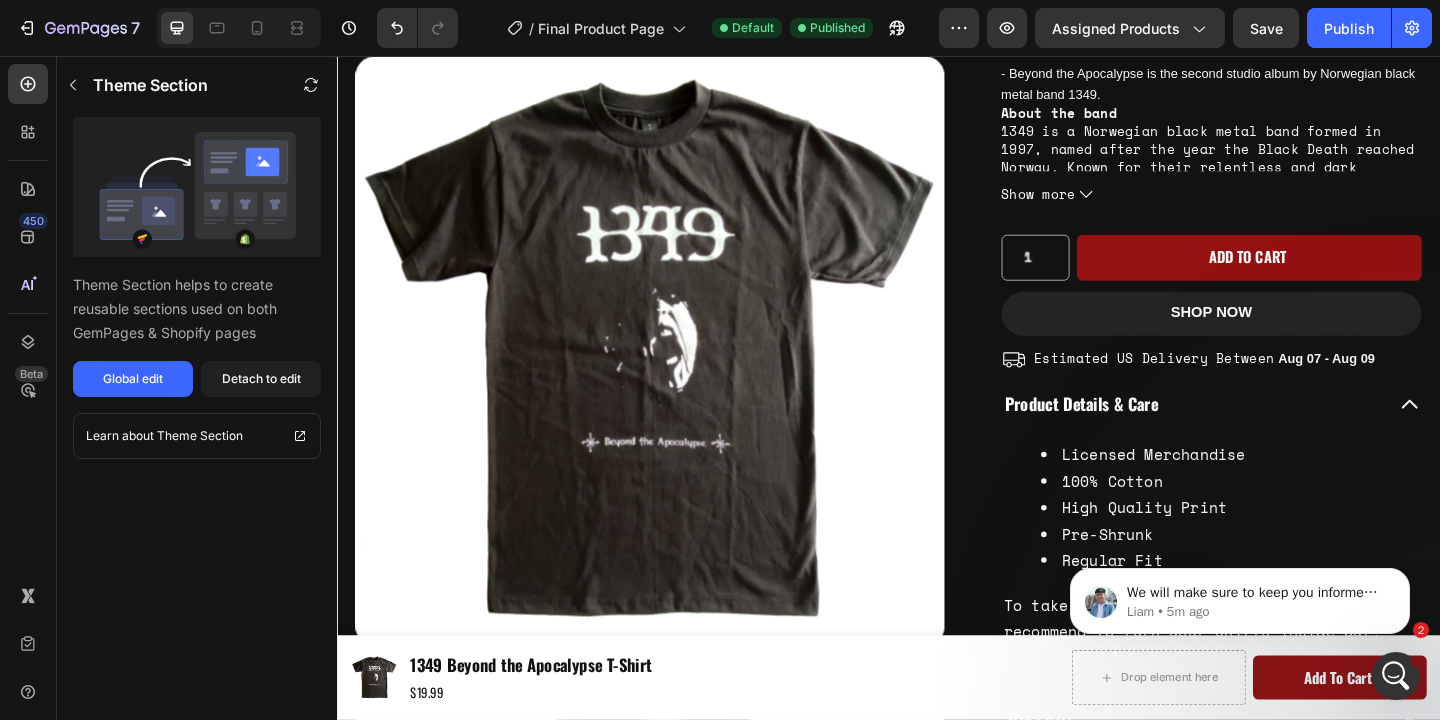 scroll, scrollTop: 0, scrollLeft: 0, axis: both 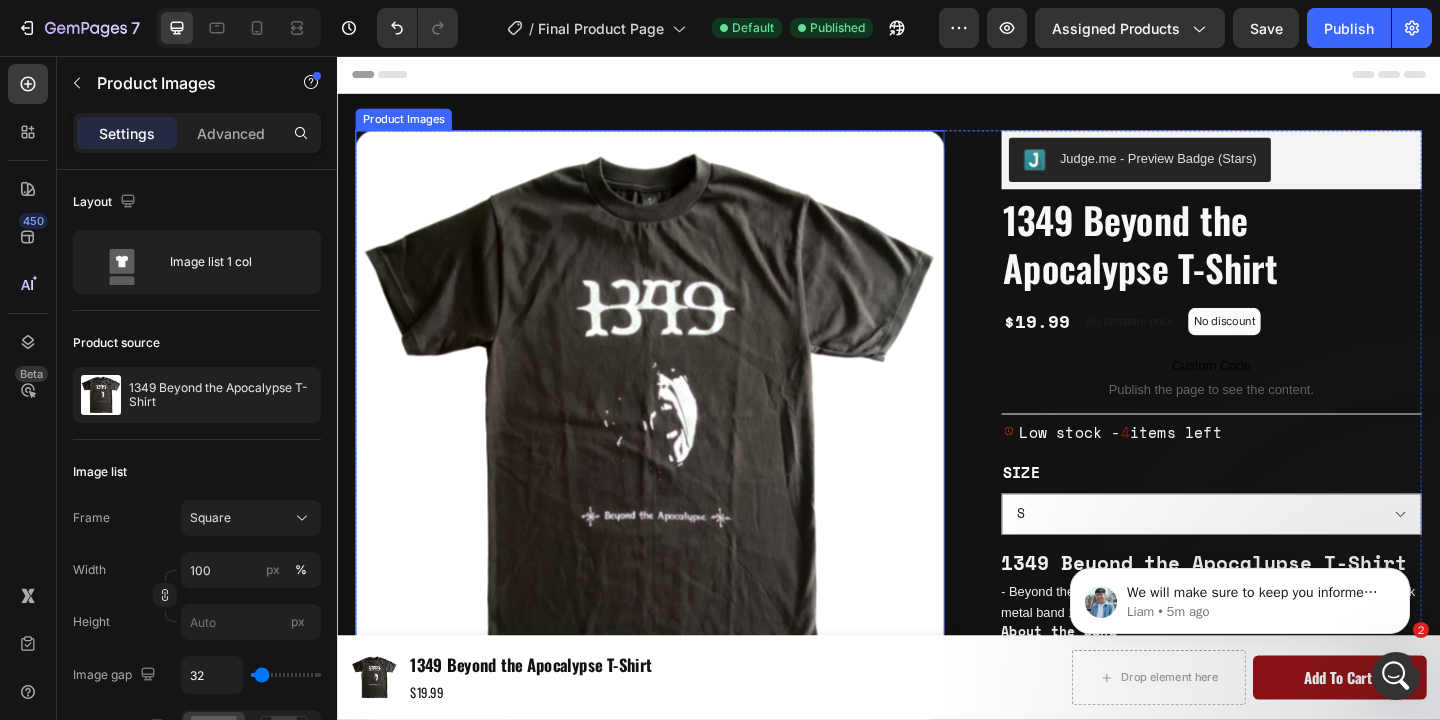 click at bounding box center (677, 457) 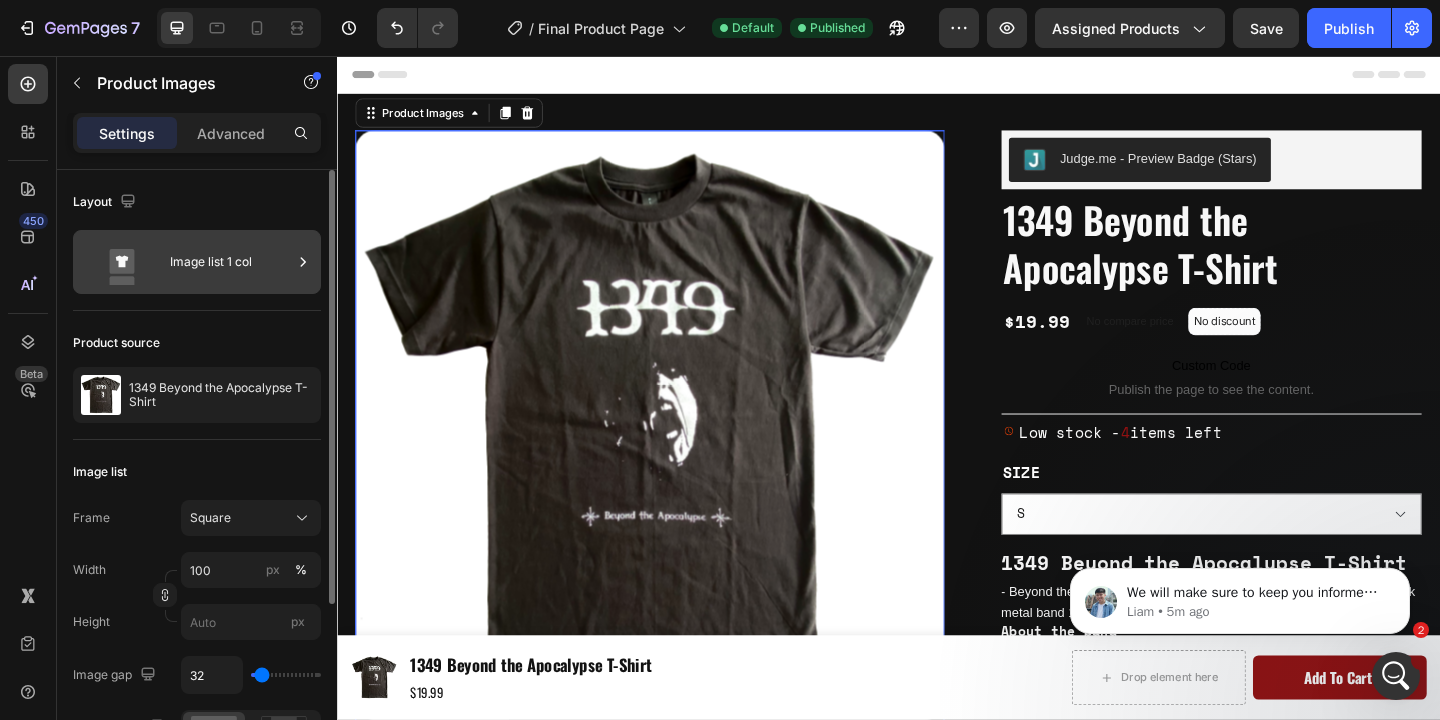 click on "Image list 1 col" at bounding box center [231, 262] 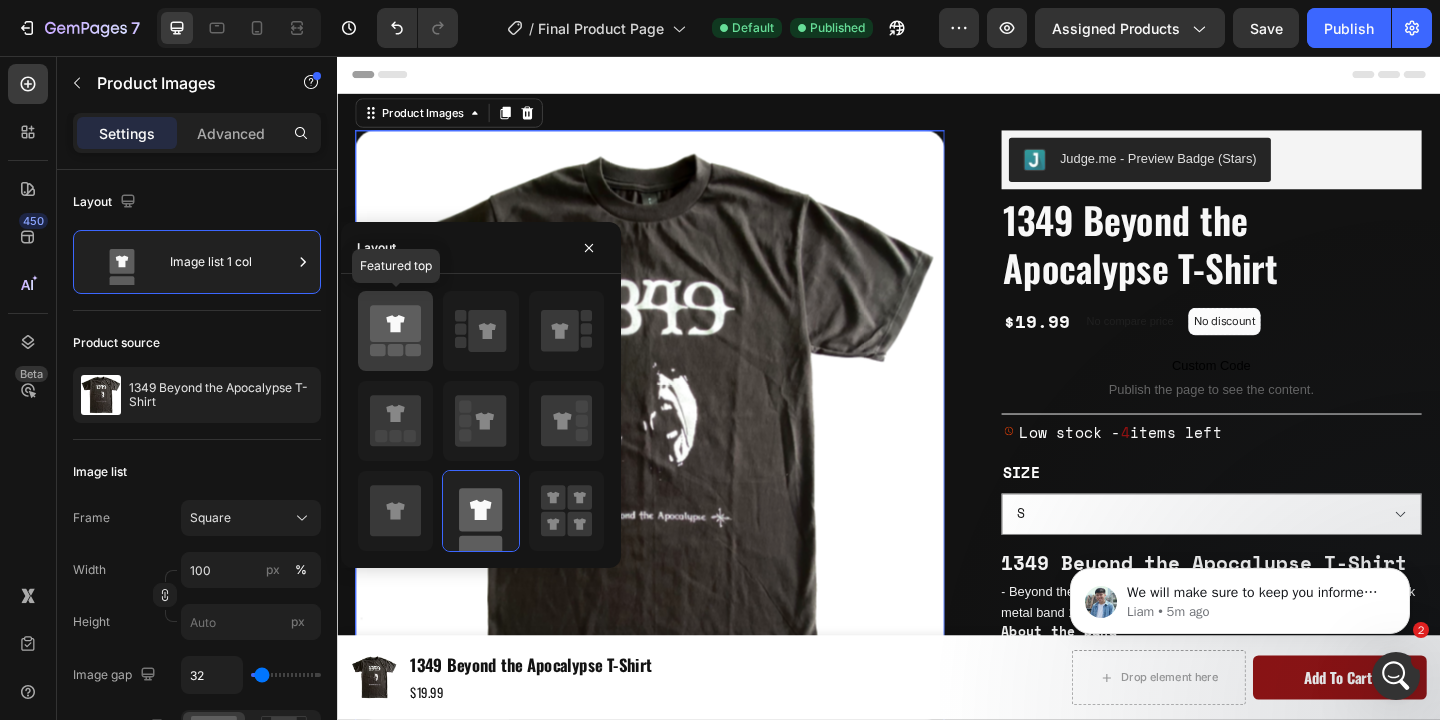 click 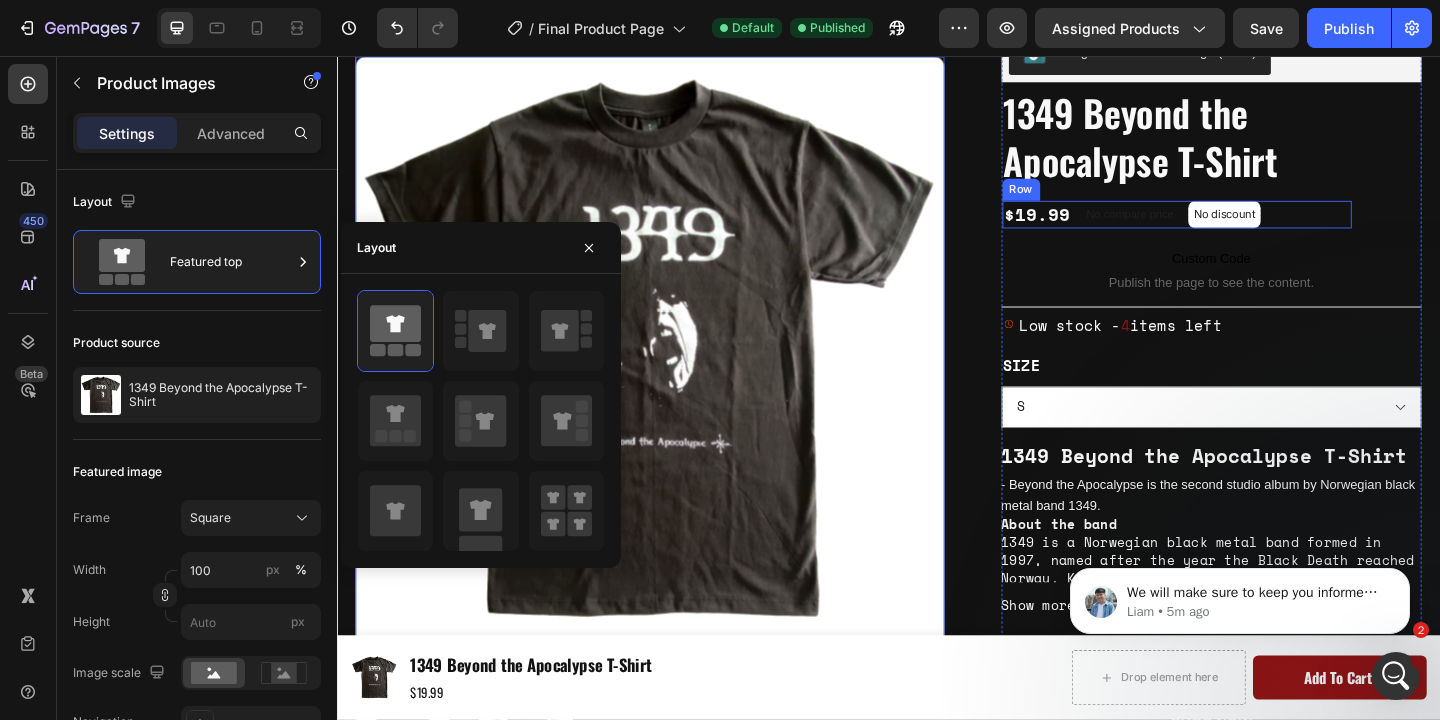 scroll, scrollTop: 126, scrollLeft: 0, axis: vertical 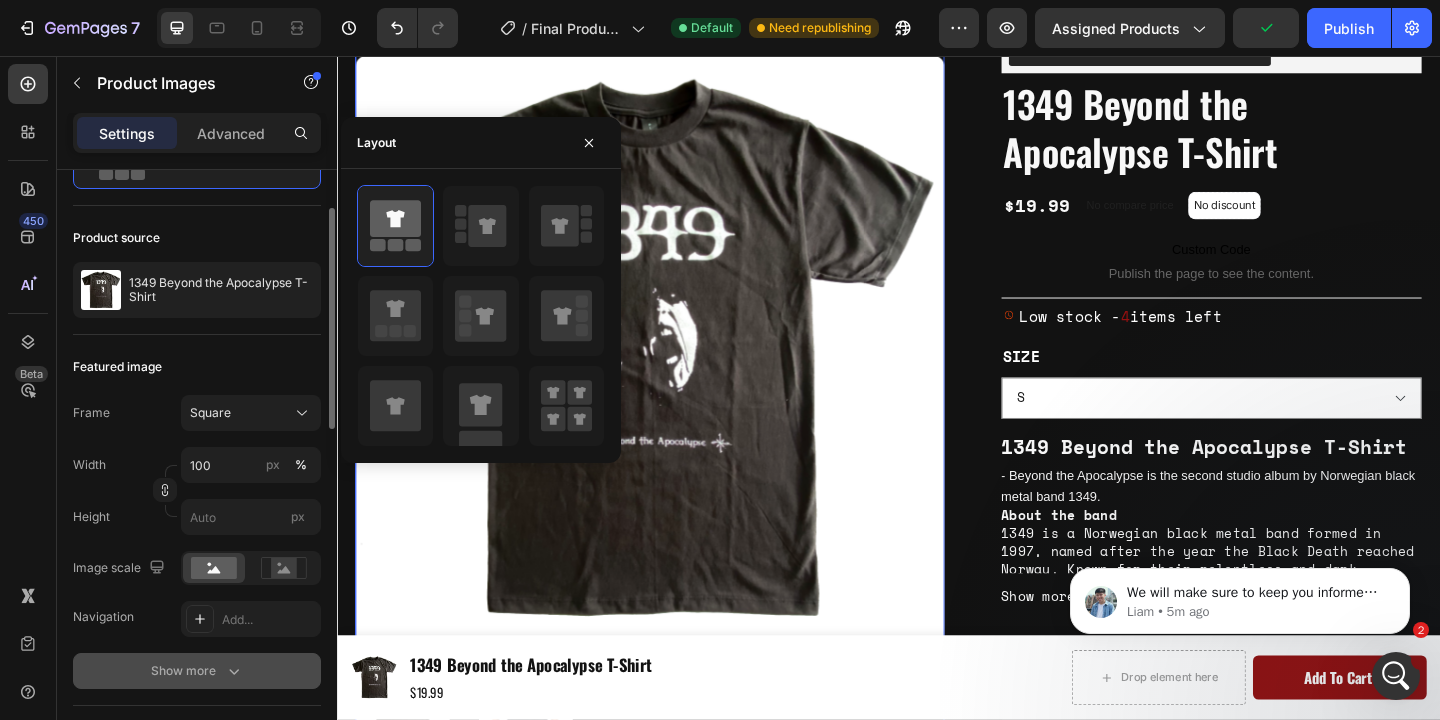click on "Show more" at bounding box center [197, 671] 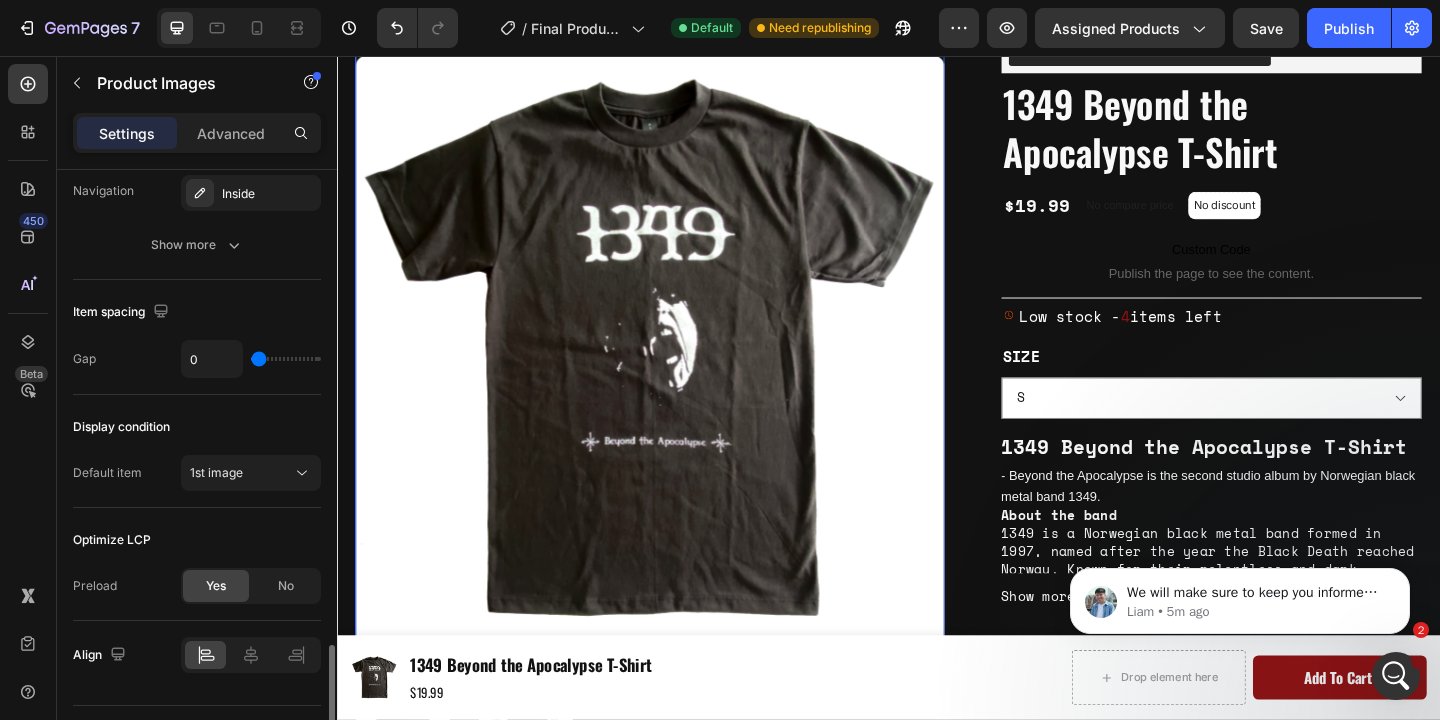scroll, scrollTop: 1423, scrollLeft: 0, axis: vertical 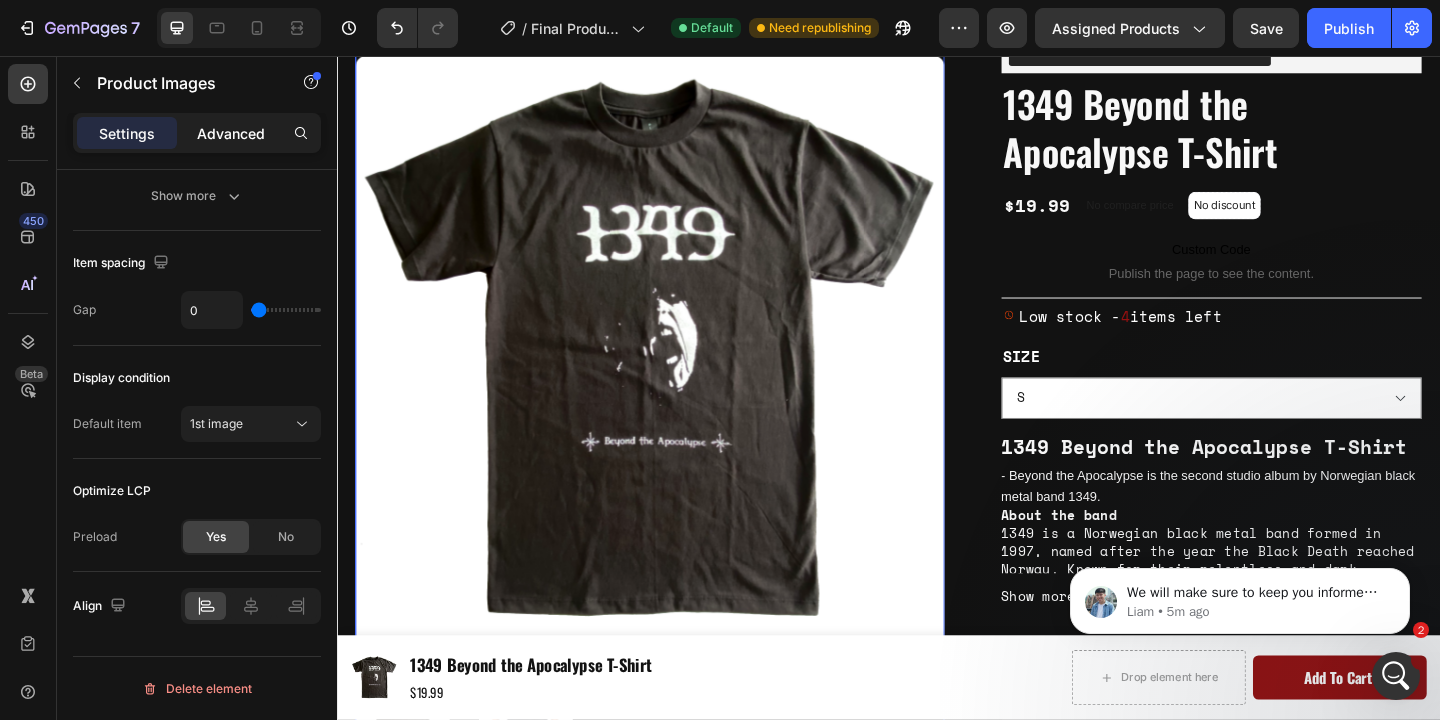 click on "Advanced" at bounding box center (231, 133) 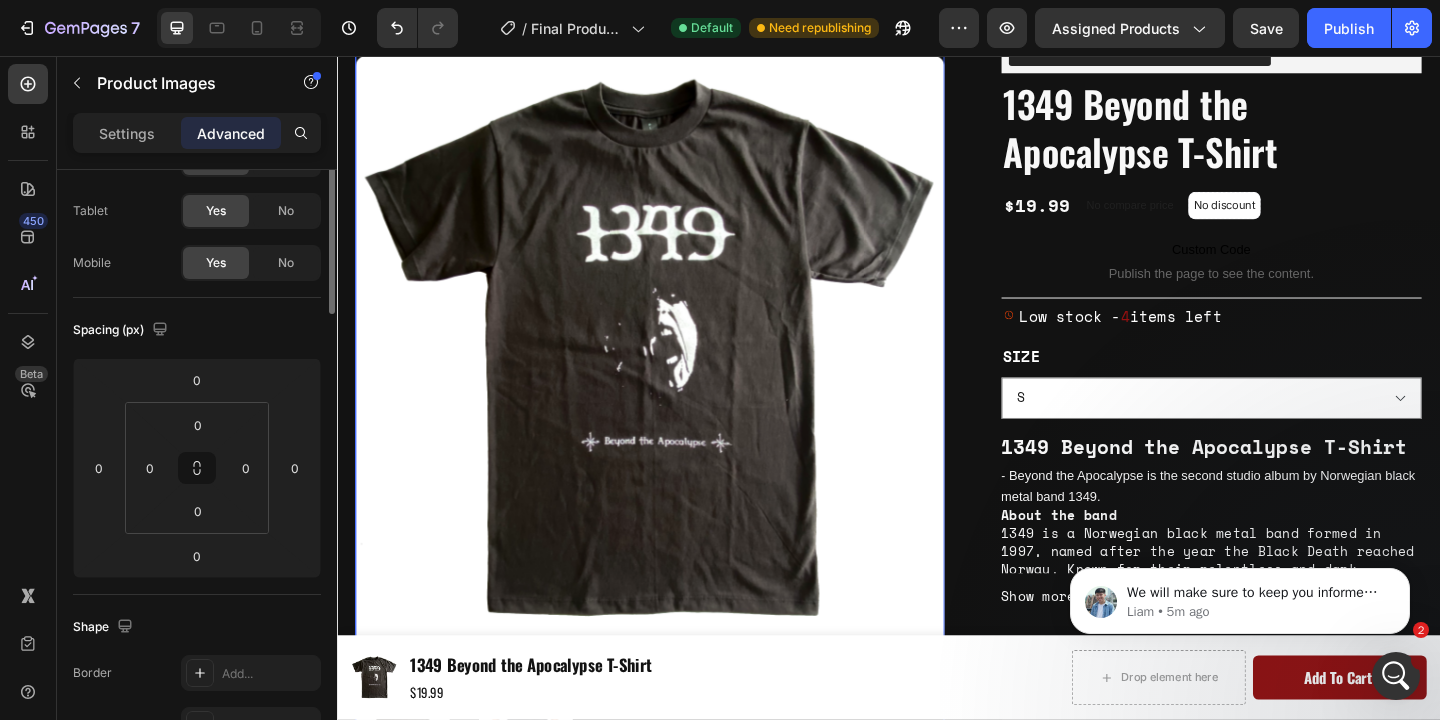scroll, scrollTop: 0, scrollLeft: 0, axis: both 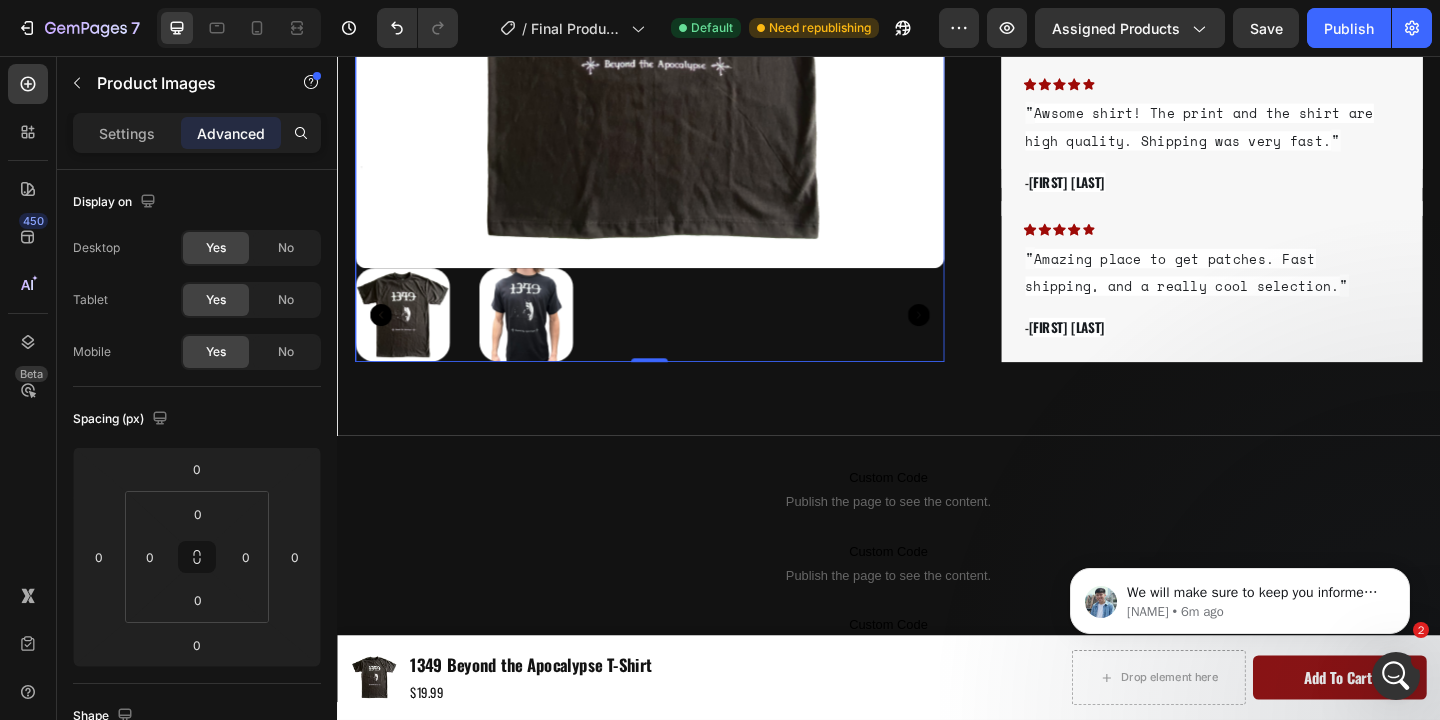 click at bounding box center (677, 337) 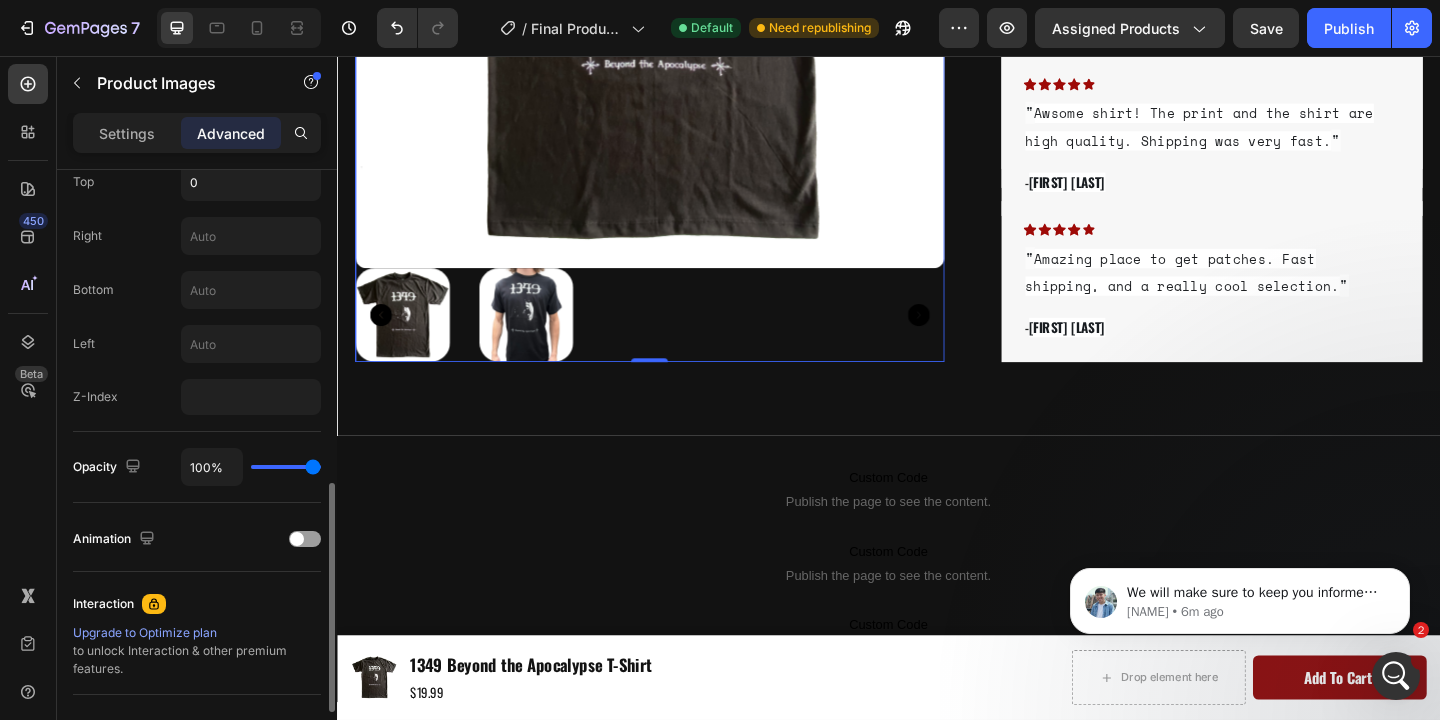 scroll, scrollTop: 811, scrollLeft: 0, axis: vertical 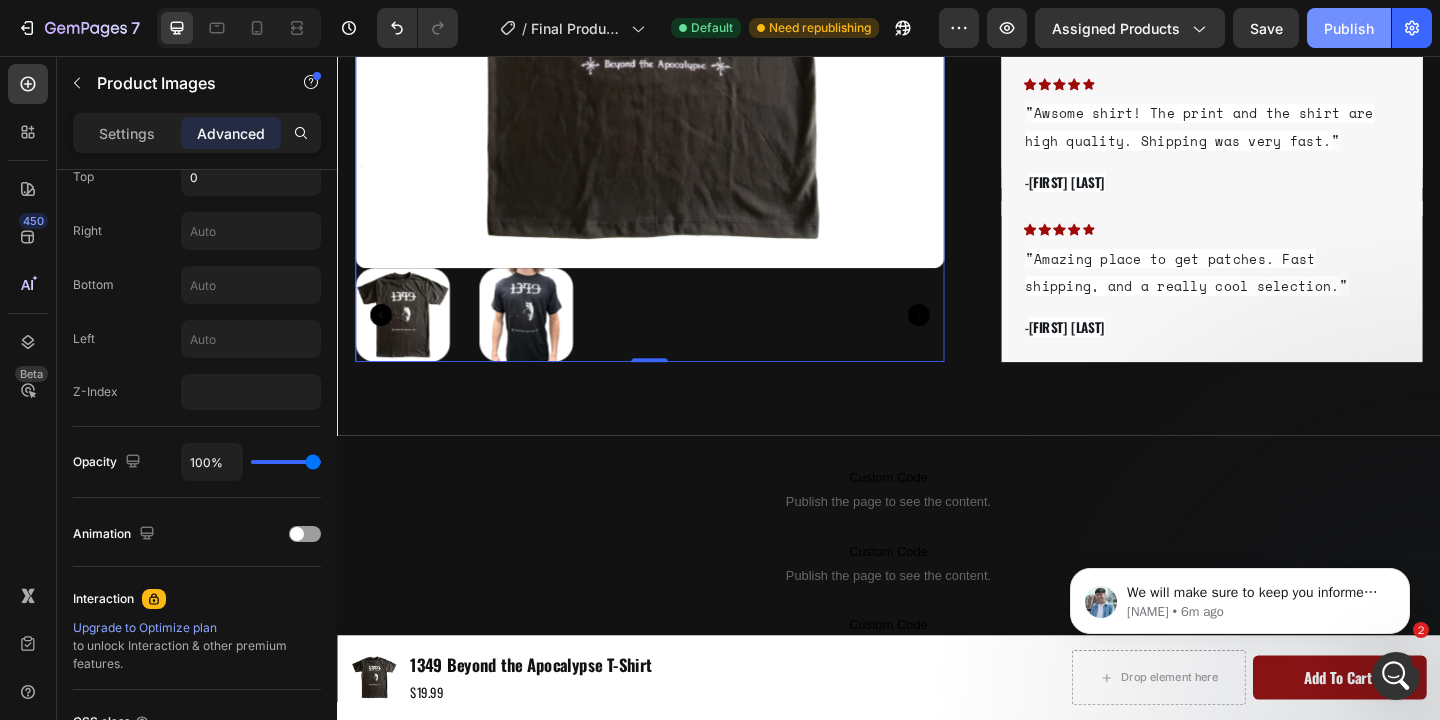 click on "Publish" at bounding box center [1349, 28] 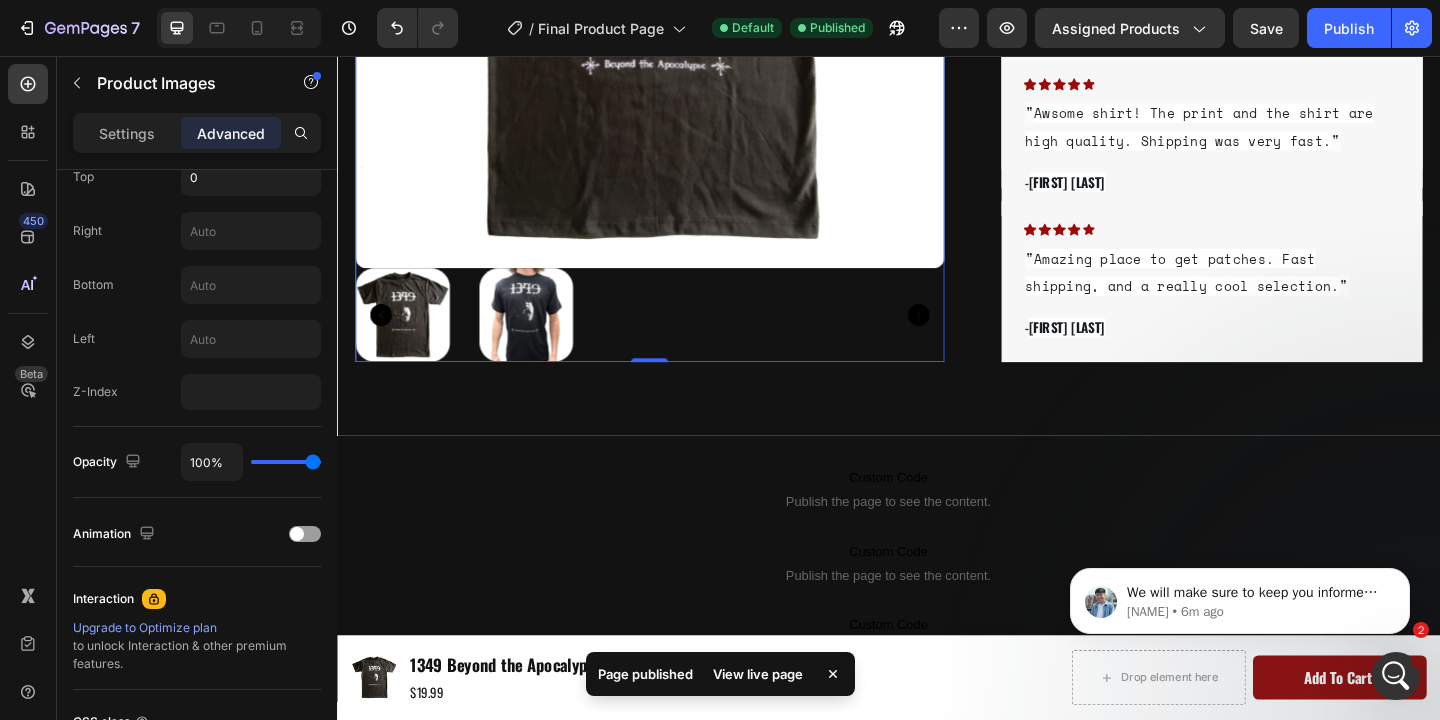 click at bounding box center [677, 337] 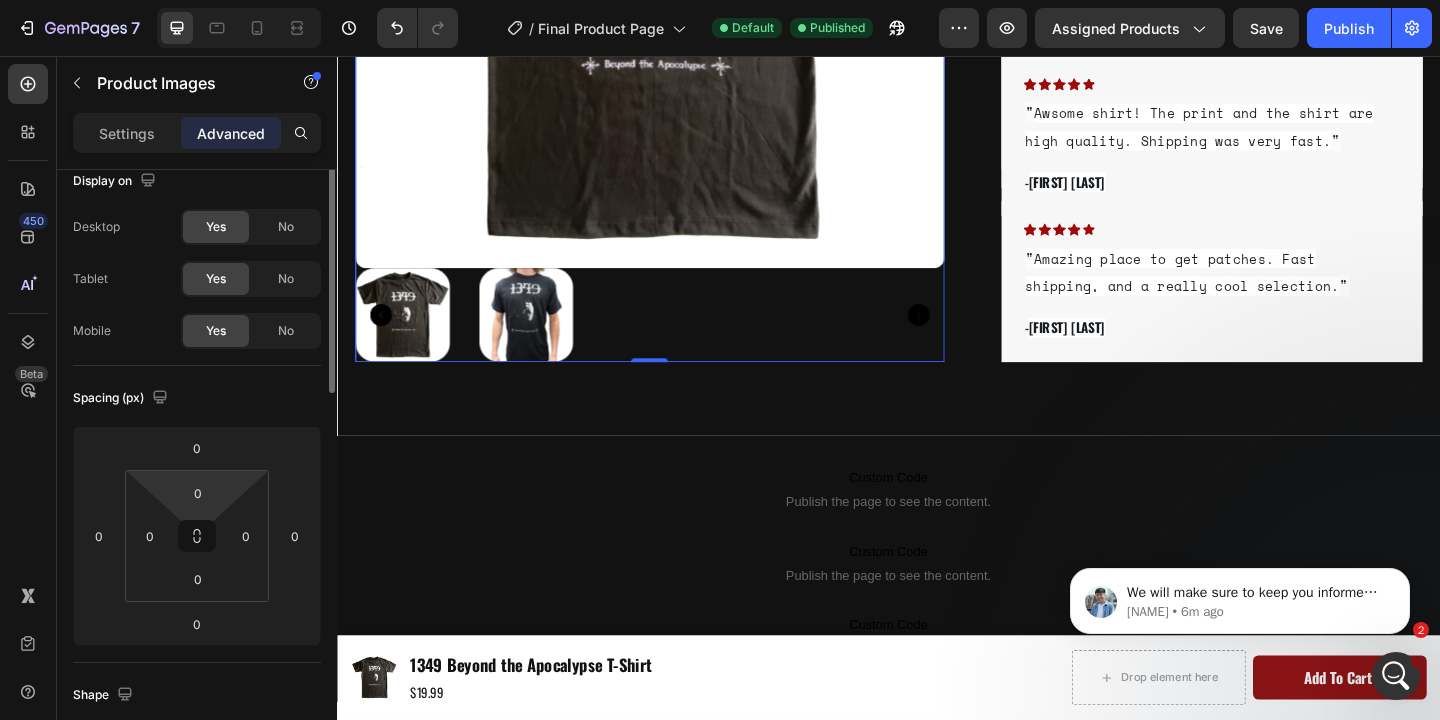 scroll, scrollTop: 11, scrollLeft: 0, axis: vertical 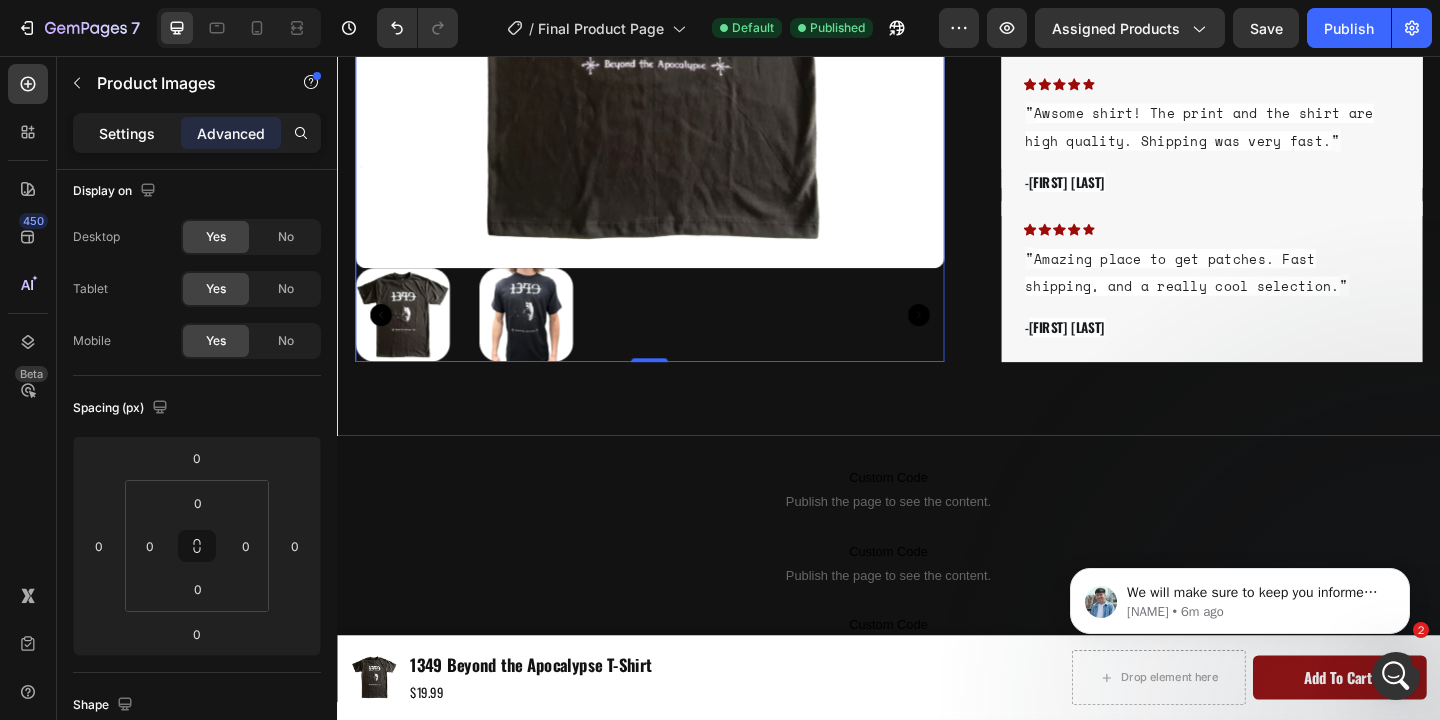 click on "Settings" 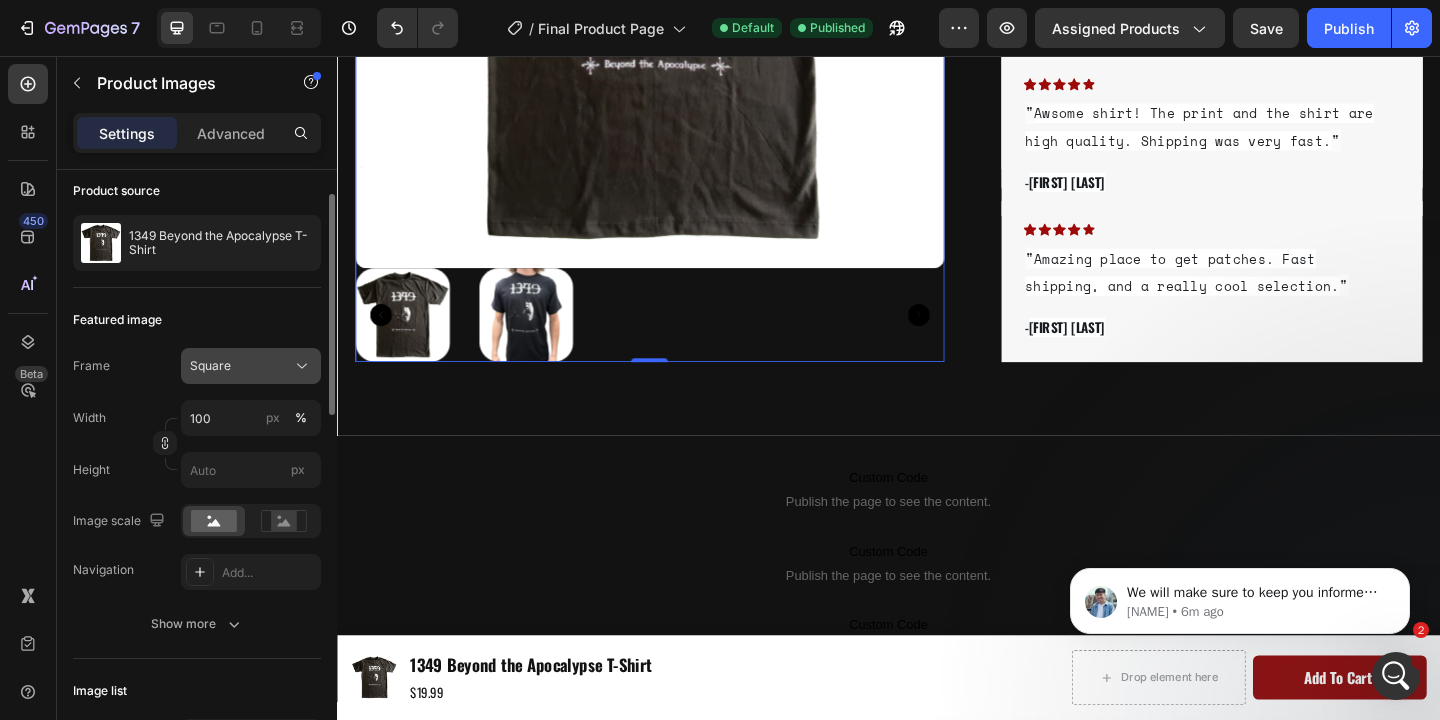 scroll, scrollTop: 153, scrollLeft: 0, axis: vertical 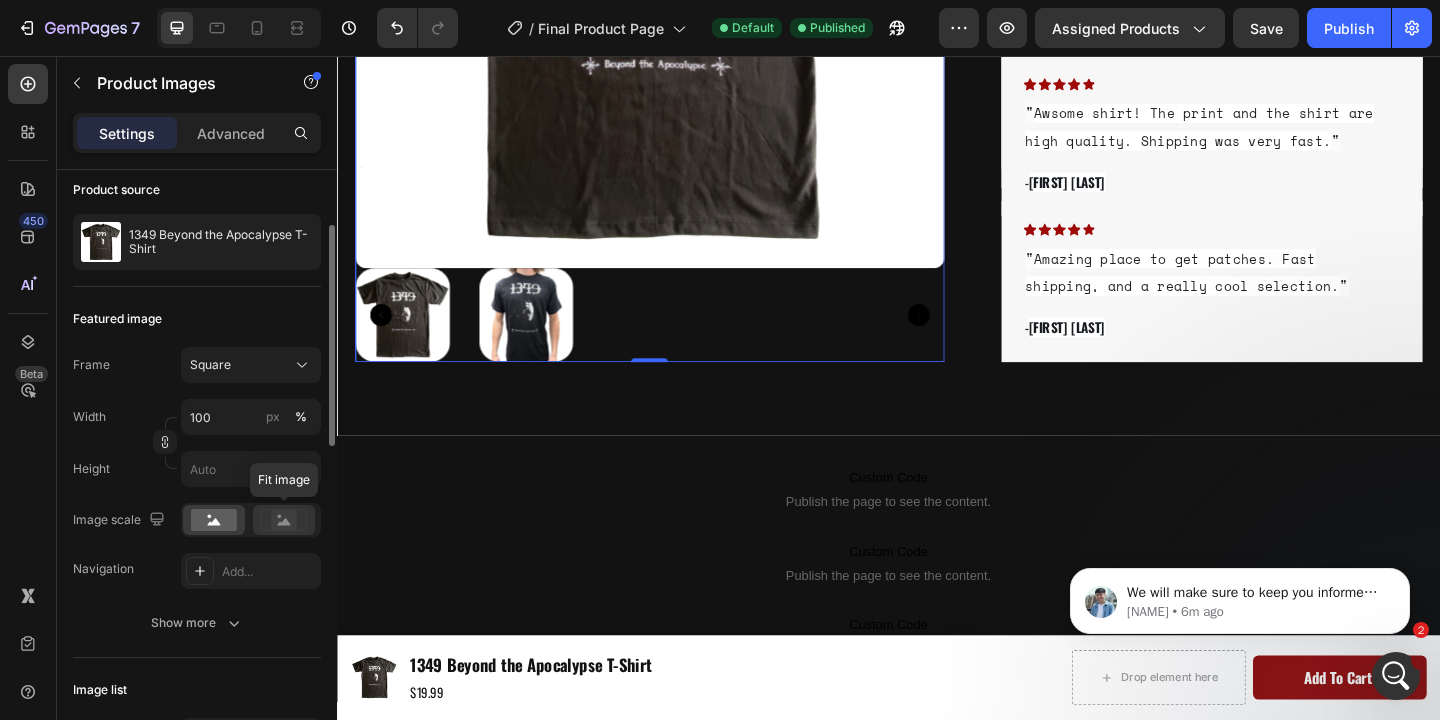click 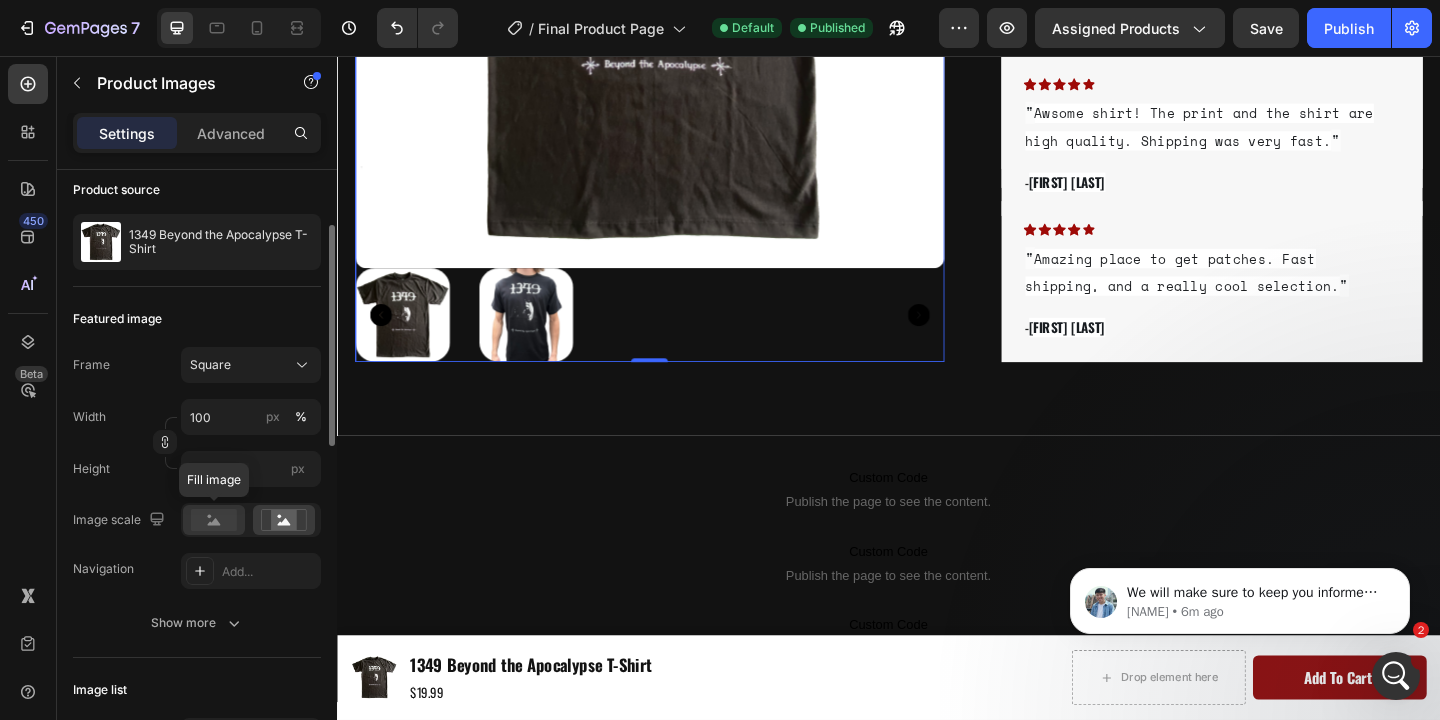 click 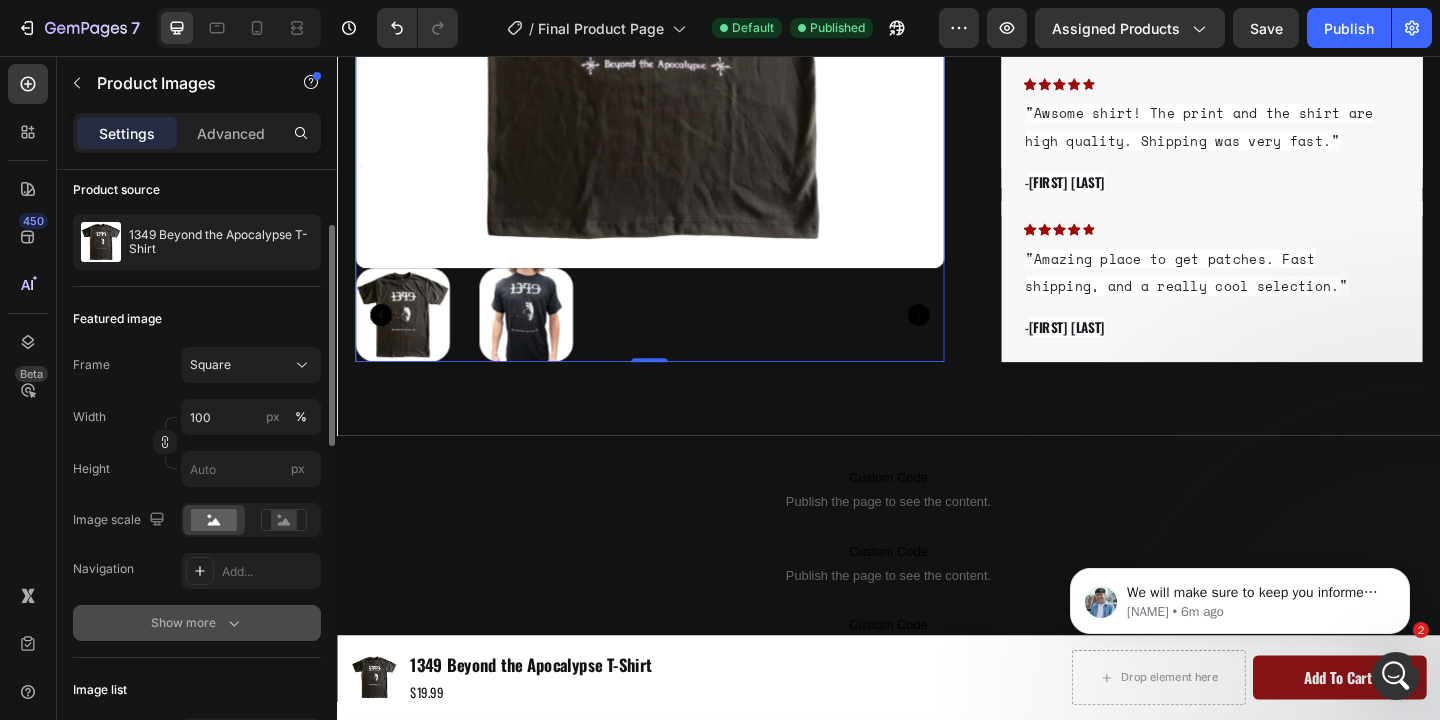 click 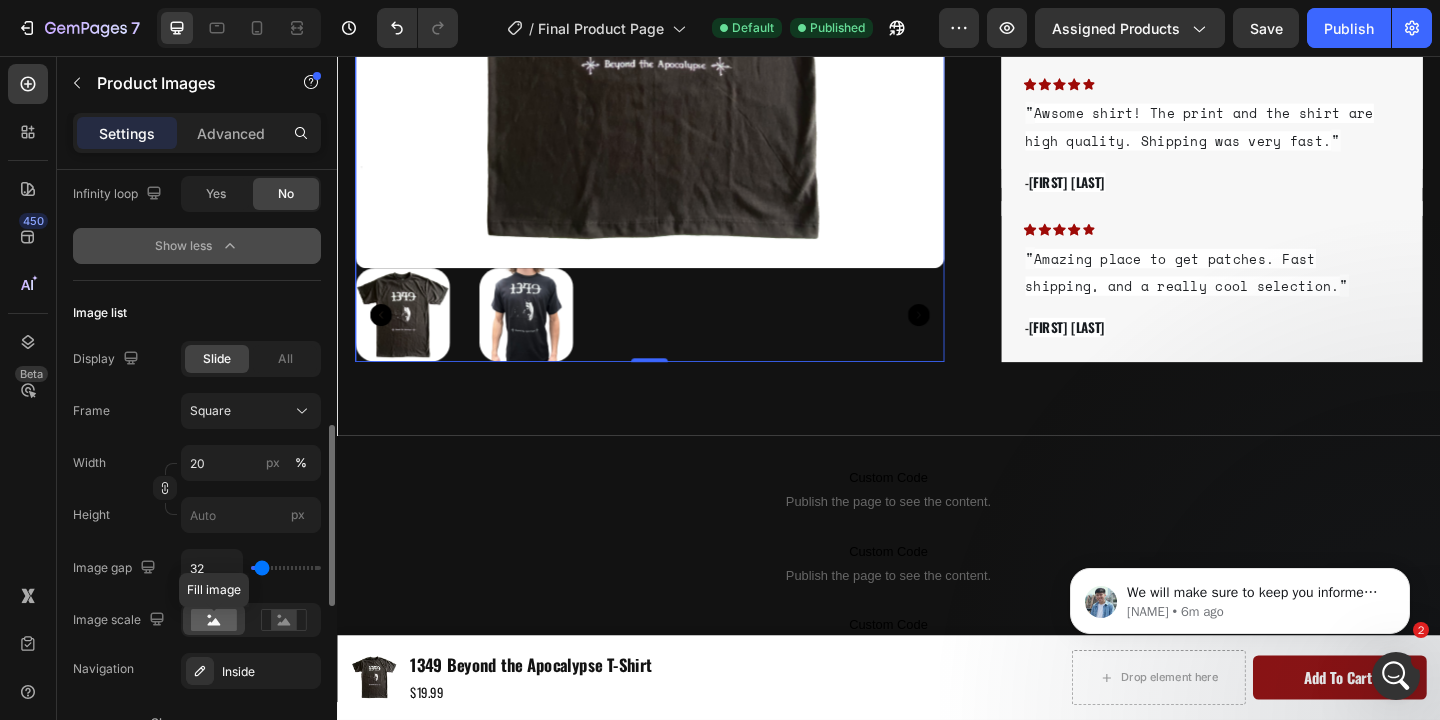 scroll, scrollTop: 898, scrollLeft: 0, axis: vertical 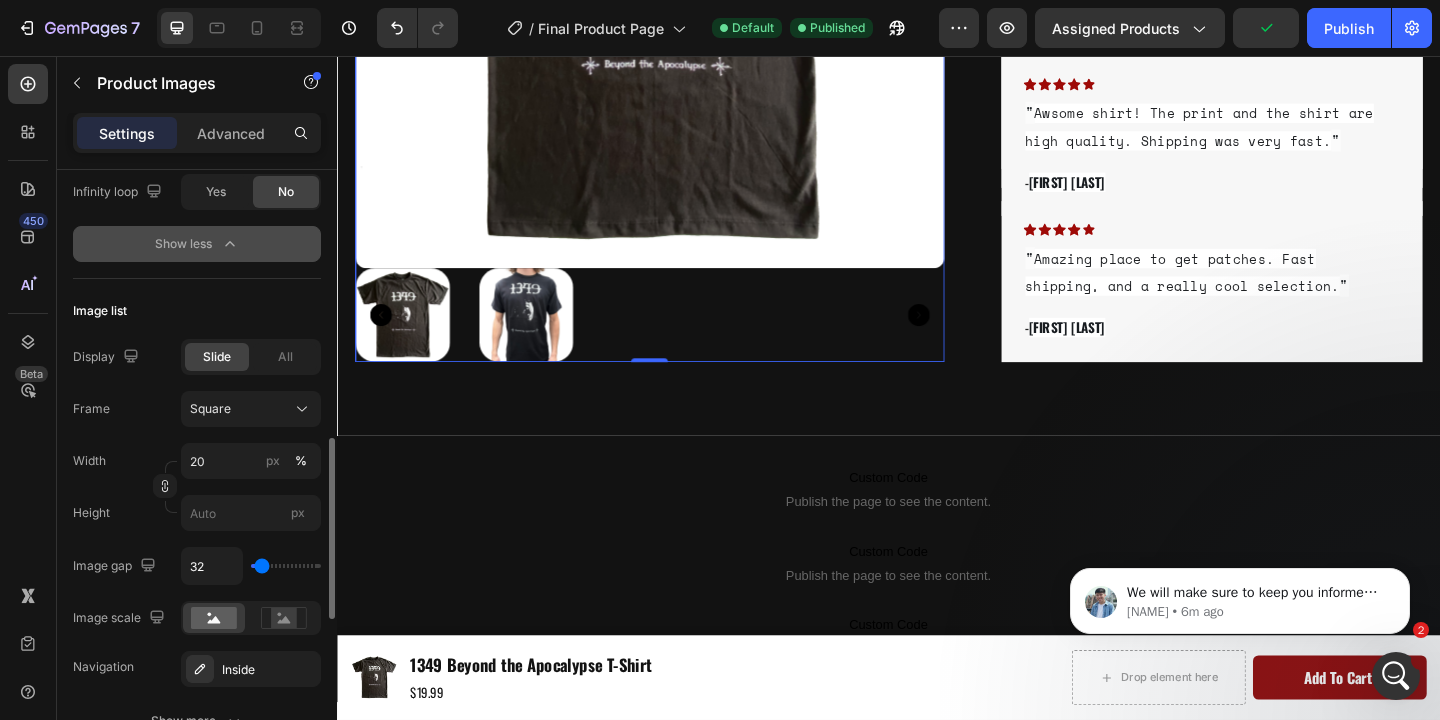 type on "82" 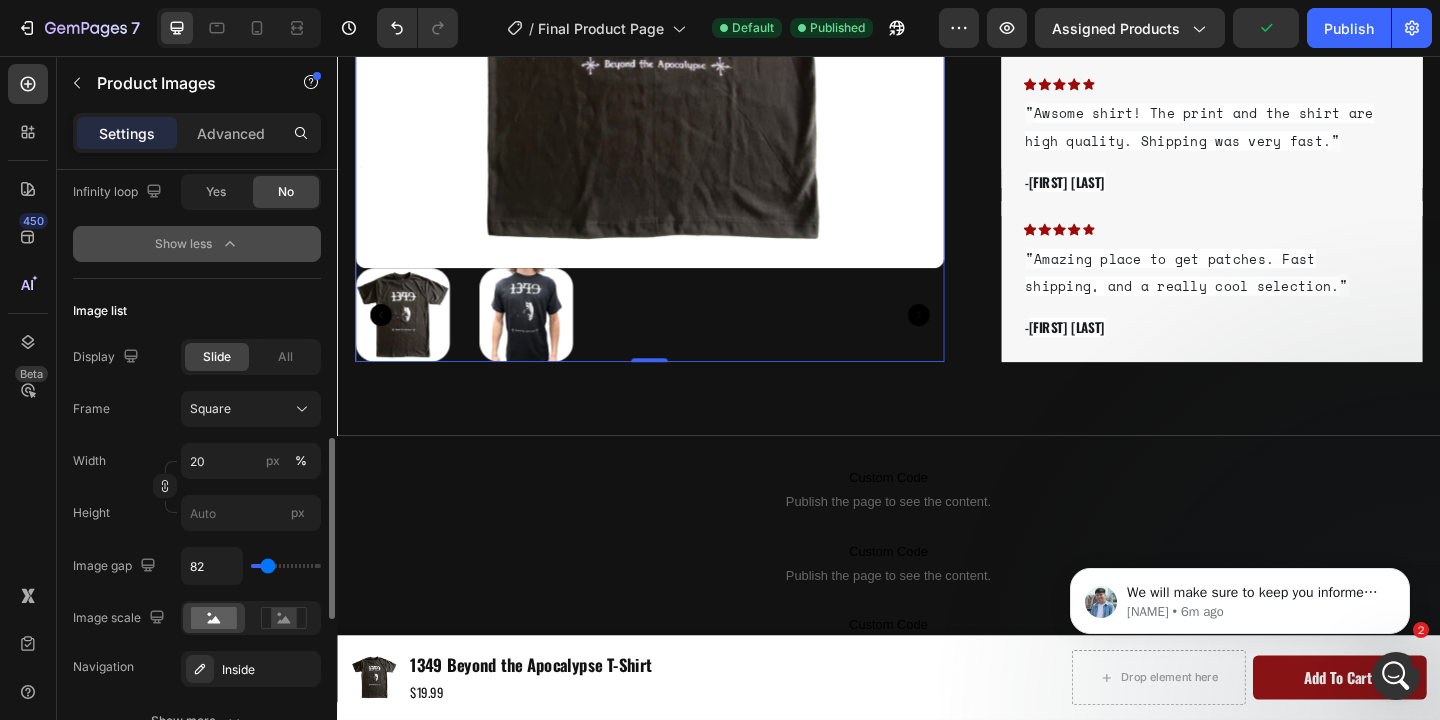 type on "84" 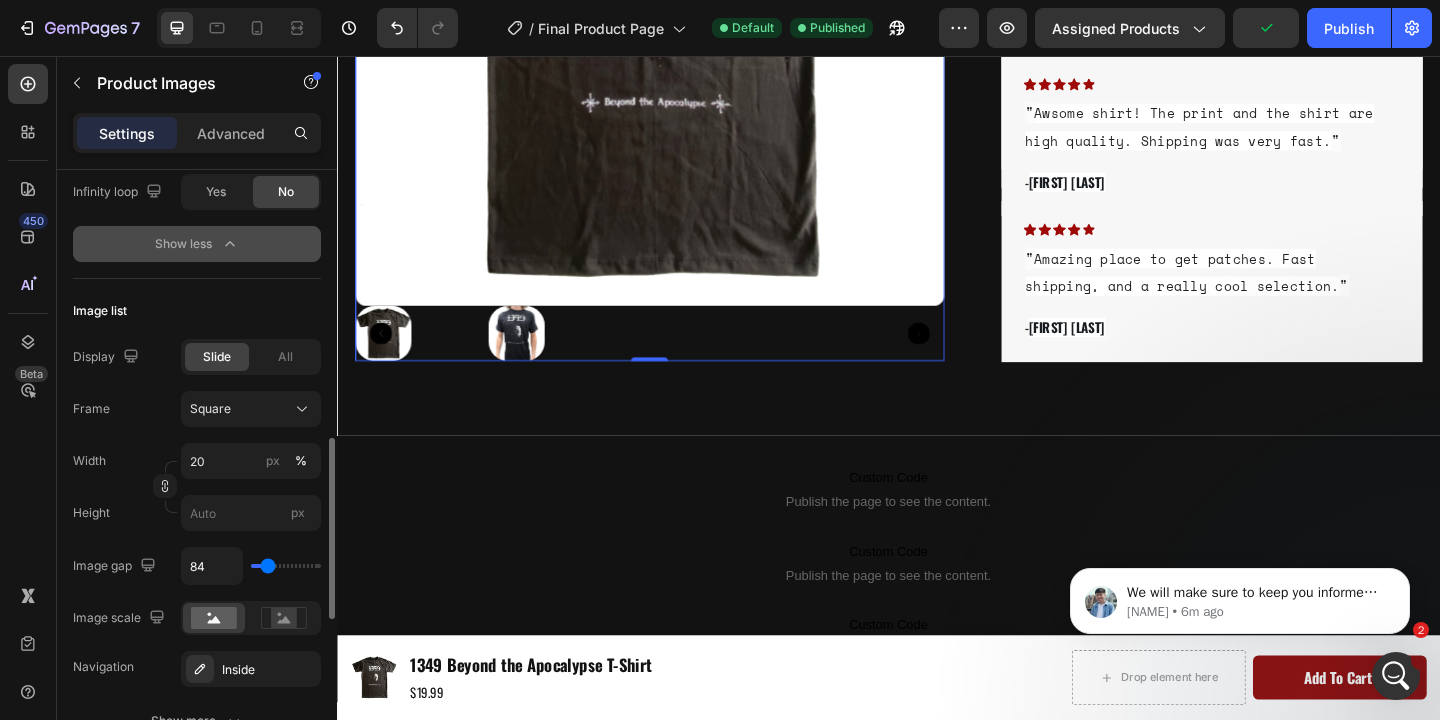 type on "91" 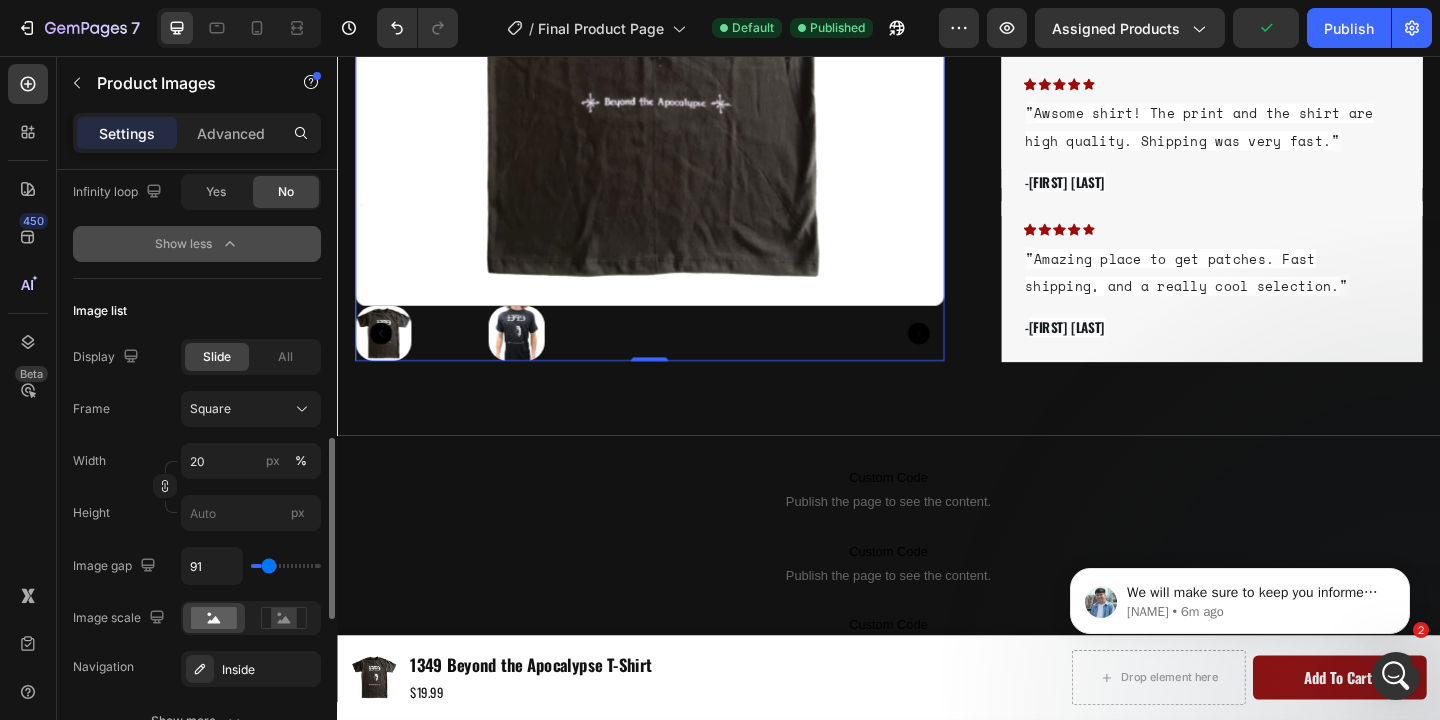 type on "96" 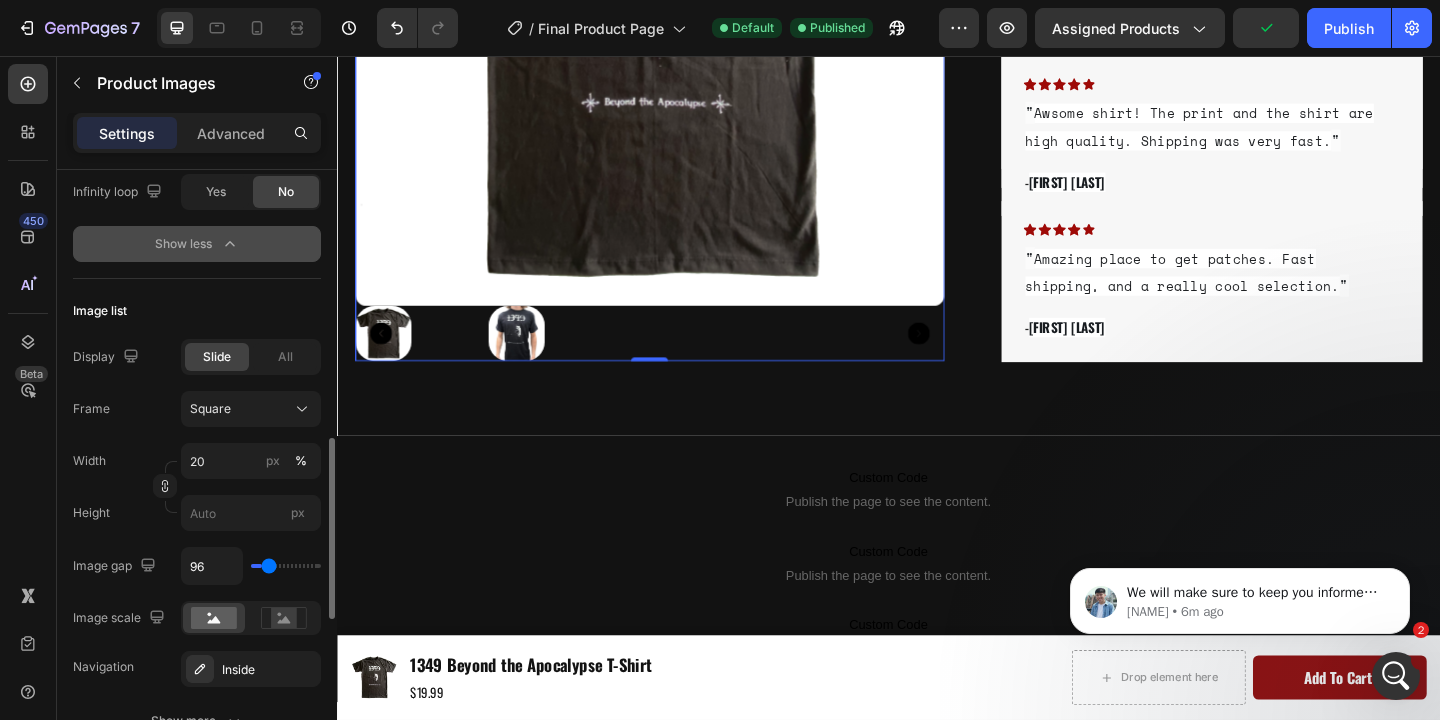 type on "104" 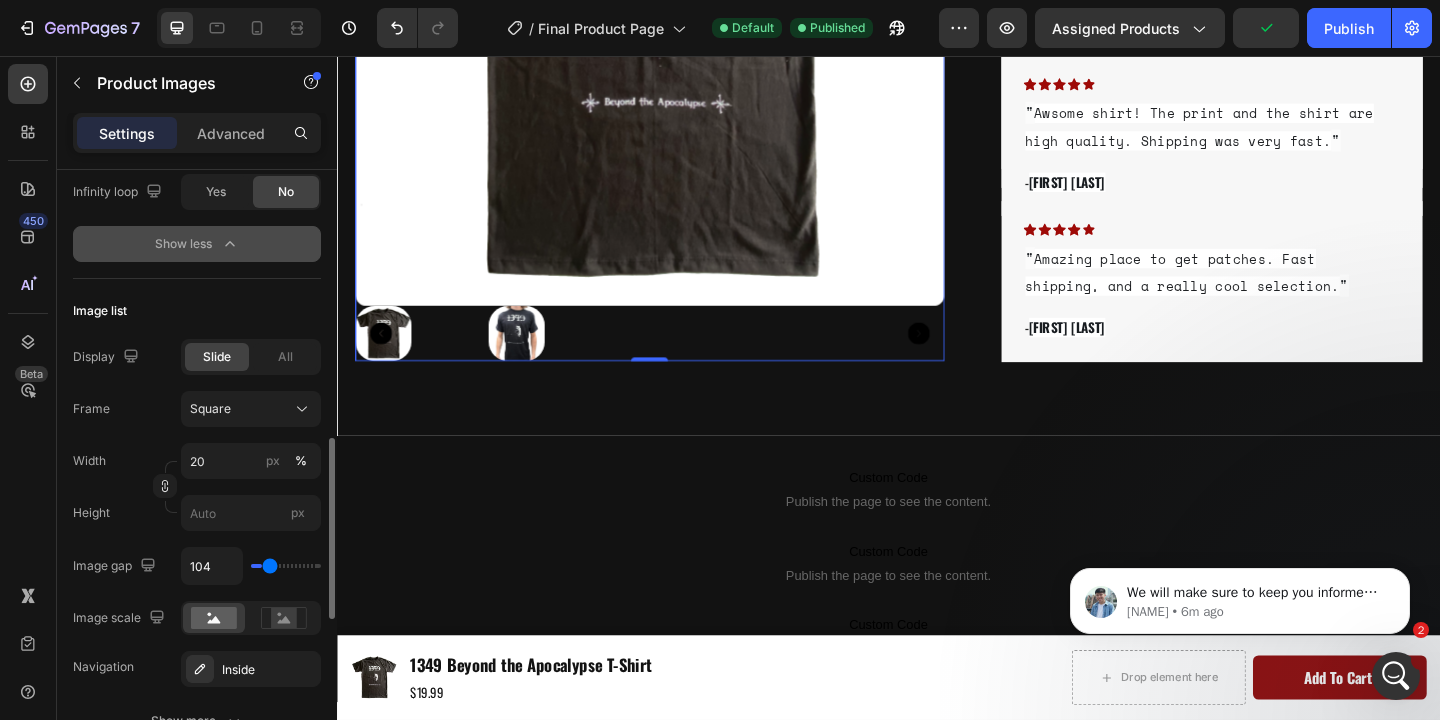 type on "111" 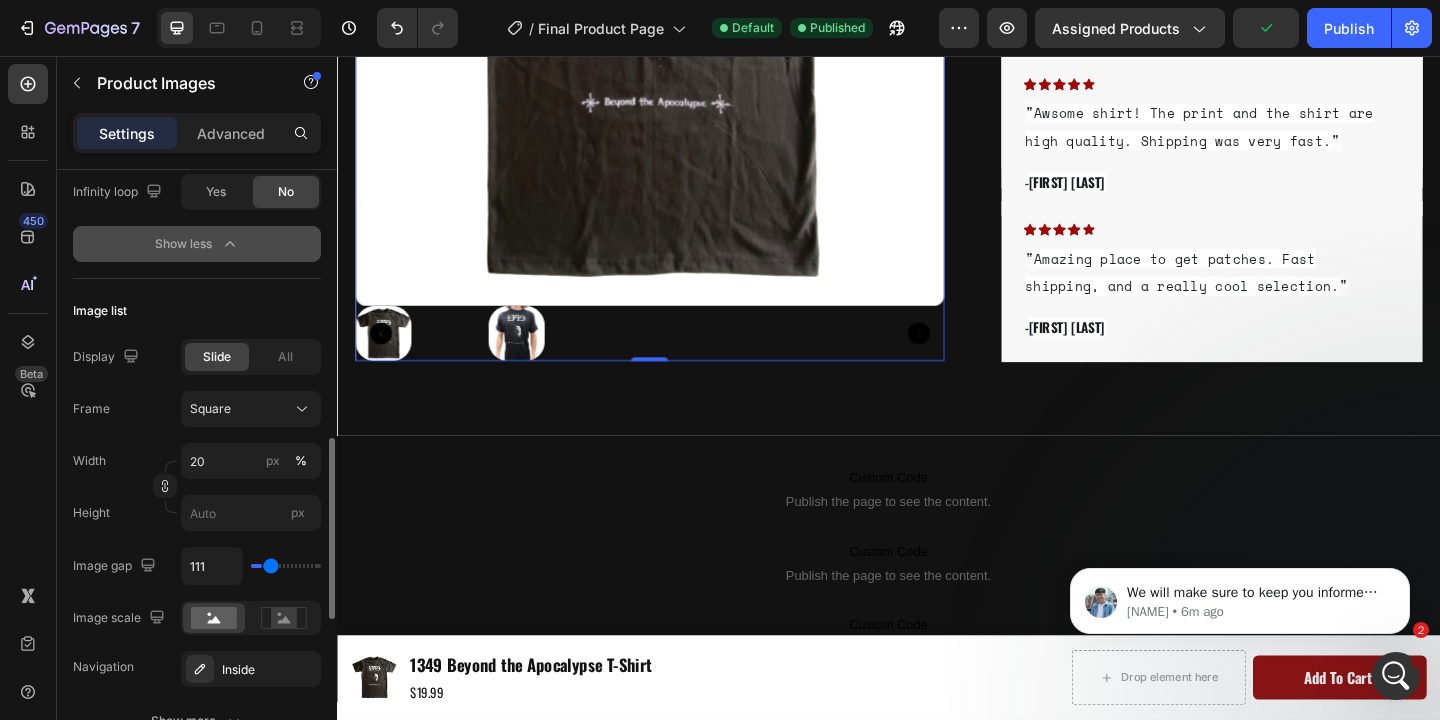 type on "119" 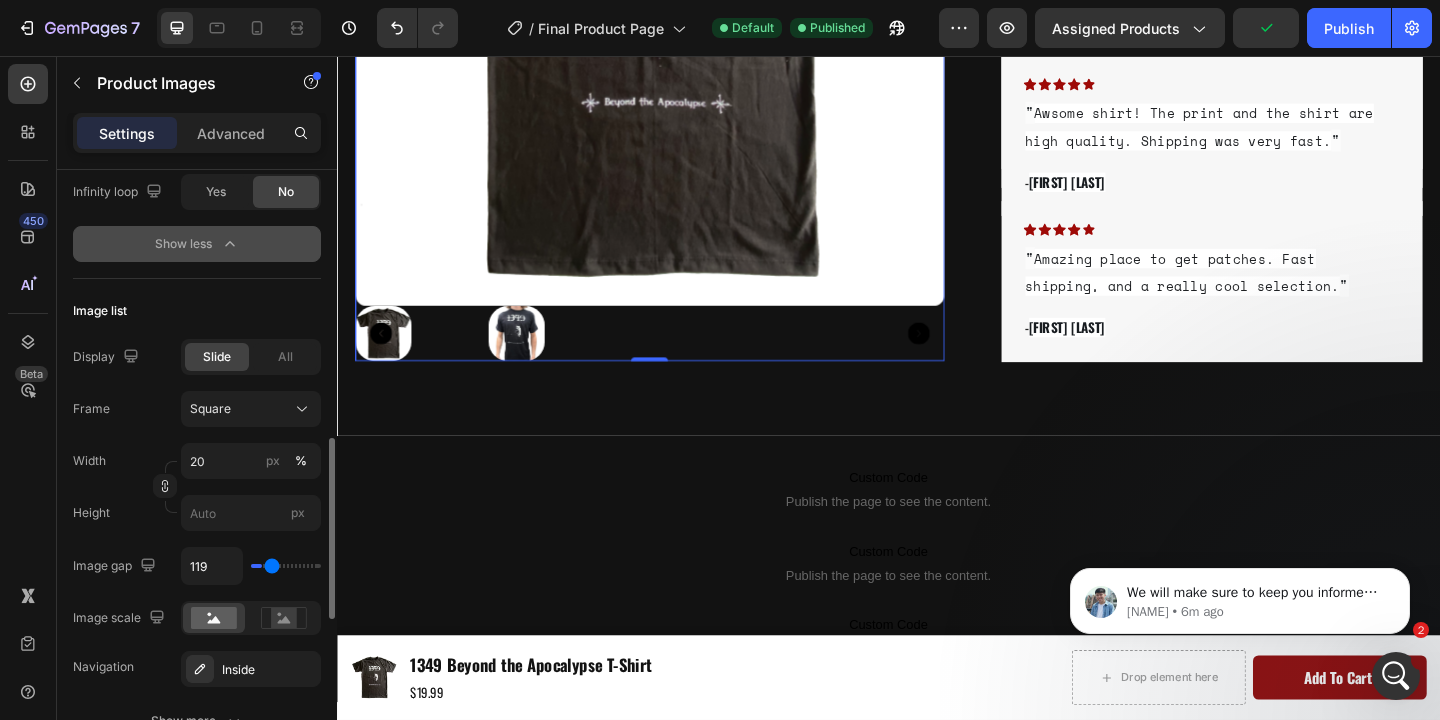 type on "127" 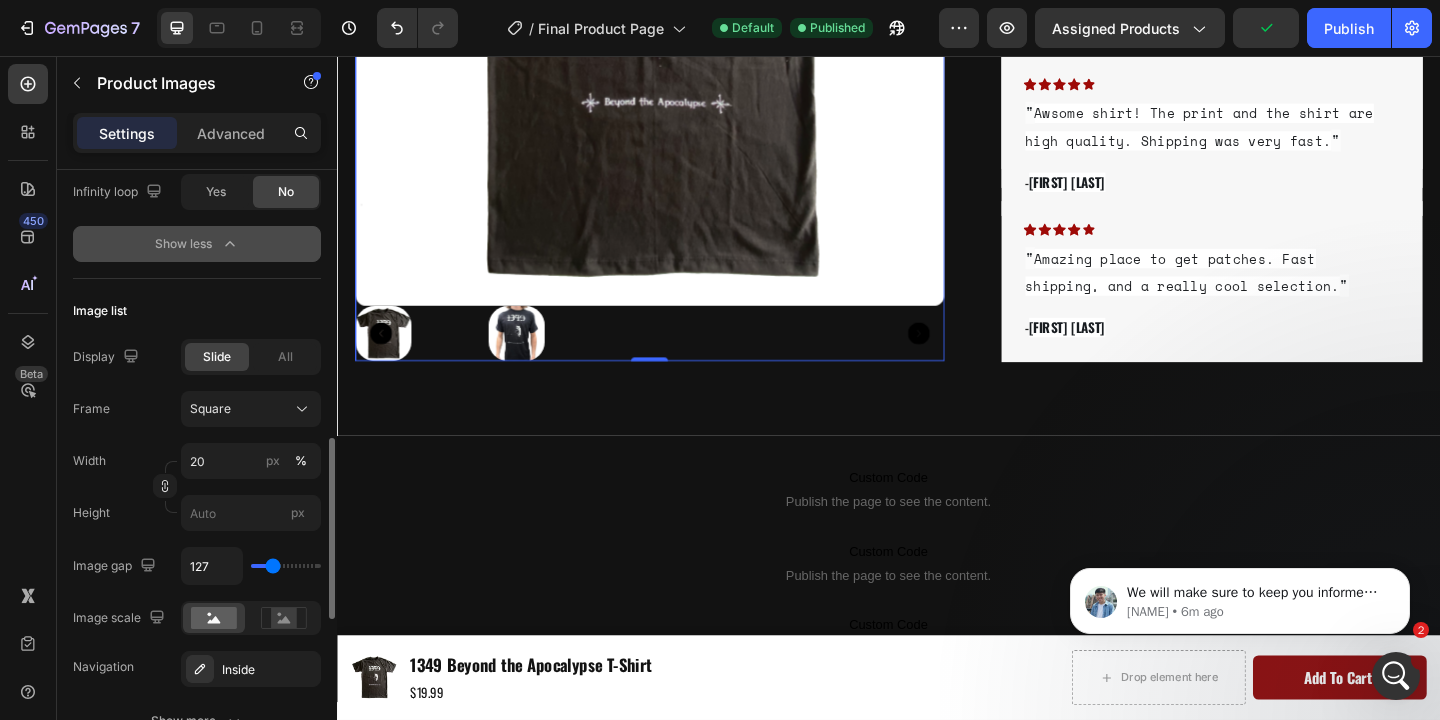 type on "137" 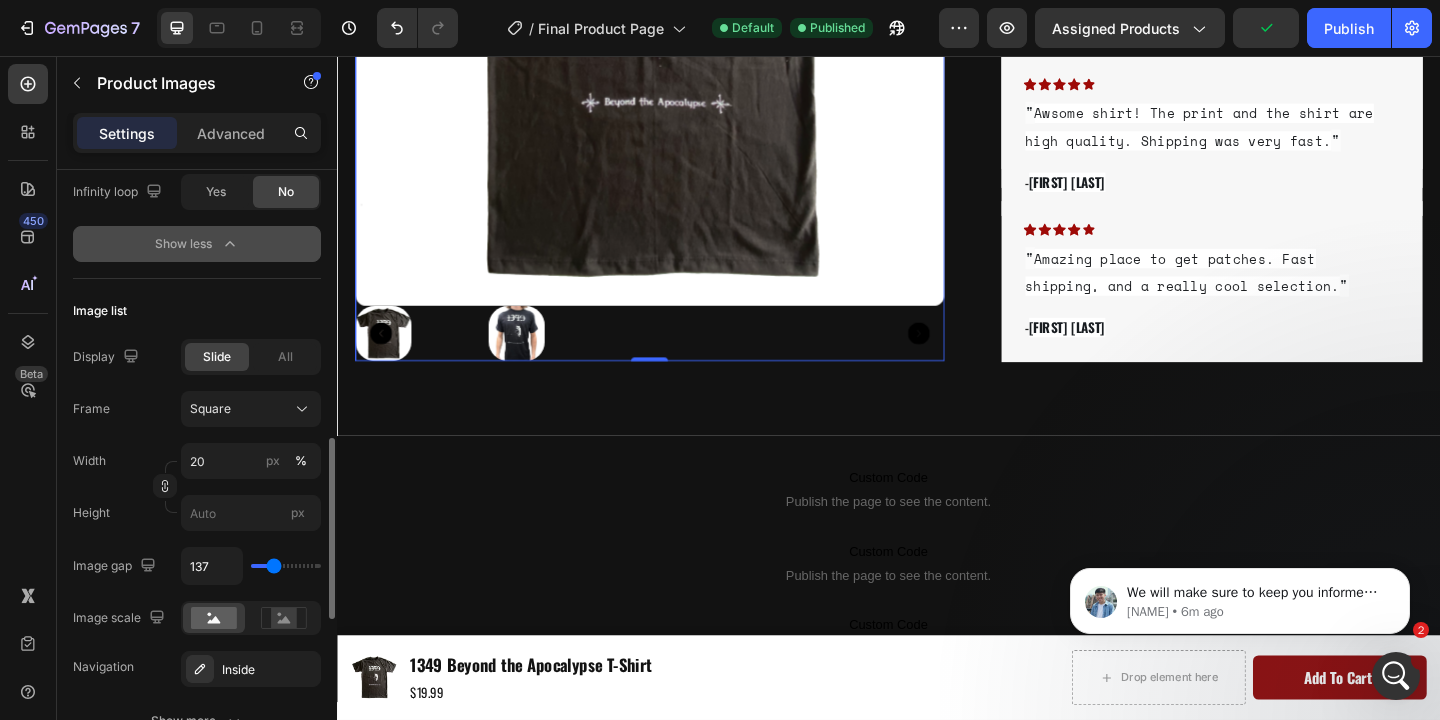 type on "145" 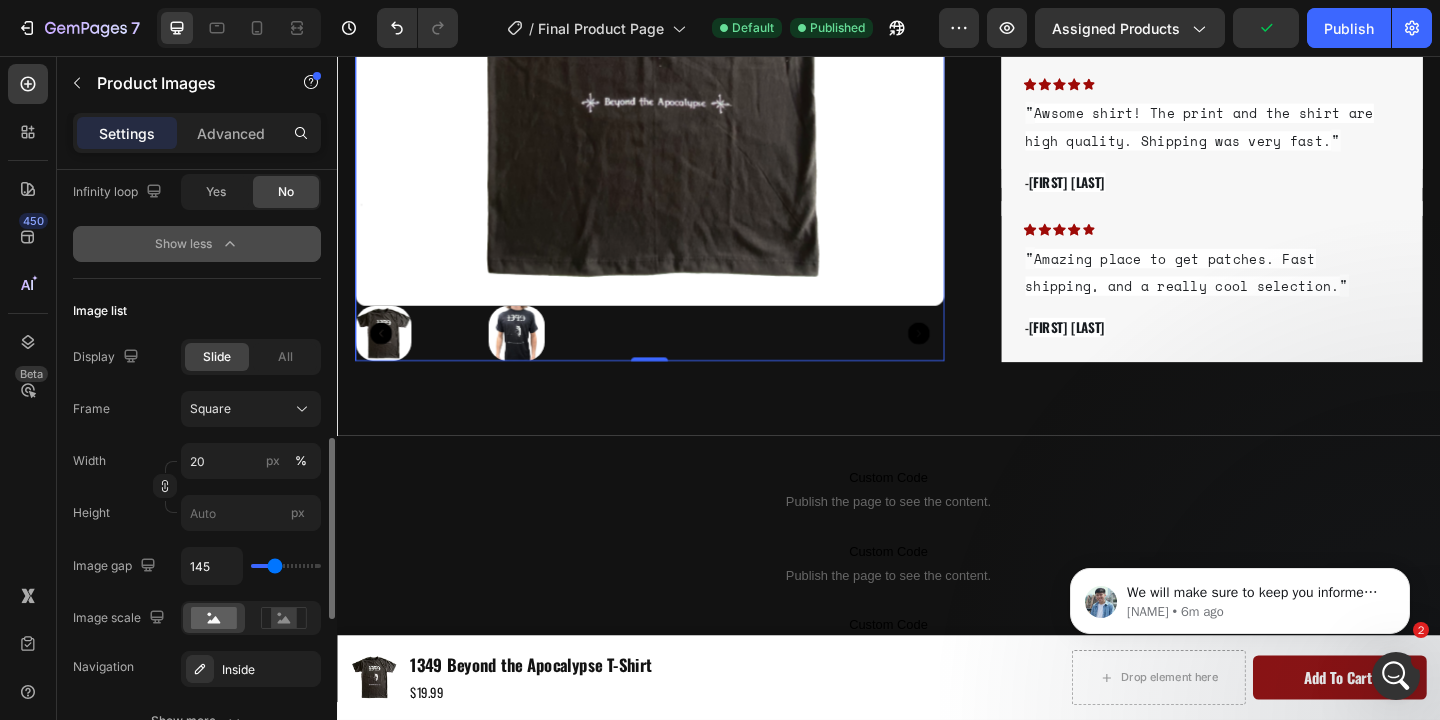 type on "172" 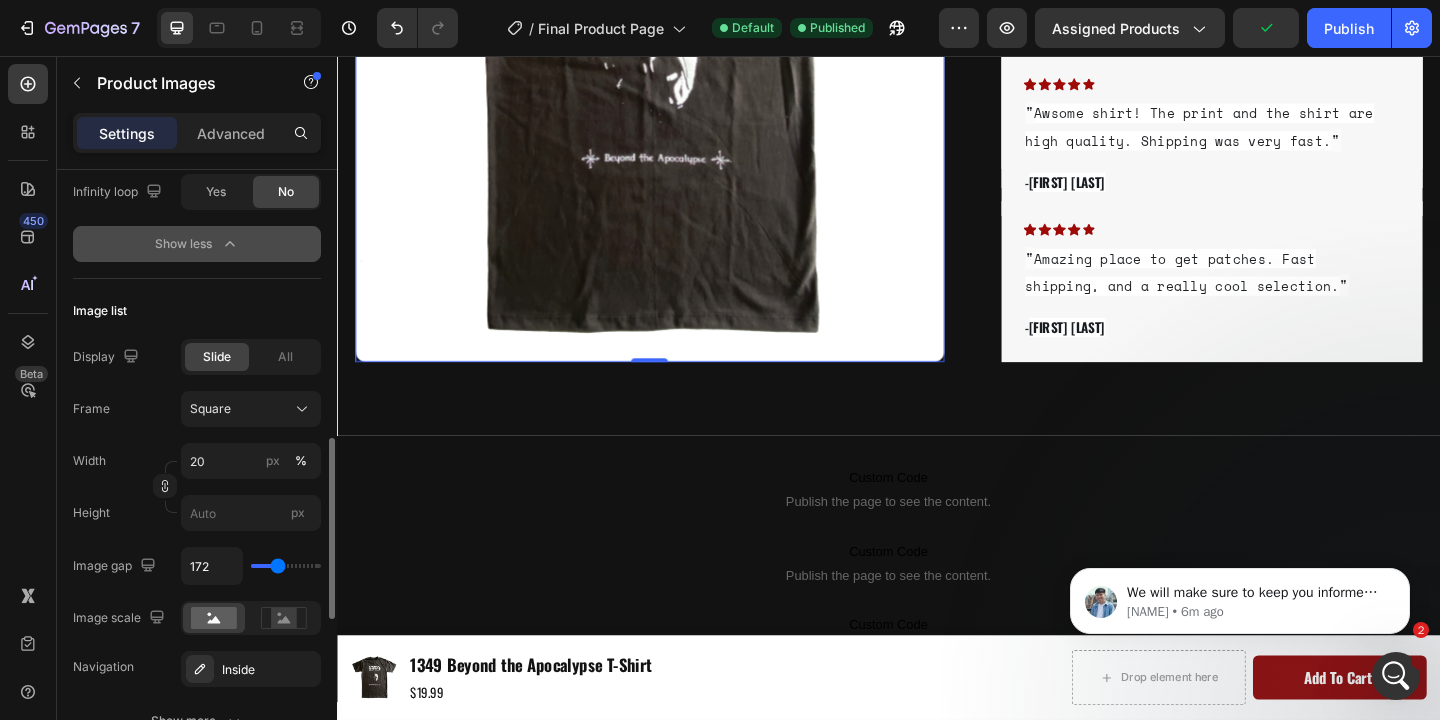 type on "174" 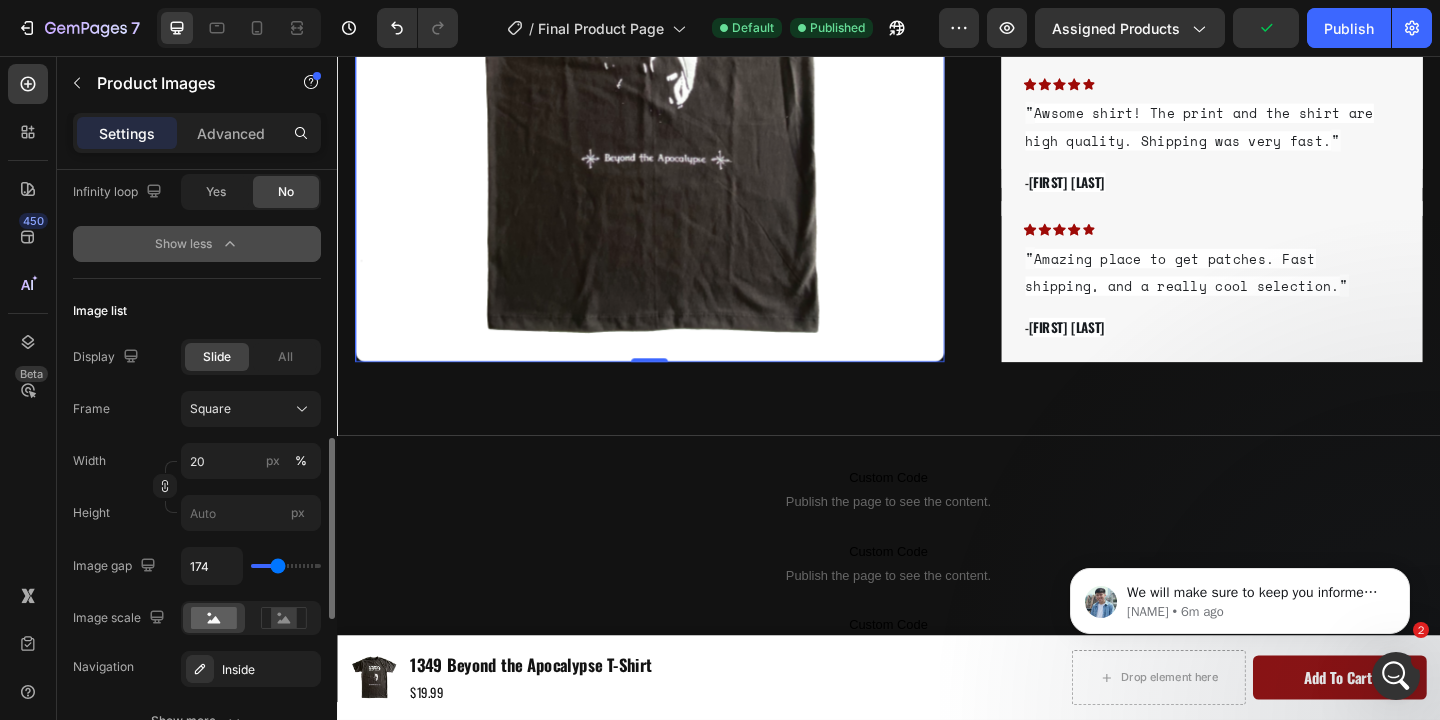 type on "137" 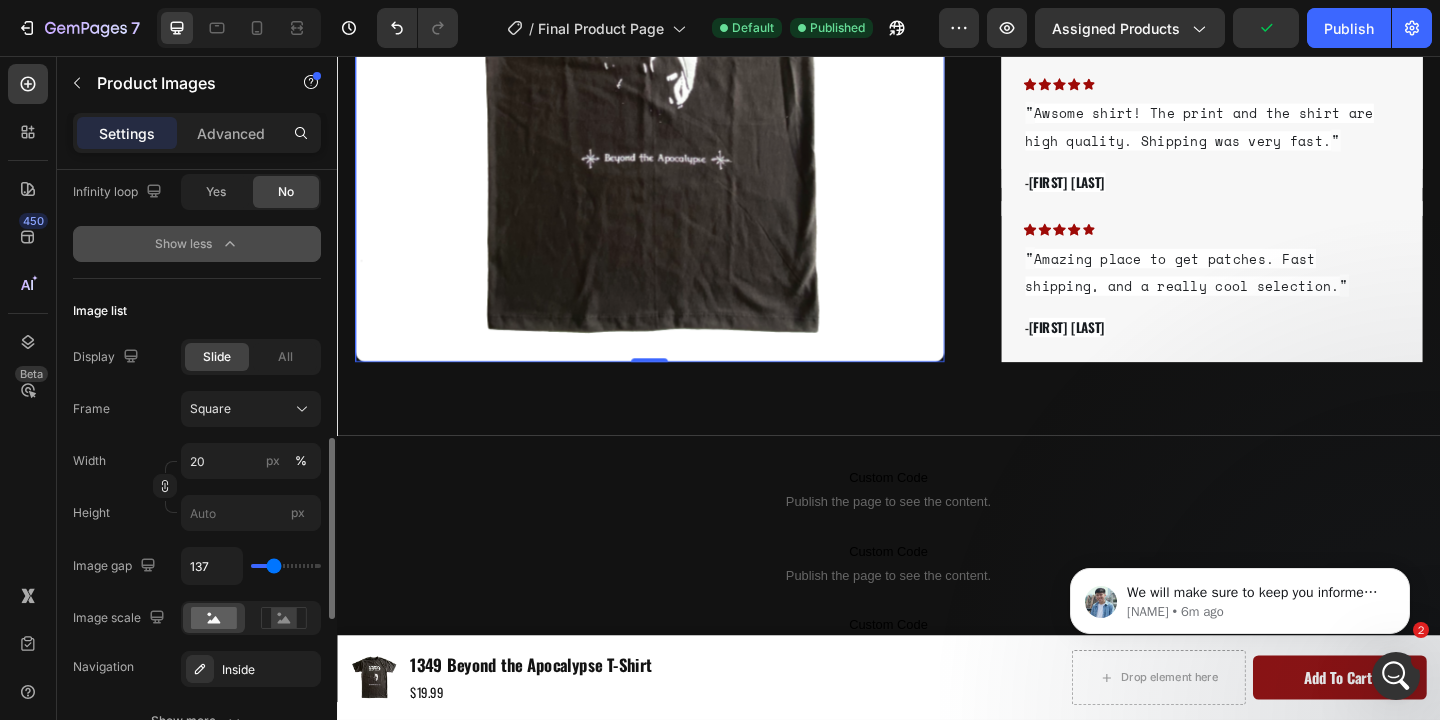 type on "135" 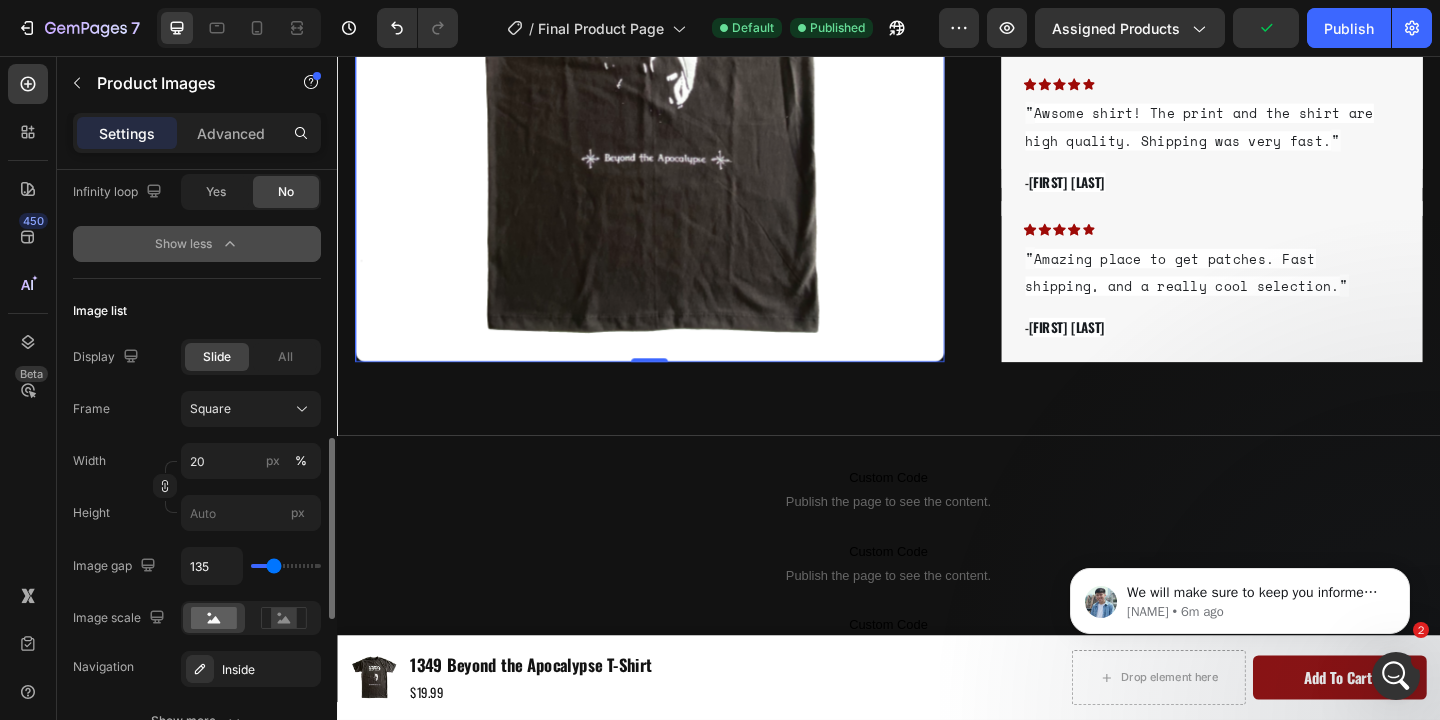 type on "130" 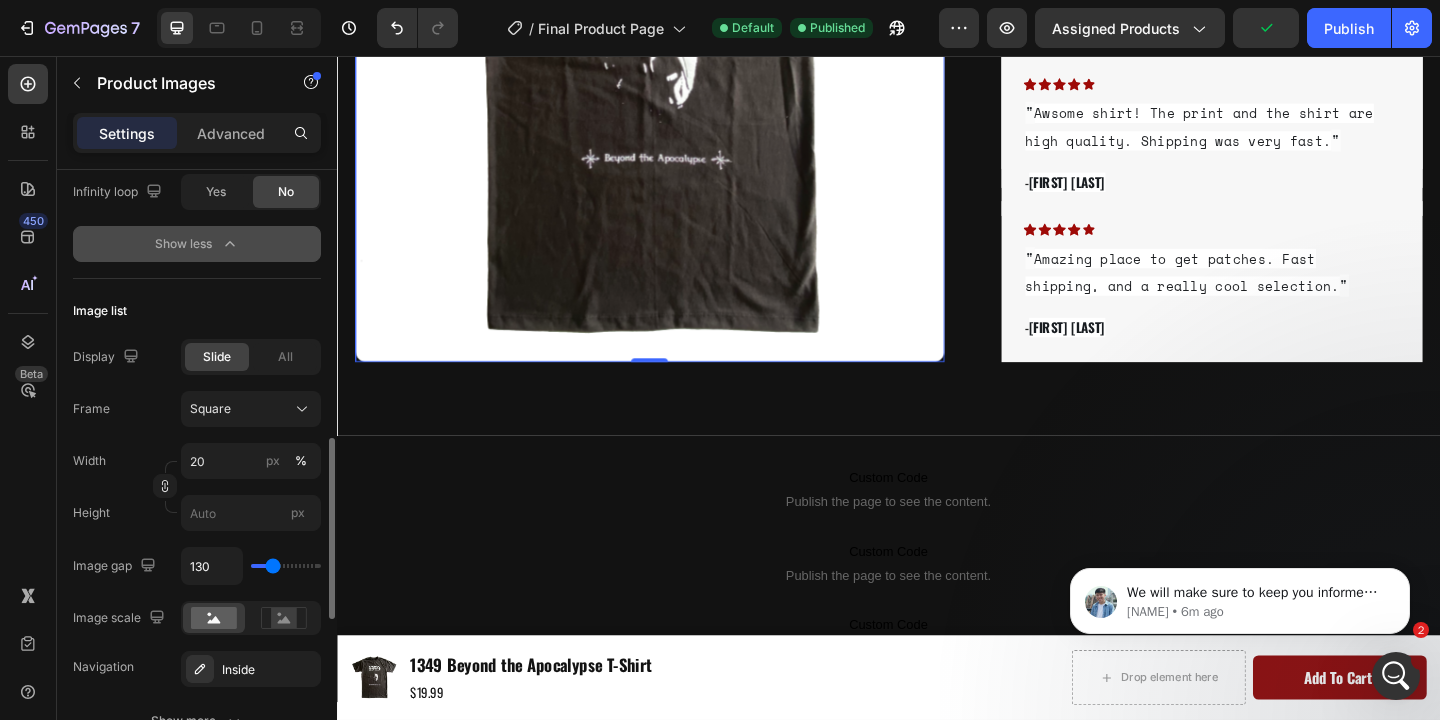 type on "125" 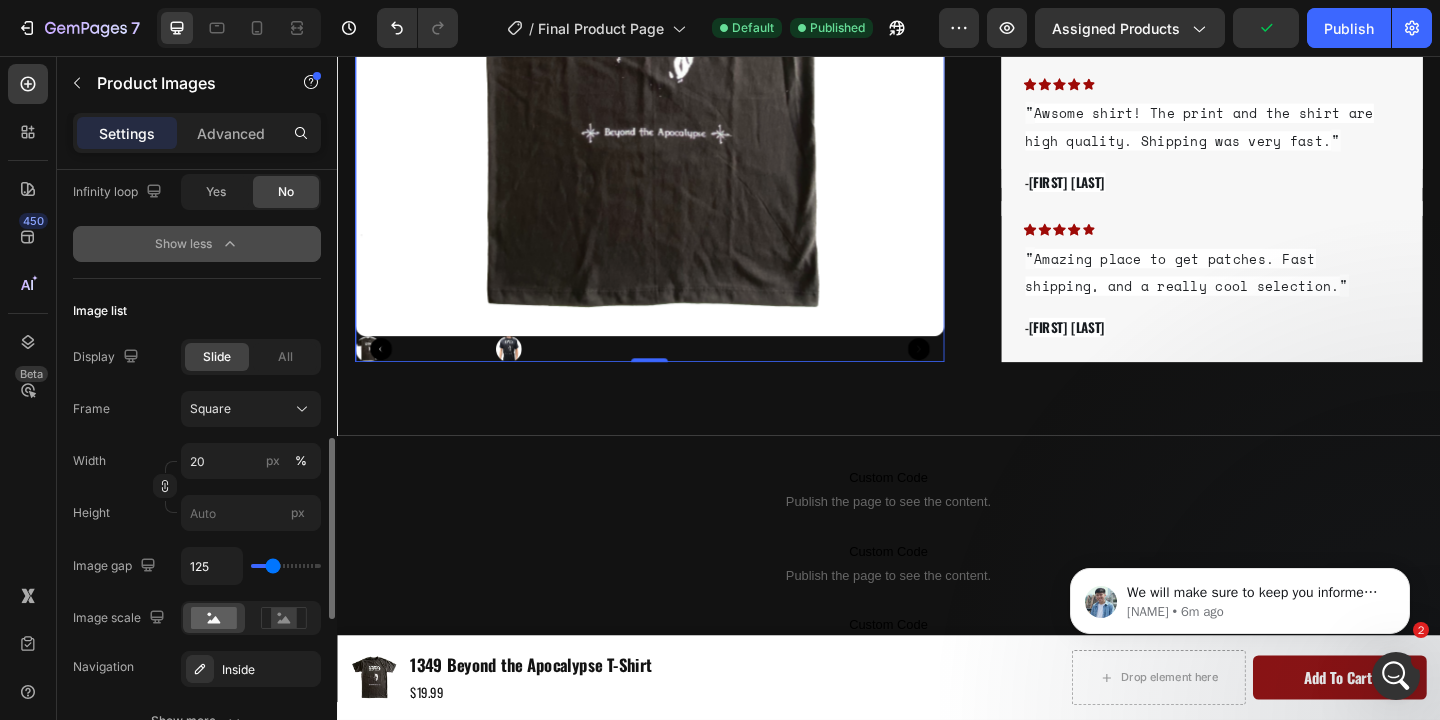 type on "123" 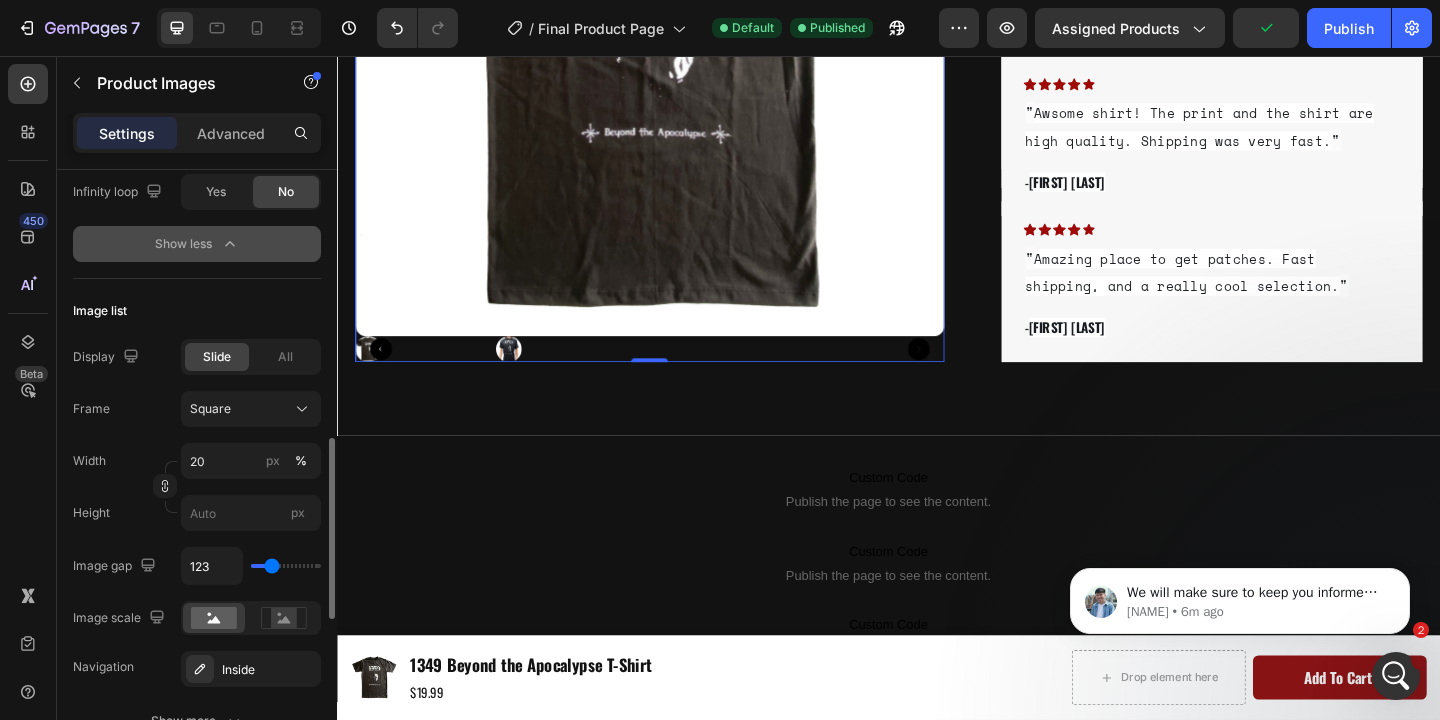 type on "118" 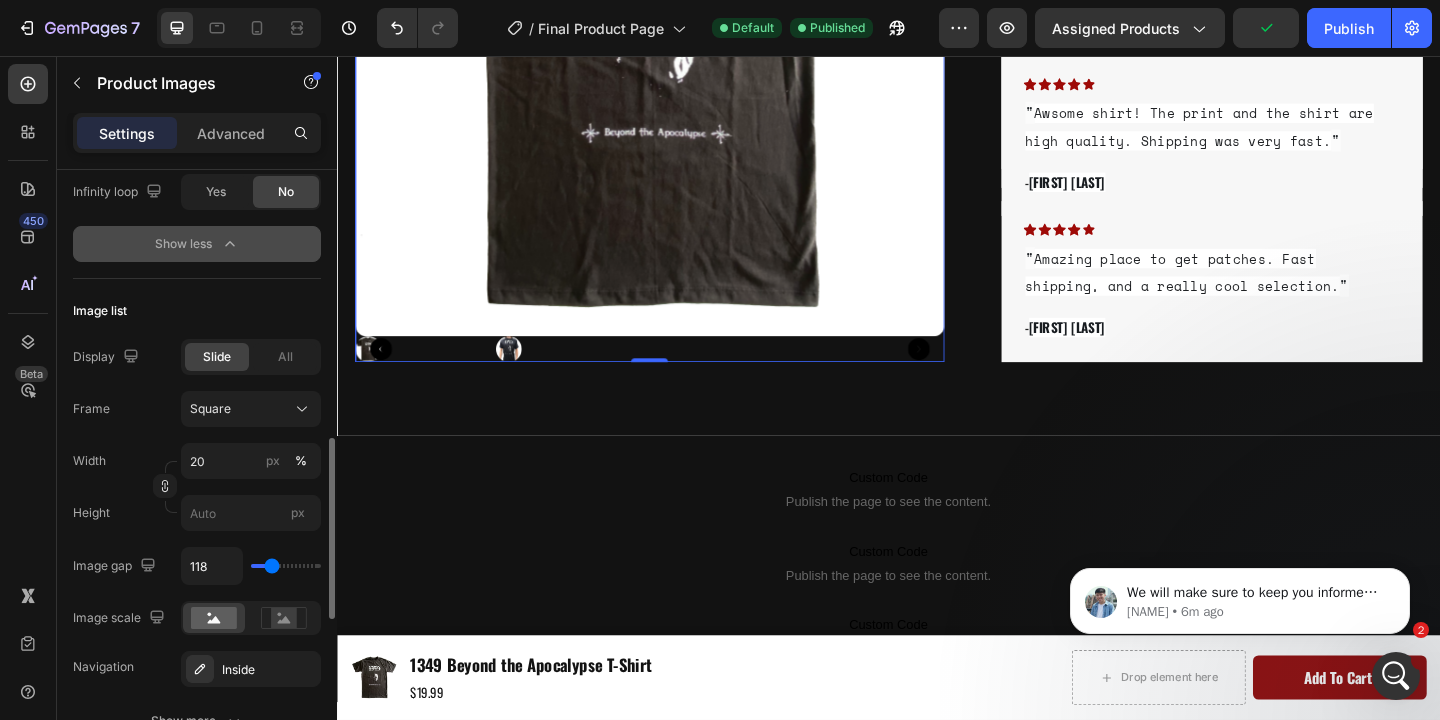 type on "113" 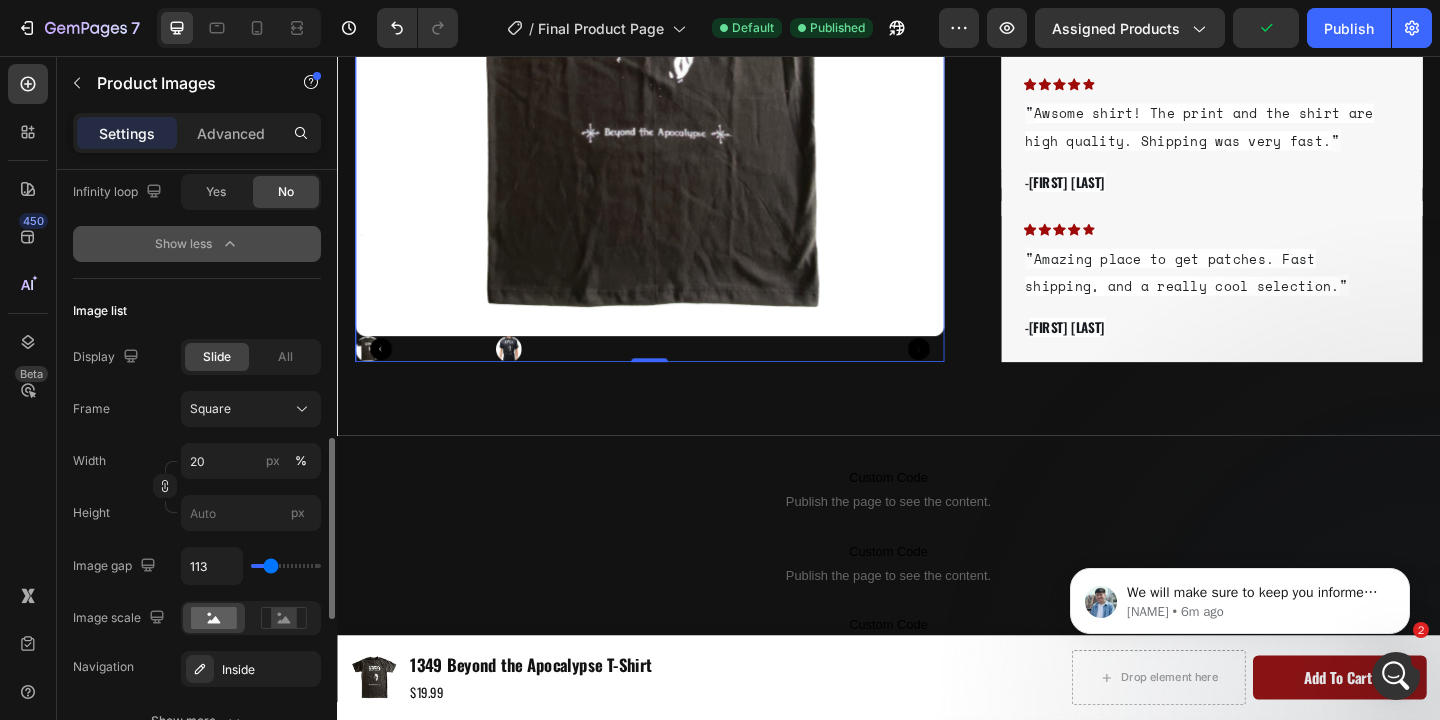 type on "109" 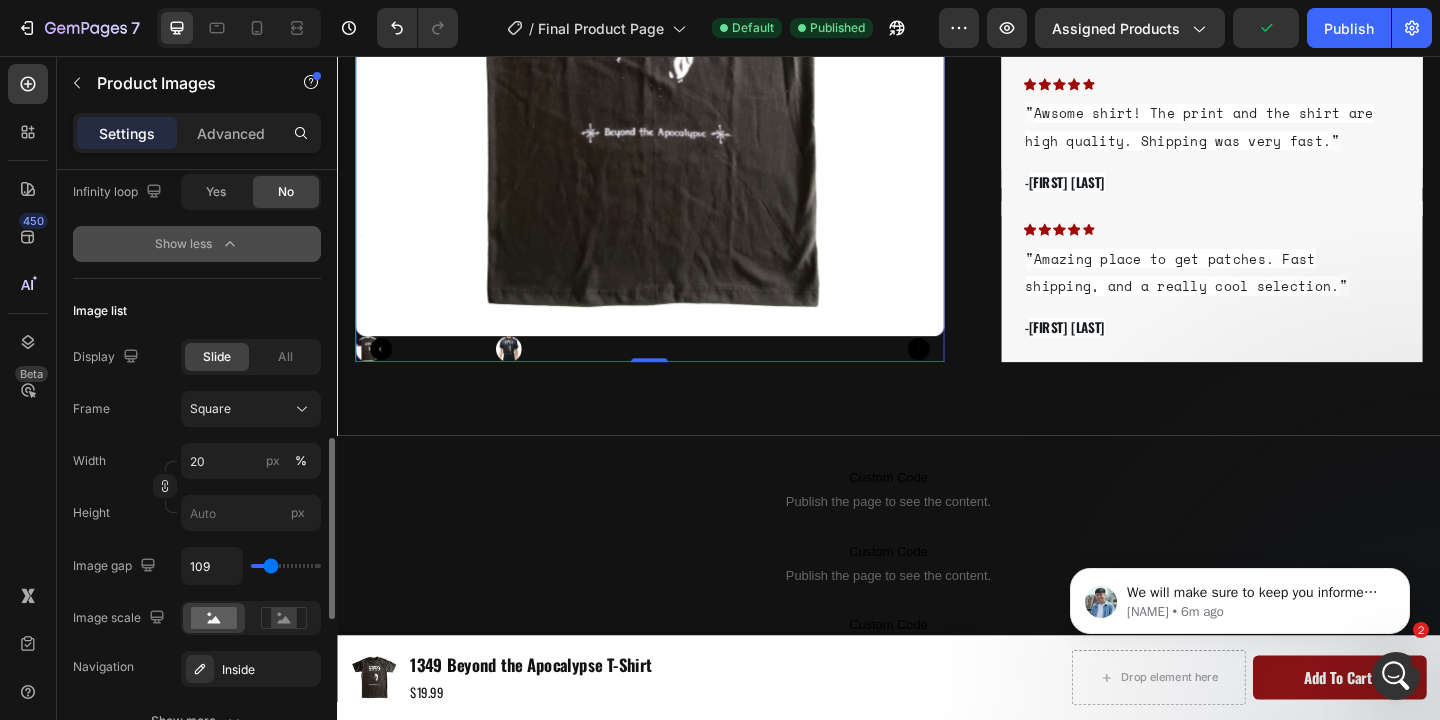 type on "106" 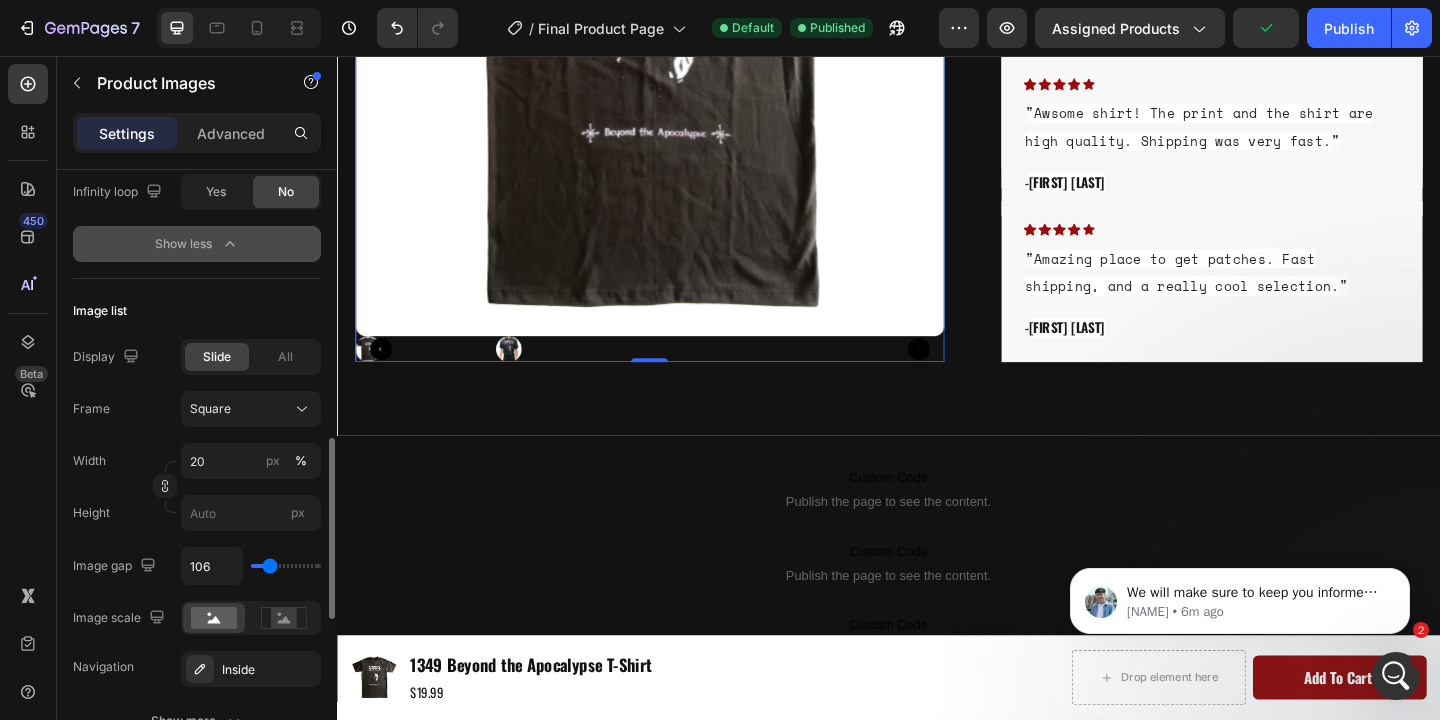 type on "101" 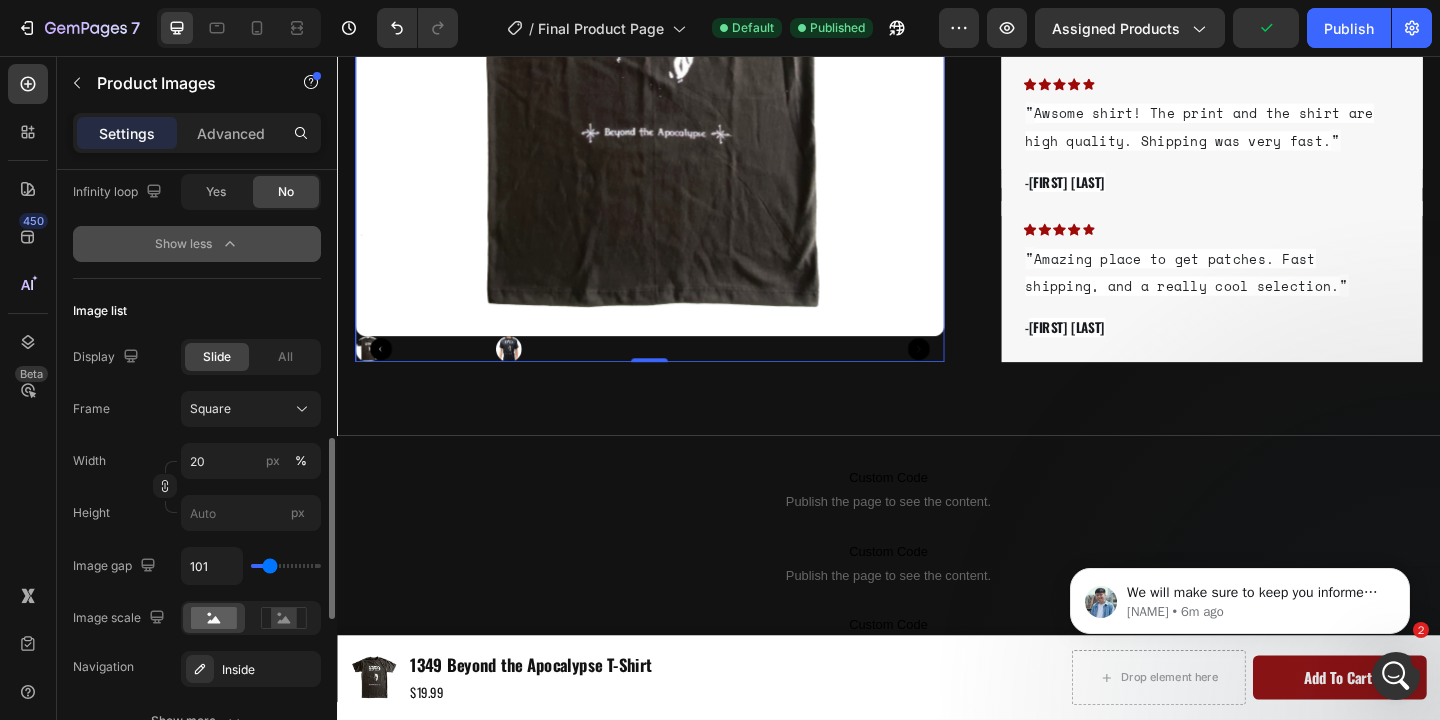type on "97" 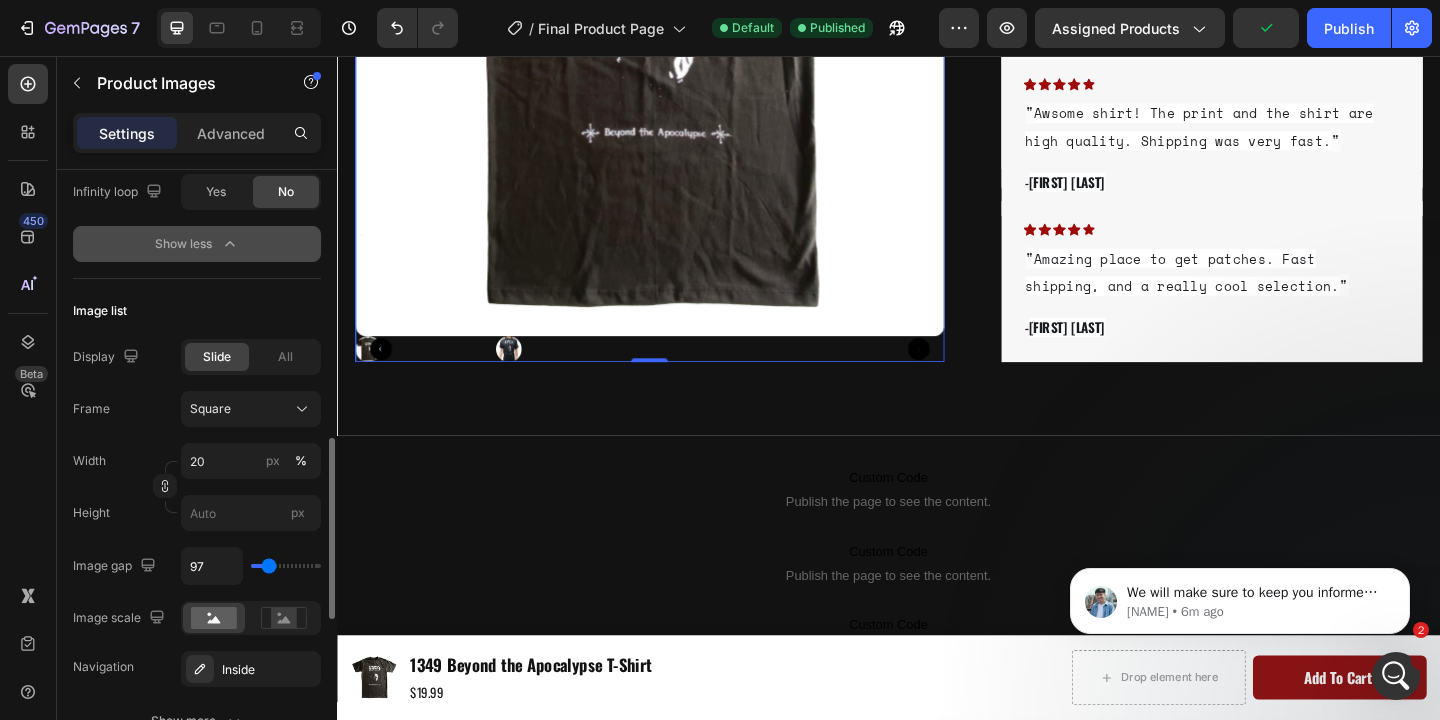 type on "94" 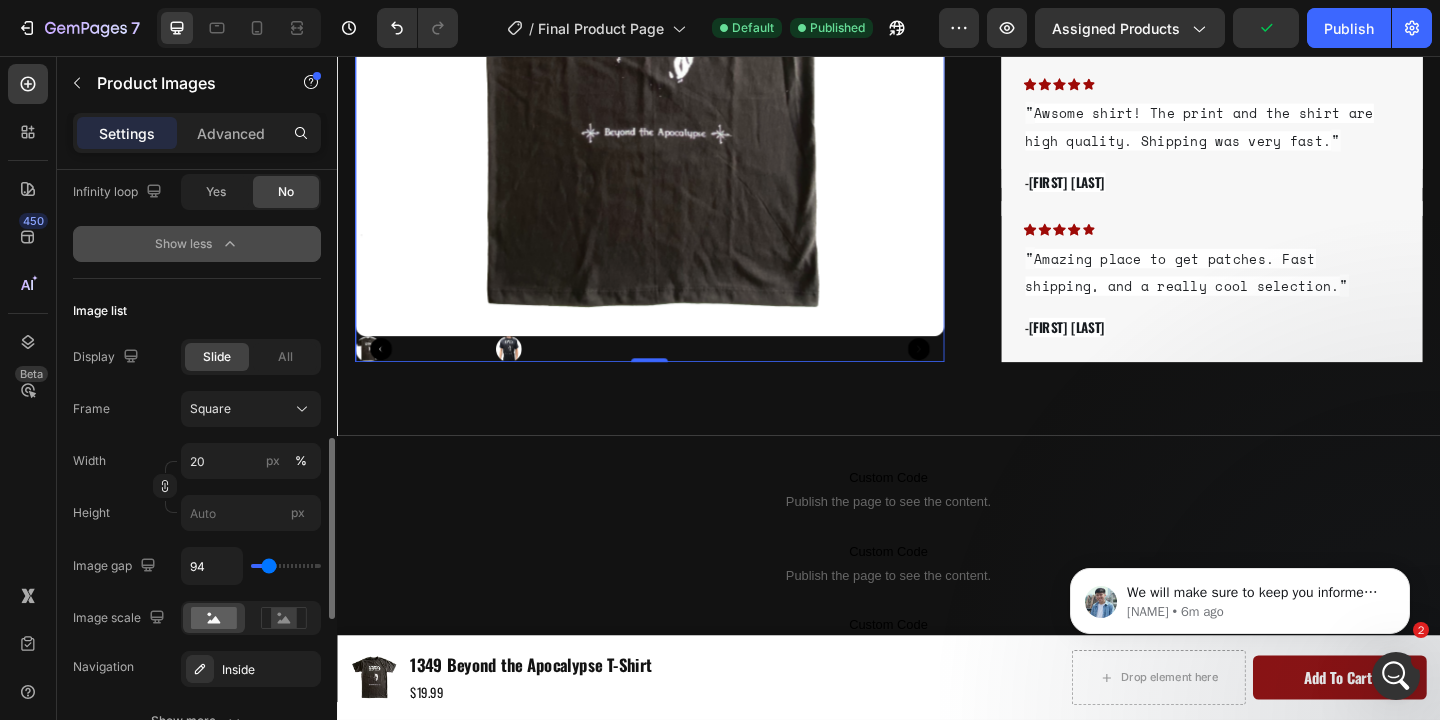 type on "92" 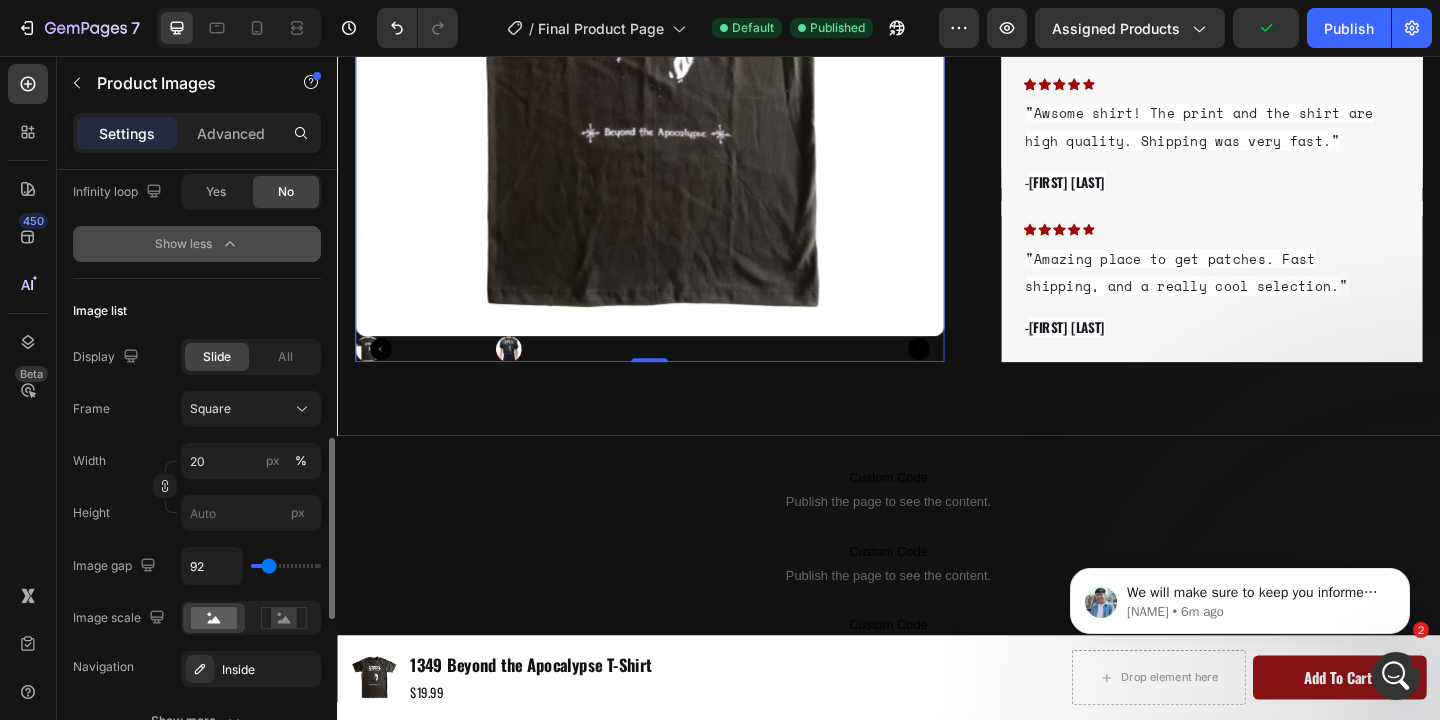 type on "90" 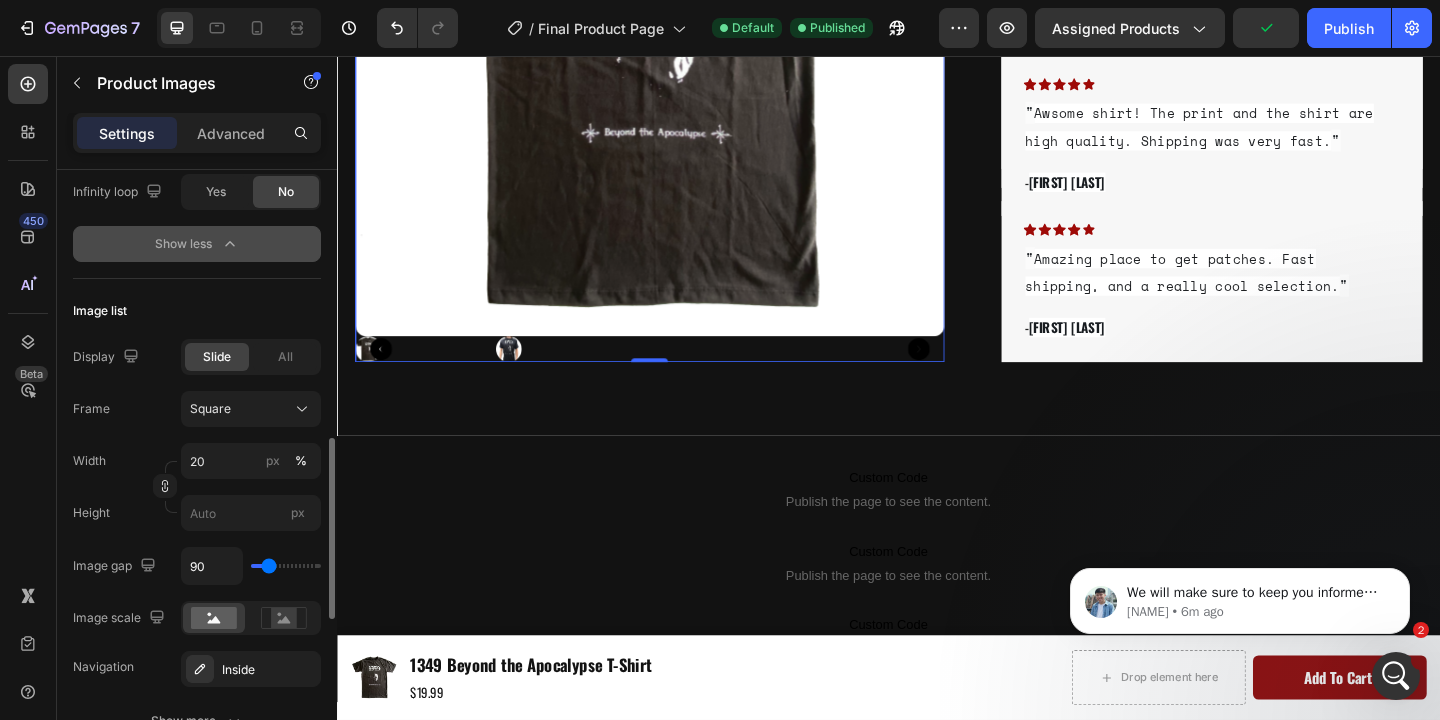 type on "85" 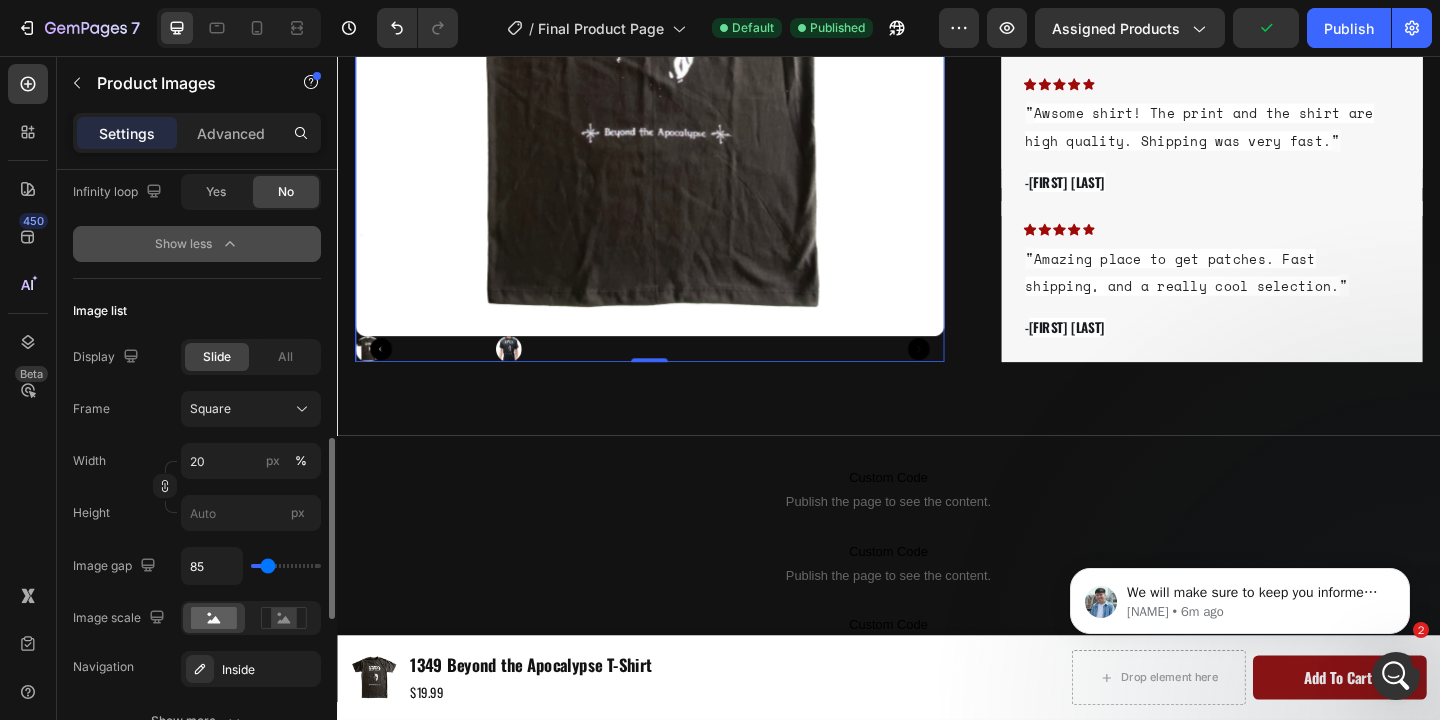 type on "83" 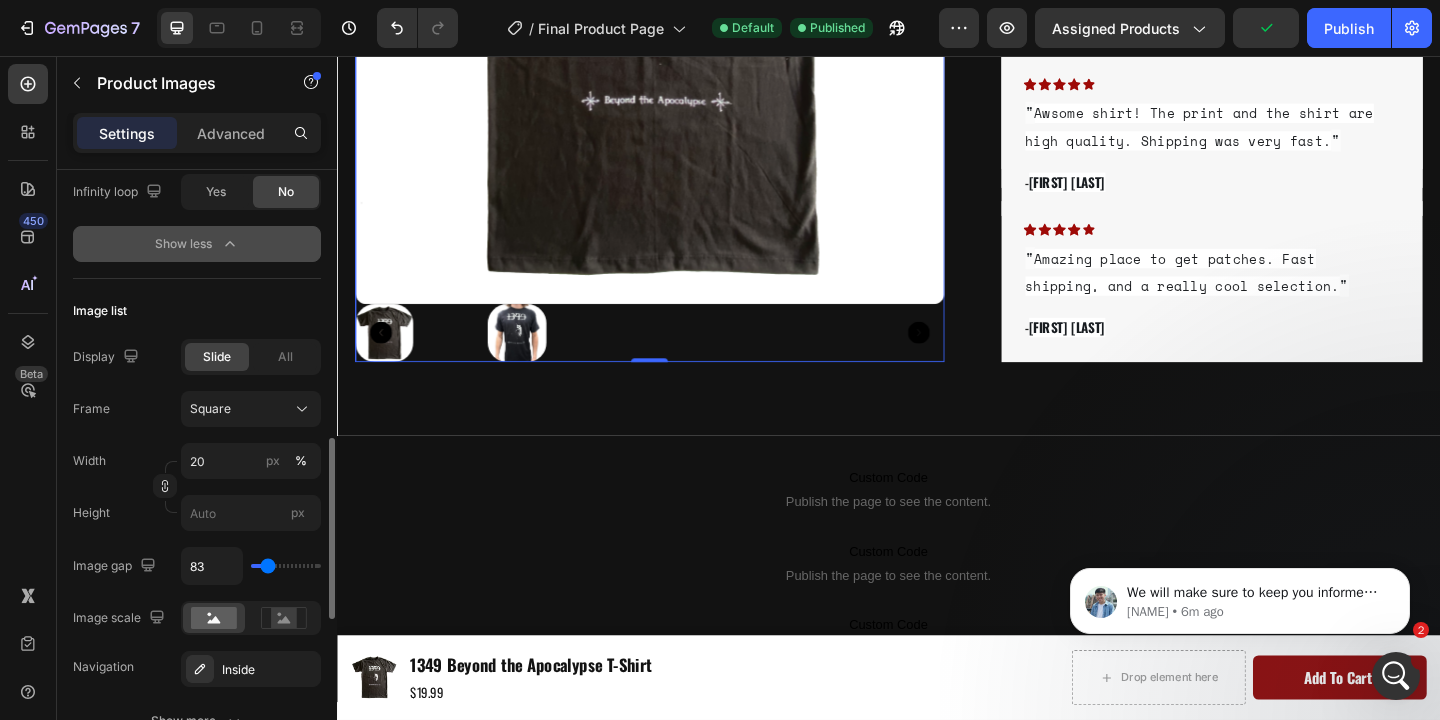 type on "81" 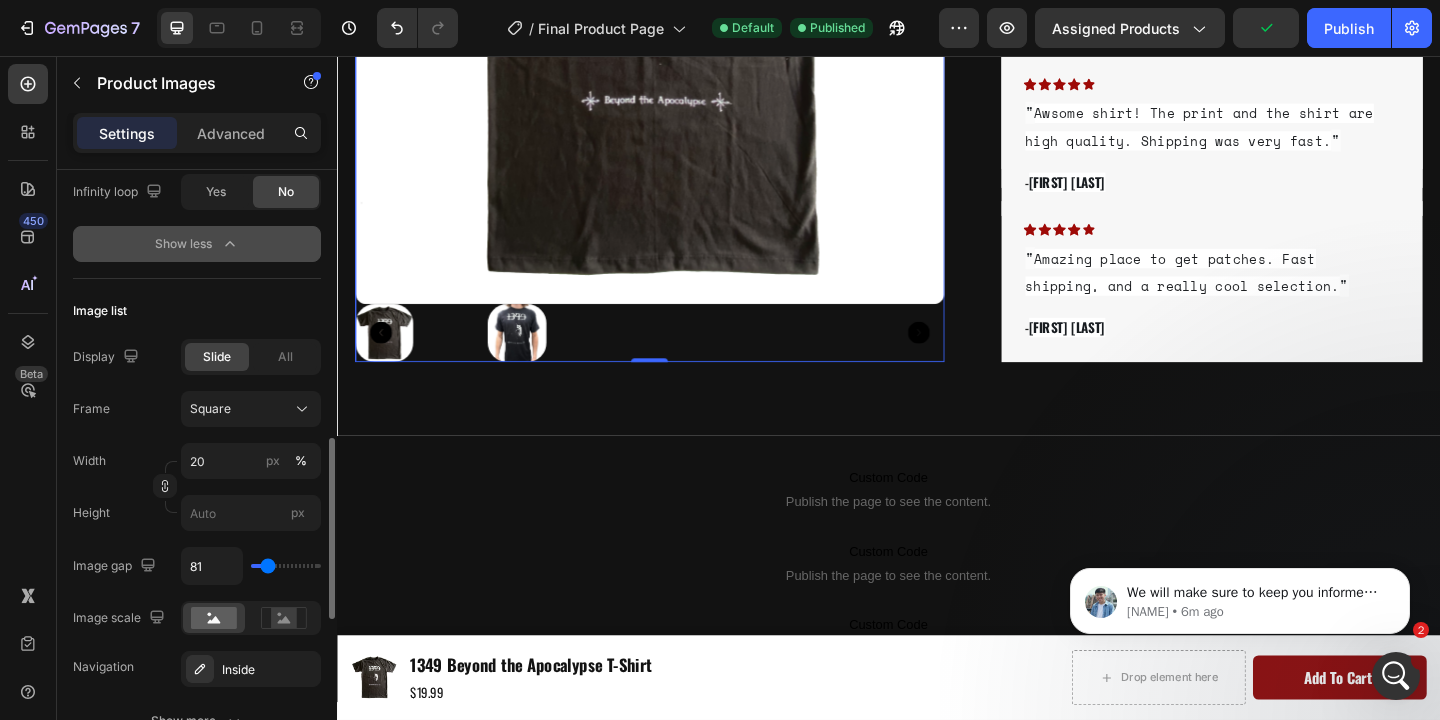 type on "76" 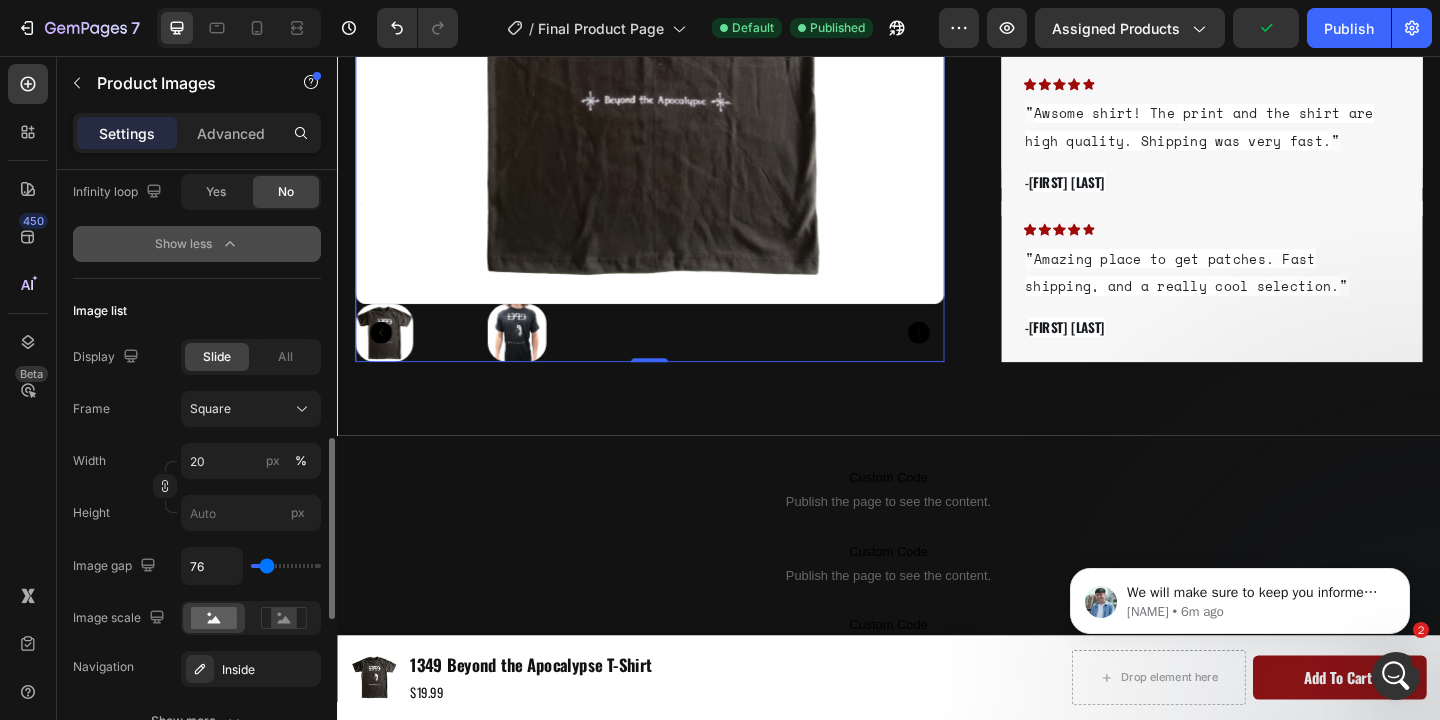 type on "74" 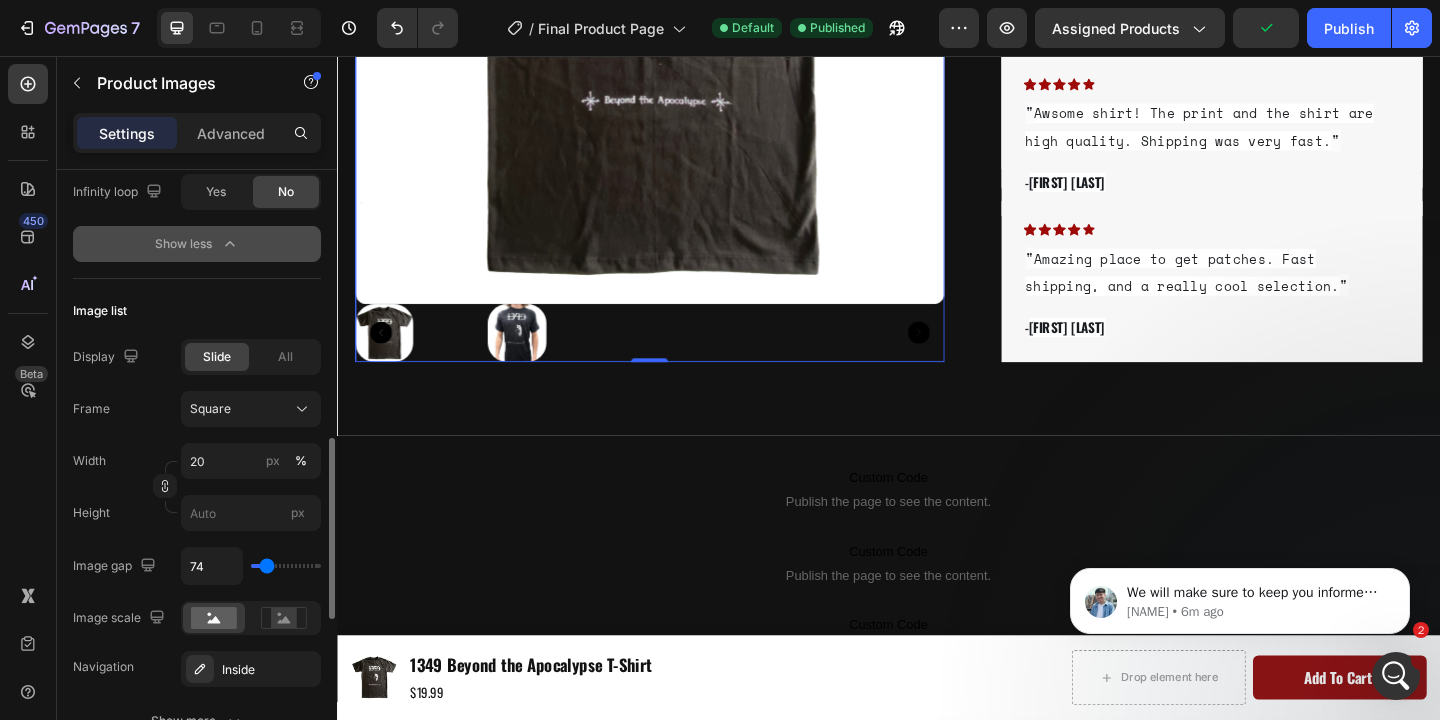 type on "66" 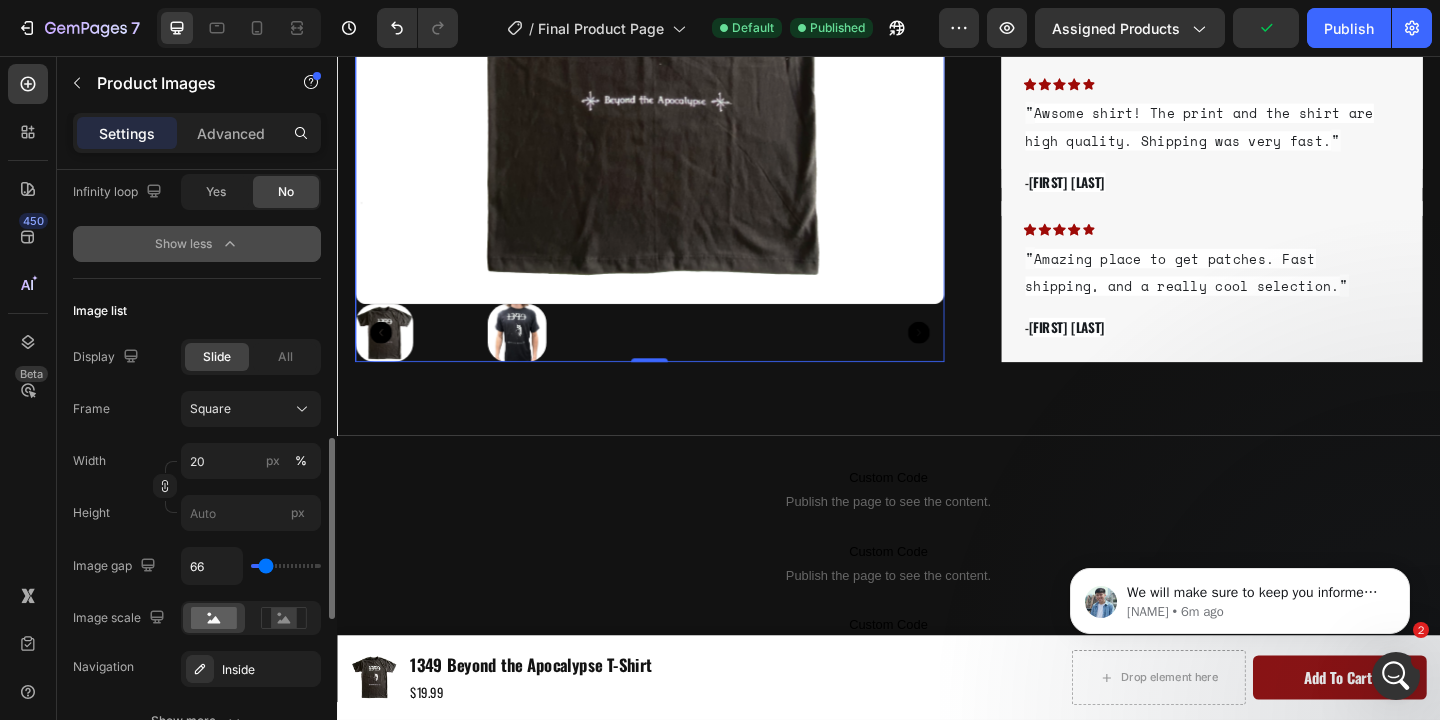 type on "64" 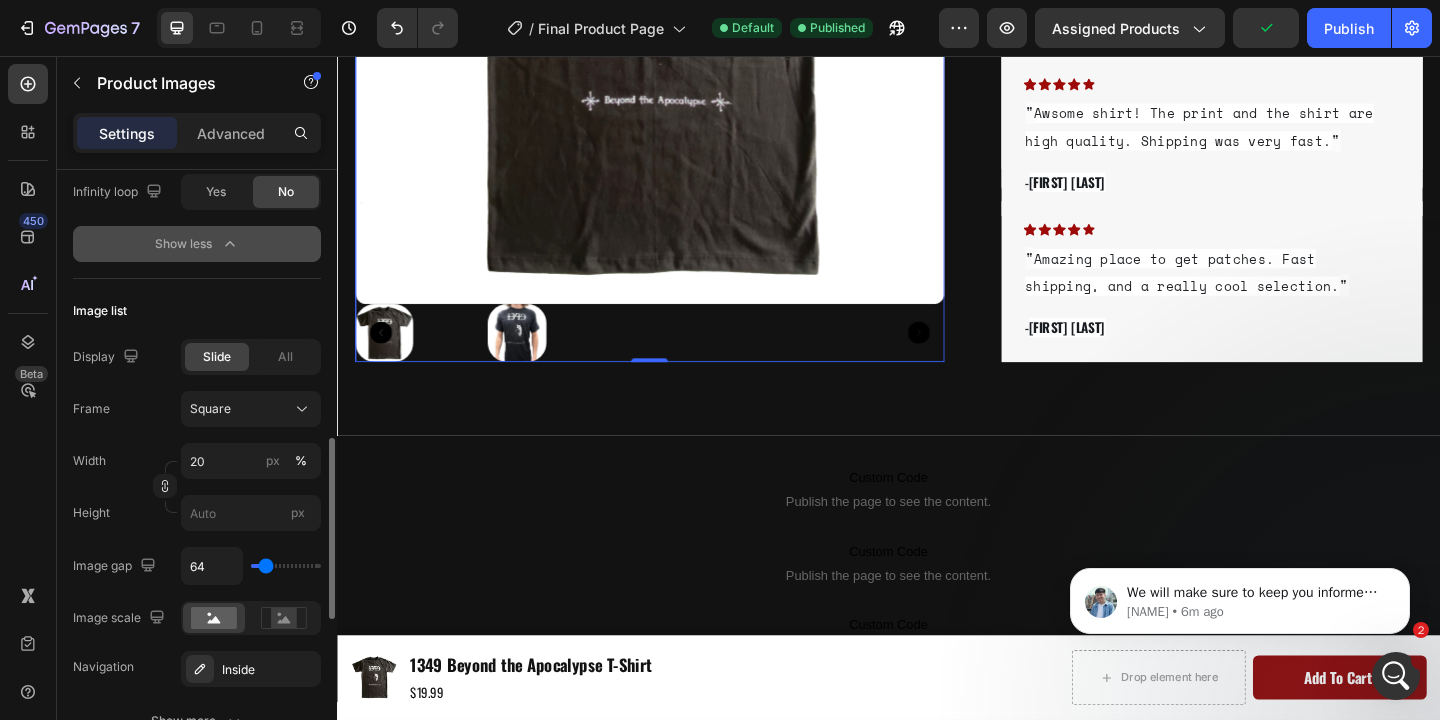 type on "59" 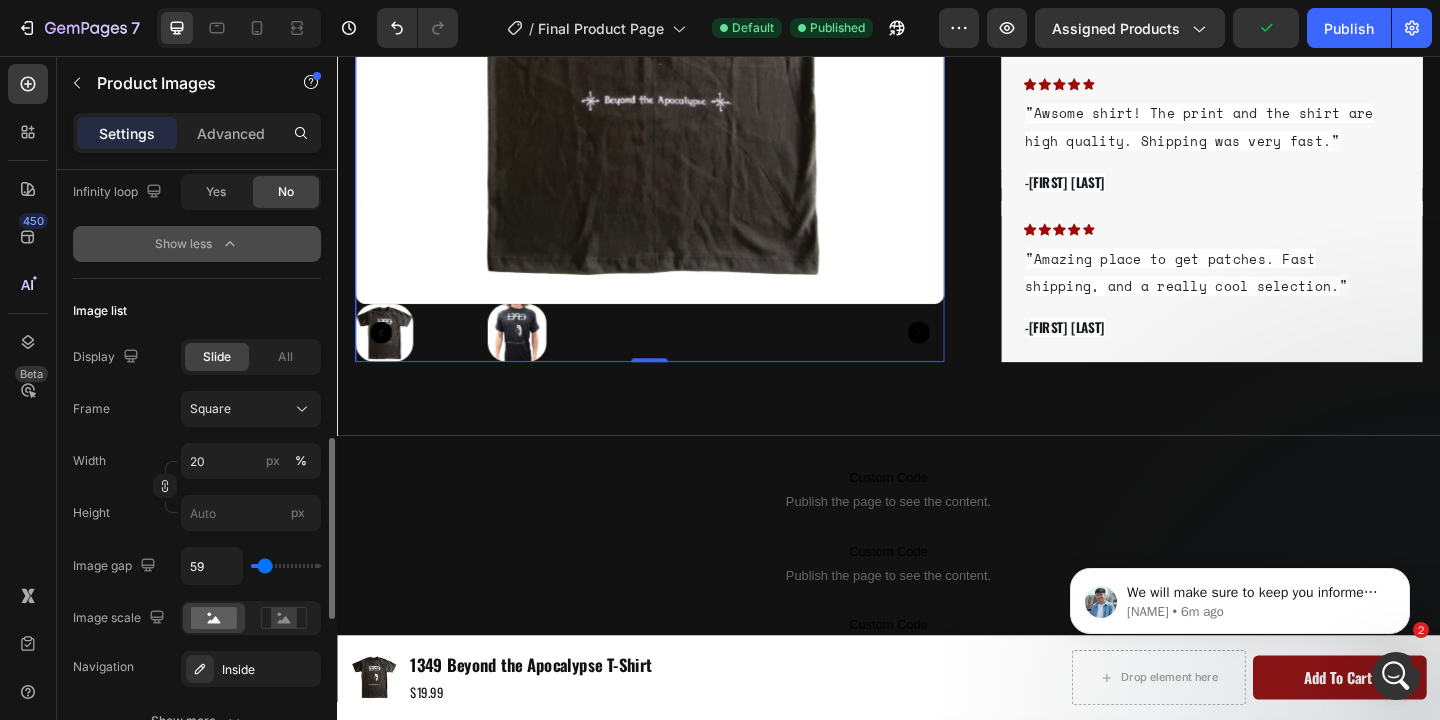 type on "57" 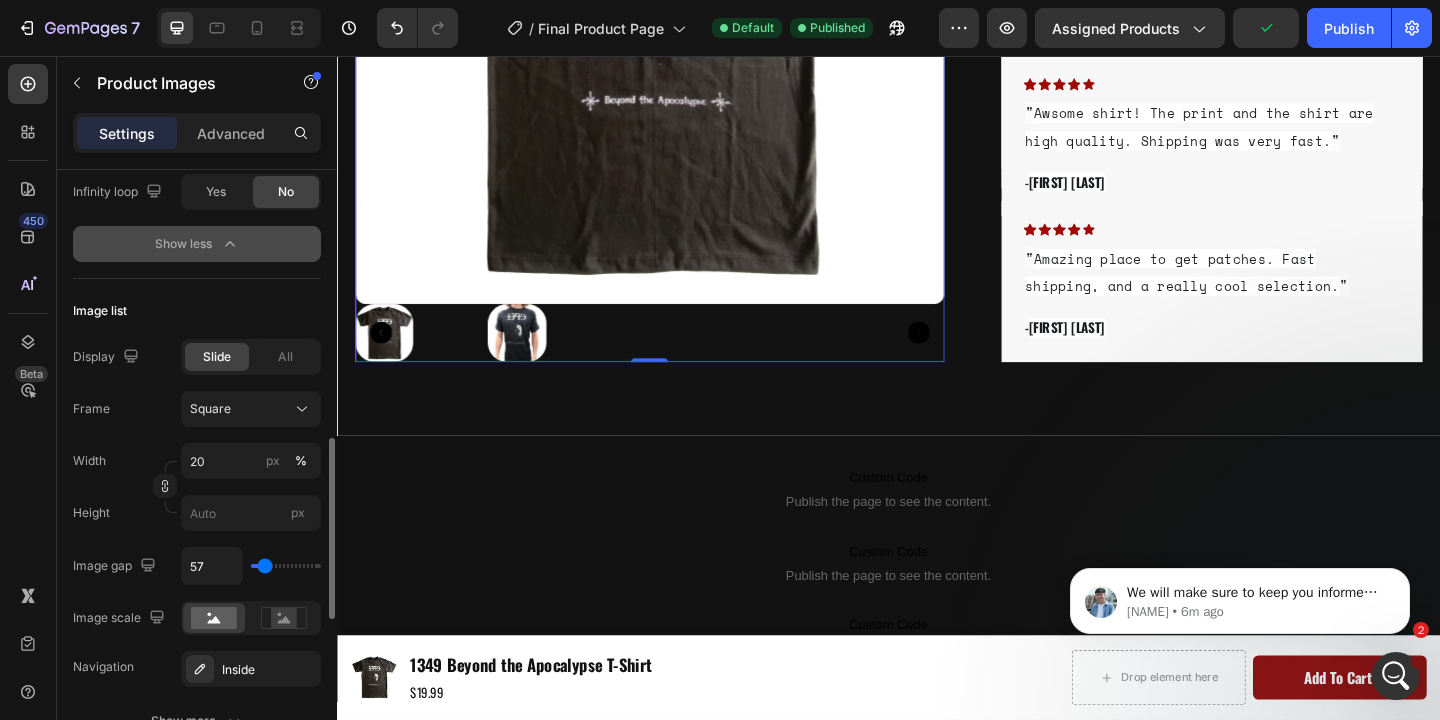 type on "52" 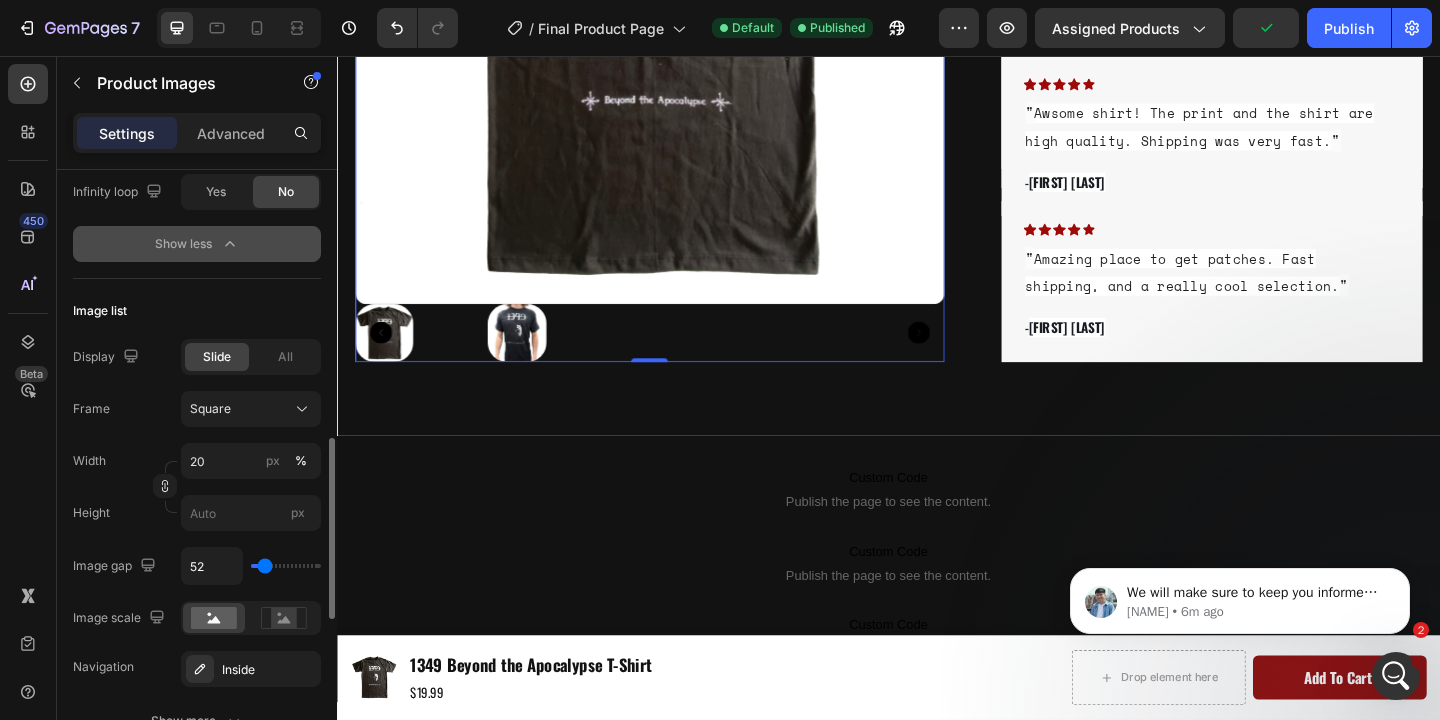 type on "50" 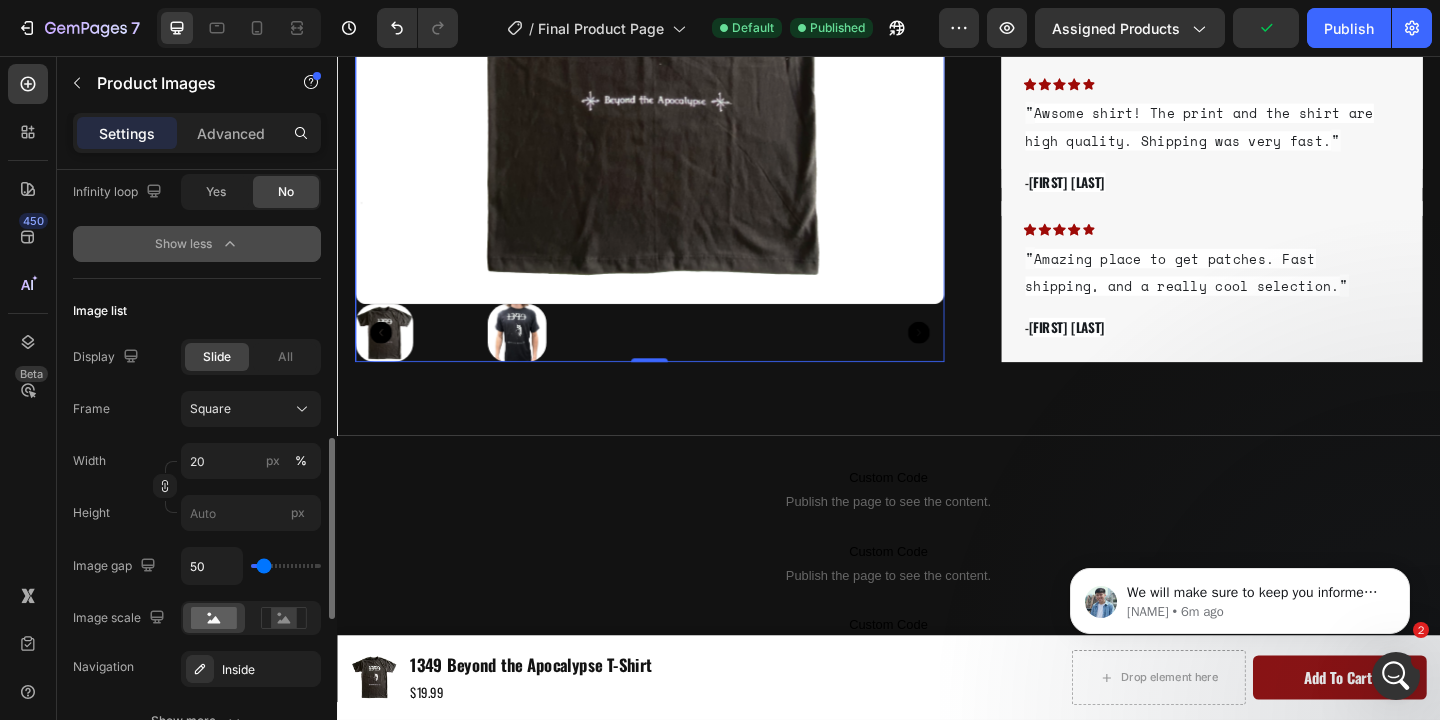 type on "48" 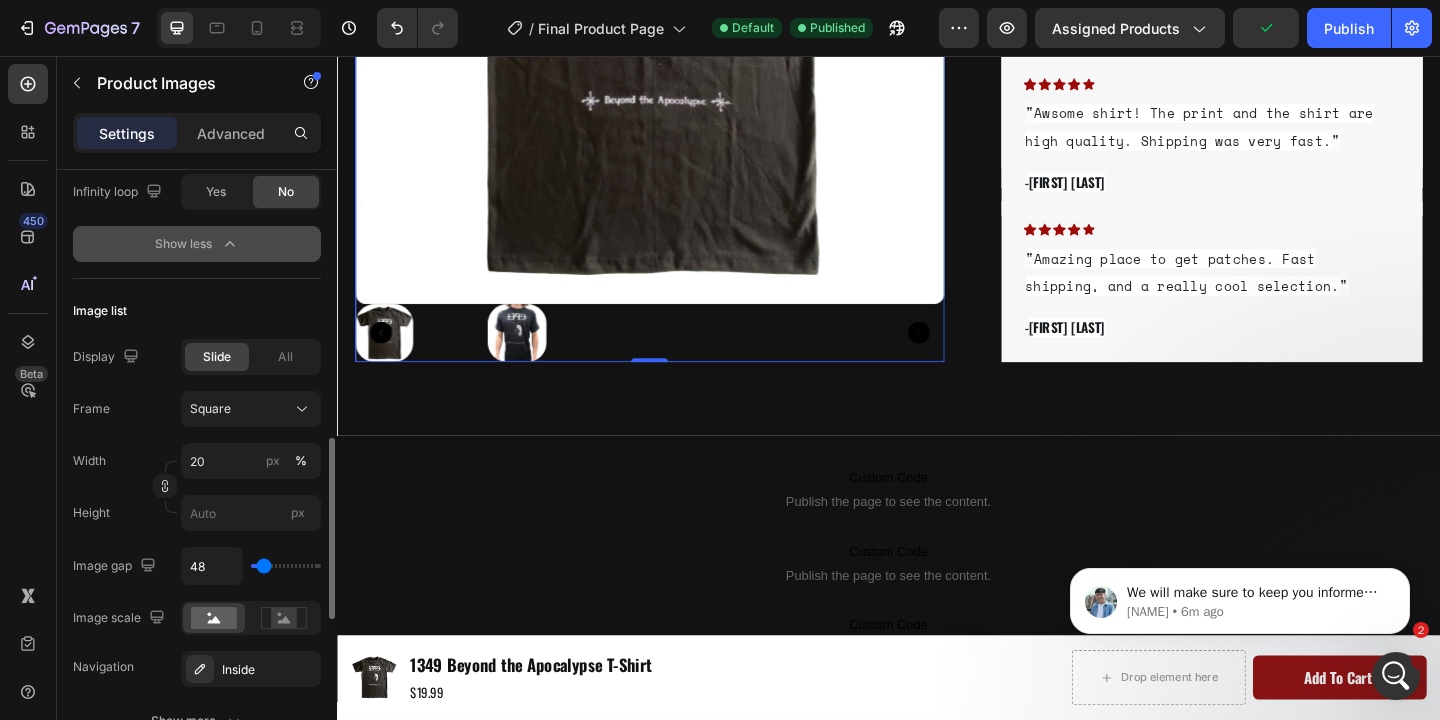 type on "45" 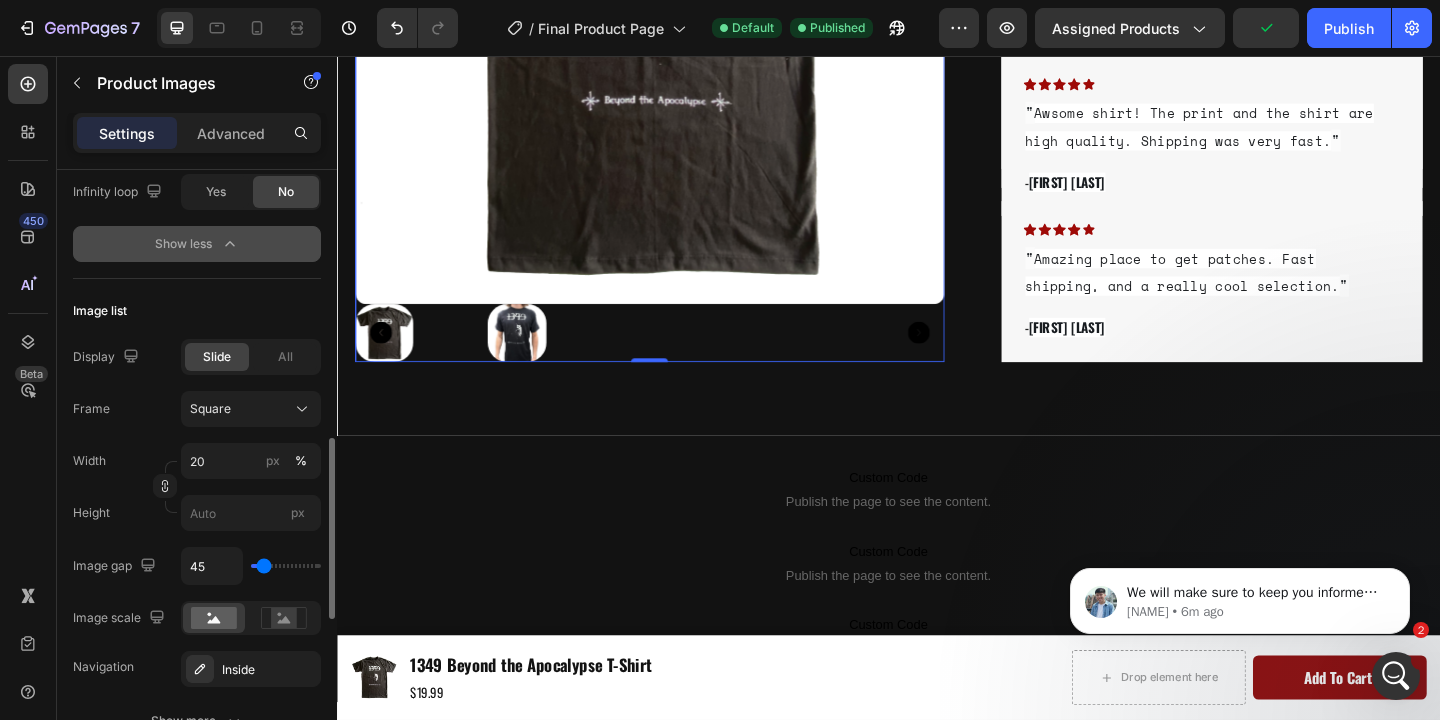 type on "43" 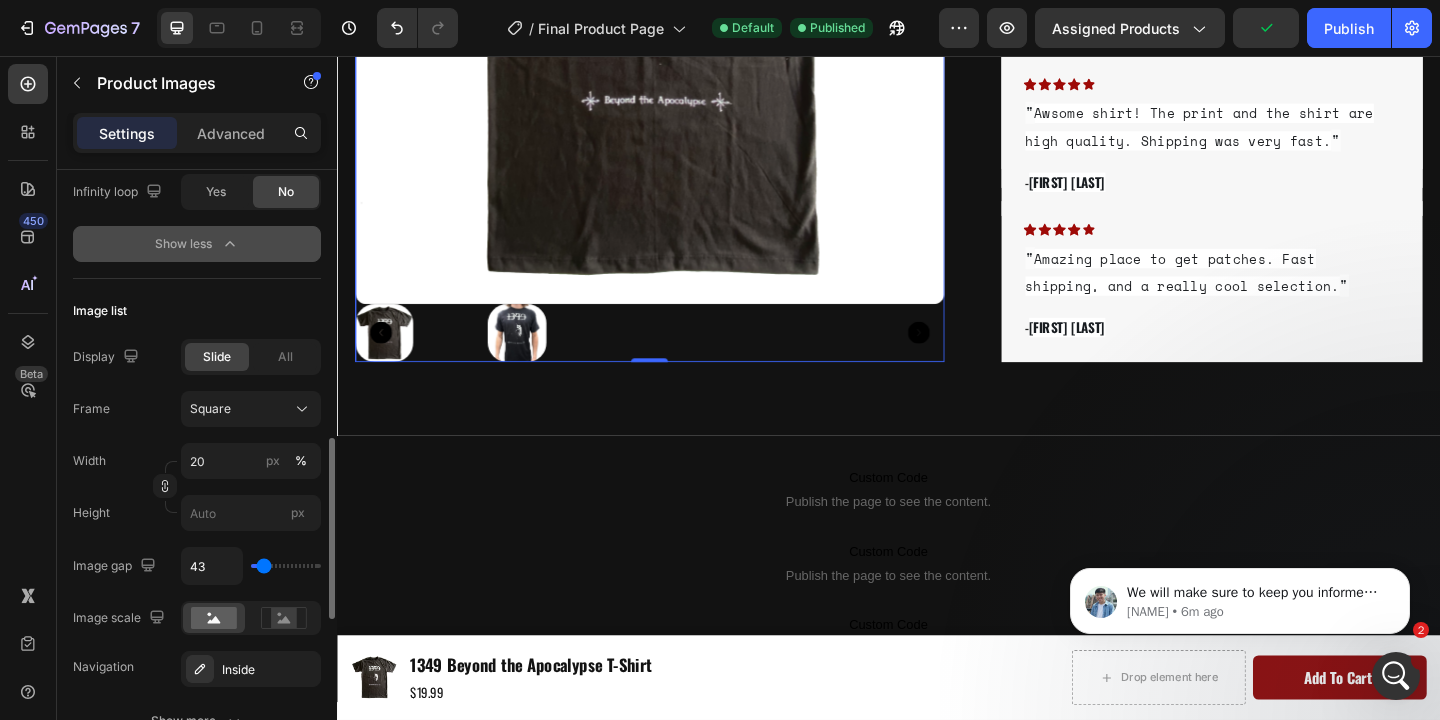 type on "38" 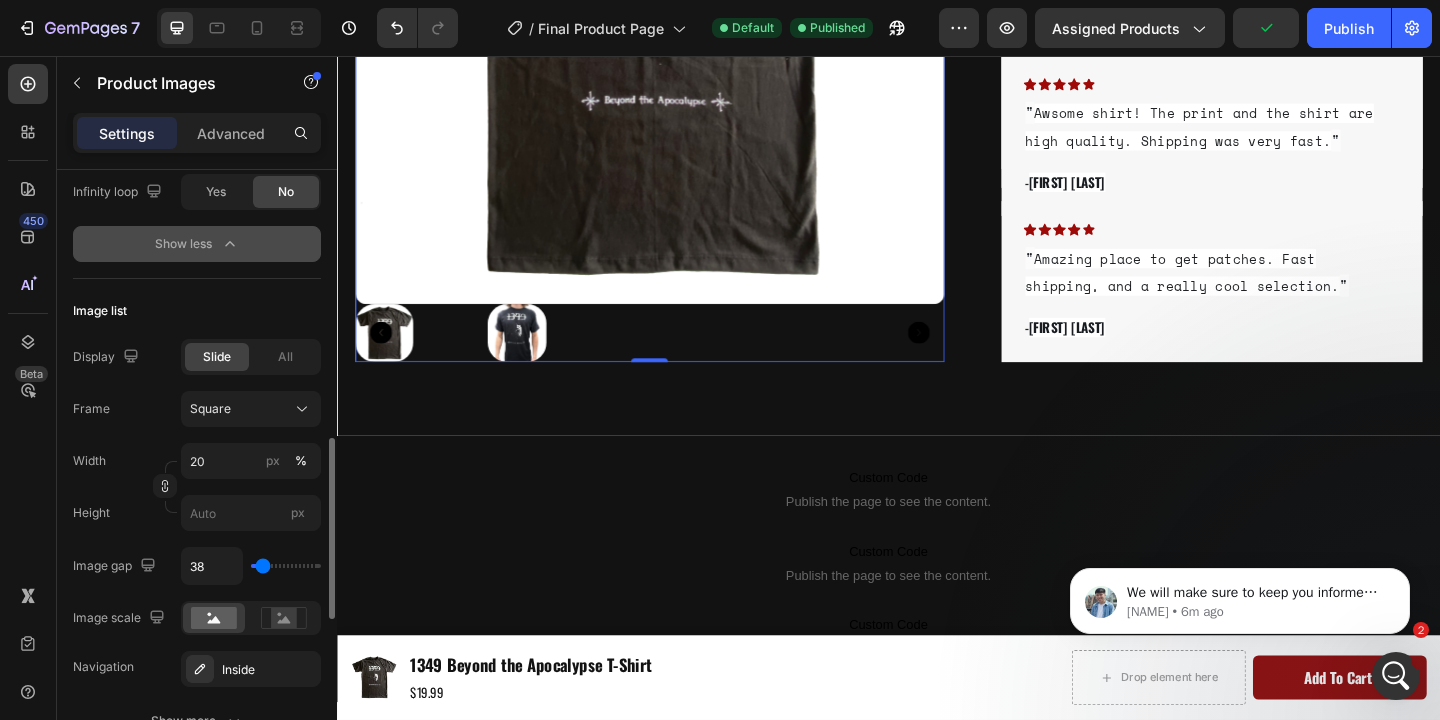 type on "36" 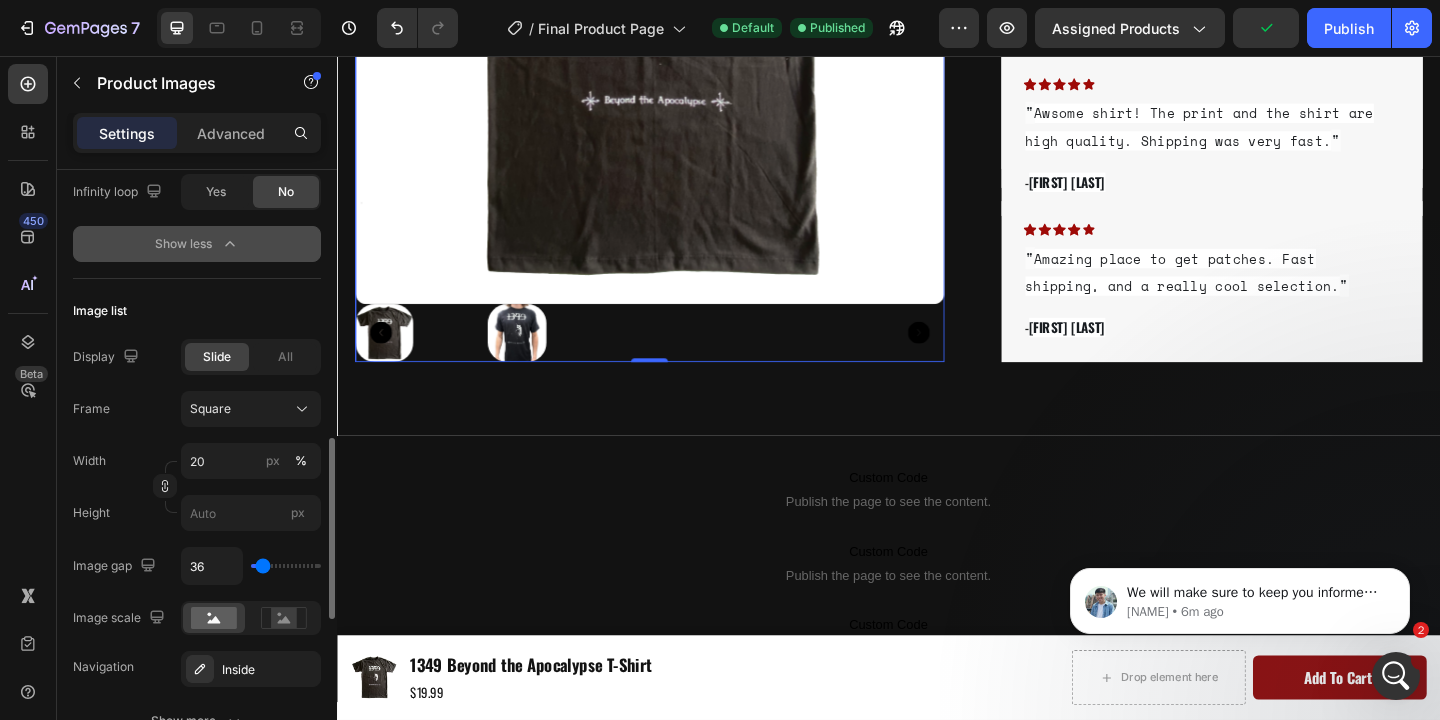type on "34" 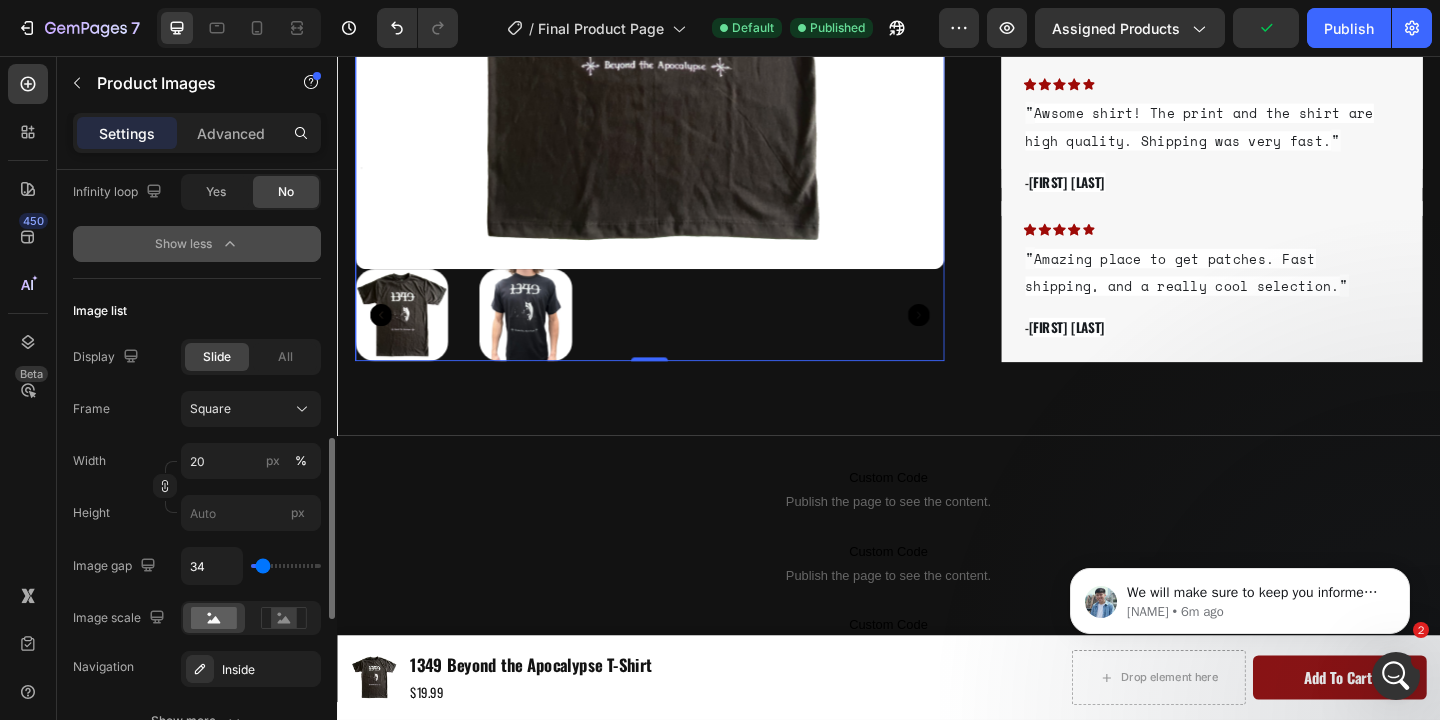 type on "31" 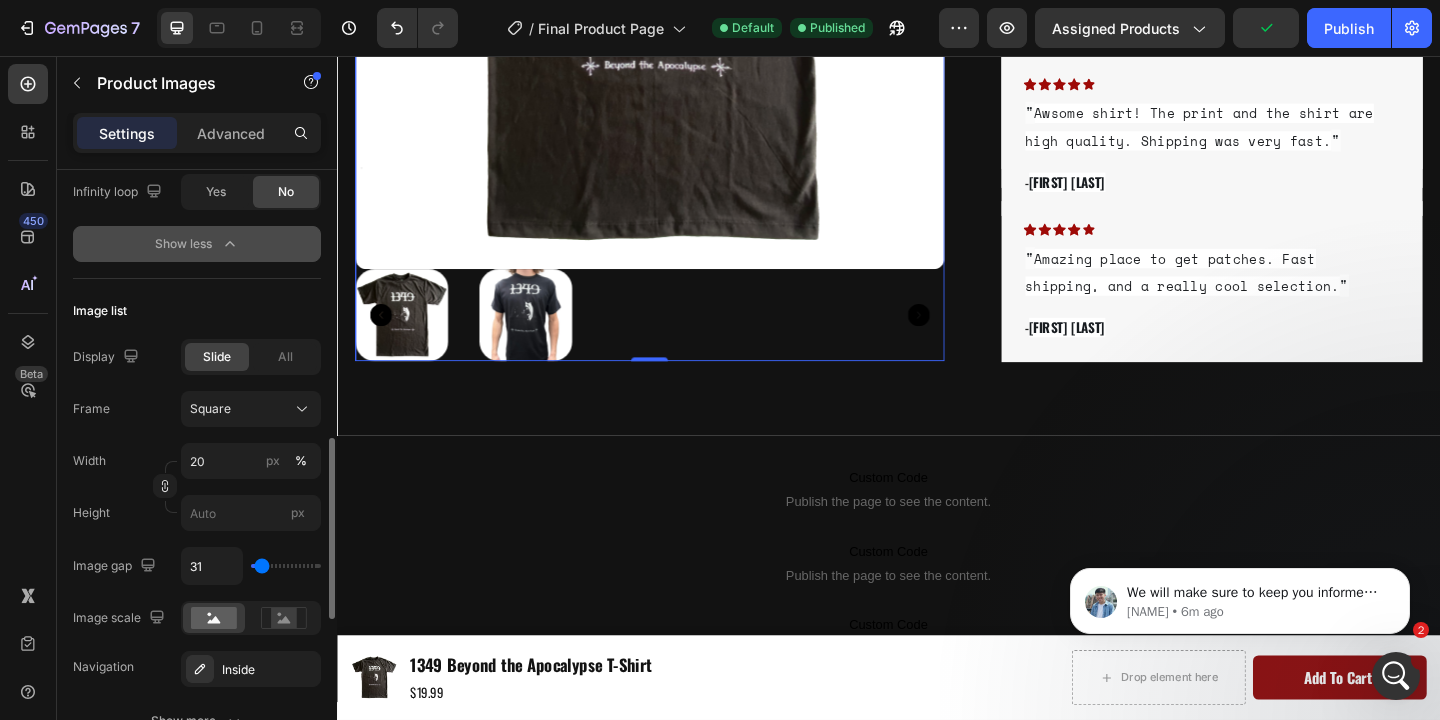 type on "24" 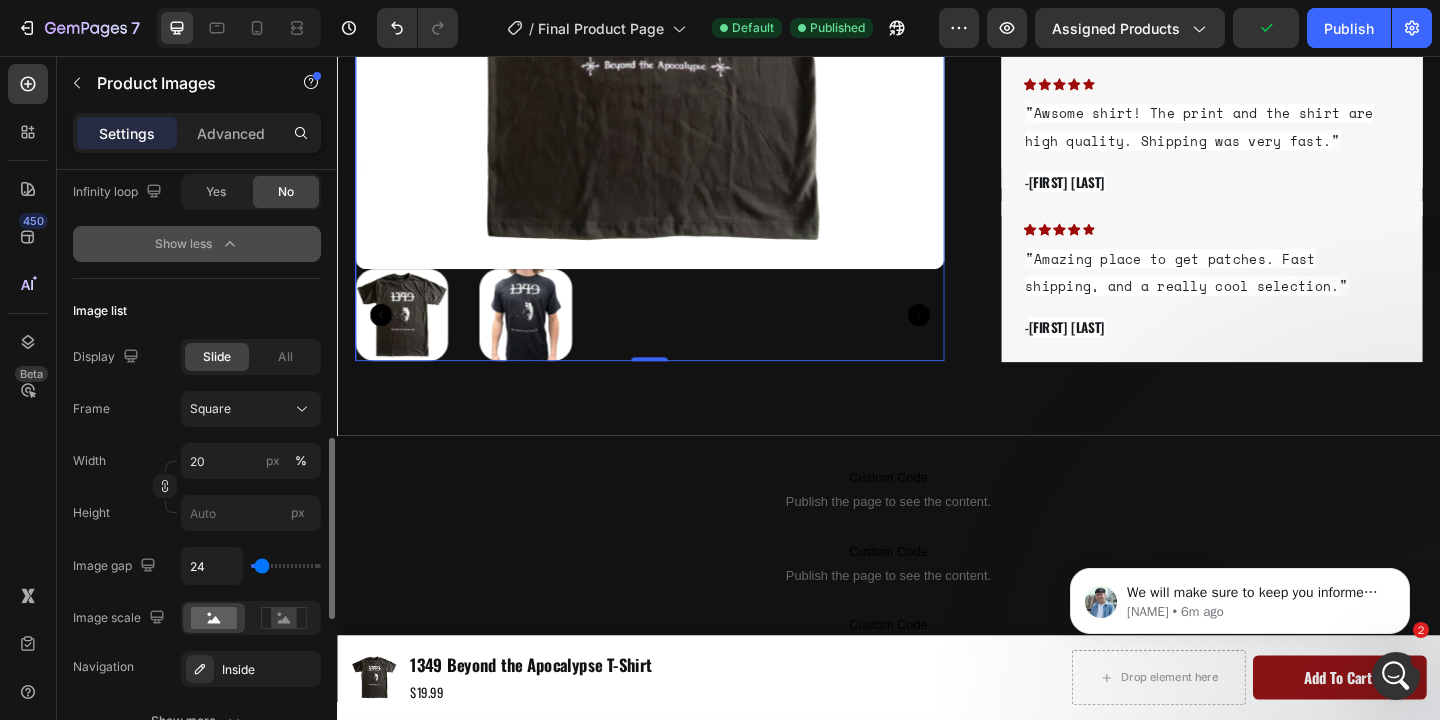 type on "17" 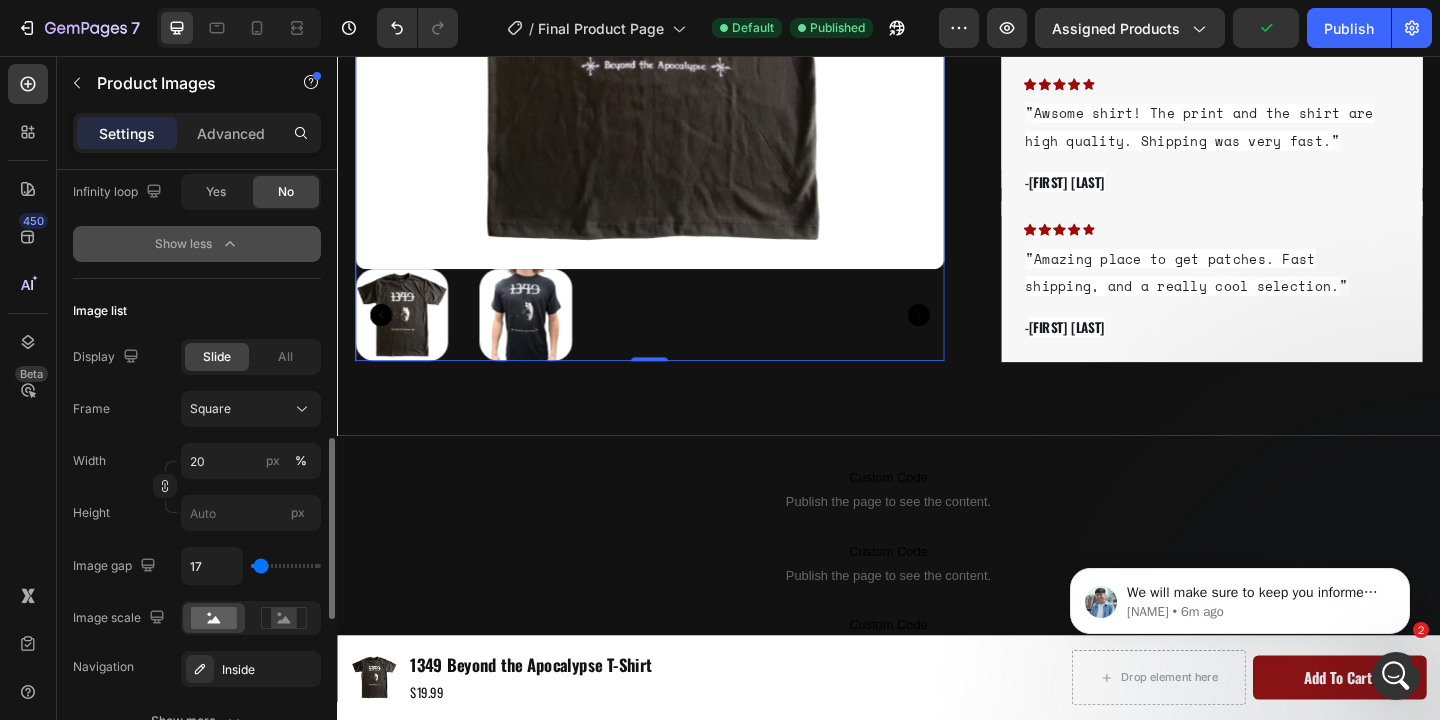 type on "12" 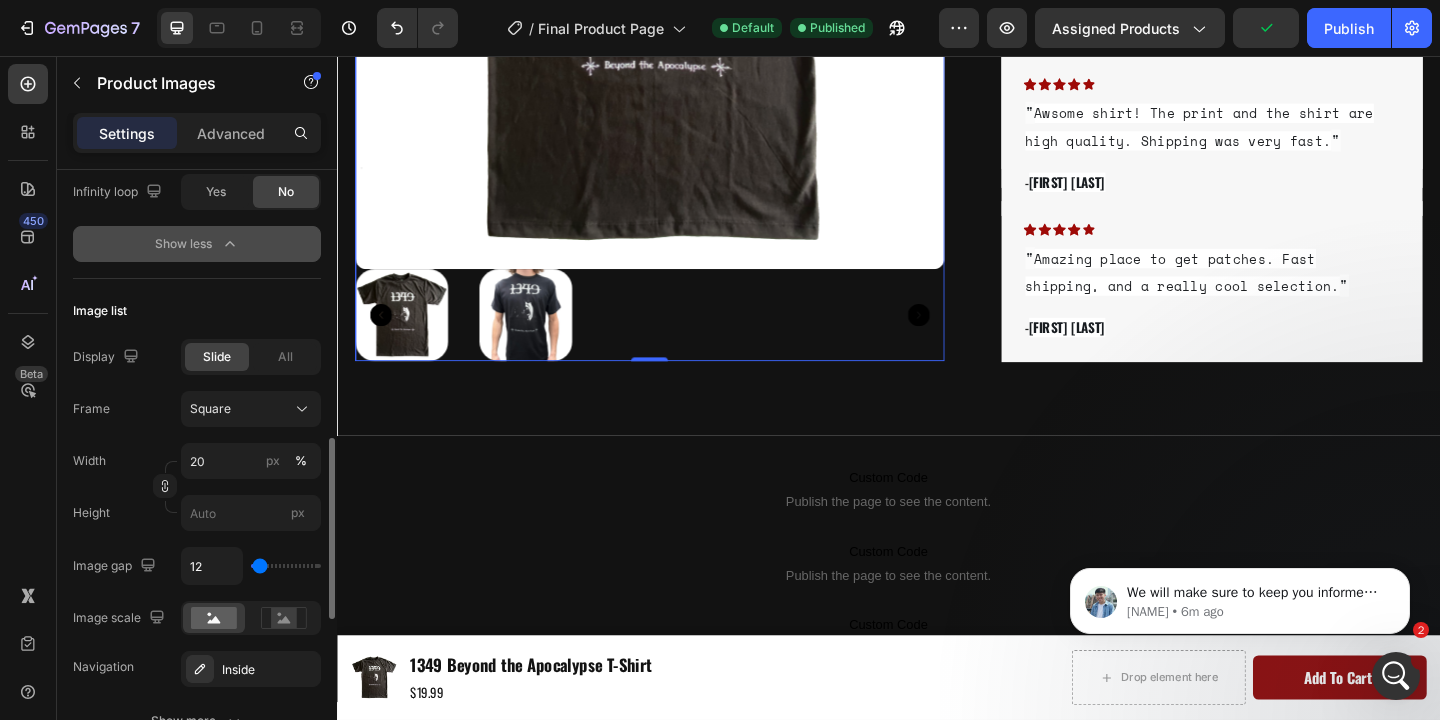 type on "7" 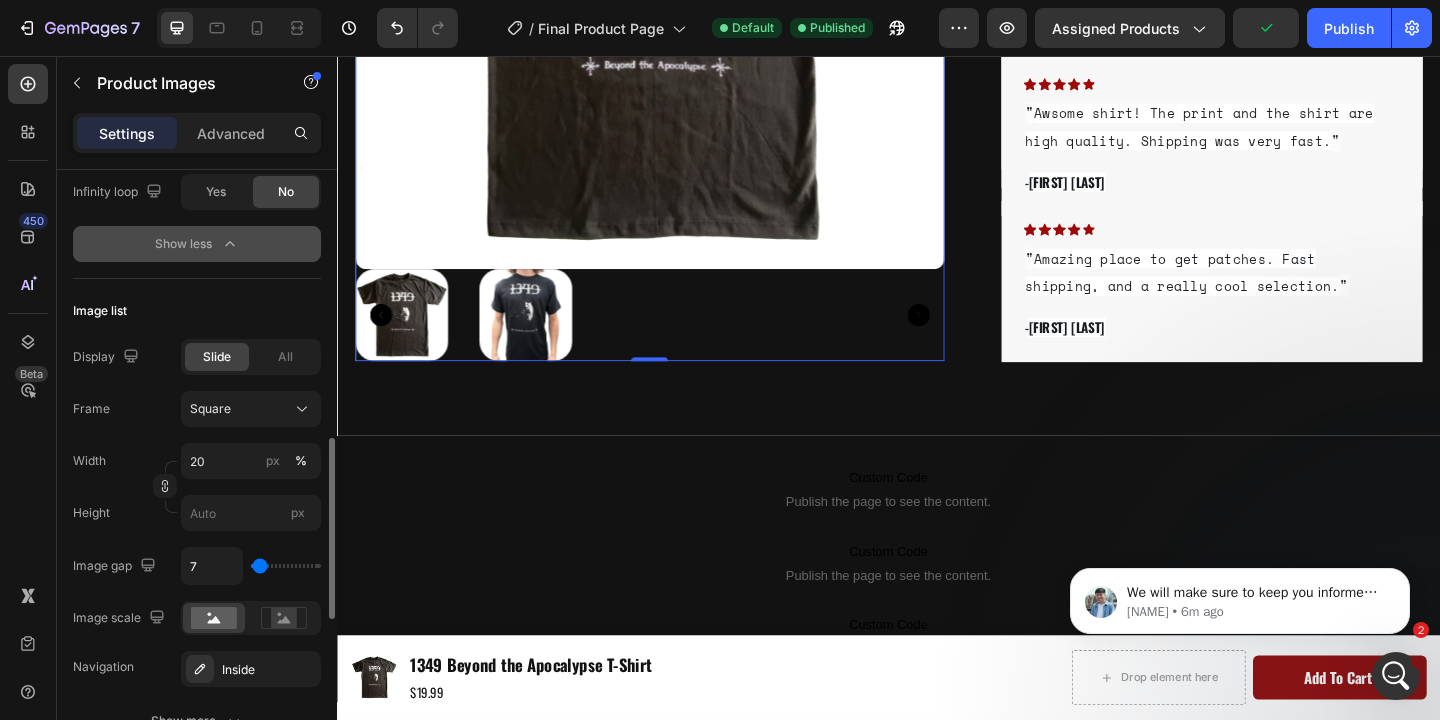 type on "2" 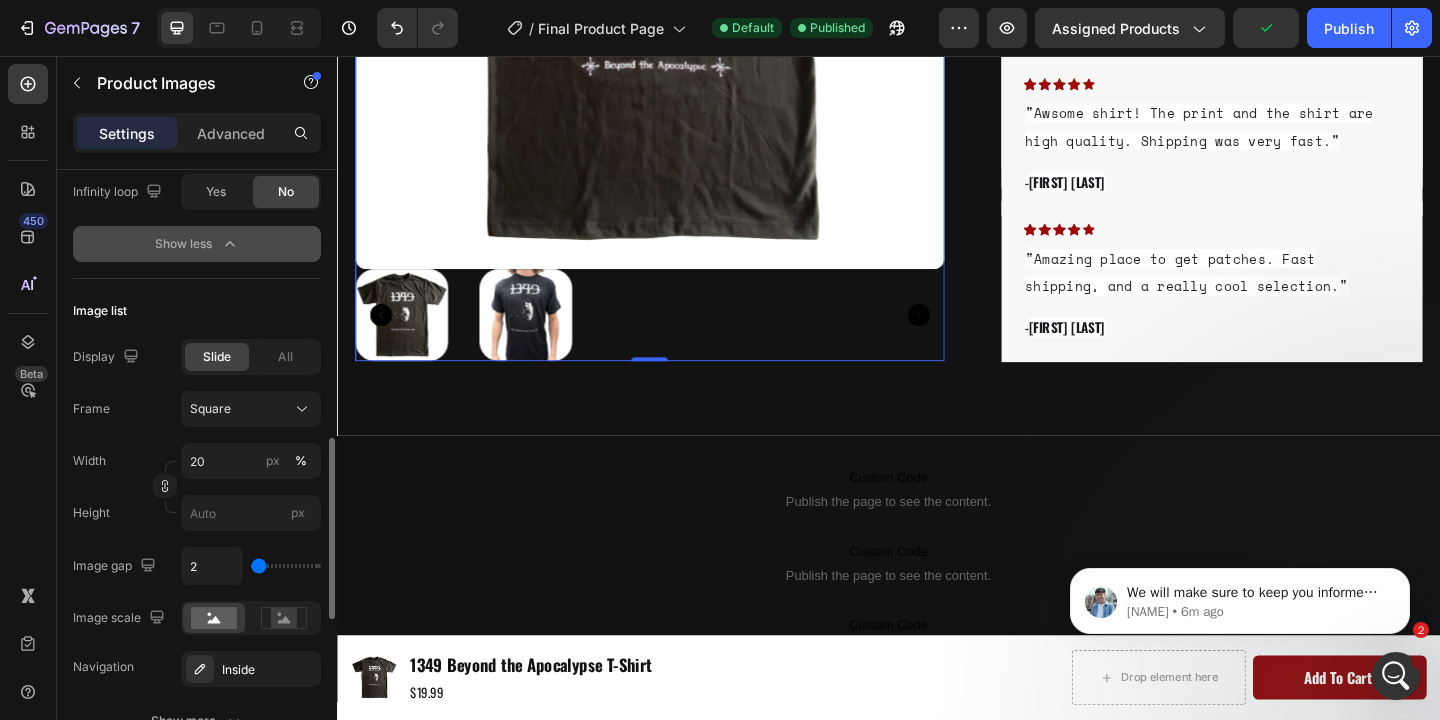 type on "0" 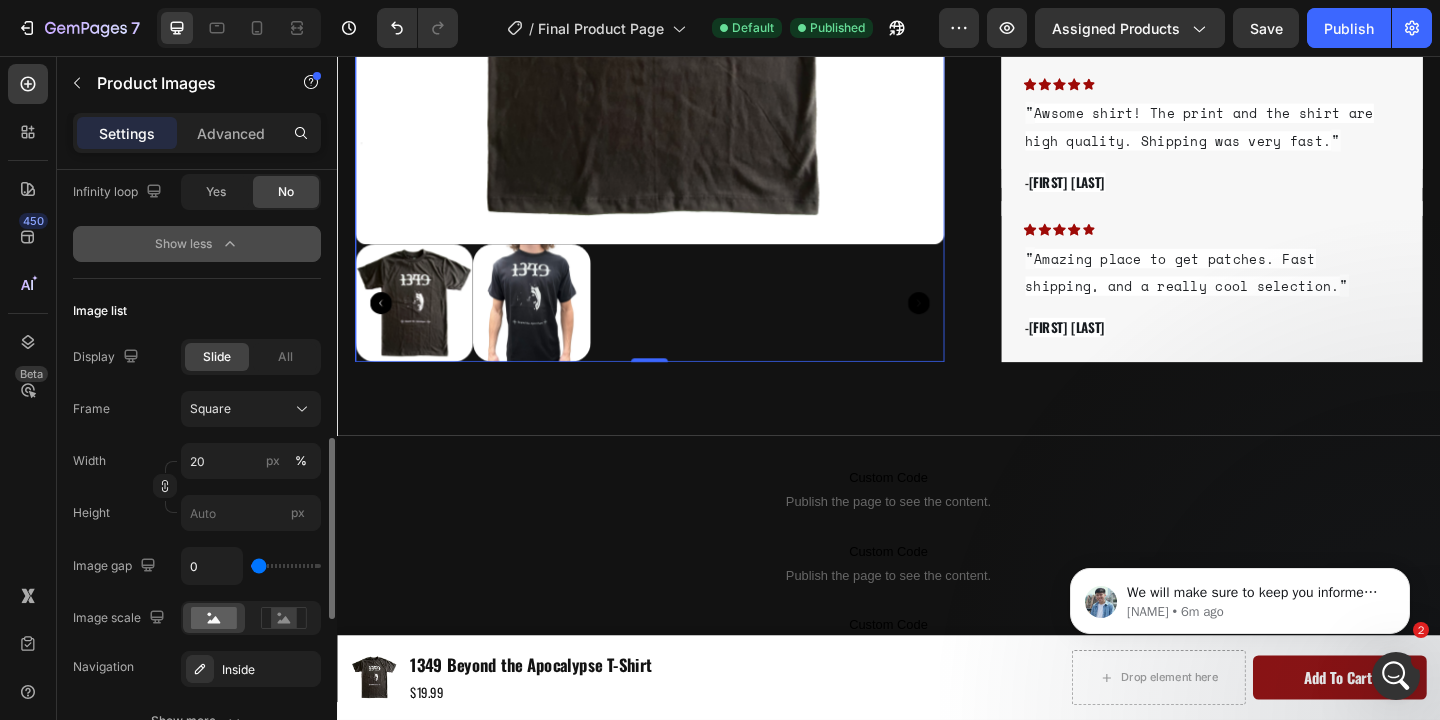 type on "22" 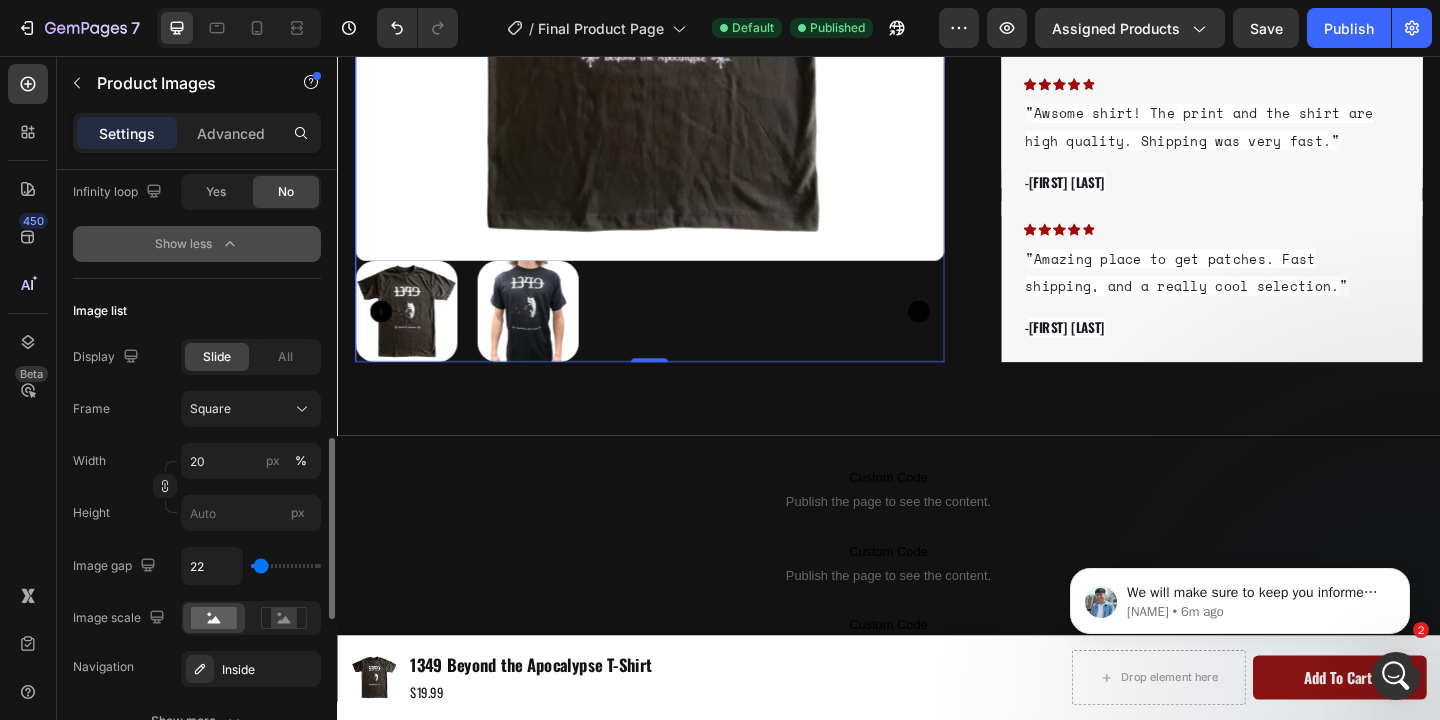 type on "17" 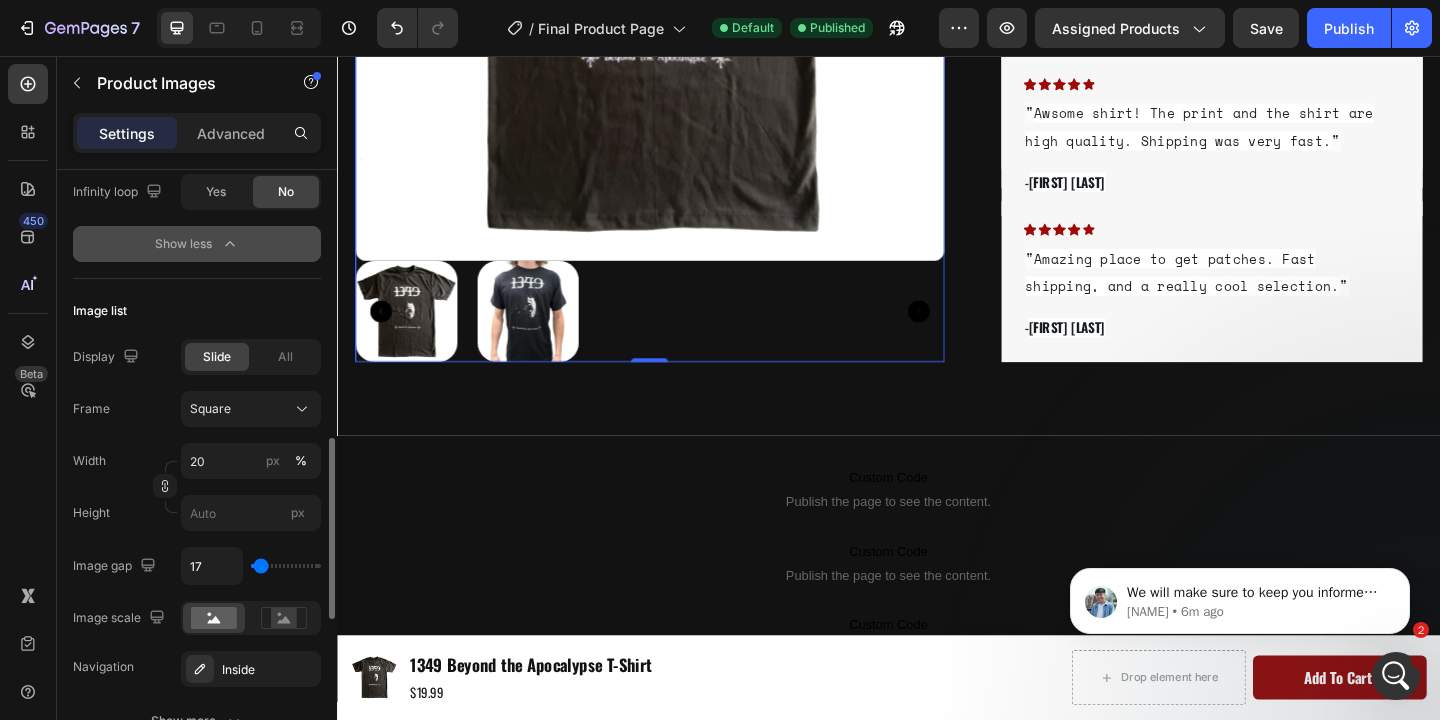 type on "15" 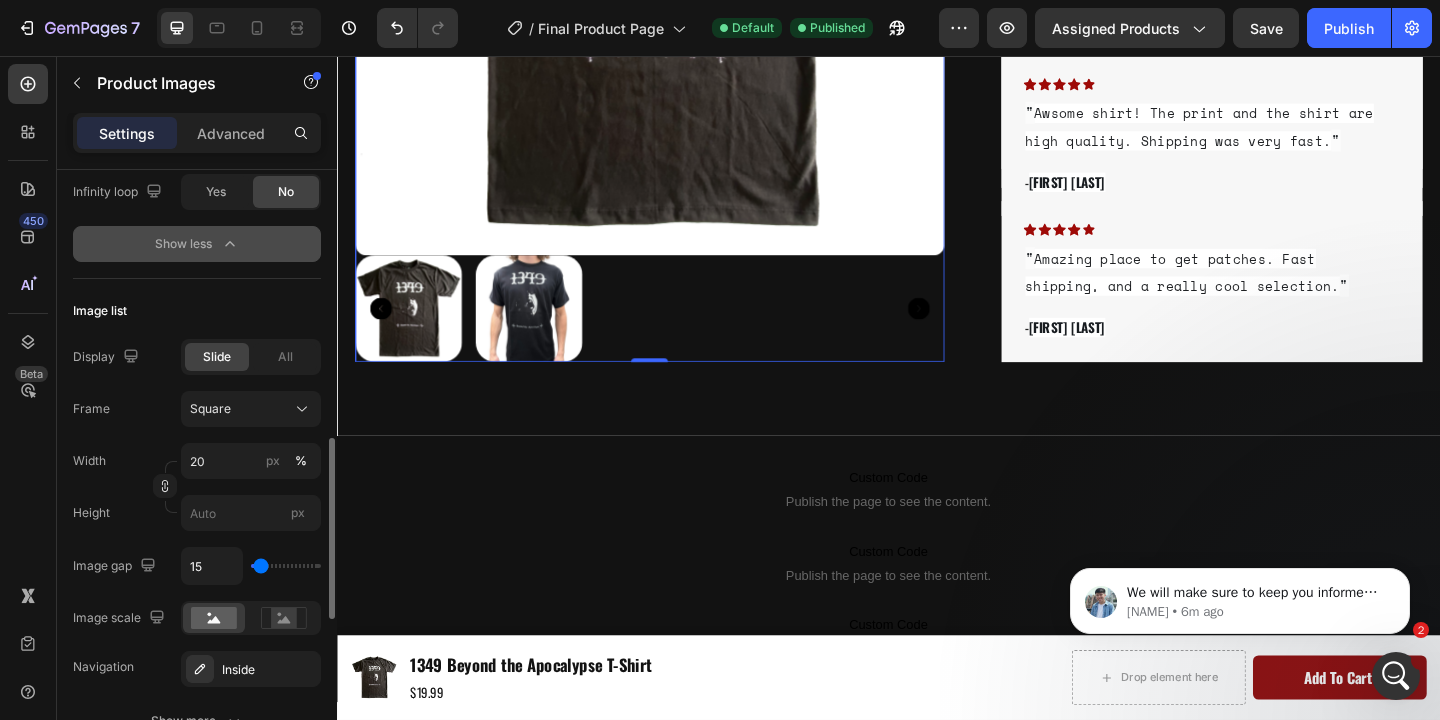 type on "9" 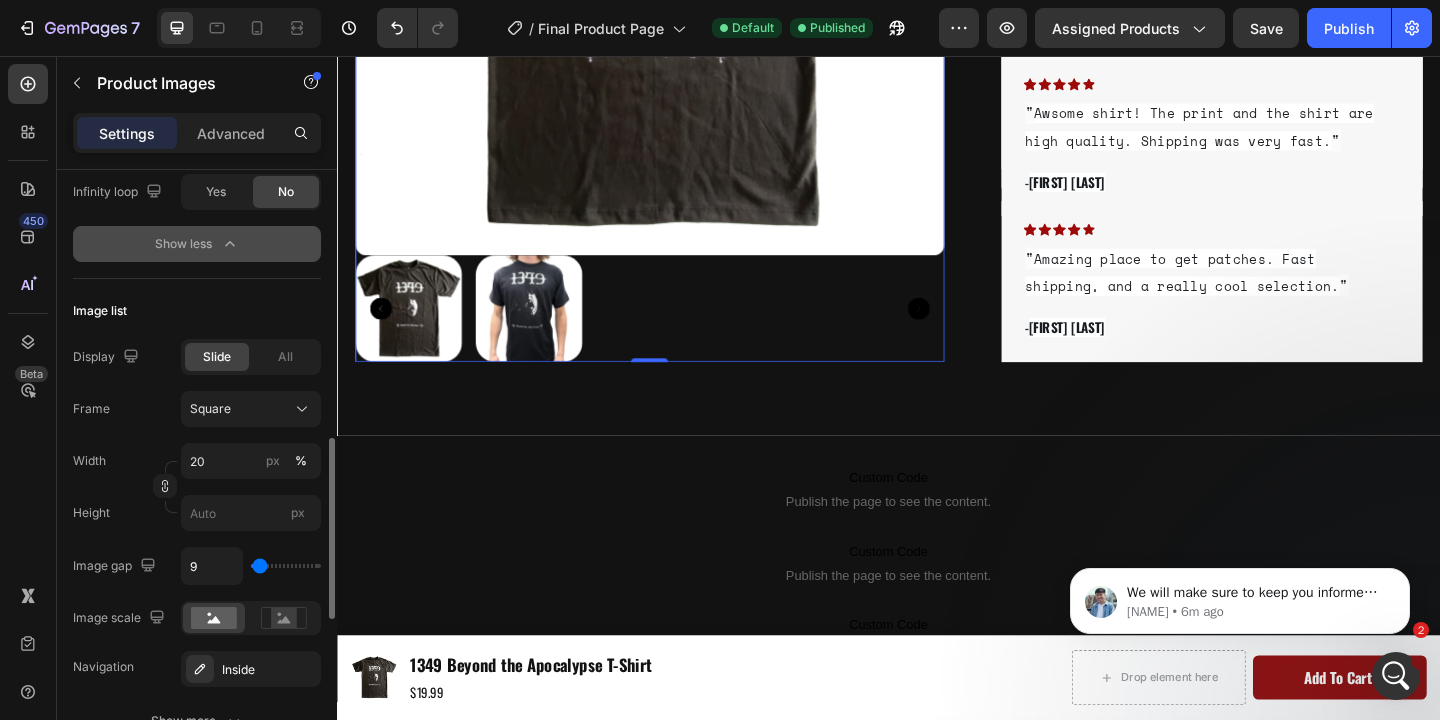 type on "6" 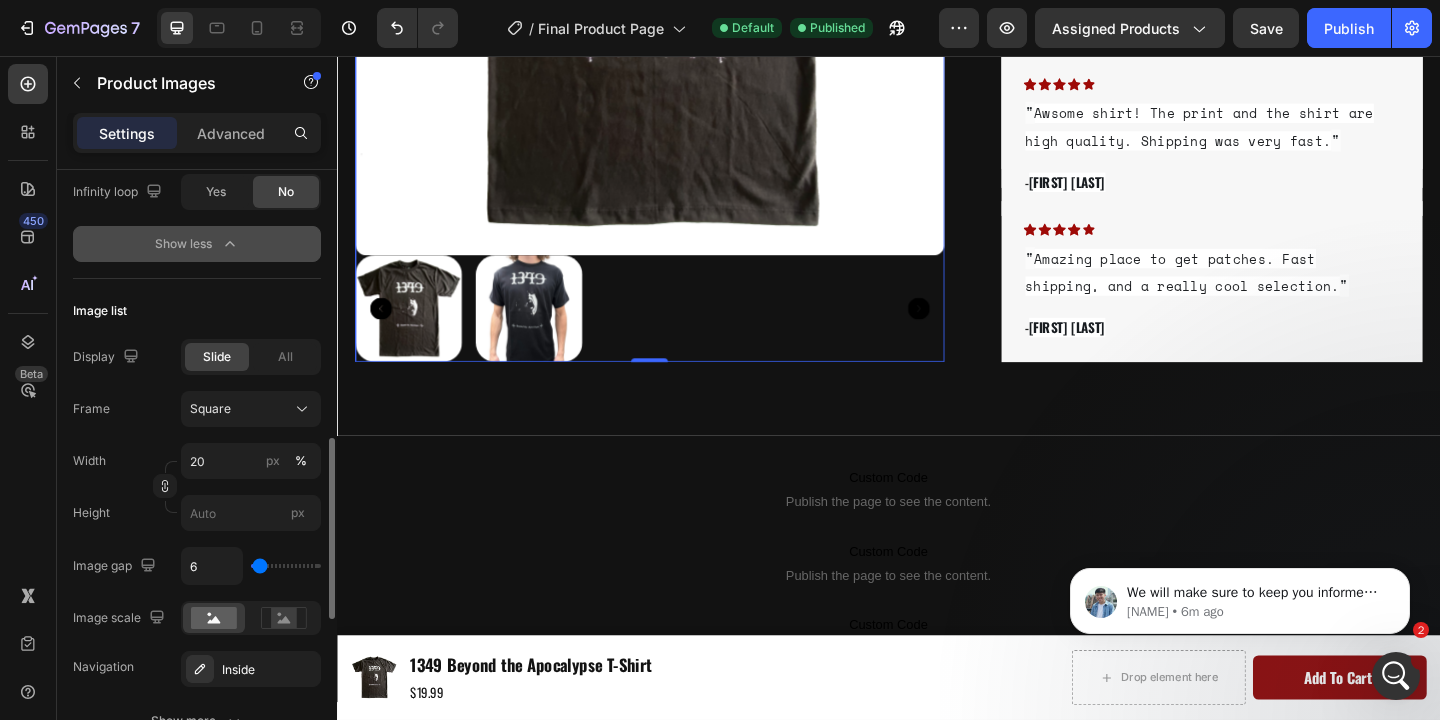 type on "4" 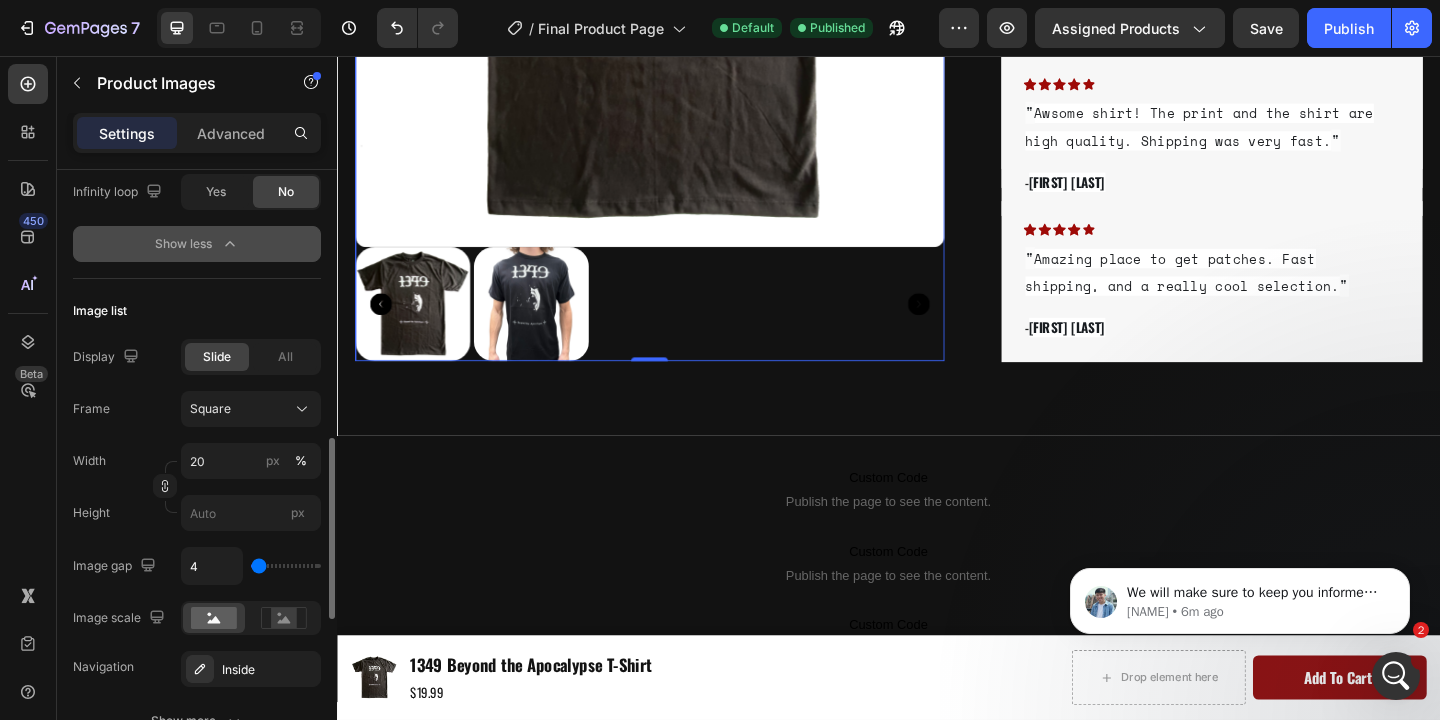 type on "2" 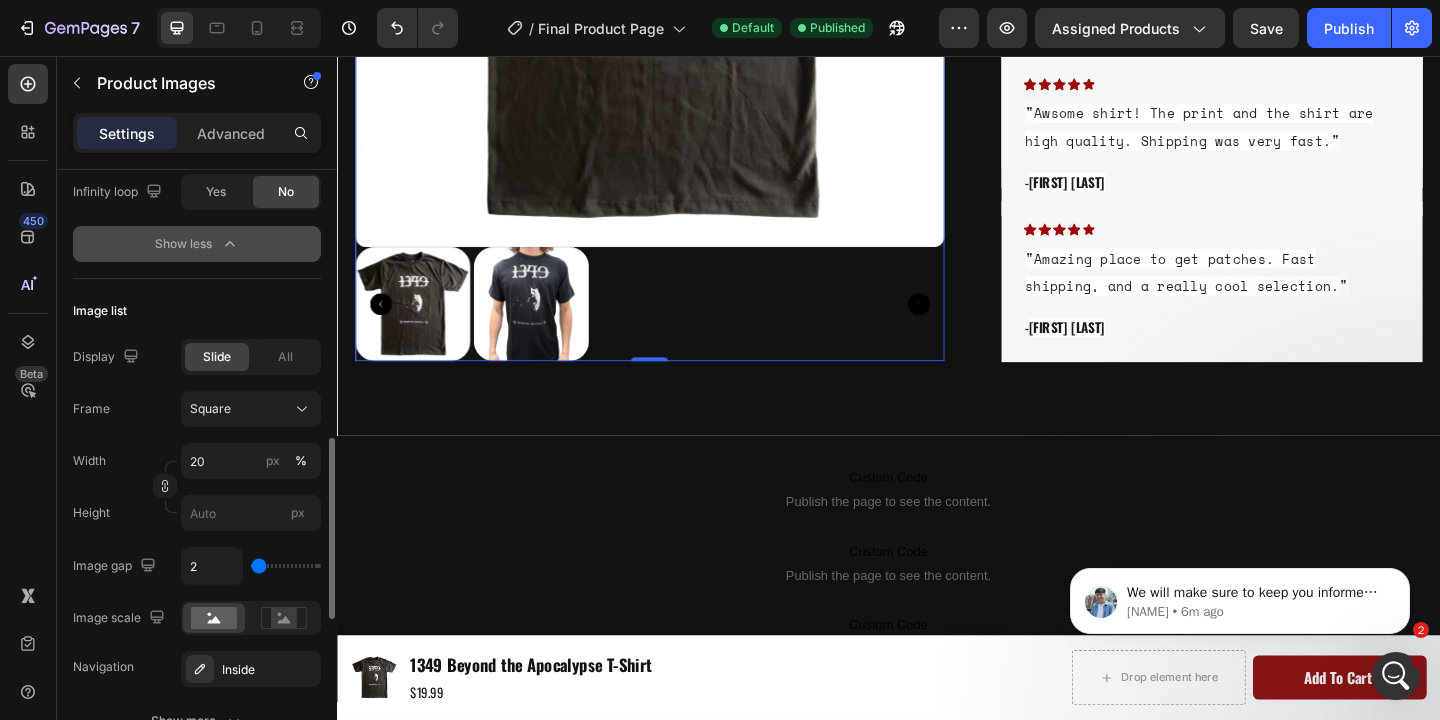 type on "0" 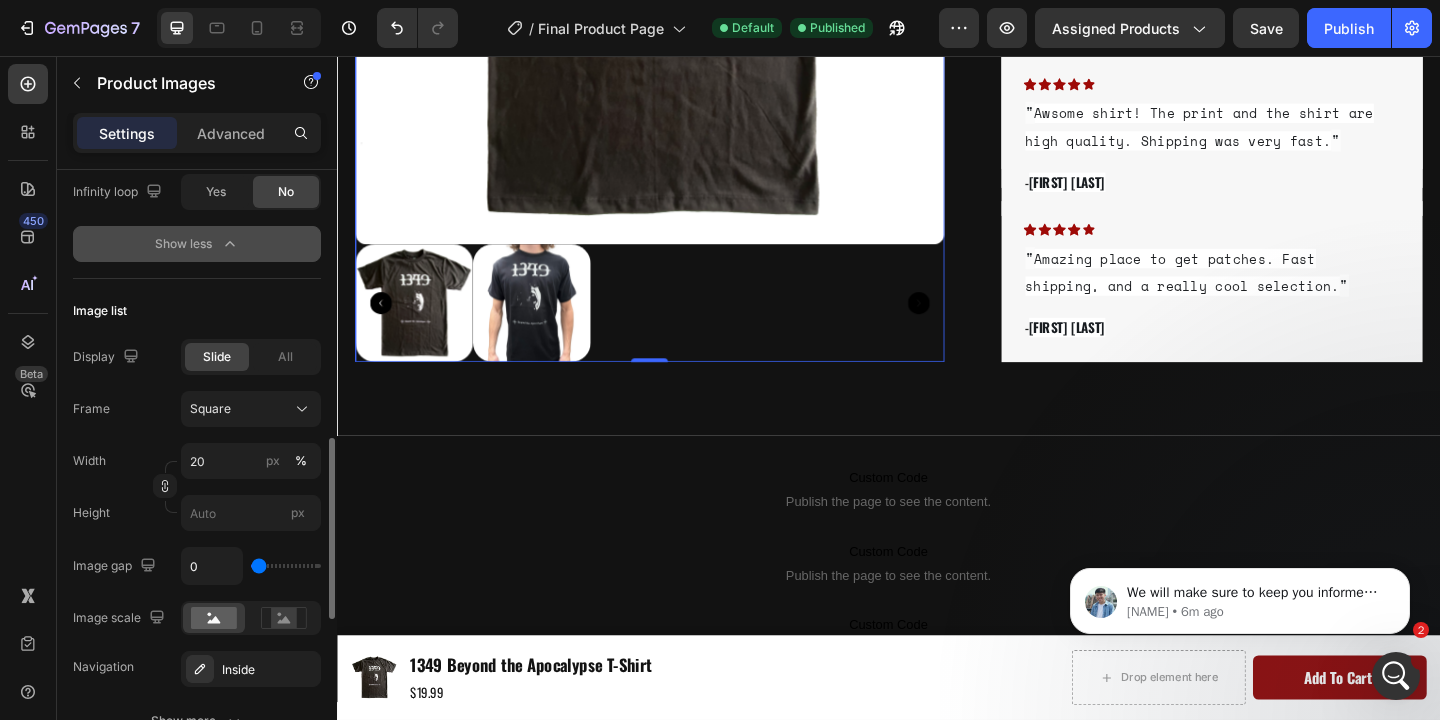 type on "2" 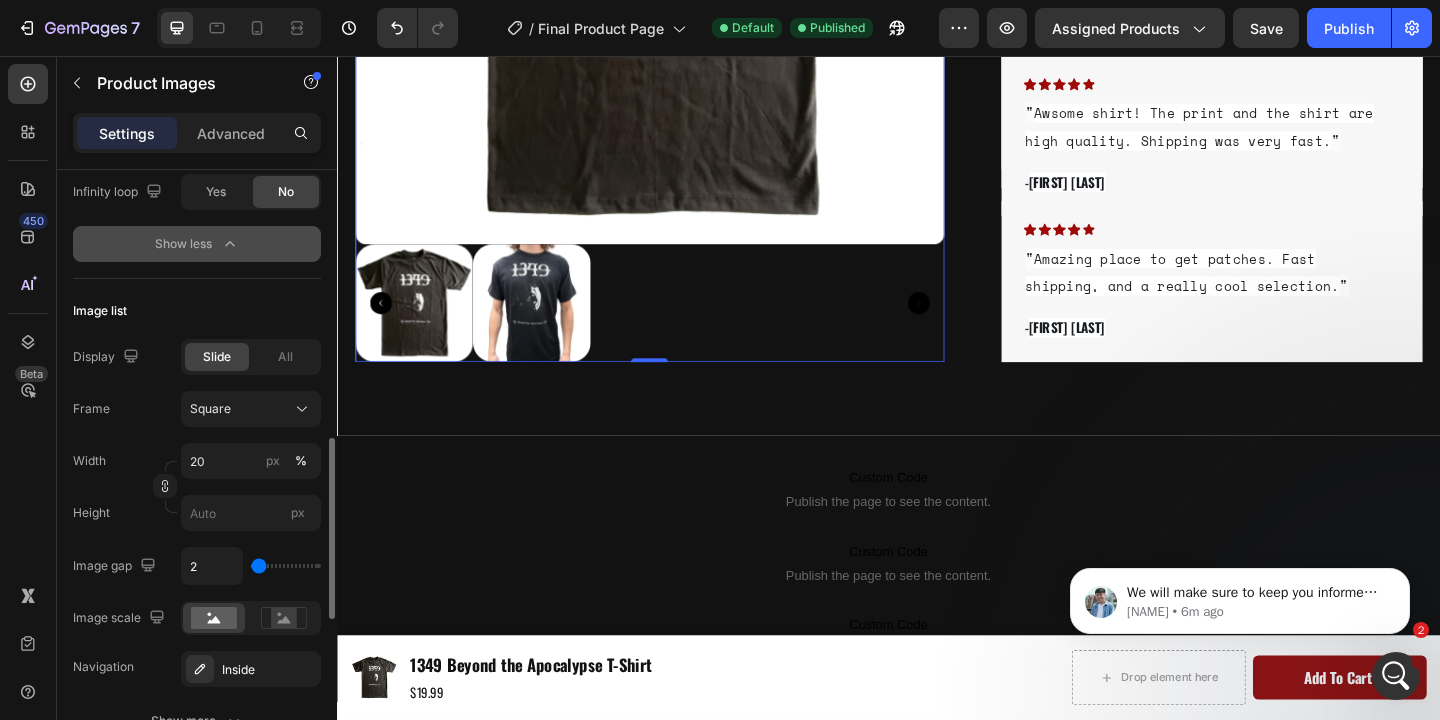 type on "4" 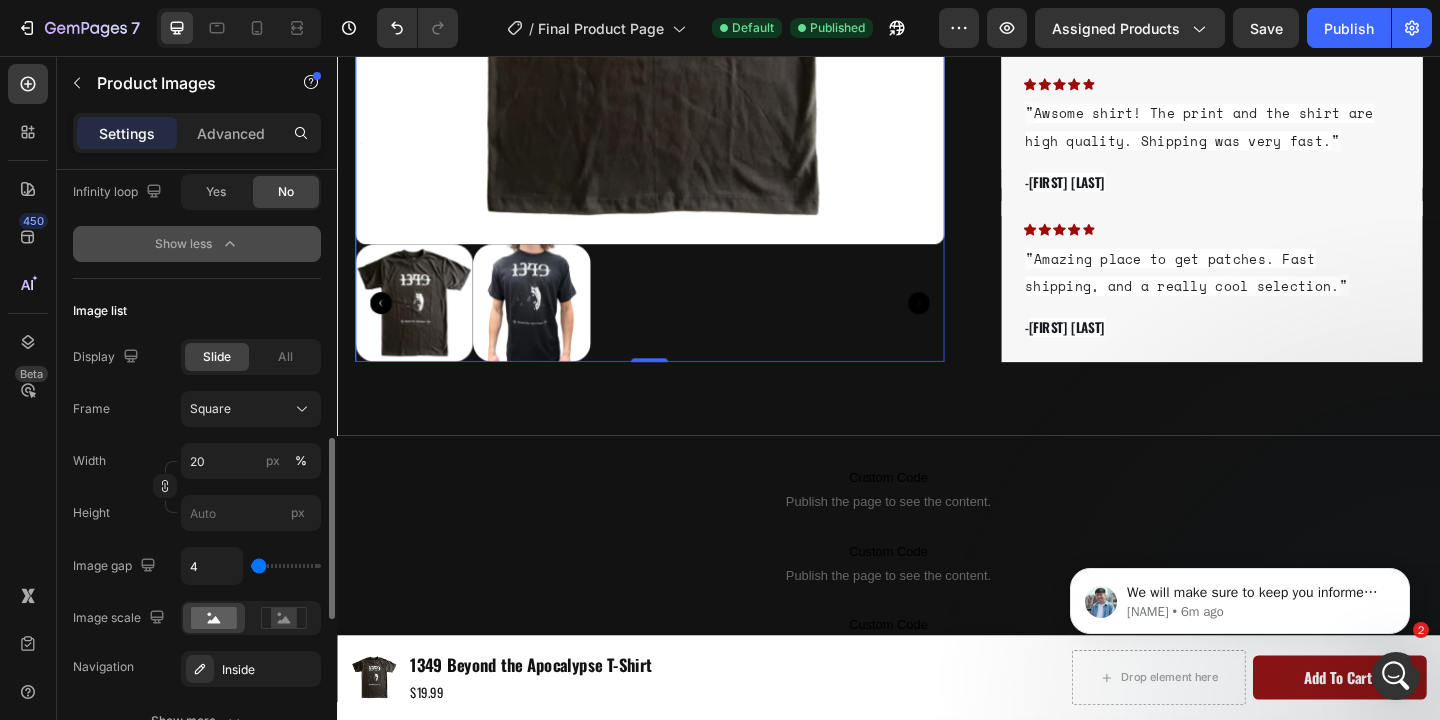 type on "6" 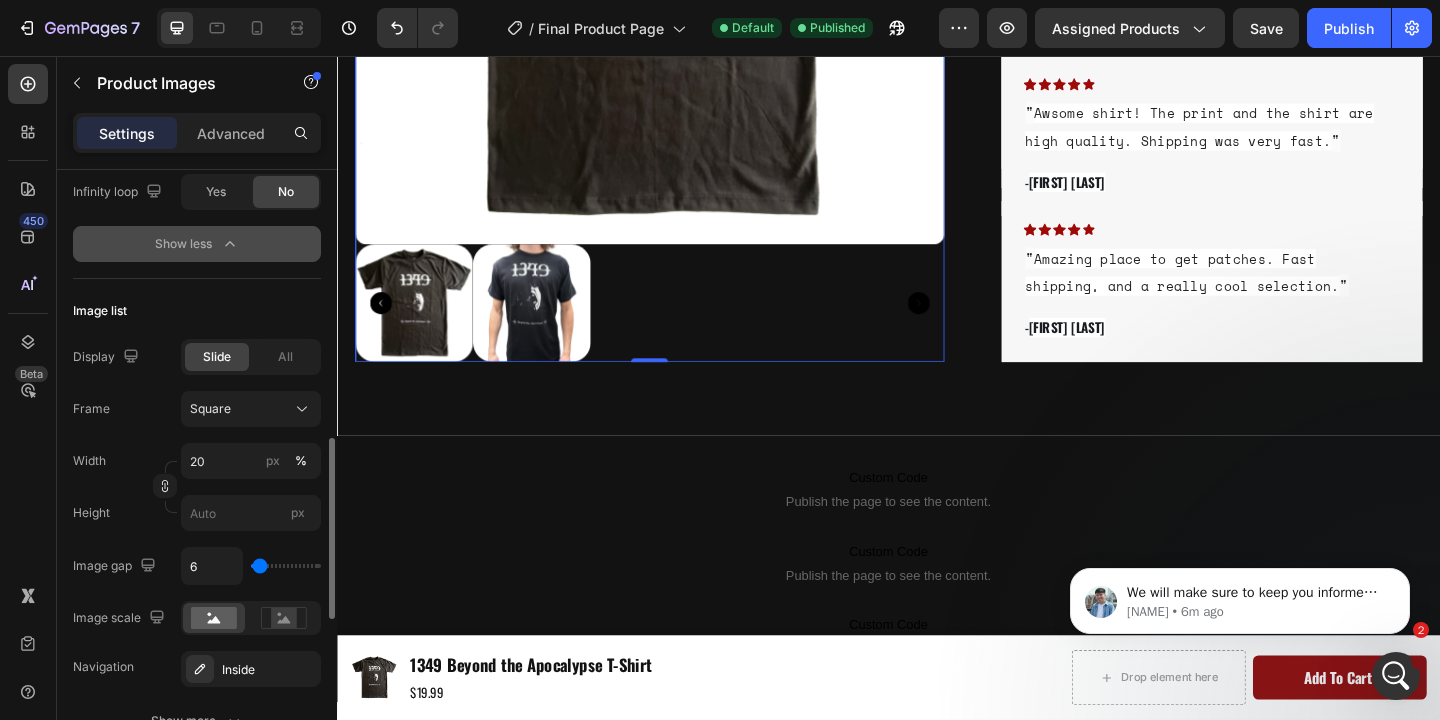 type on "8" 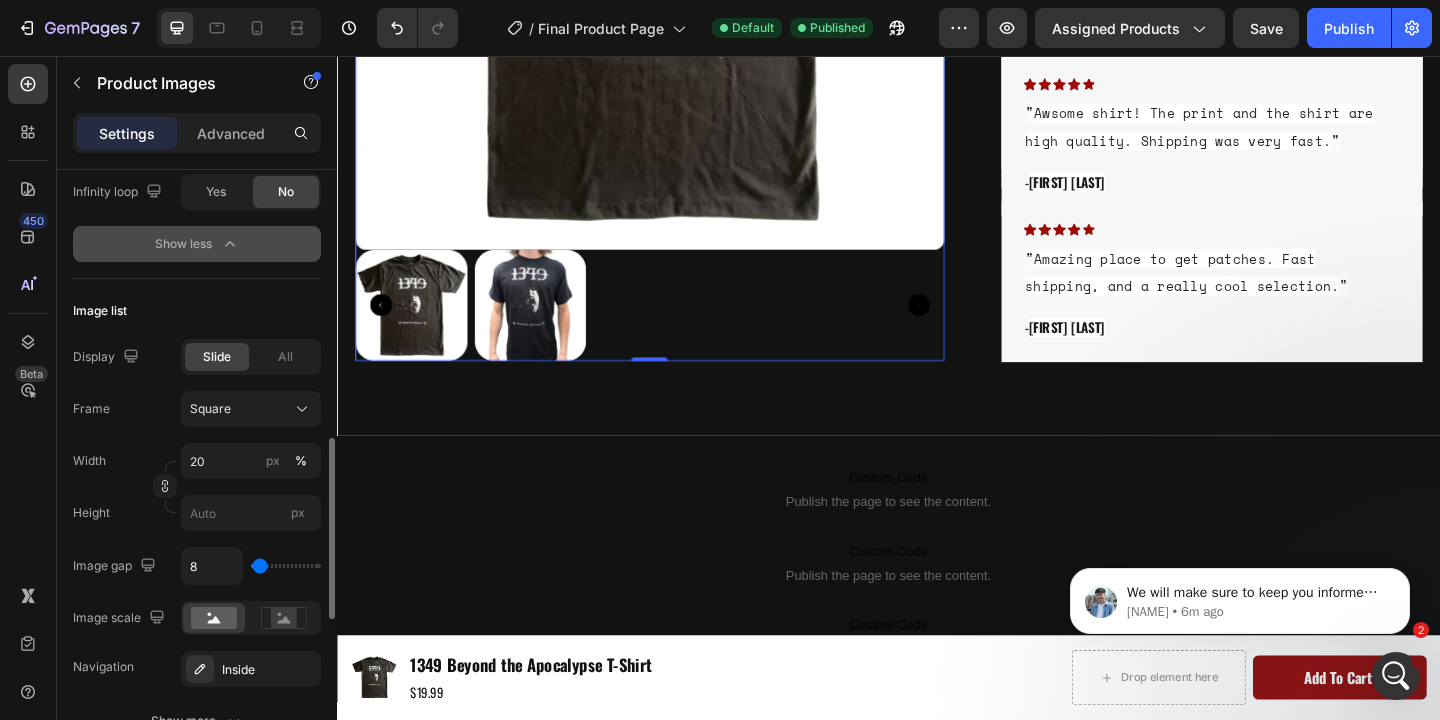 type on "11" 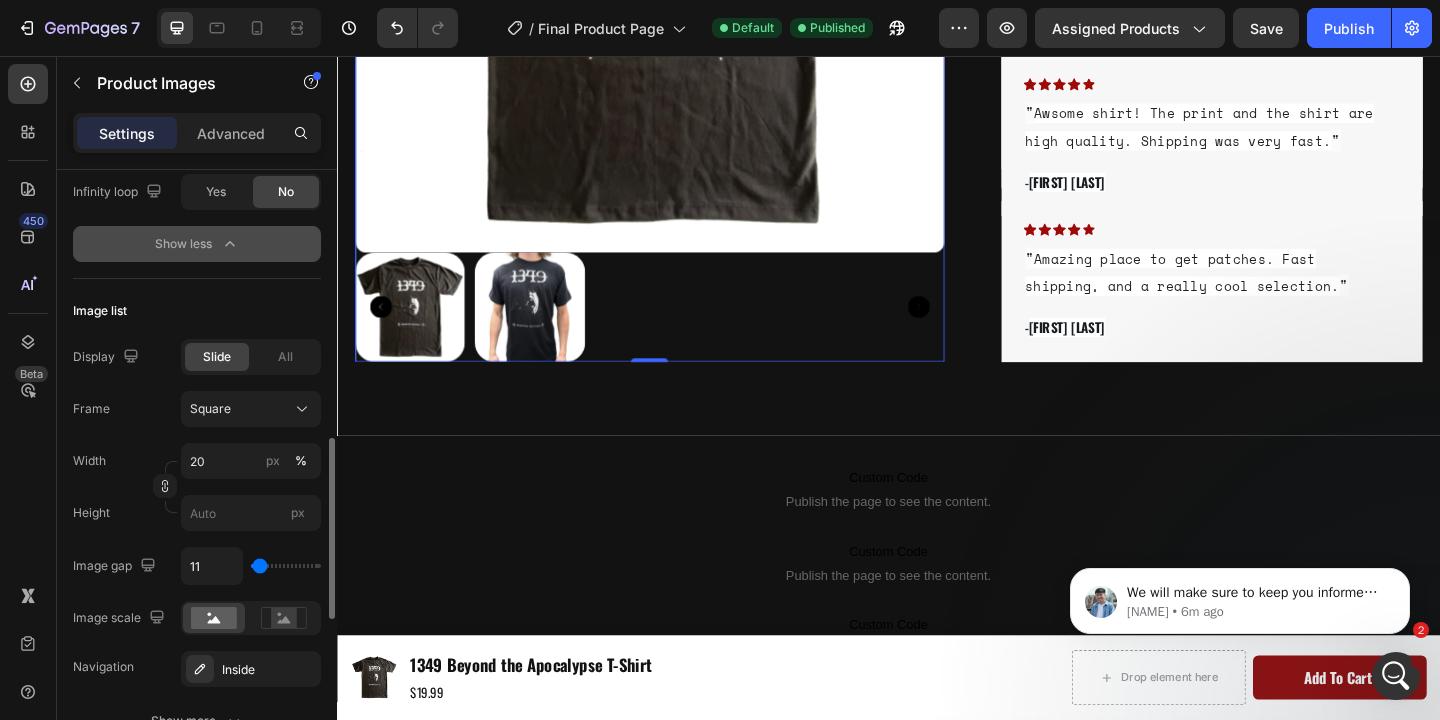 type on "11" 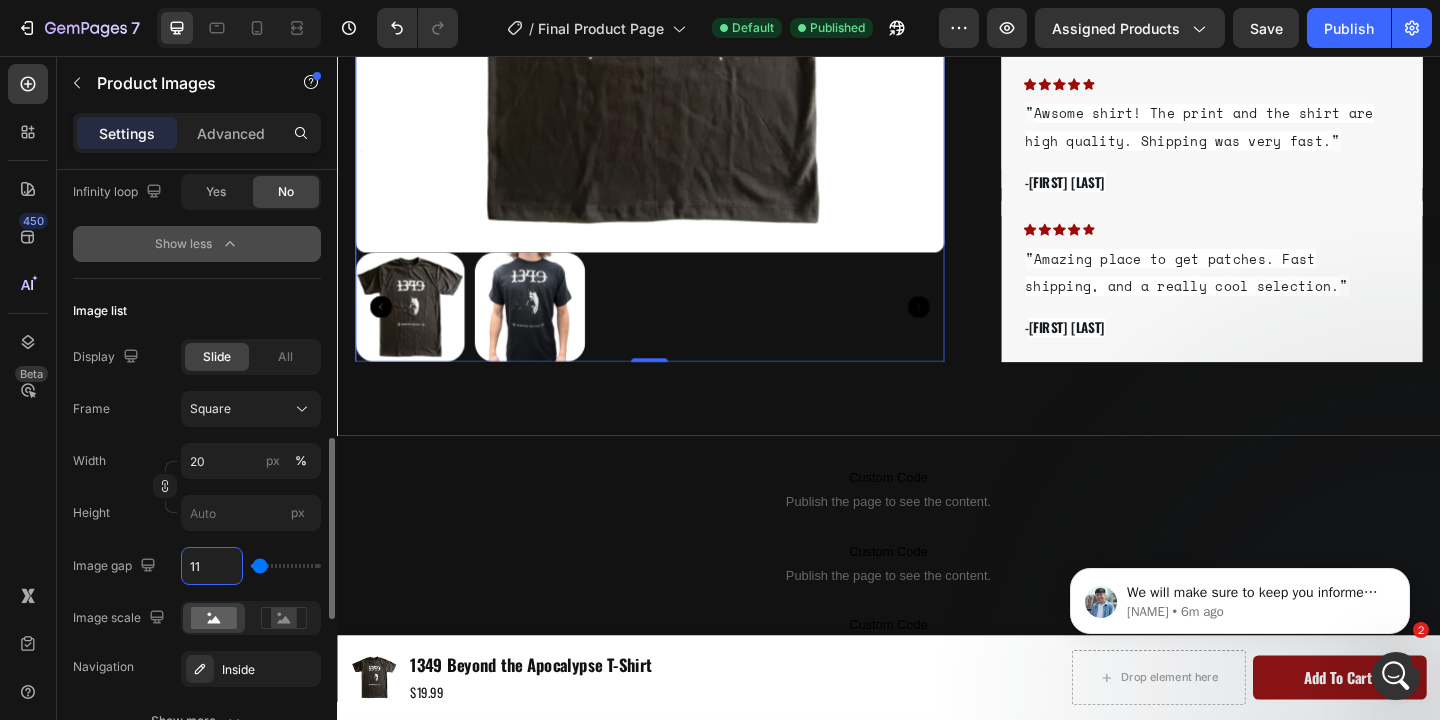 click on "11" at bounding box center (212, 566) 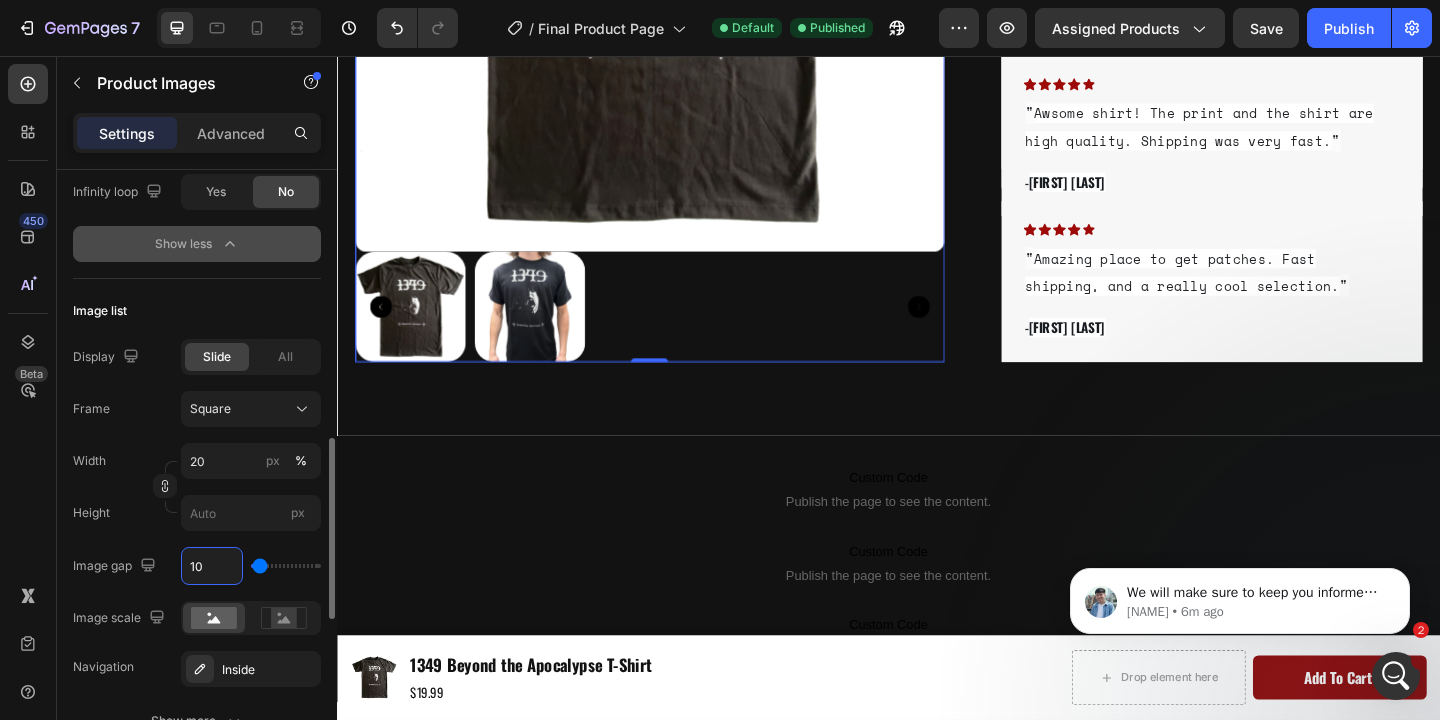 click on "Display Slide All Frame Square Width 20 px % Height px Image gap 10 Image scale Navigation Inside" at bounding box center (197, 513) 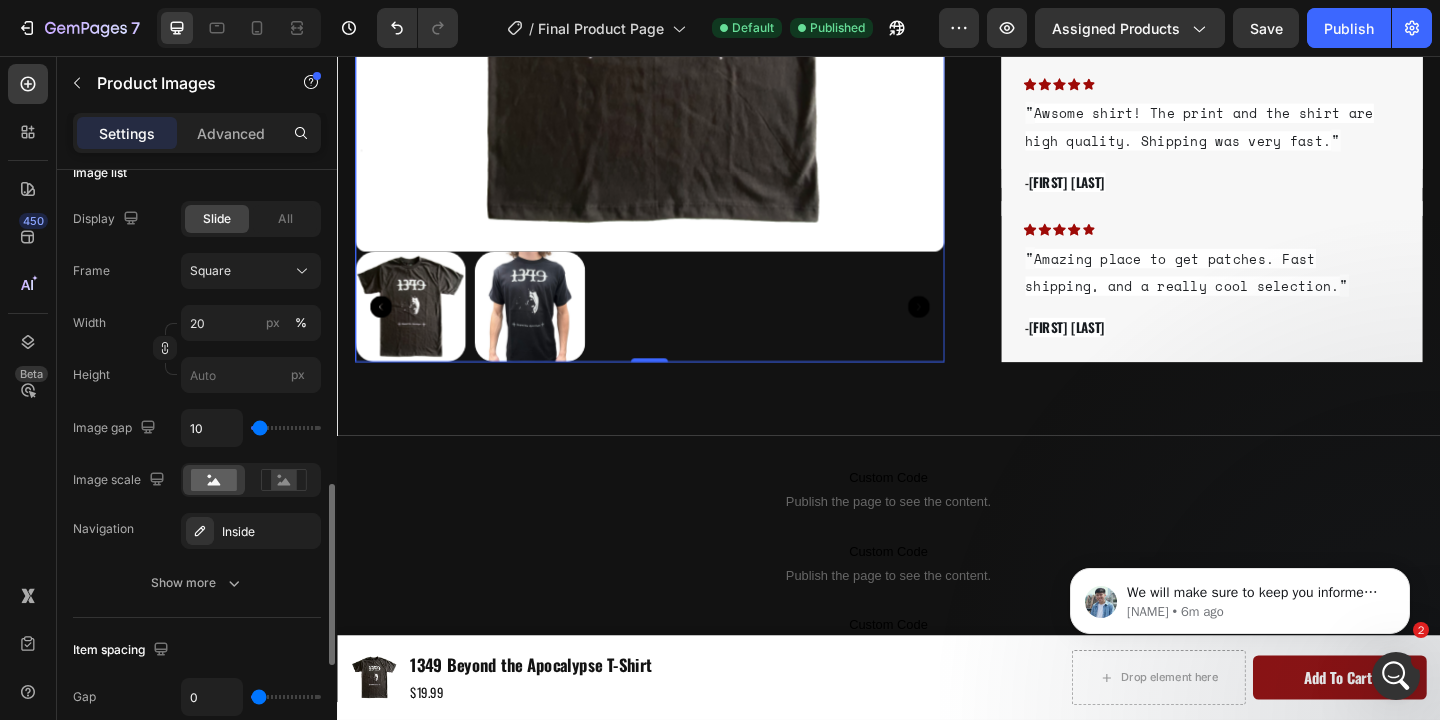 scroll, scrollTop: 1039, scrollLeft: 0, axis: vertical 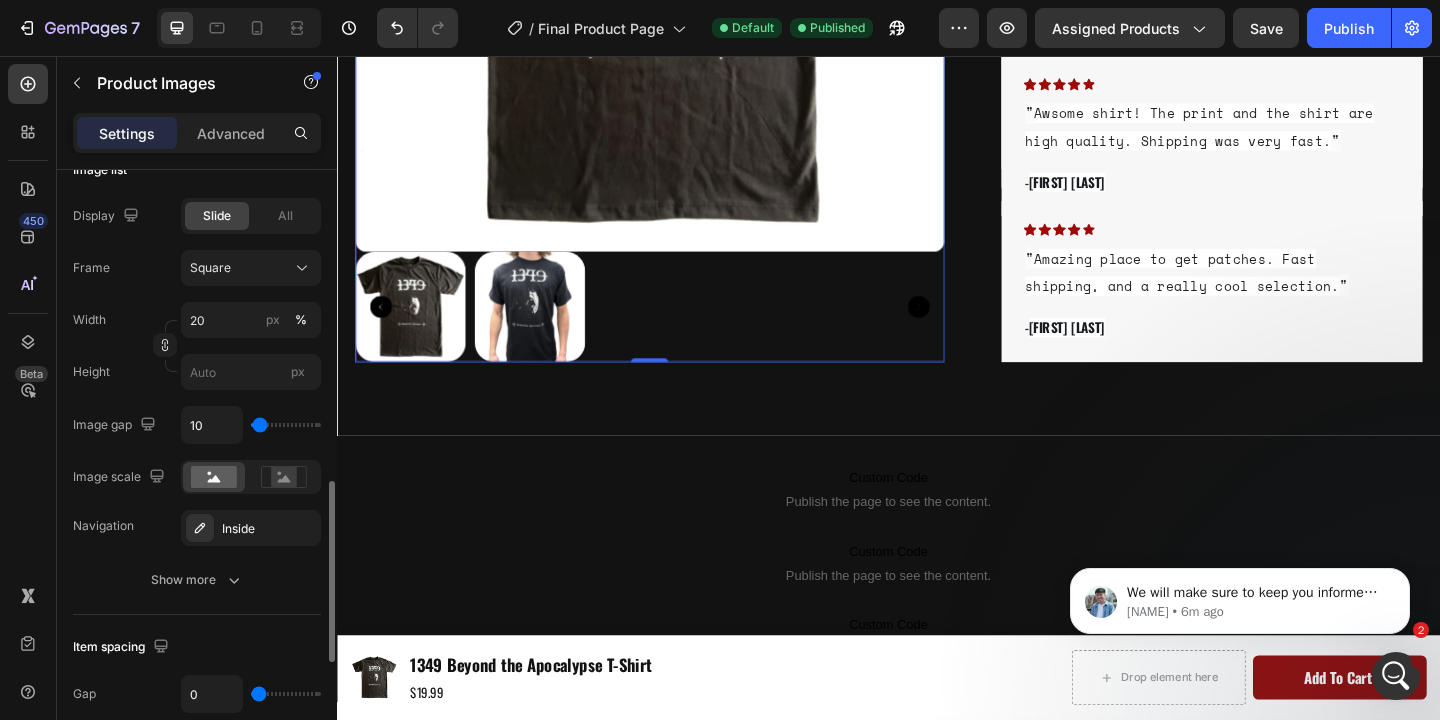 click on "Image list Display Slide All Frame Square Width 20 px % Height px Image gap 10 Image scale Navigation Inside Show more" 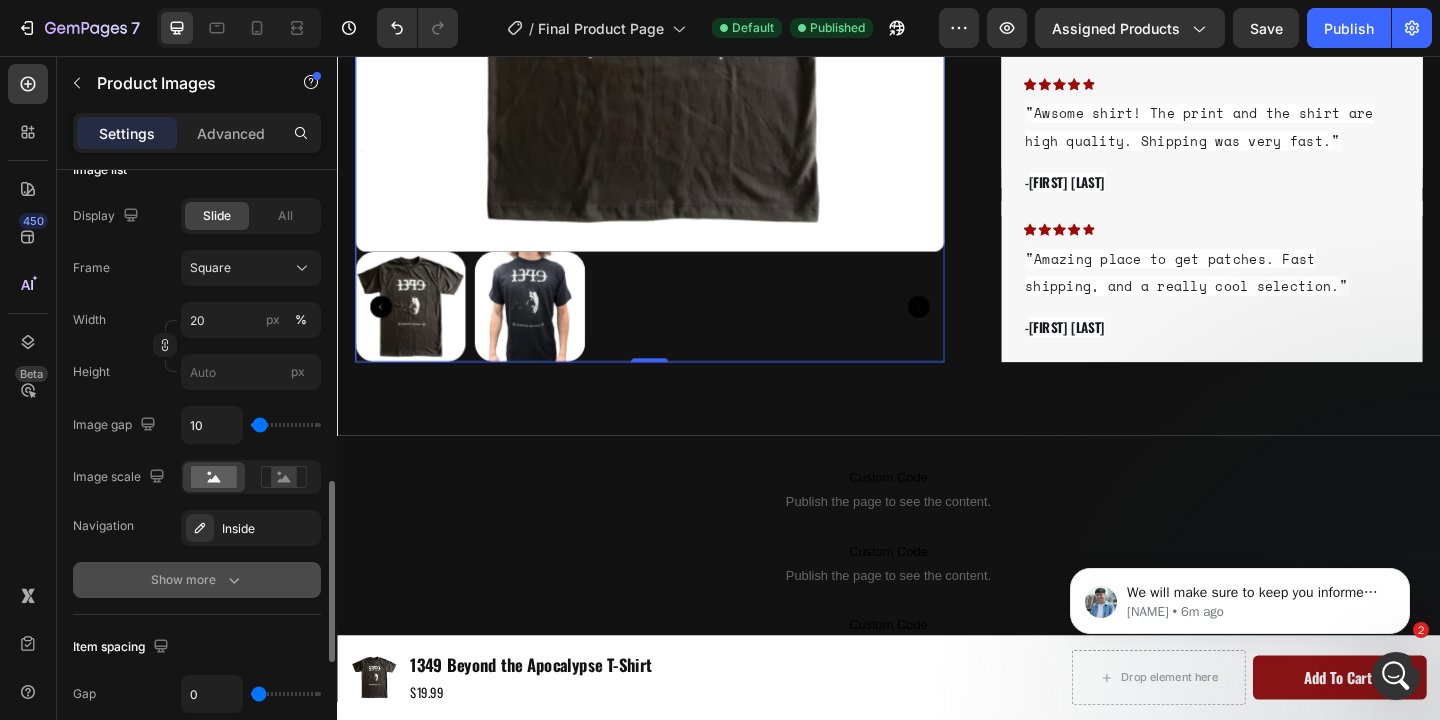 click on "Show more" at bounding box center [197, 580] 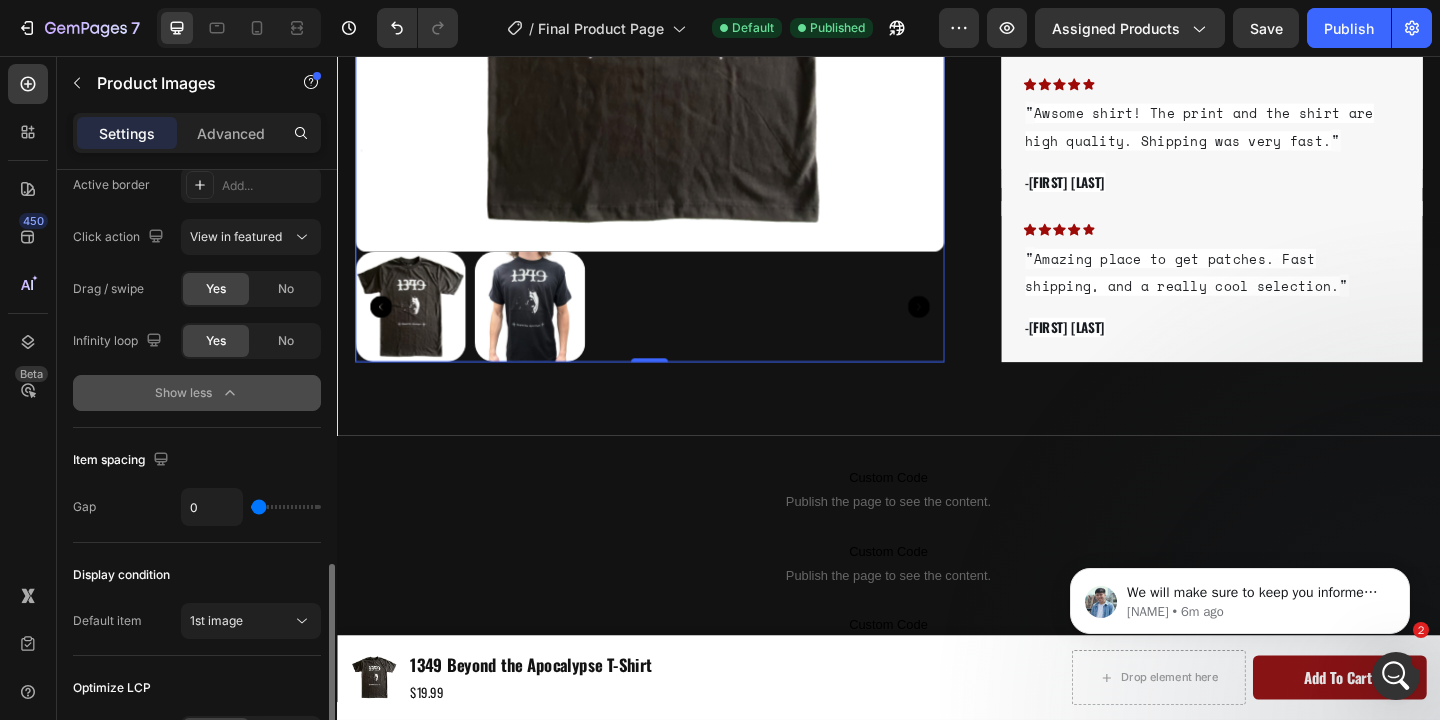 scroll, scrollTop: 1505, scrollLeft: 0, axis: vertical 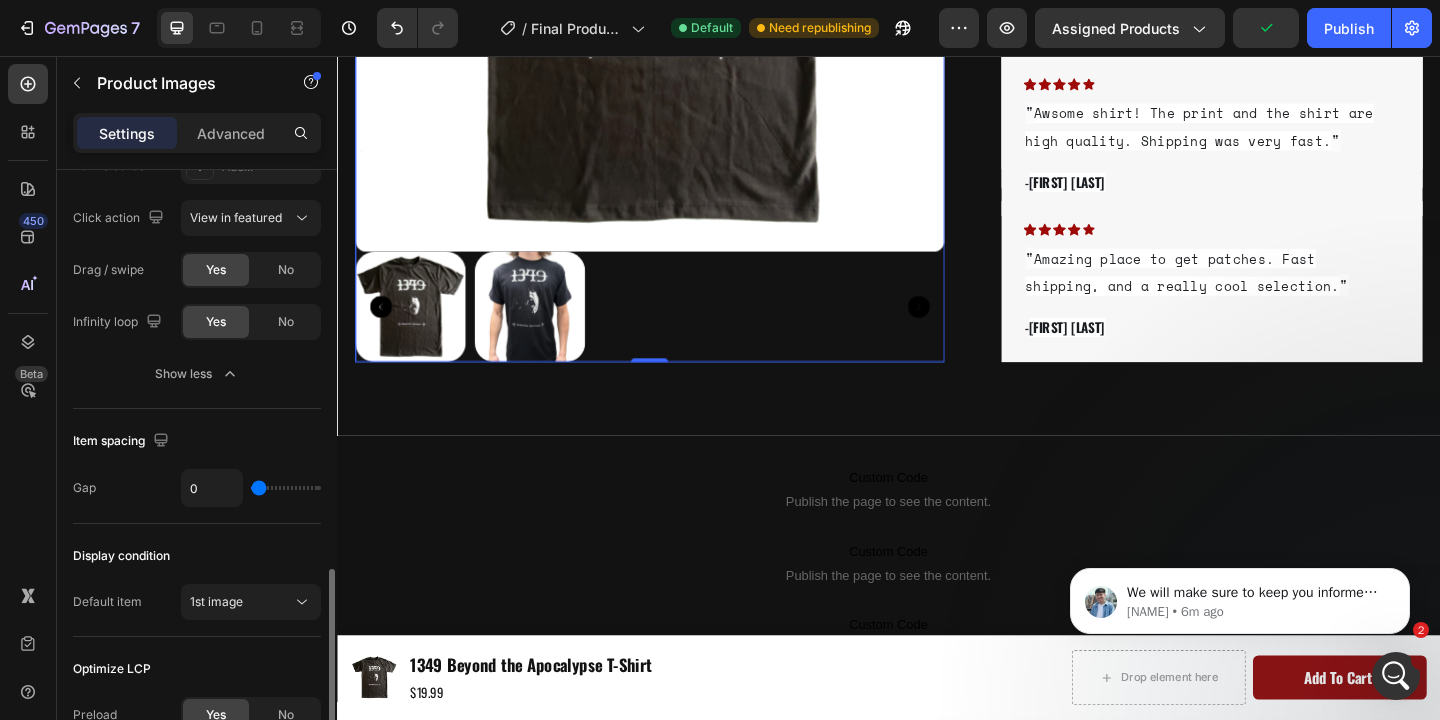 type on "6" 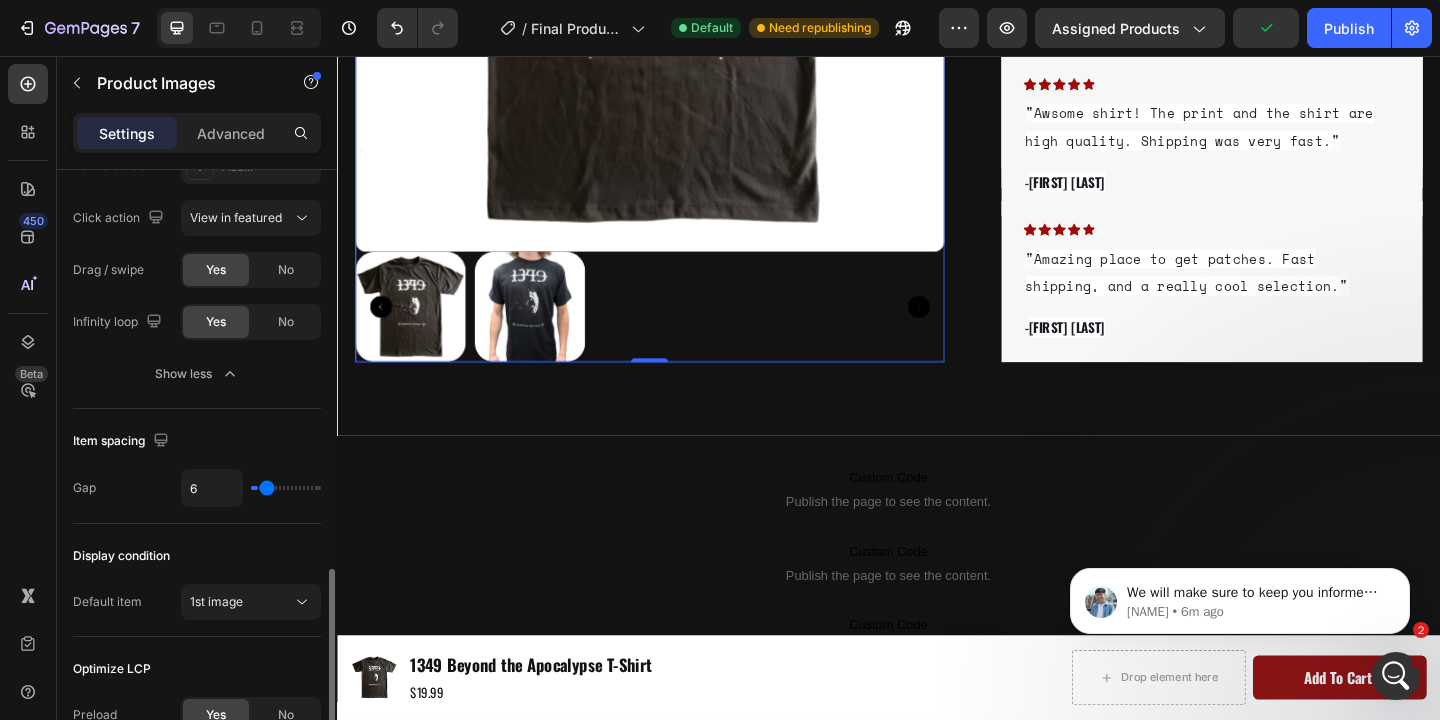 type on "7" 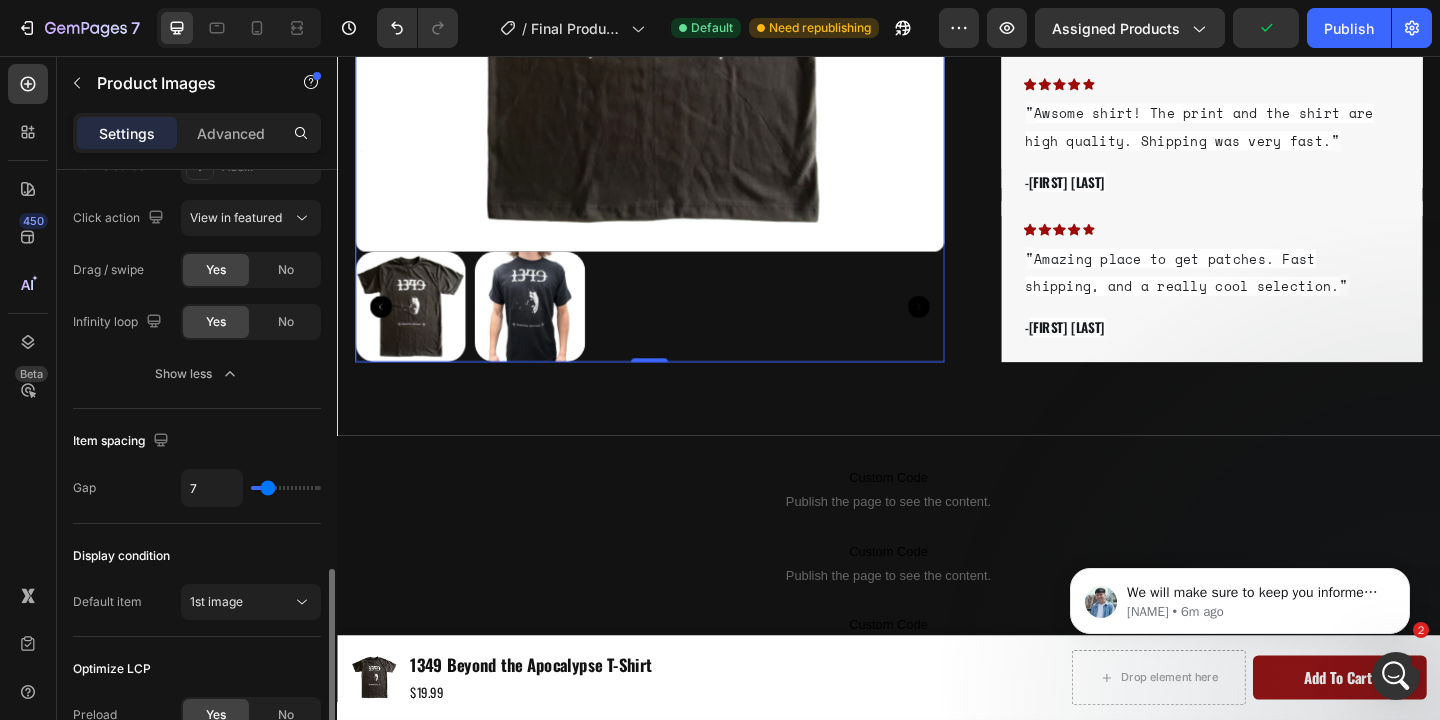 type on "8" 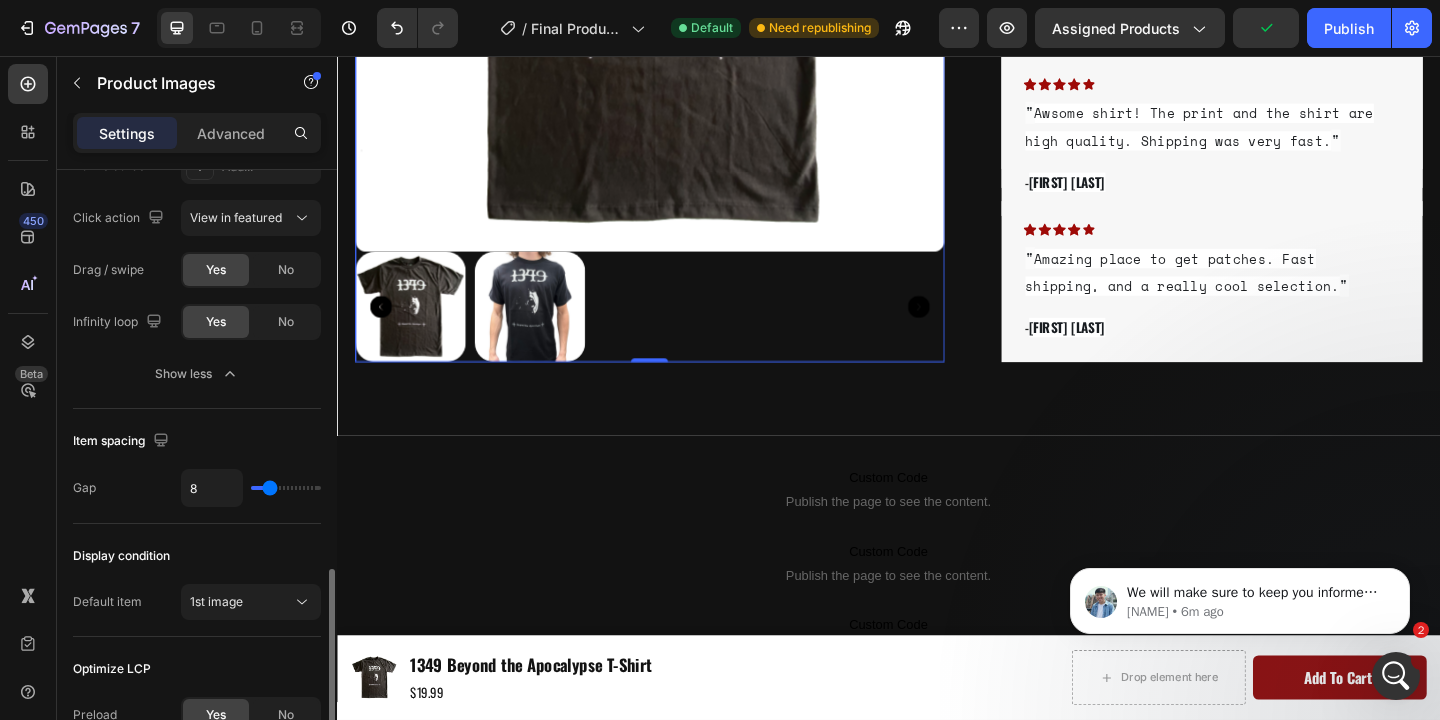 type on "9" 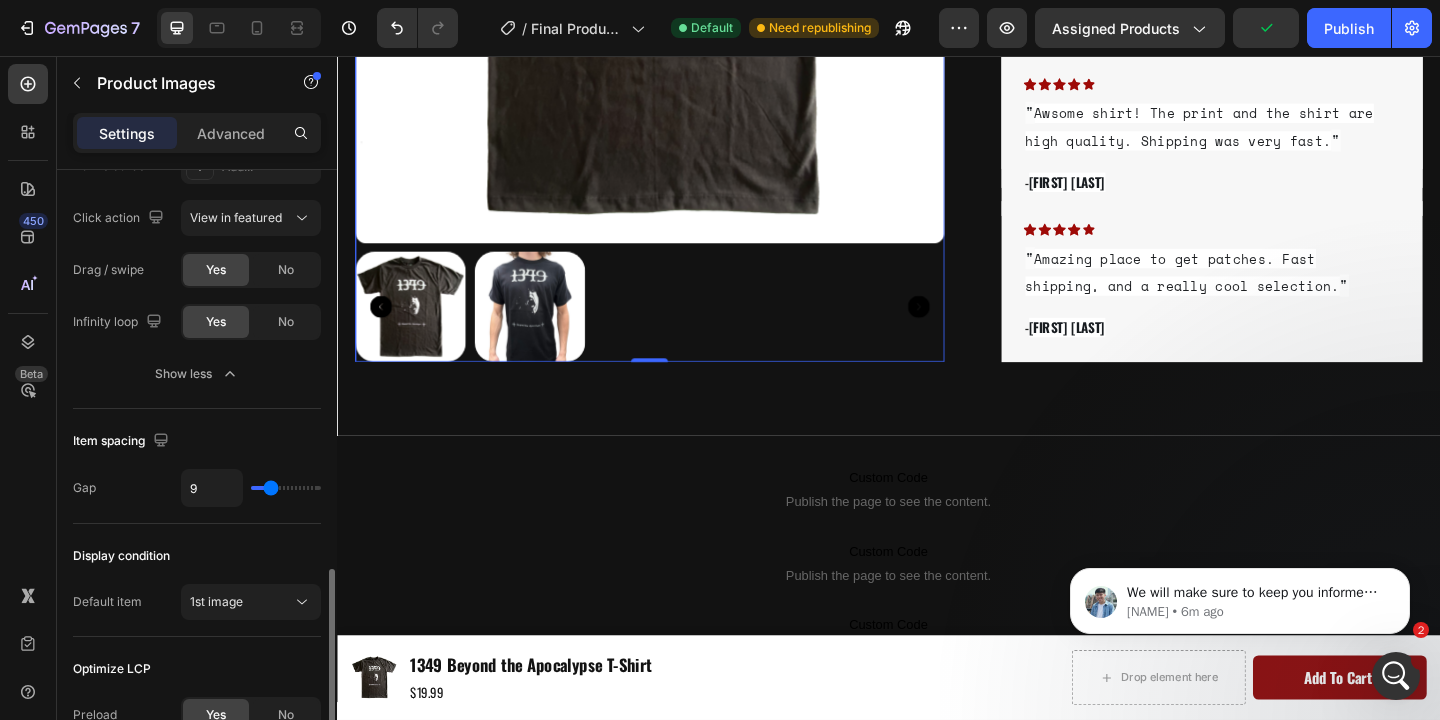 type on "10" 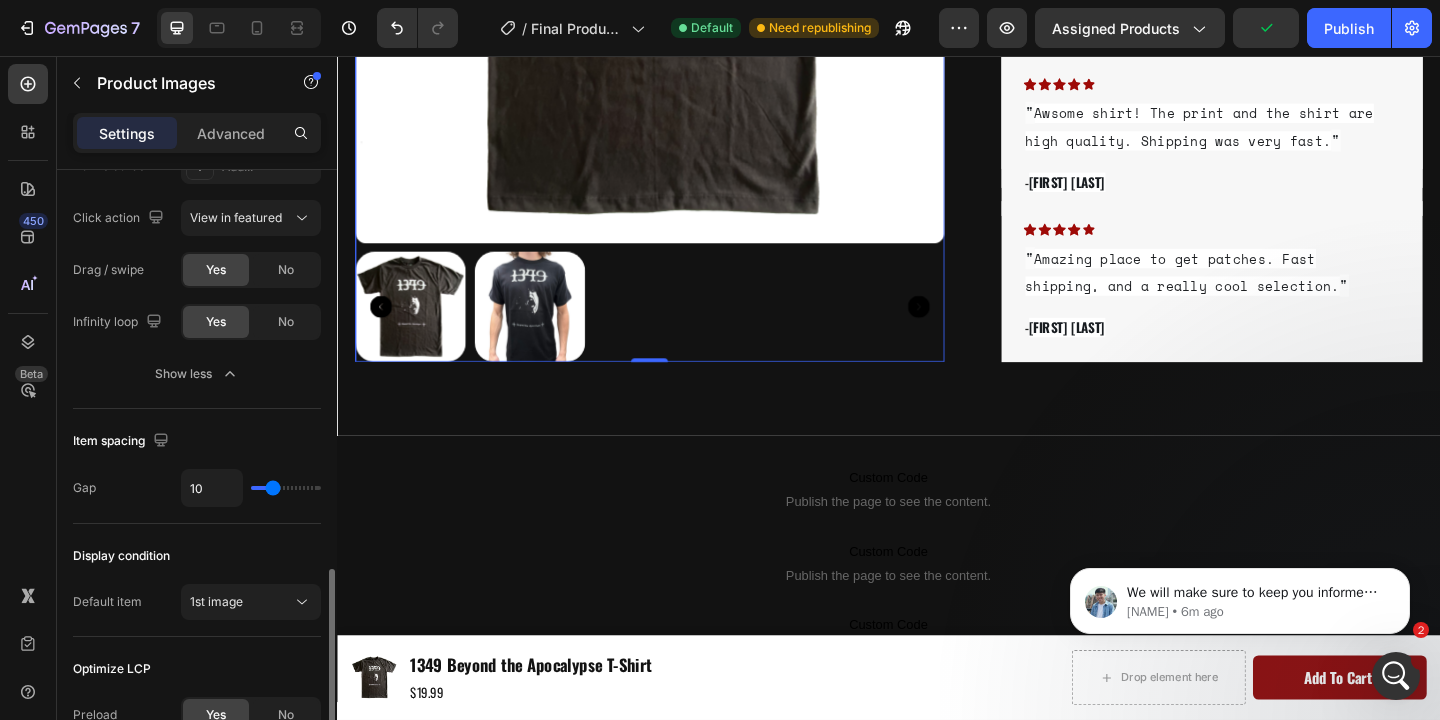 type on "11" 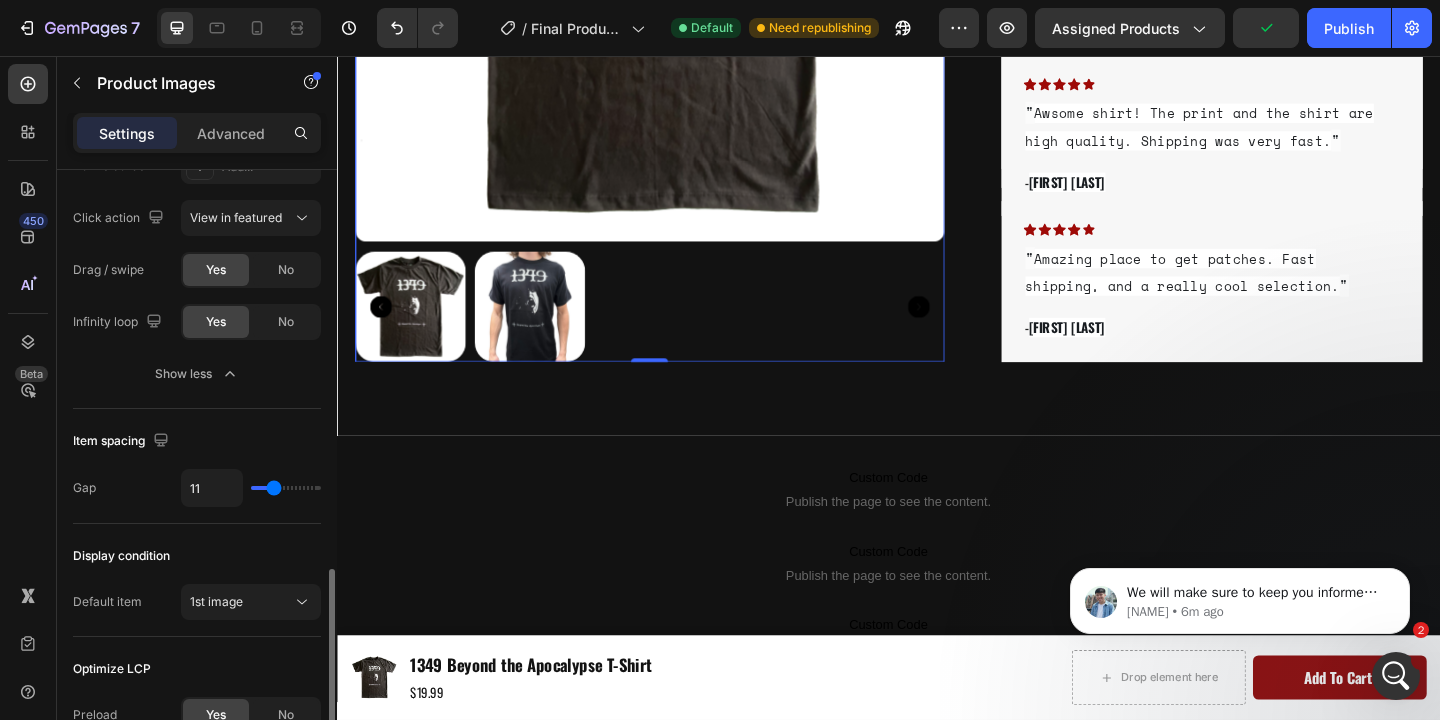 type on "12" 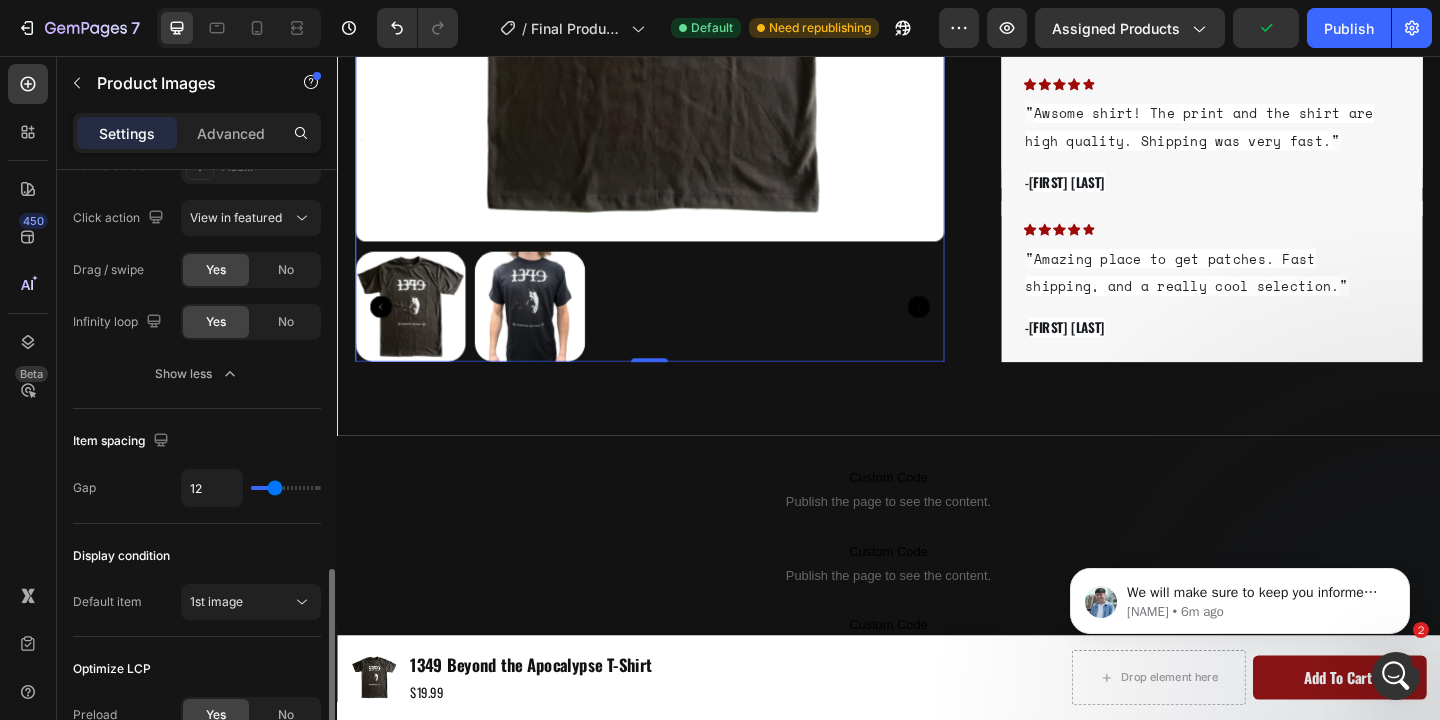 type on "13" 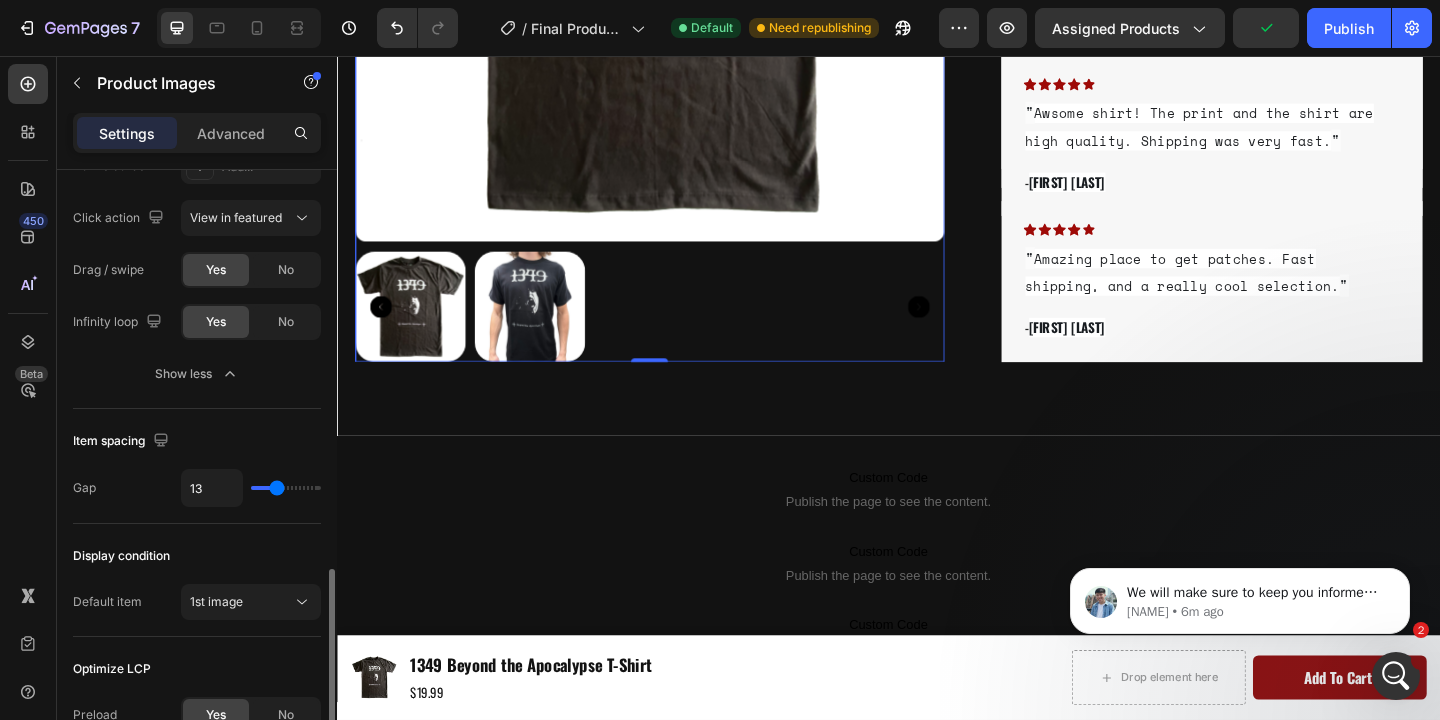 type on "14" 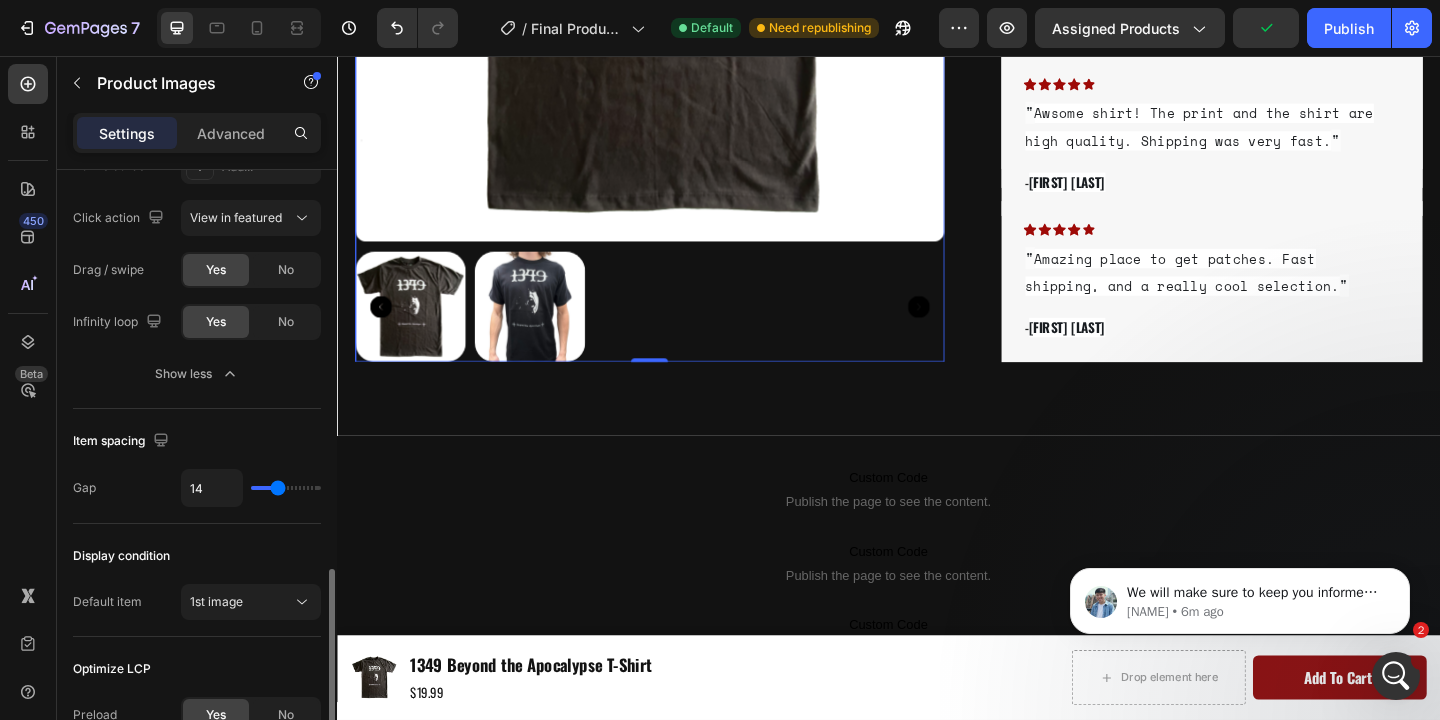 type on "15" 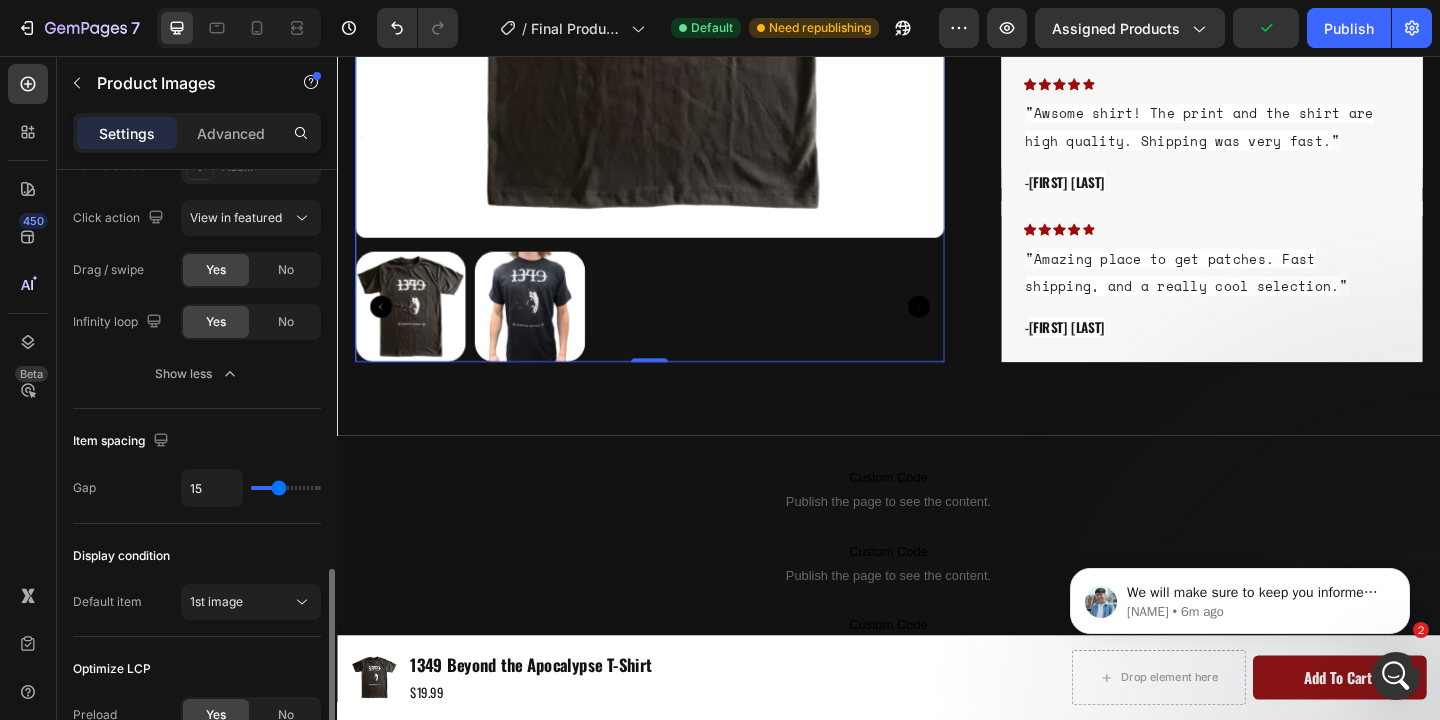 type on "17" 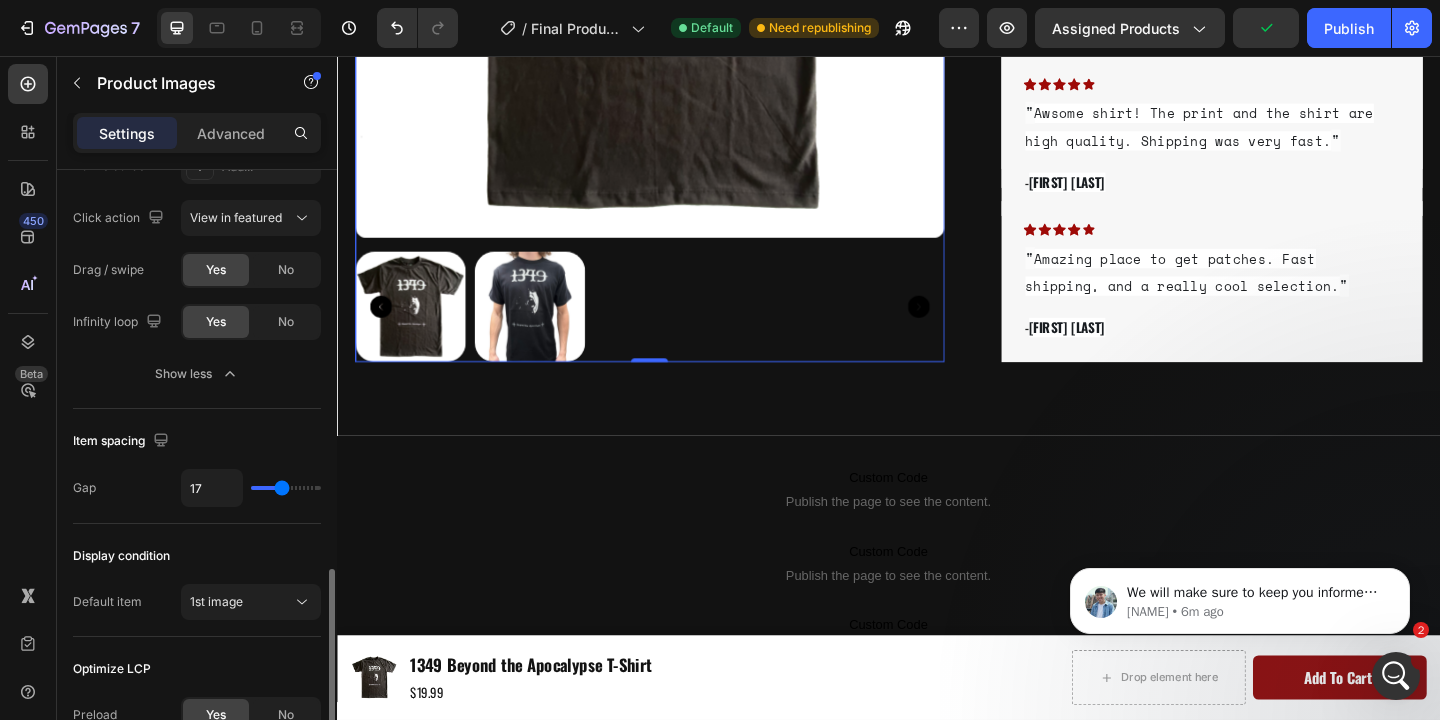 type on "18" 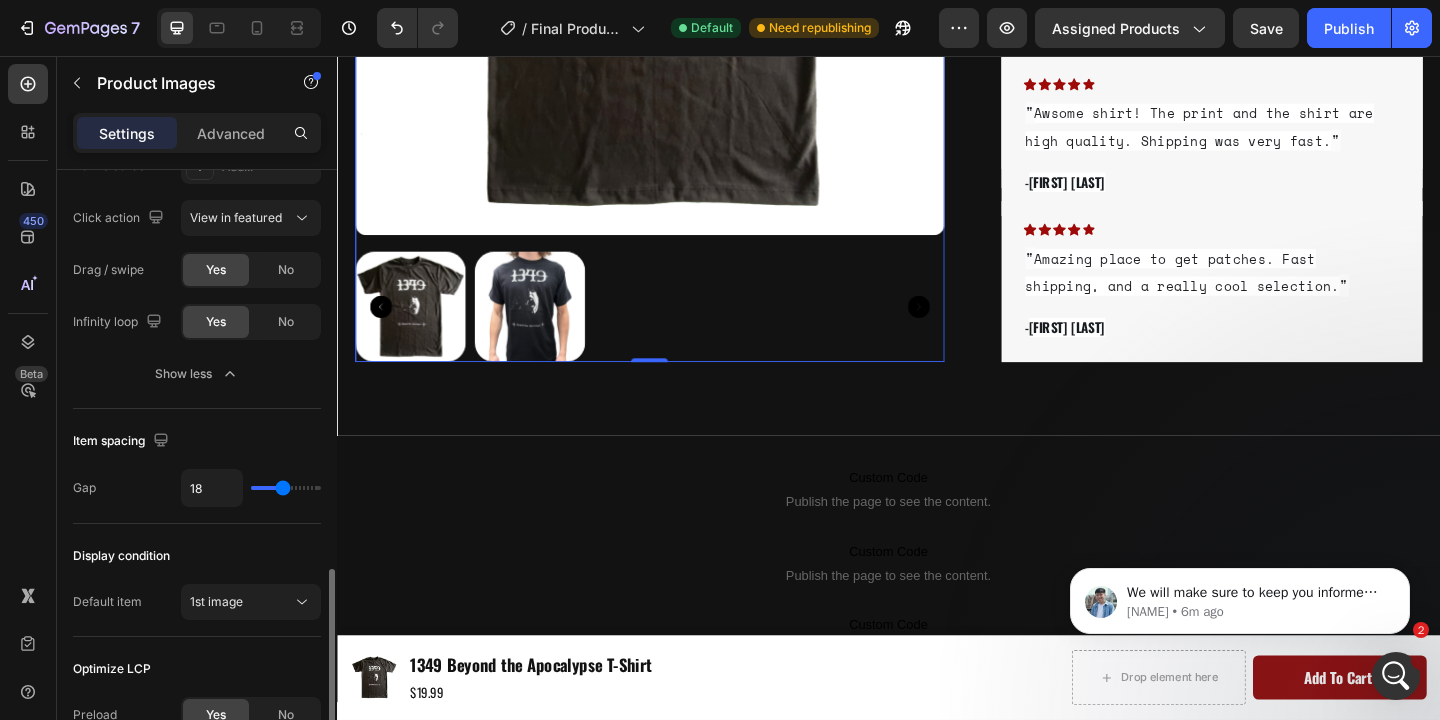 type on "19" 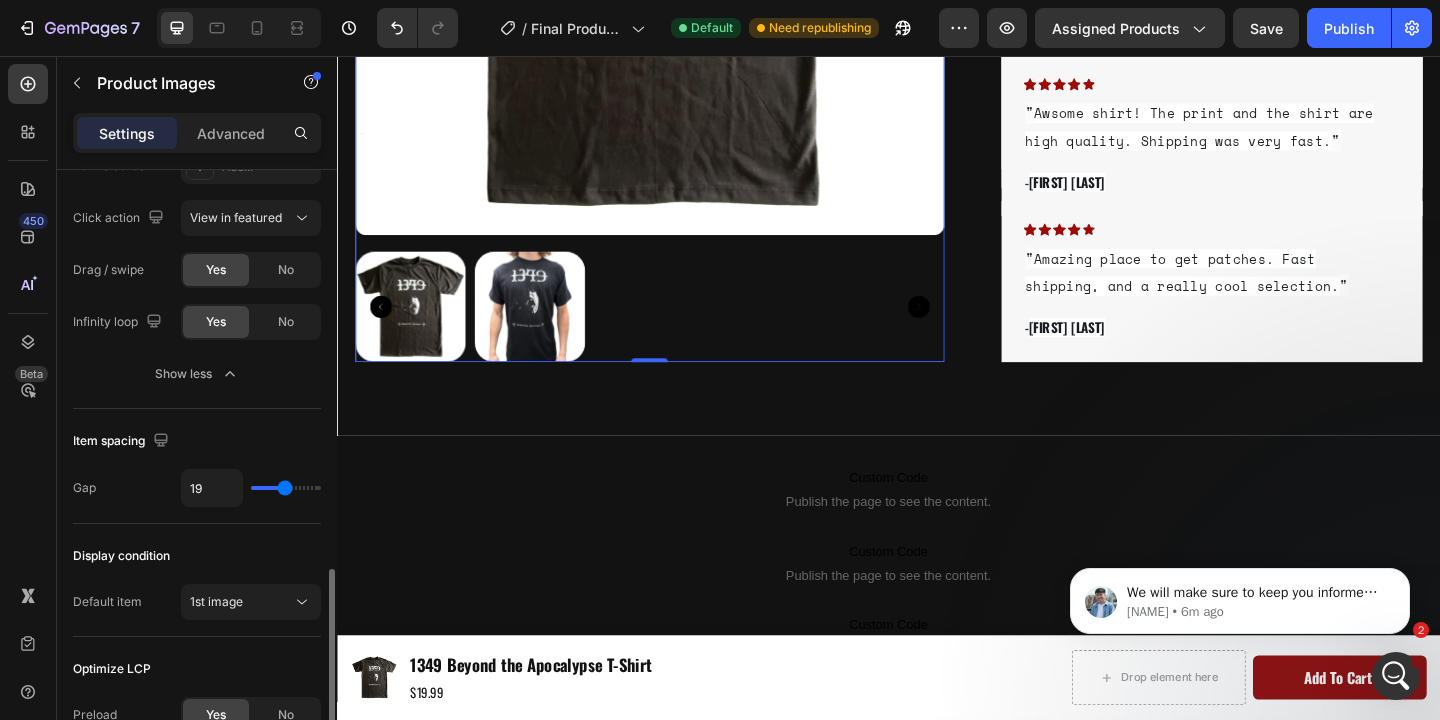 type on "20" 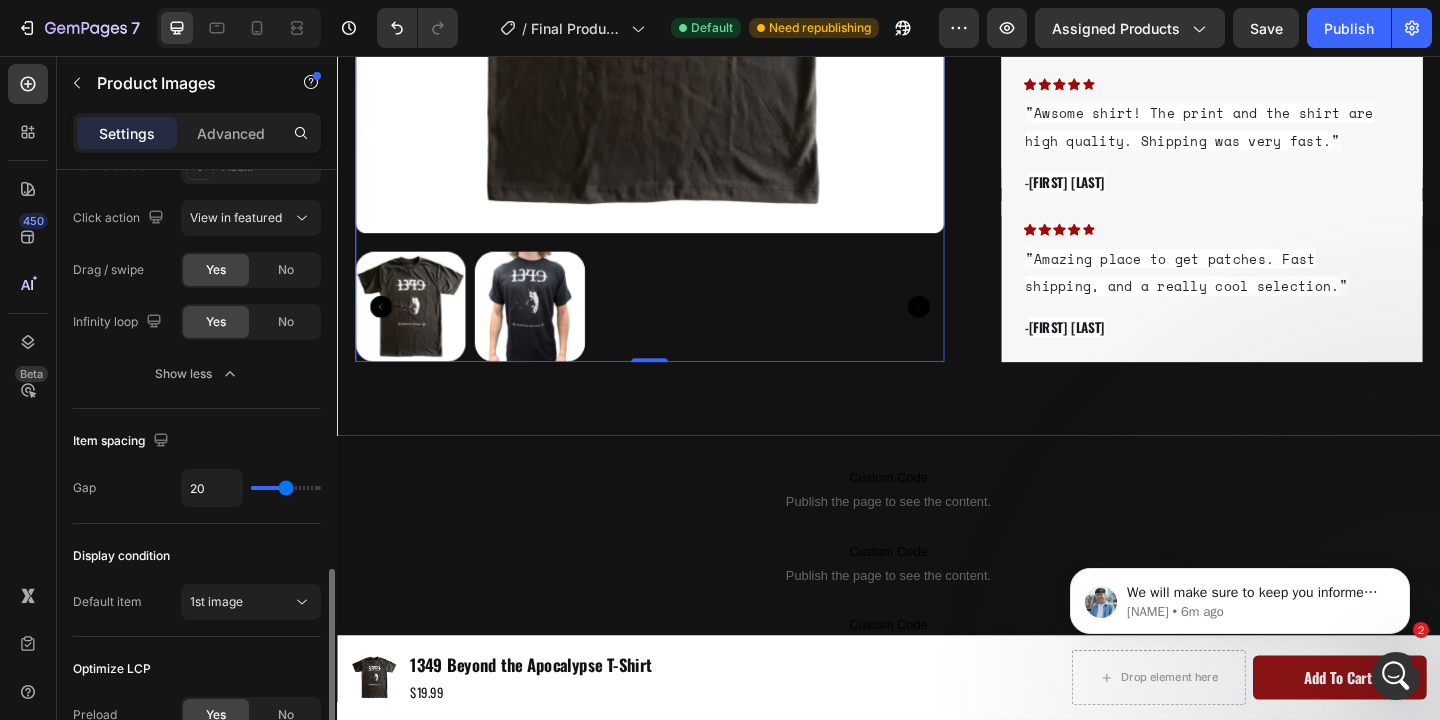 type on "21" 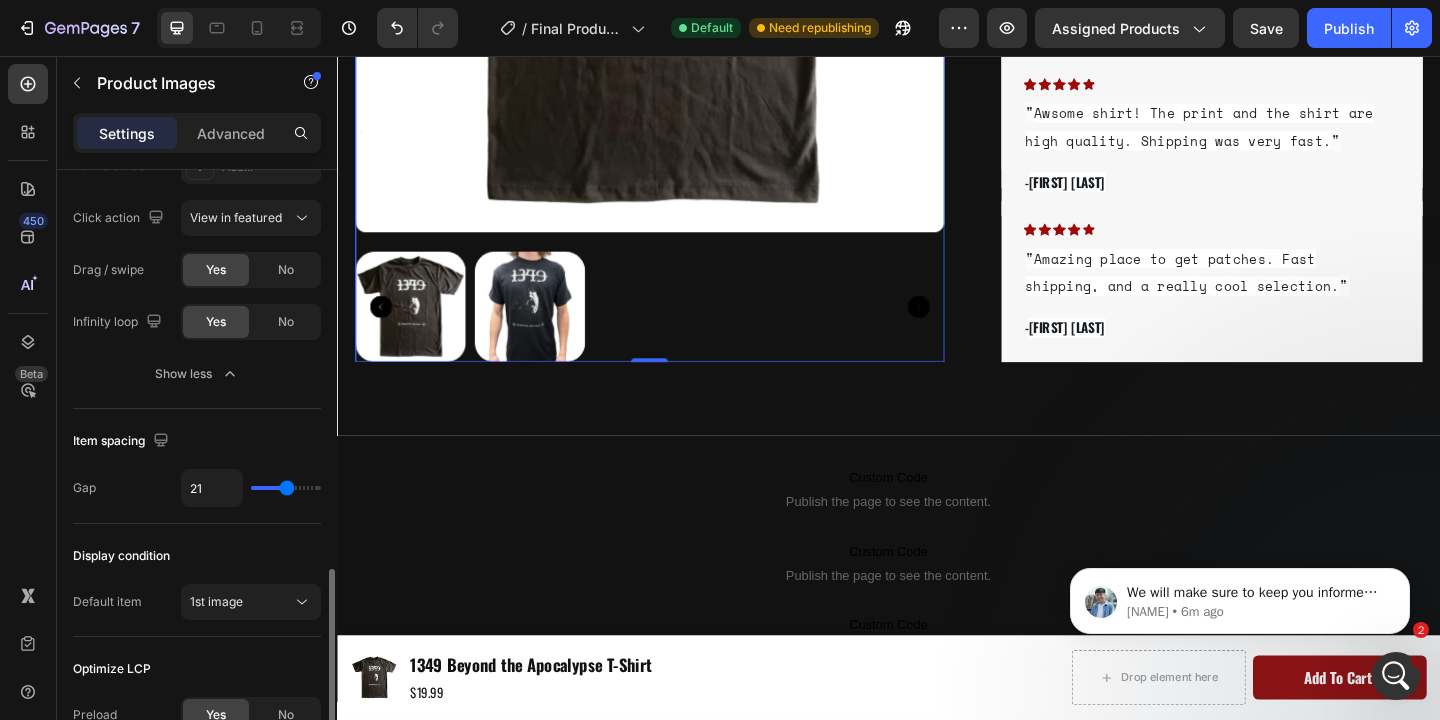 drag, startPoint x: 264, startPoint y: 490, endPoint x: 286, endPoint y: 491, distance: 22.022715 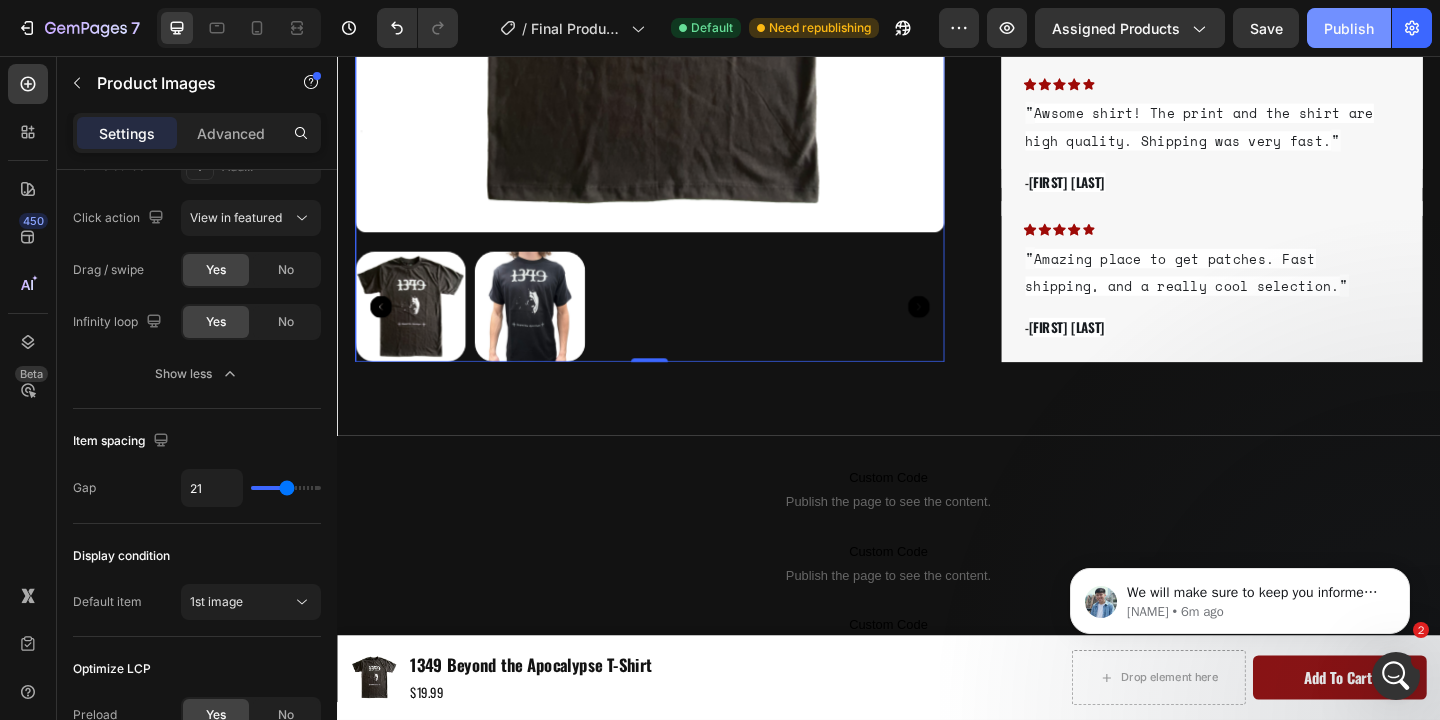 click on "Publish" at bounding box center (1349, 28) 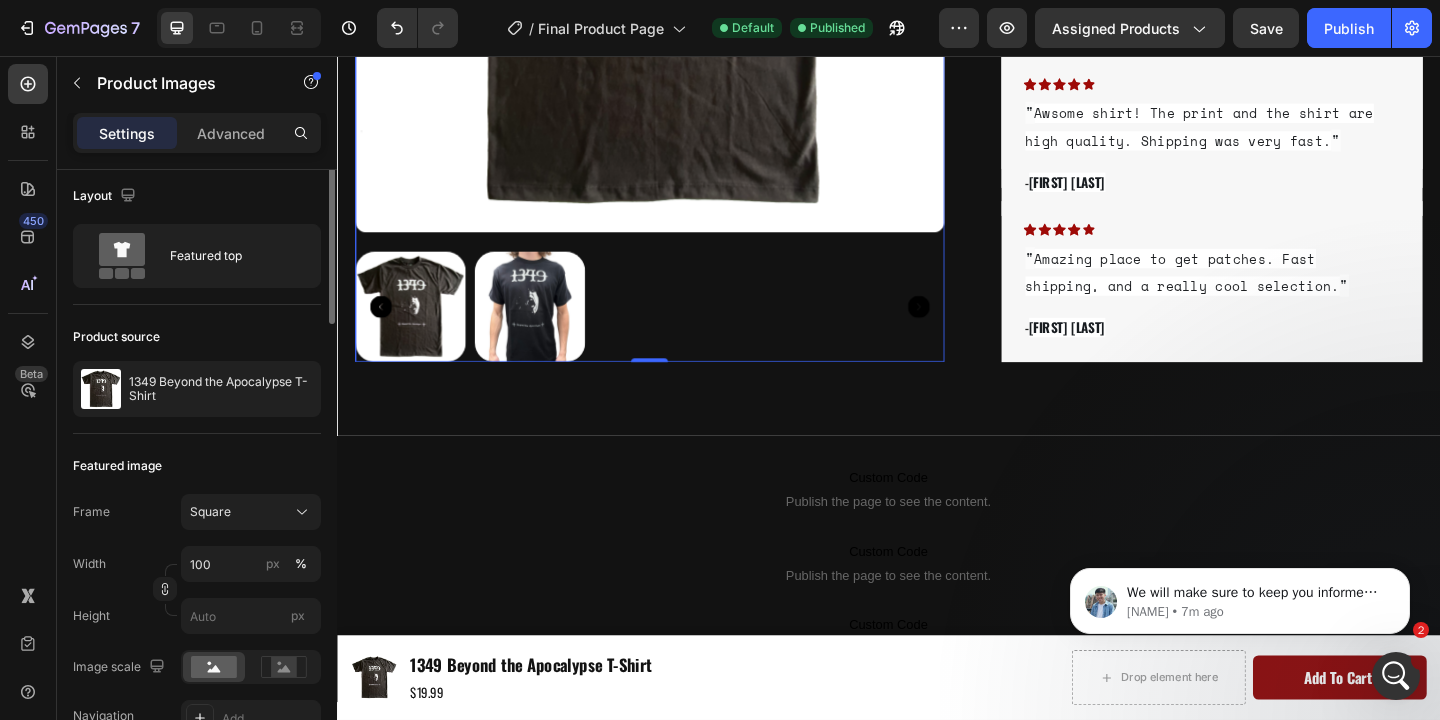 scroll, scrollTop: 0, scrollLeft: 0, axis: both 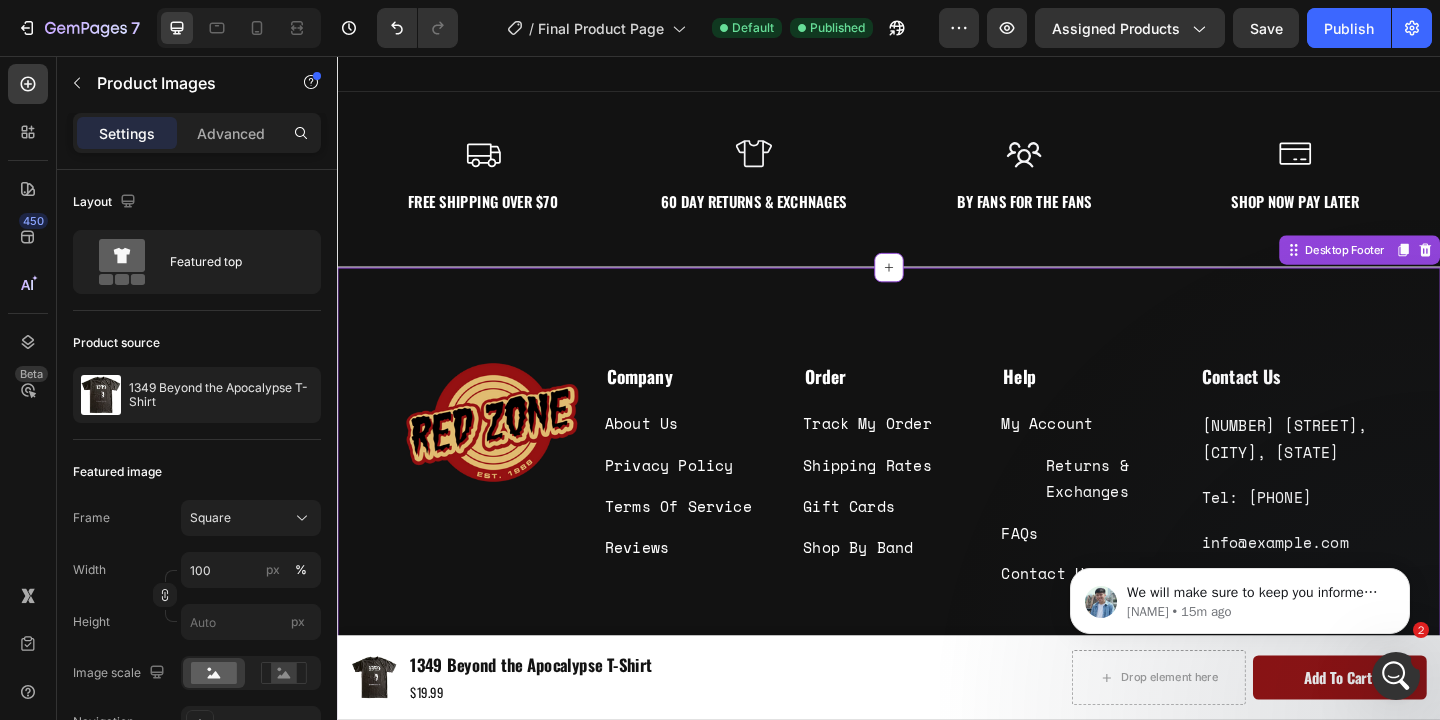 click on "Image Company Text block About Us Button Privacy Policy Button Terms Of Service Button Reviews Button Order  Text block Track My Order Button Shipping Rates Button Gift Cards Button Shop By Band Button Help Text block My Account Button Returns & Exchanges Button FAQs Button Contact Us Button Contact Us Text block 6411 Van Nuys Blvd, Los Angeles, CA 91401 Text block Tel: 818-634-7310 Text block info@redzoneshop.com Text block Store Hours: Text block Mon - Sun: 11 AM - 7 PM Text block Image Image Image Image Row Row Image Company Order Help Contact Us Accordion Row                Title Line Copyright © 2025 RedzoneShop. All Rights Reserved. Text block Image Image Image Image Image Row Row Desktop Footer" at bounding box center (937, 591) 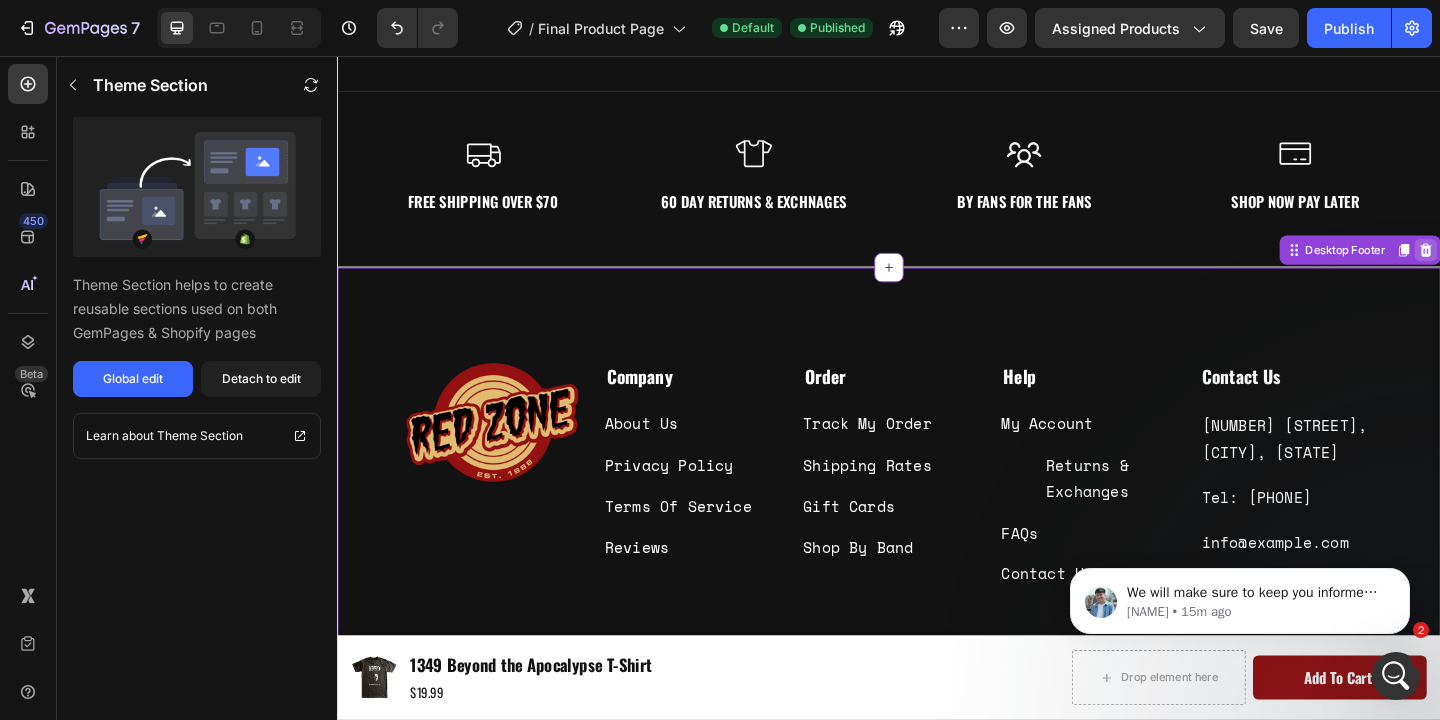 click 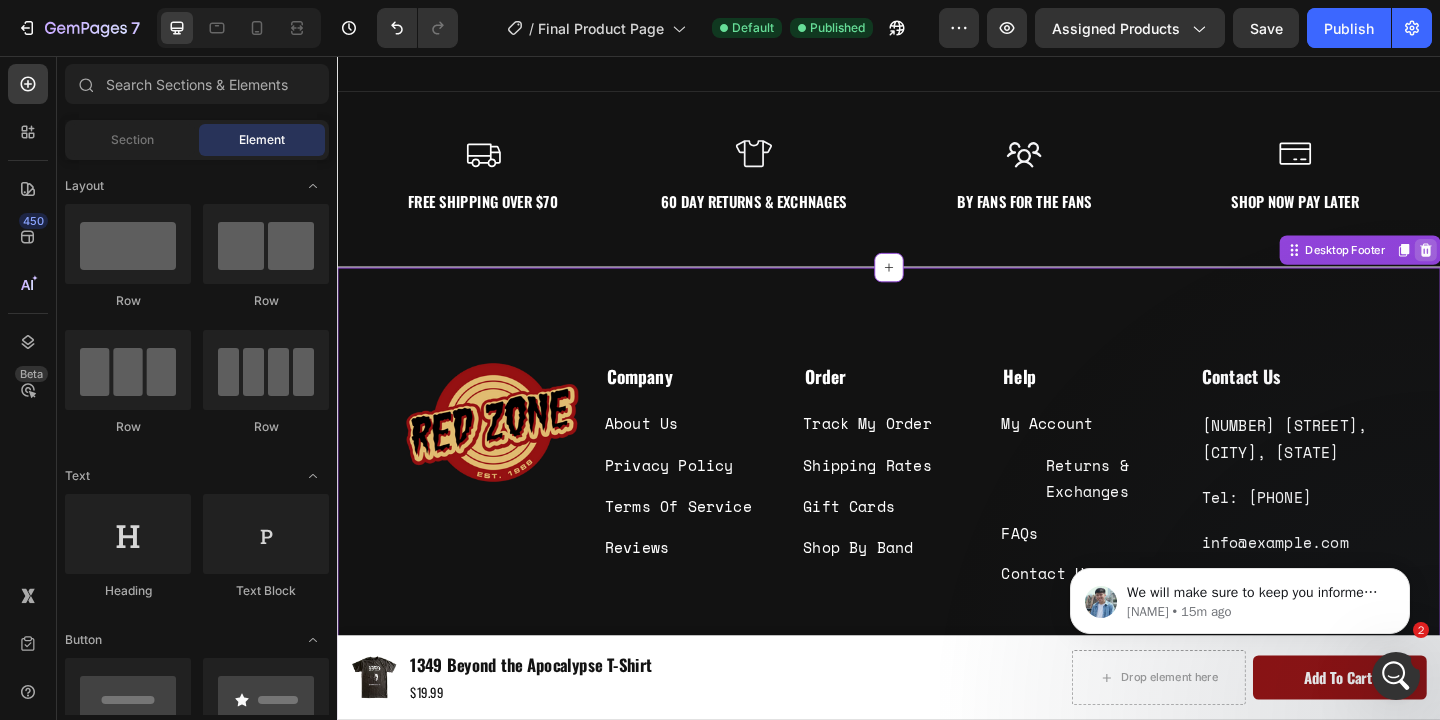 scroll, scrollTop: 5360, scrollLeft: 0, axis: vertical 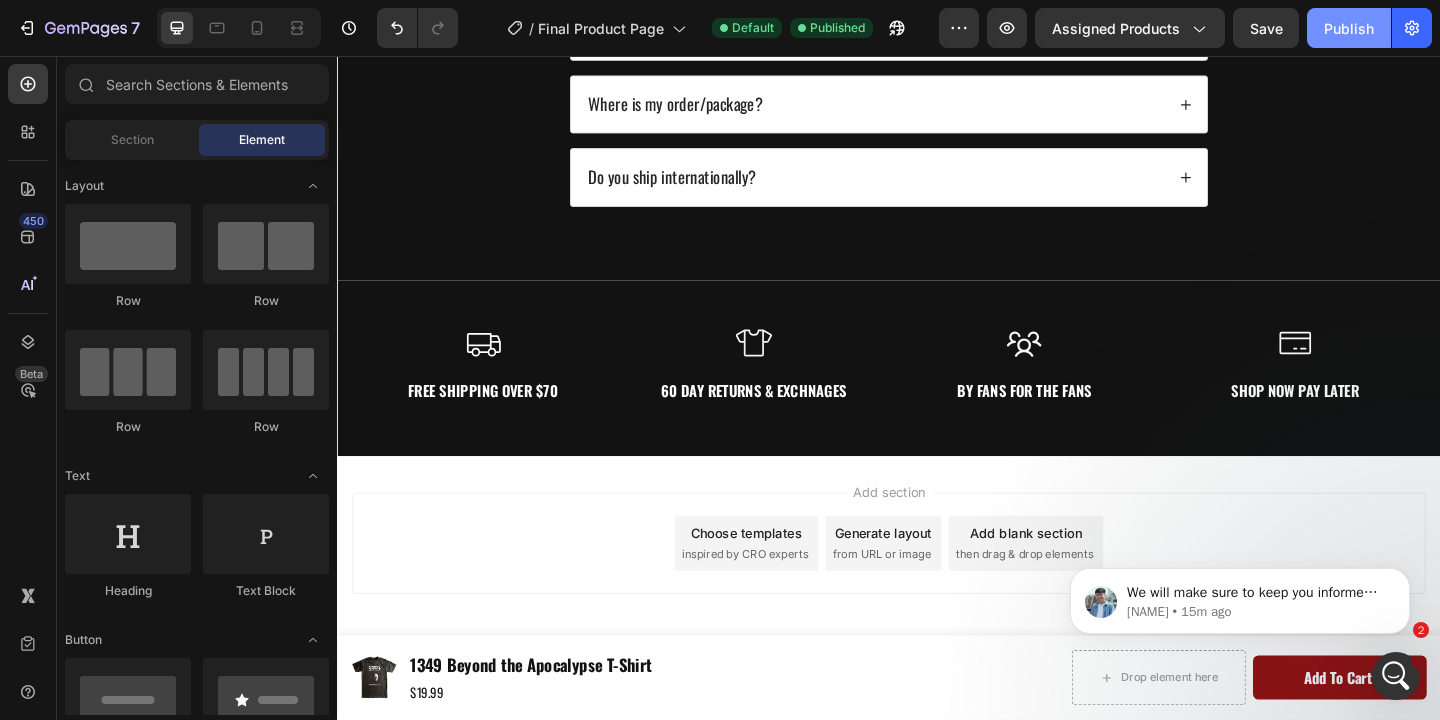 click on "Publish" at bounding box center (1349, 28) 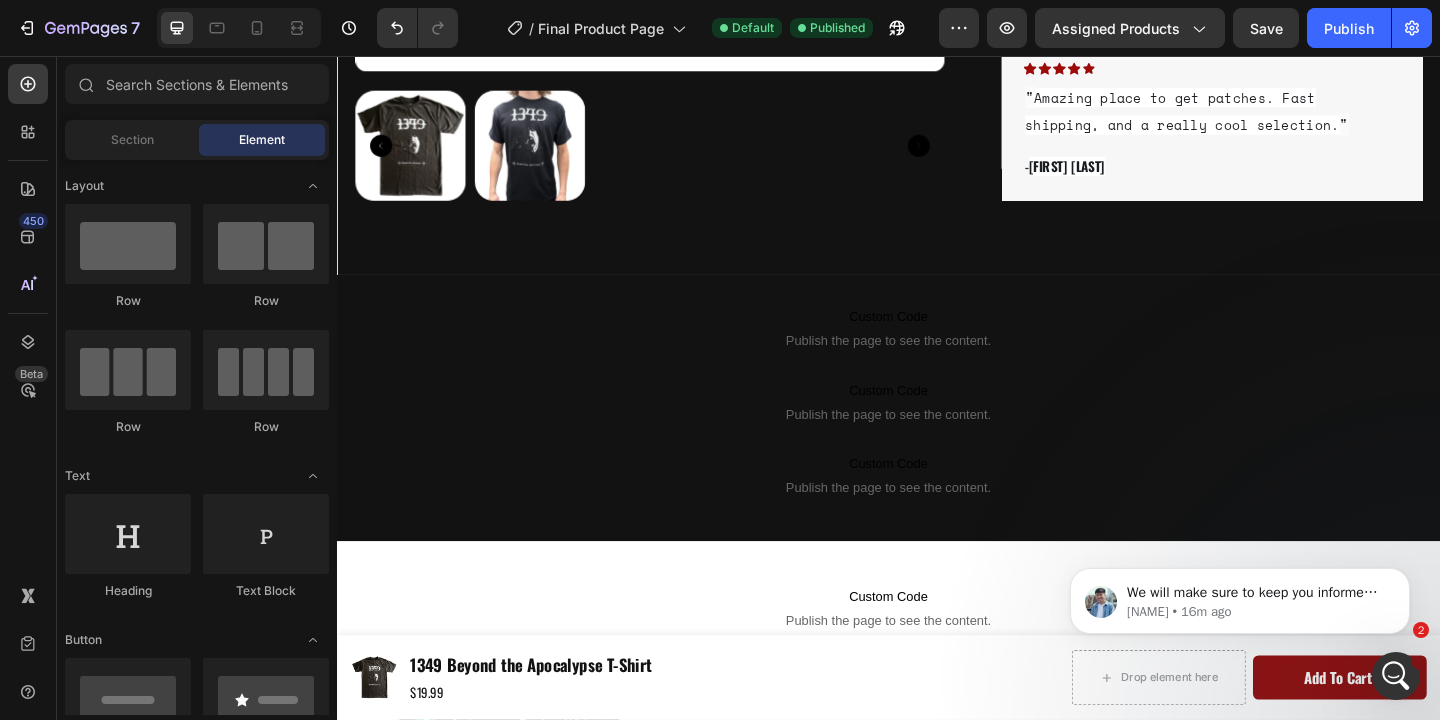 scroll, scrollTop: 2745, scrollLeft: 0, axis: vertical 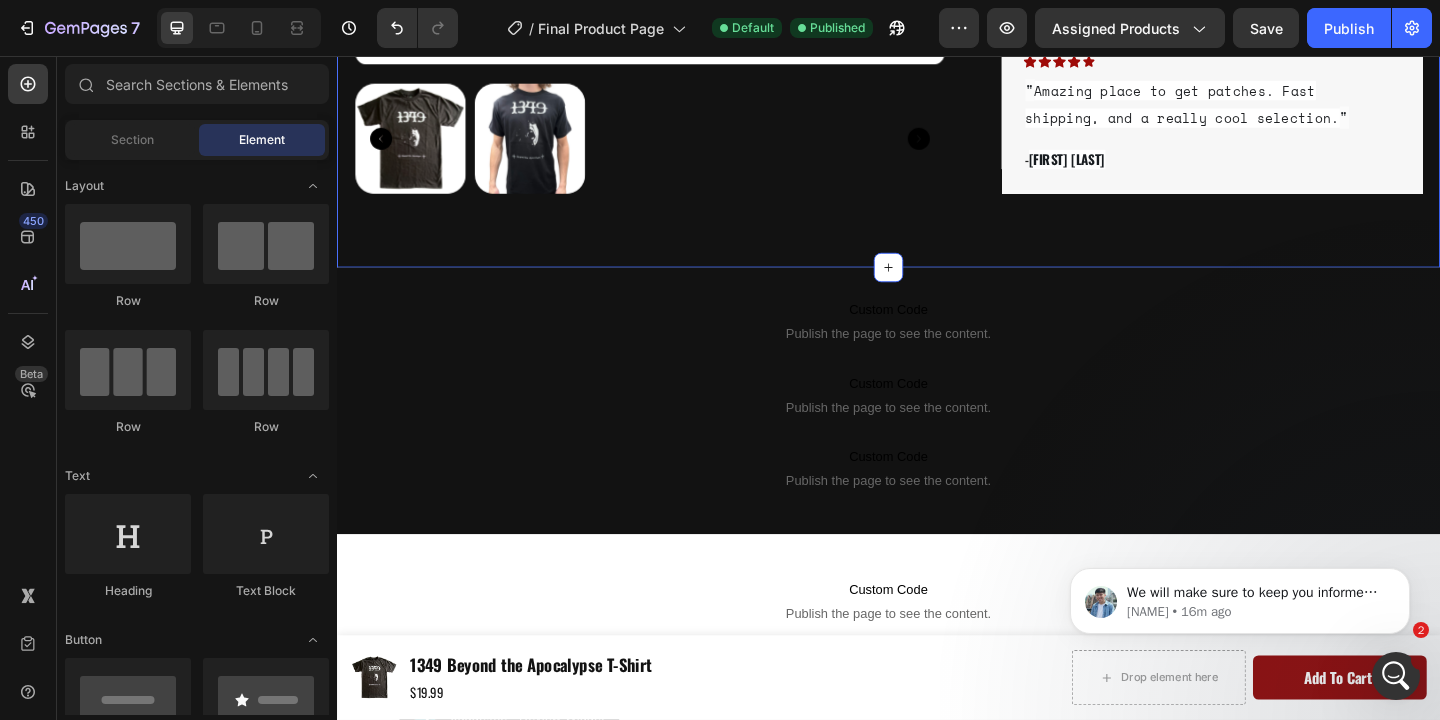 click on "Product Images Judge.me - Preview Badge (Stars) Judge.me 1349 Beyond the Apocalypse T-Shirt Product Title $19.99 Product Price Product Price No compare price Product Price No discount   Not be displayed when published Discount Tag Row
Custom Code
Publish the page to see the content.
Custom Code
Low stock -  4  items left Stock Counter Row SIZE   S M L XL 2XL Product Variants & Swatches 1349 Beyond the Apocalypse T-Shirt
- Beyond the Apocalypse is the second studio album by Norwegian black metal band 1349.
About the band
1349 is a Norwegian black metal band formed in 1997, named after the year the Black Death reached Norway. Known for their relentless and dark musical style, 1349's music is characterized by fast-paced tremolo-picked guitar riffs, blast beat drumming, and harsh, raspy vocals that evoke a sense of darkness and chaos.
Show more
Product Description 1 Product Quantity Add to cart Add to Cart Row" at bounding box center (937, -1181) 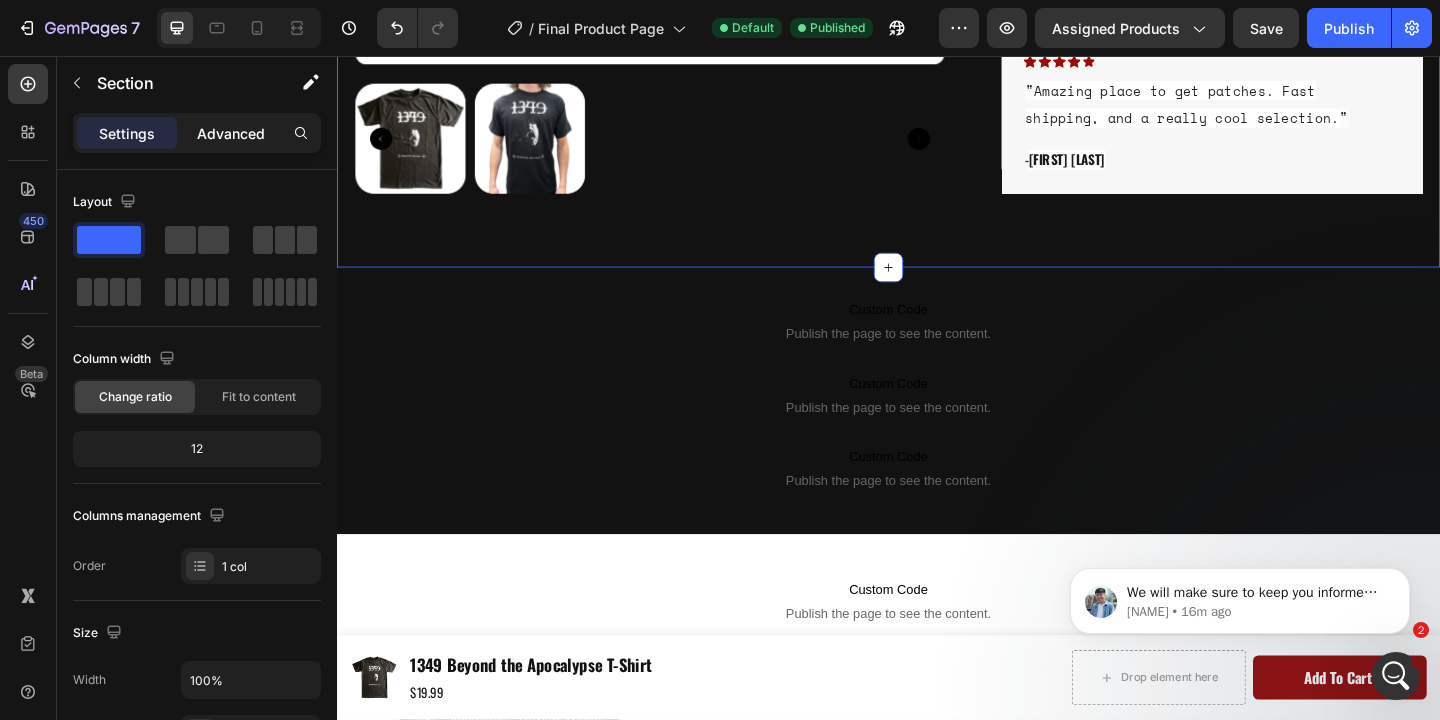 click on "Advanced" at bounding box center [231, 133] 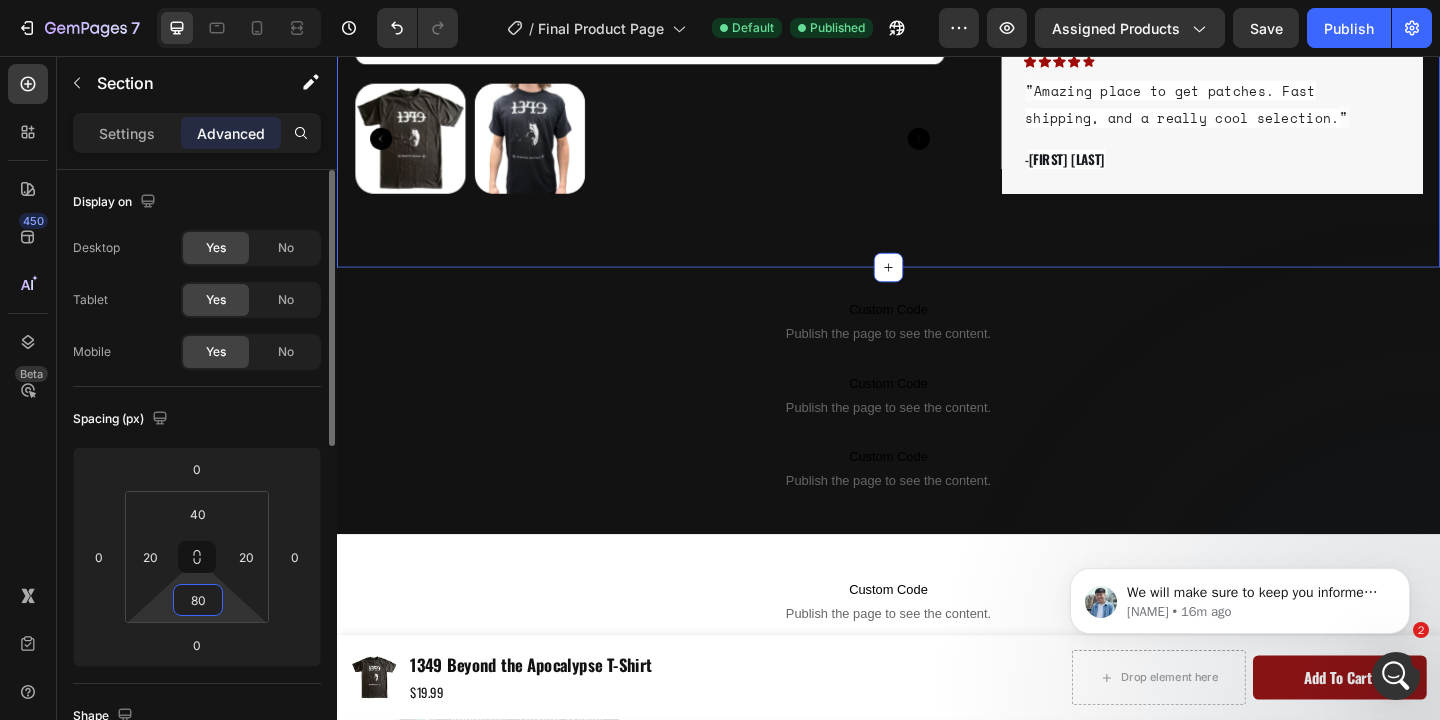 click on "80" at bounding box center (198, 600) 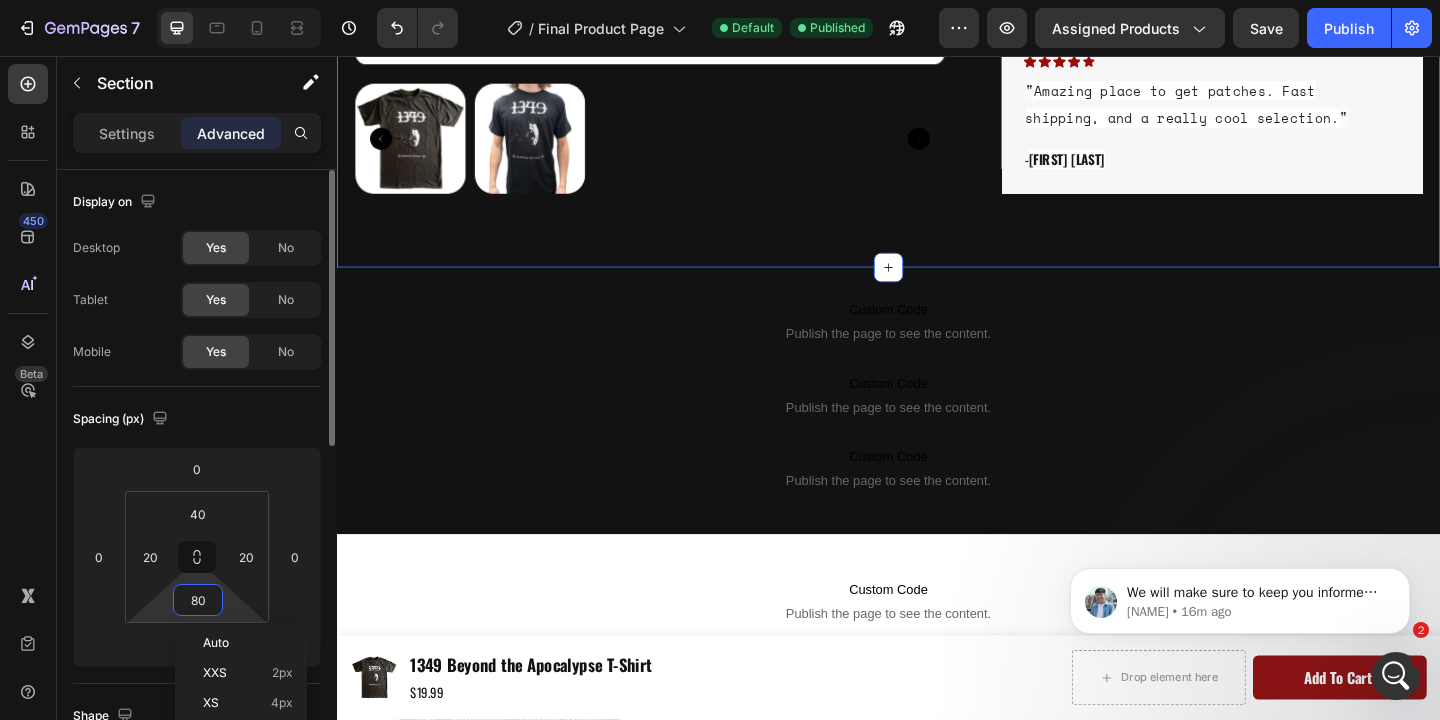 type on "4" 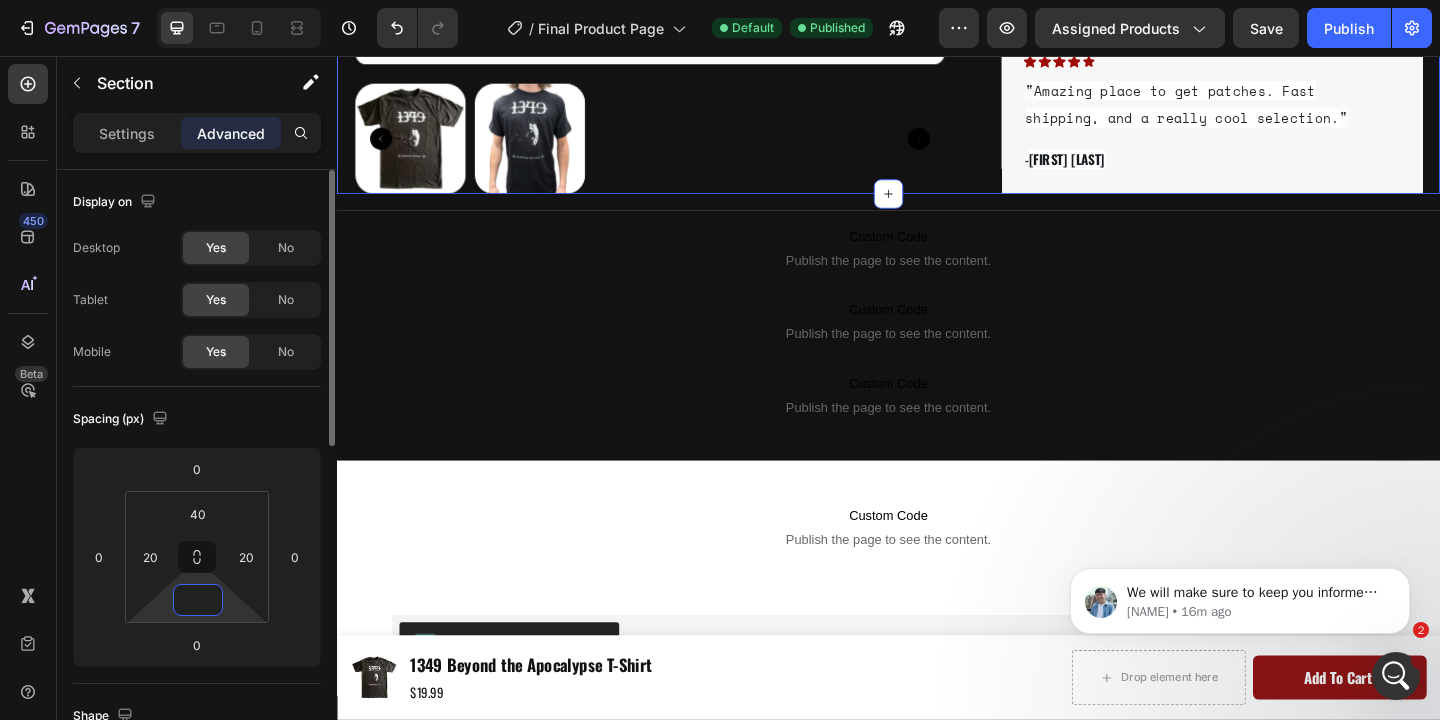 type on "0" 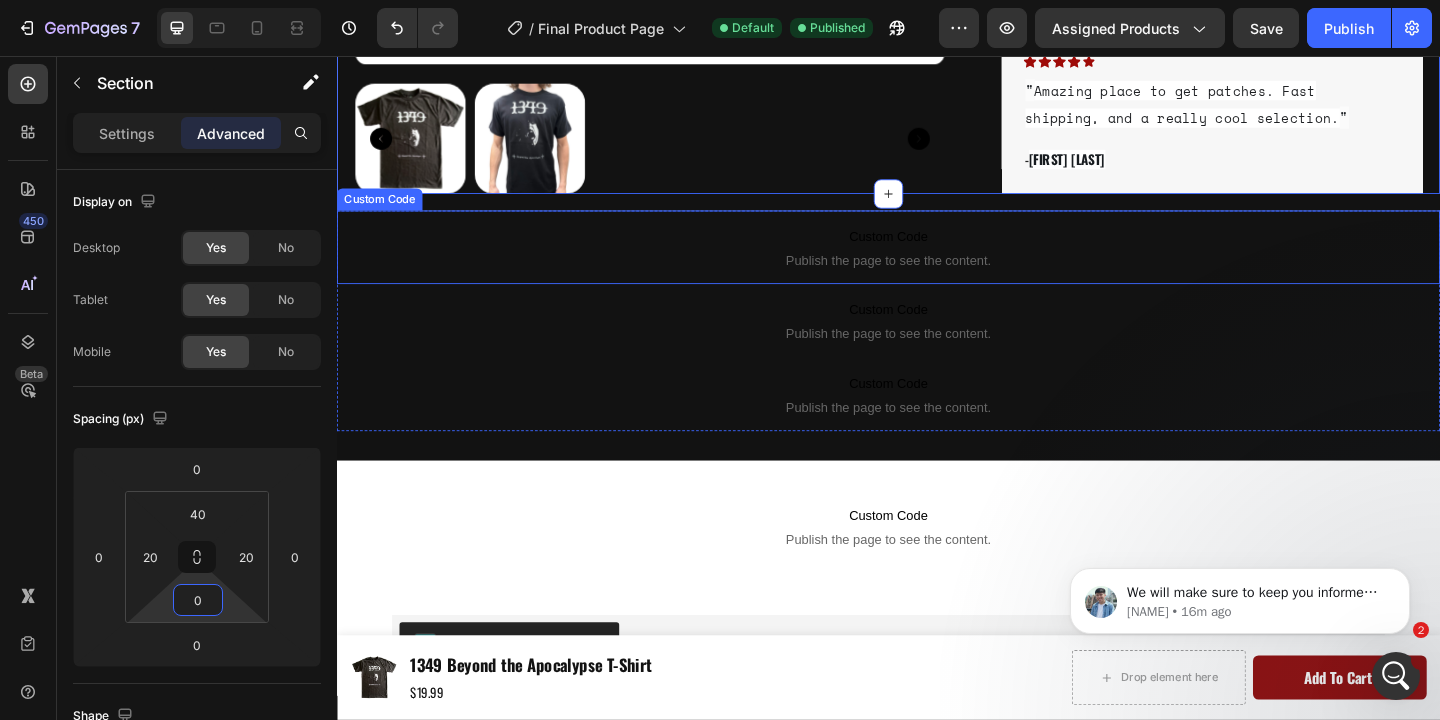 click on "Custom Code
Publish the page to see the content." at bounding box center (937, 264) 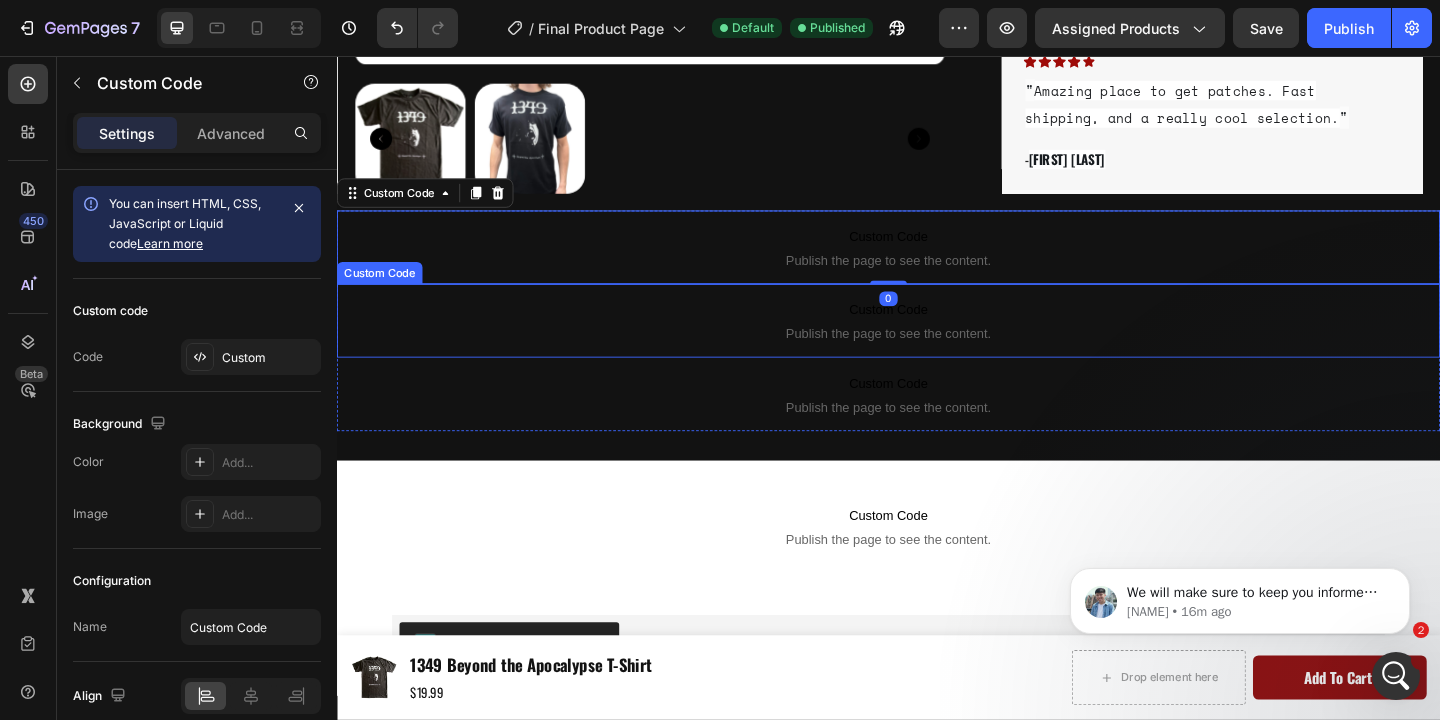 click on "Custom Code" at bounding box center [937, 332] 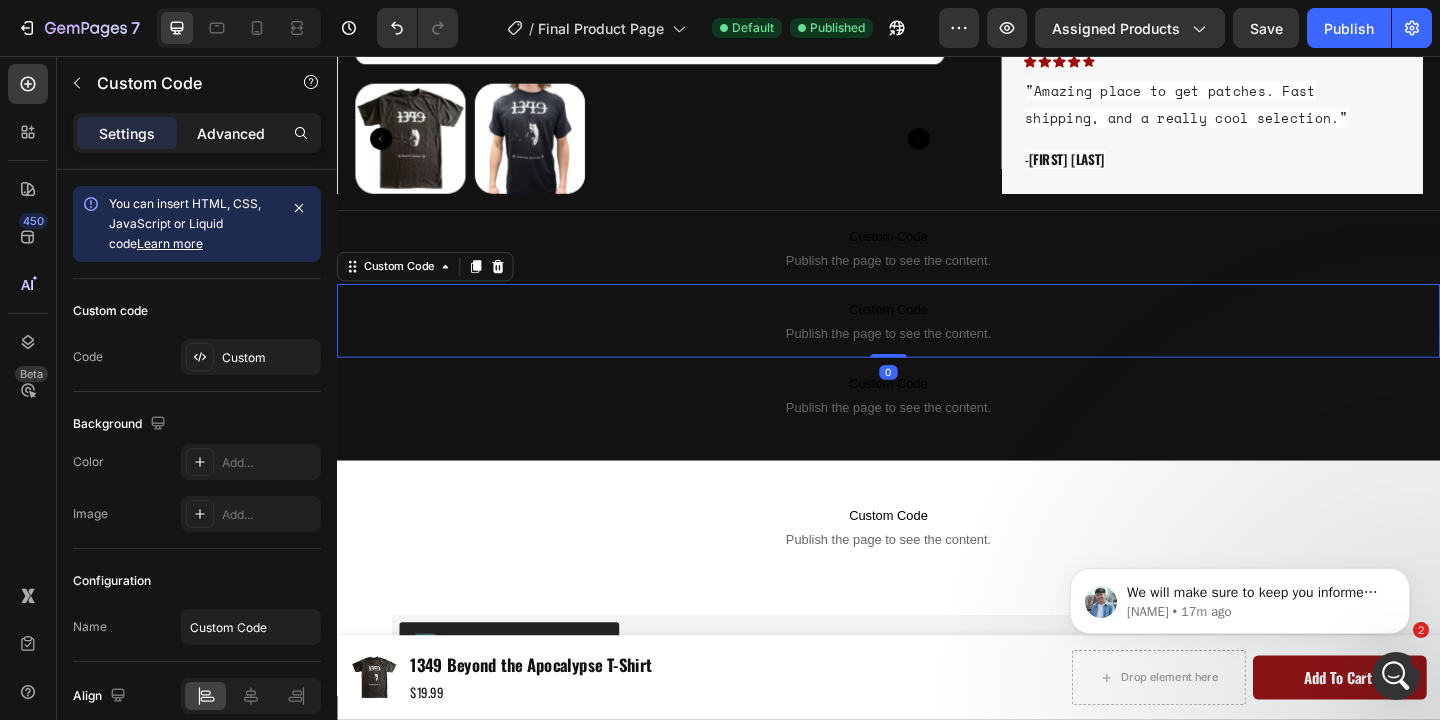 click on "Advanced" at bounding box center [231, 133] 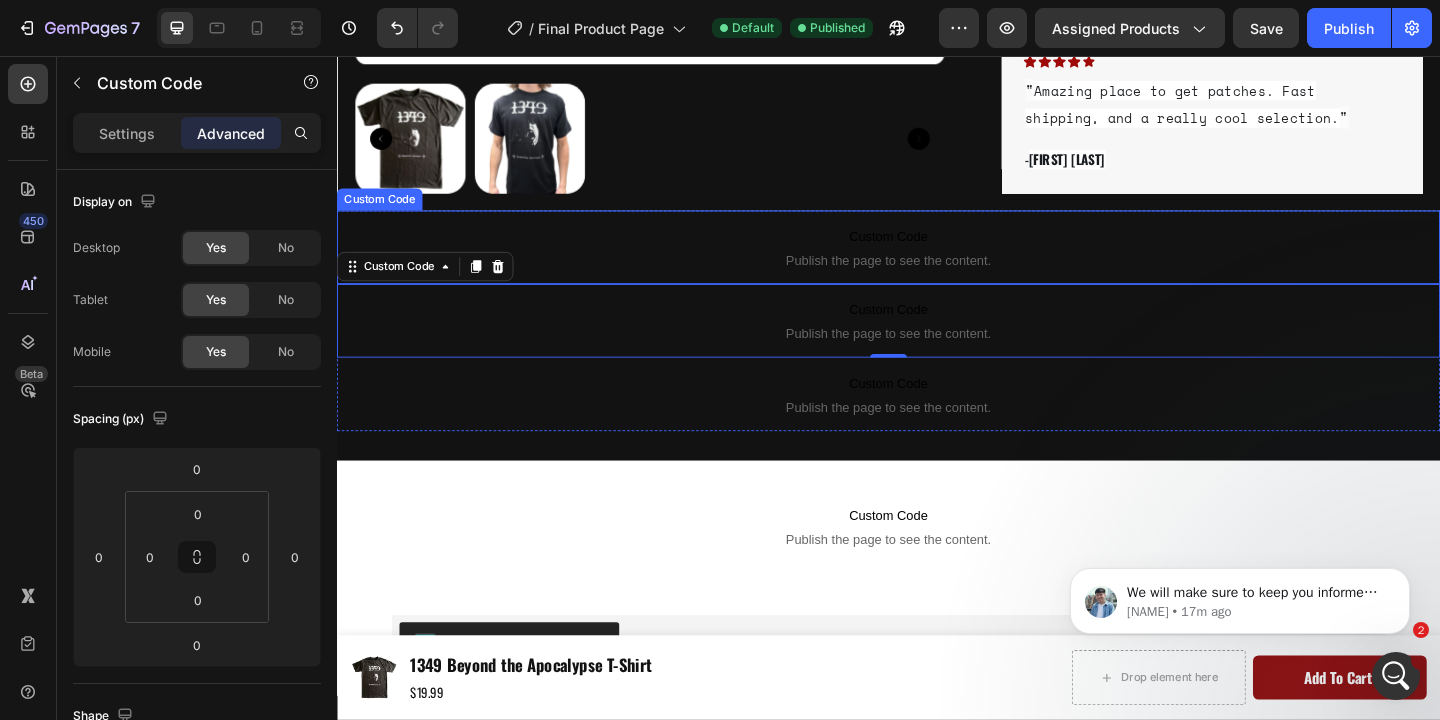 click on "Publish the page to see the content." at bounding box center [937, 278] 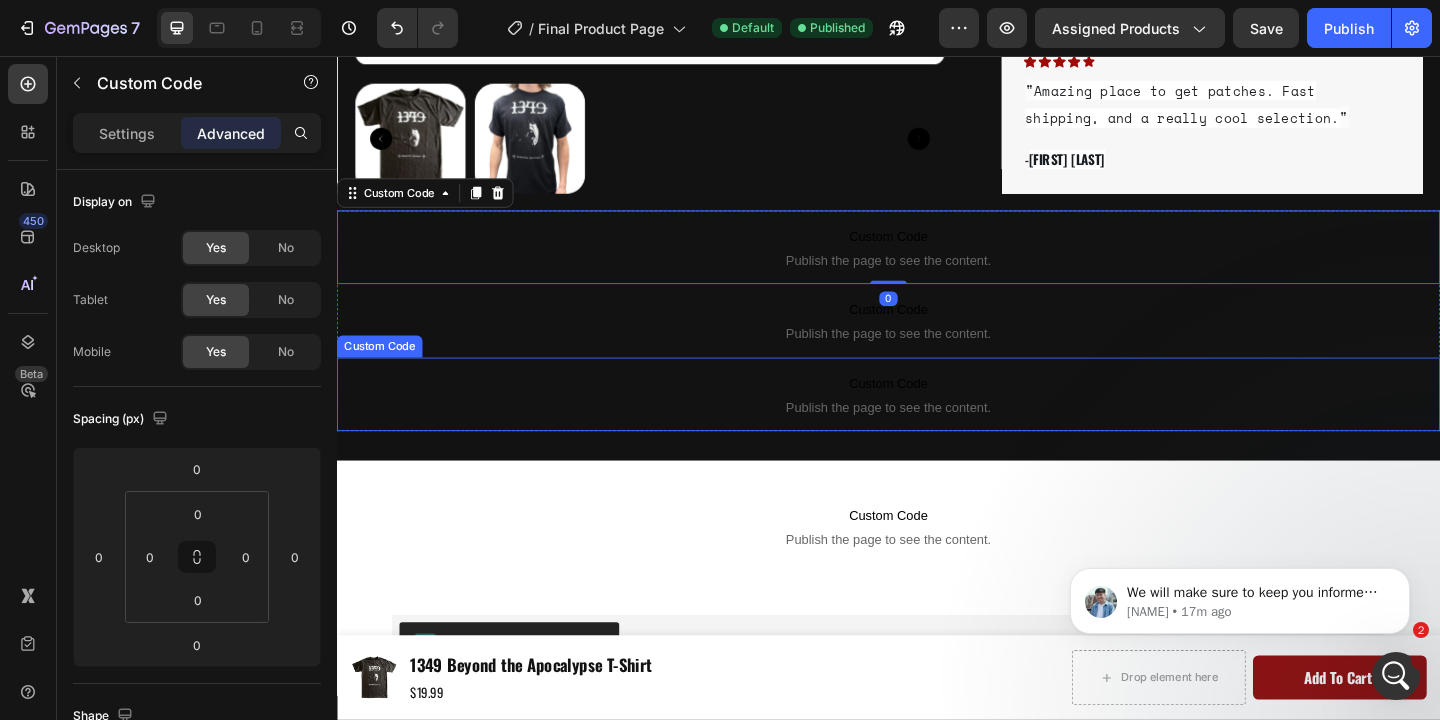 click on "Publish the page to see the content." at bounding box center [937, 438] 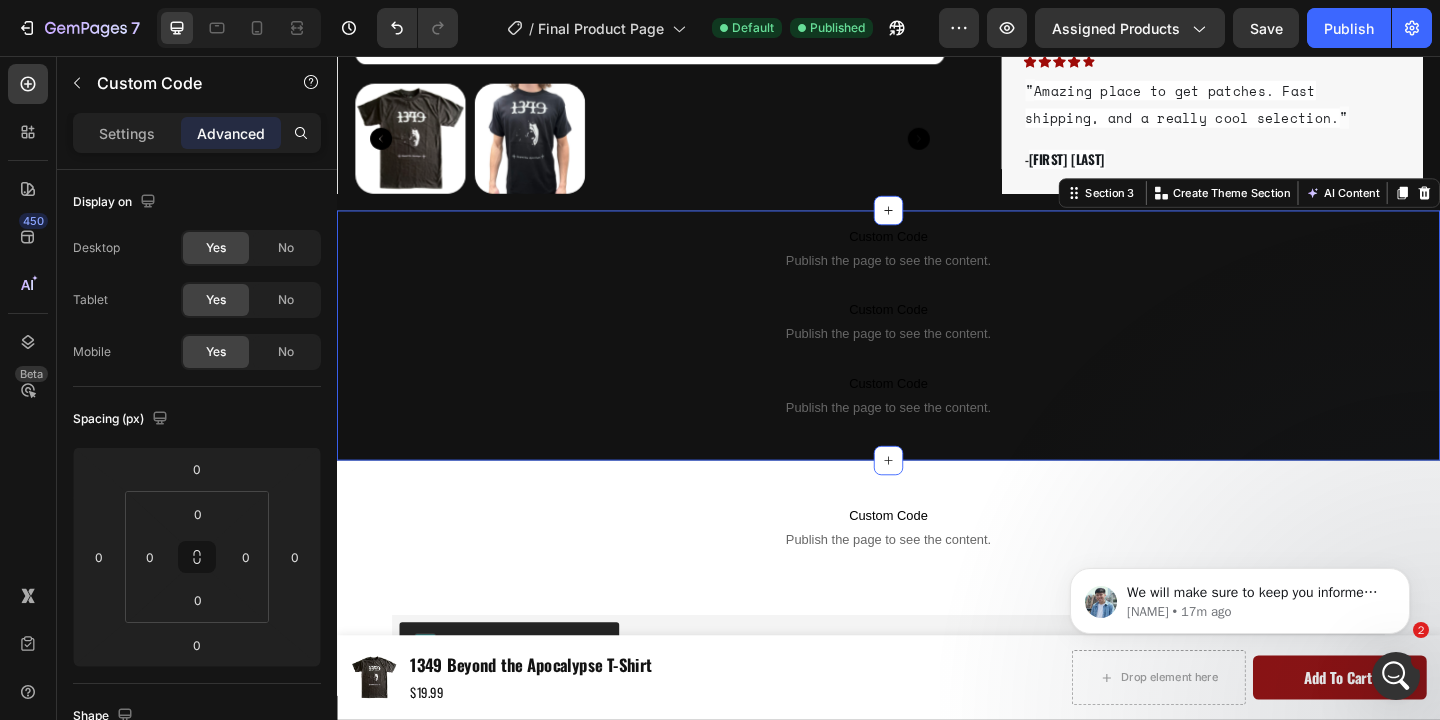 click on "Custom Code
Publish the page to see the content.
Custom Code
Custom Code
Publish the page to see the content.
Custom Code
Custom Code
Publish the page to see the content.
Custom Code Row Section 3   Create Theme Section AI Content Write with GemAI What would you like to describe here? Tone and Voice Persuasive Product Bullet for My Valentine Skull T-Shirt Show more Generate" at bounding box center (937, 360) 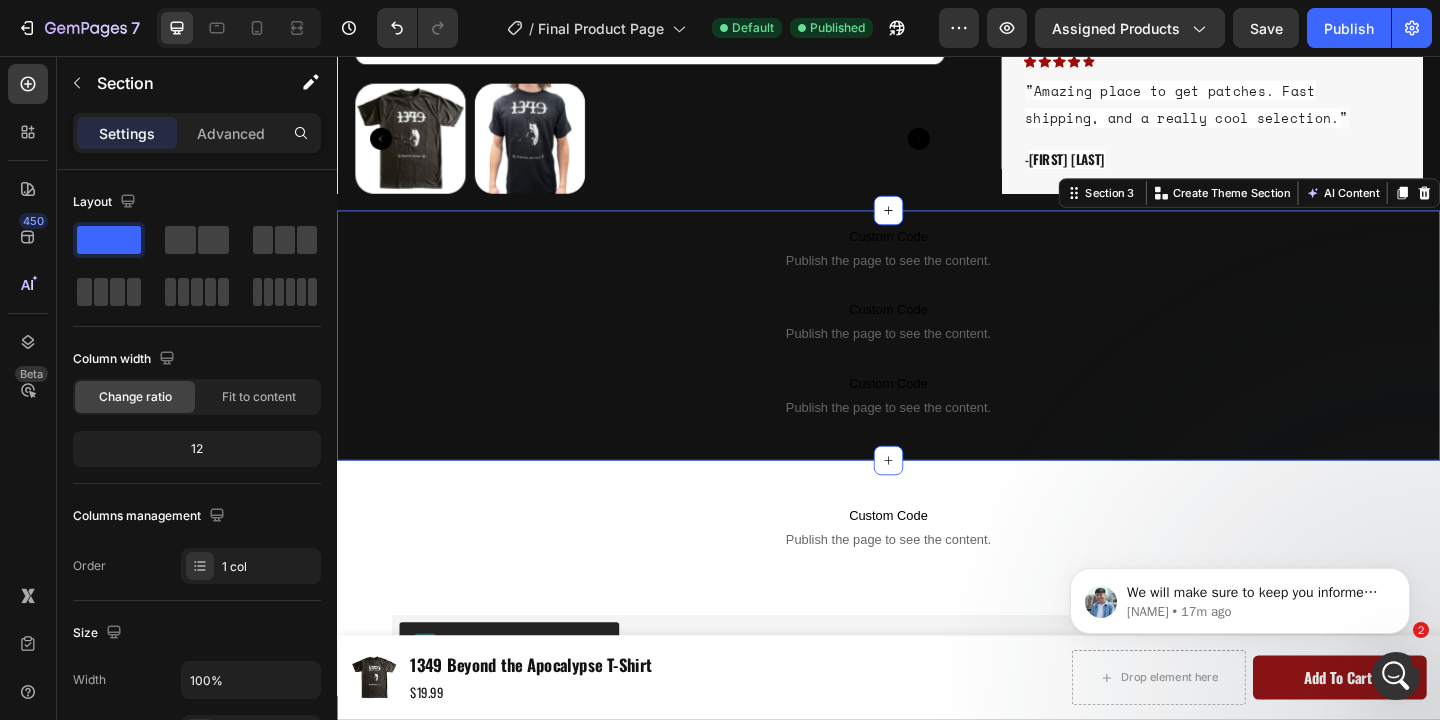 click on "Settings Advanced" at bounding box center (197, 133) 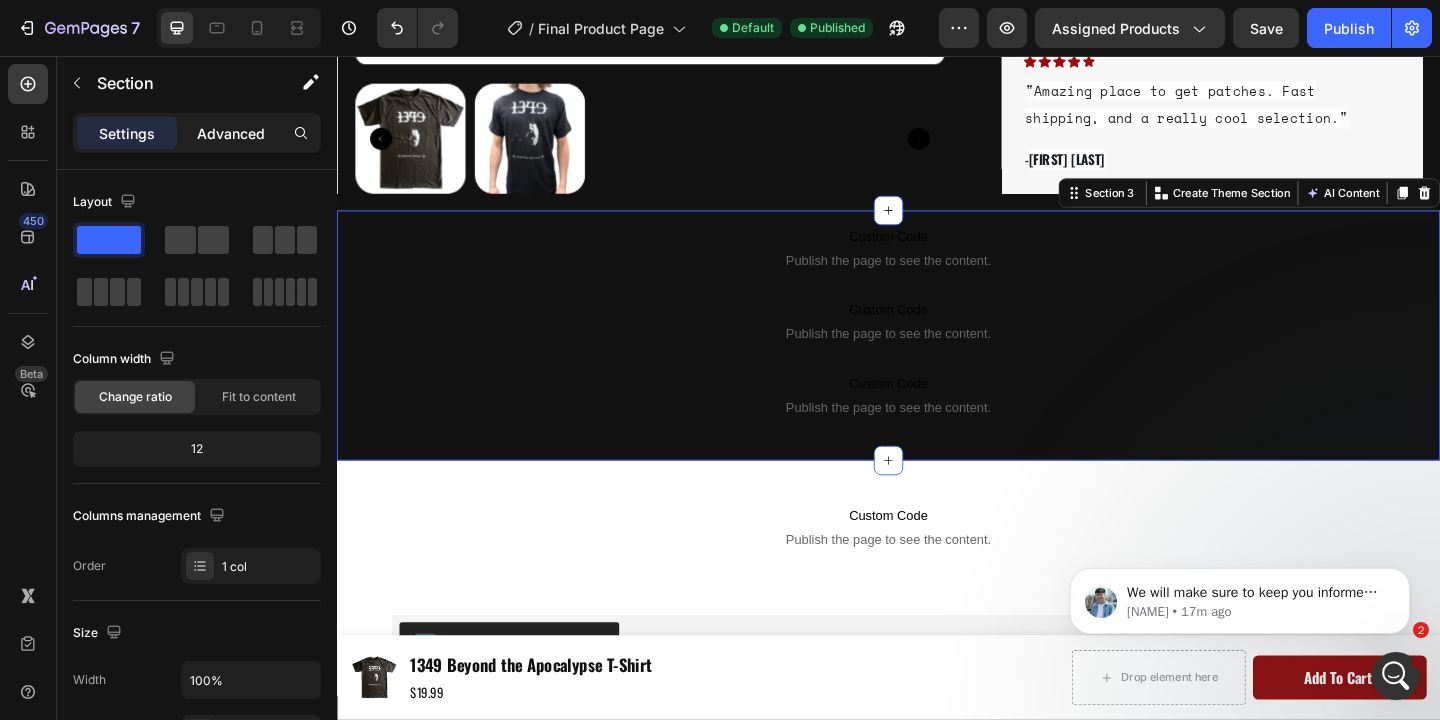 click on "Advanced" at bounding box center (231, 133) 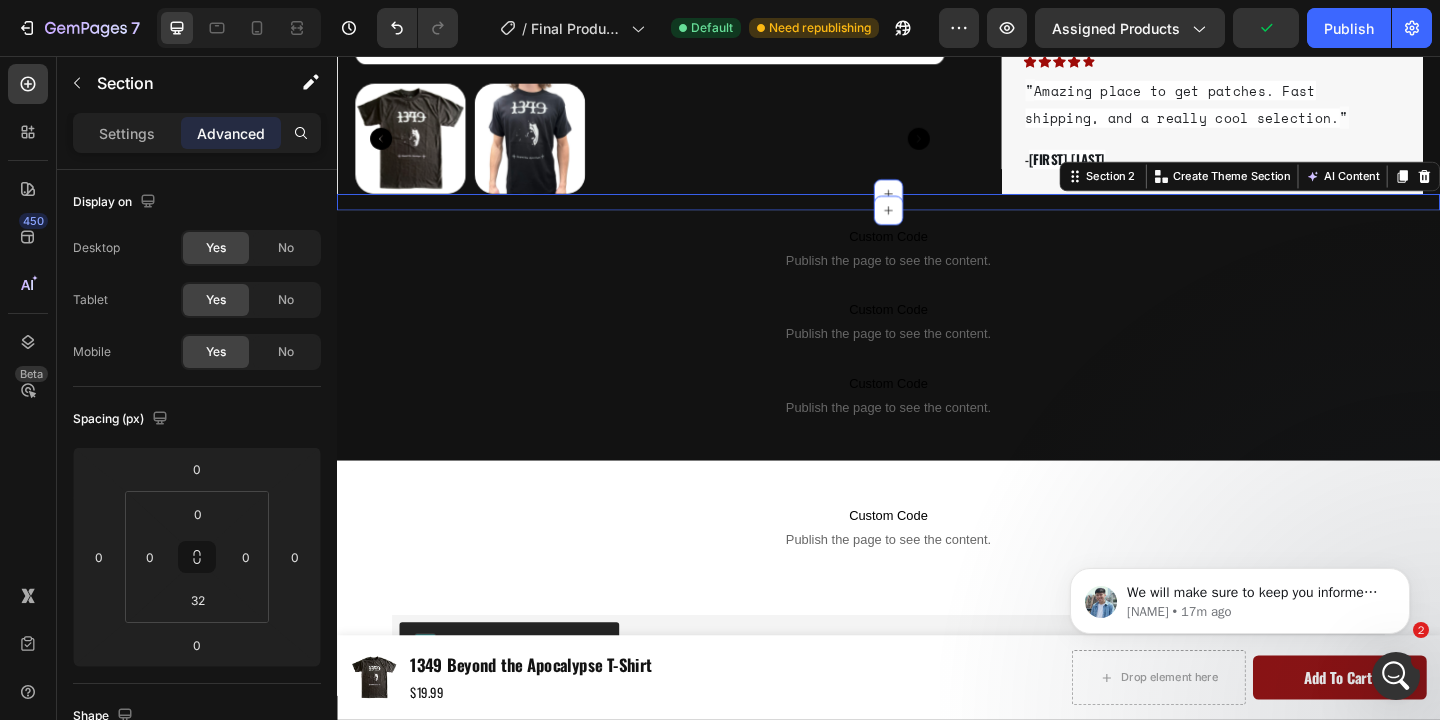 click on "Custom Code" at bounding box center (937, 215) 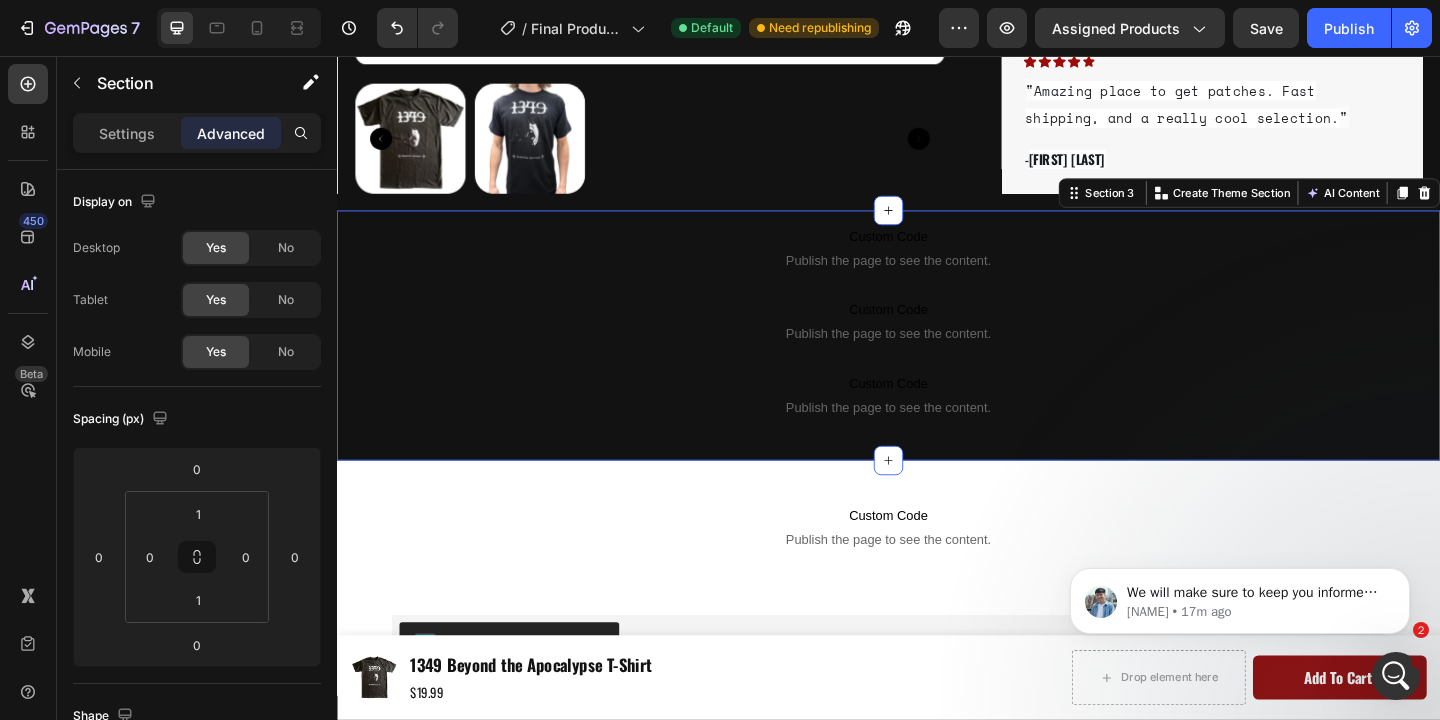 click on "Custom Code
Publish the page to see the content.
Custom Code
Custom Code
Publish the page to see the content.
Custom Code
Custom Code
Publish the page to see the content.
Custom Code Row Section 3   Create Theme Section AI Content Write with GemAI What would you like to describe here? Tone and Voice Persuasive Product Bullet for My Valentine Skull T-Shirt Show more Generate" at bounding box center [937, 360] 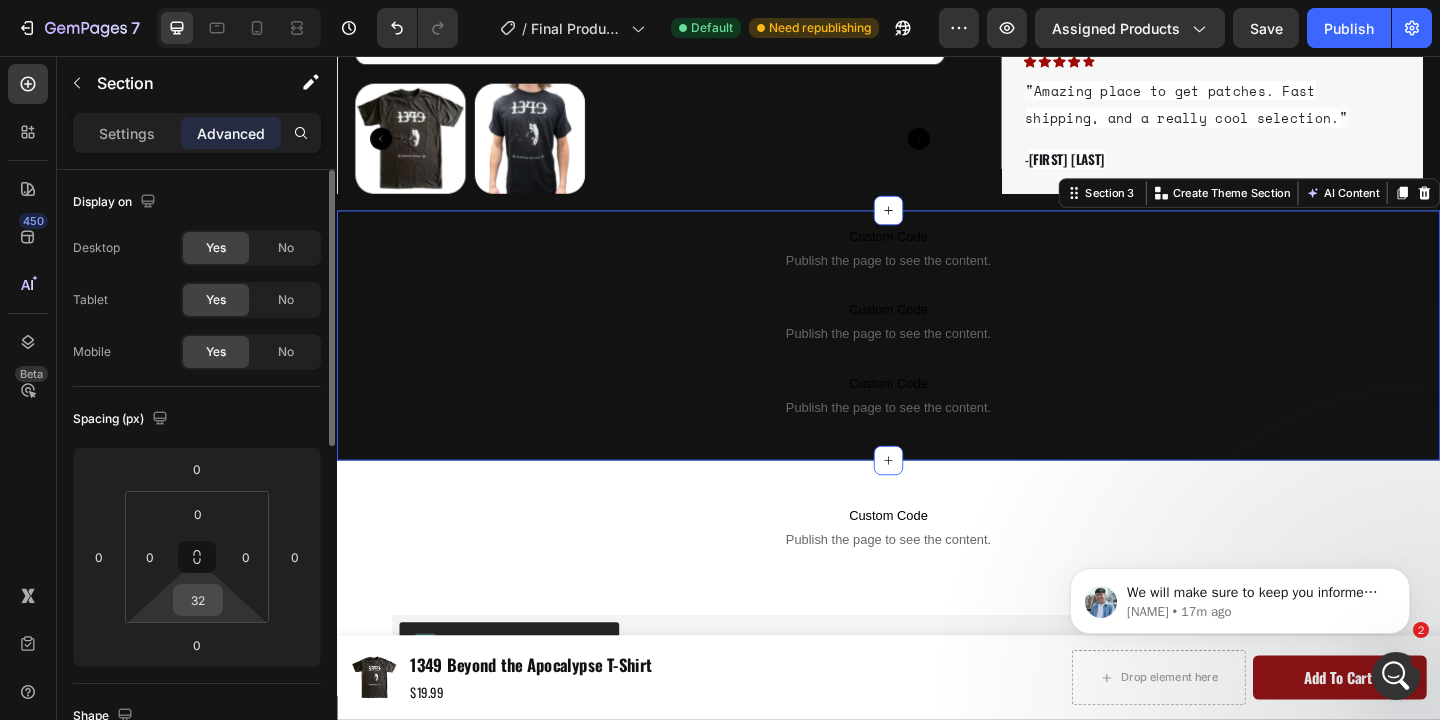 click on "32" at bounding box center [198, 600] 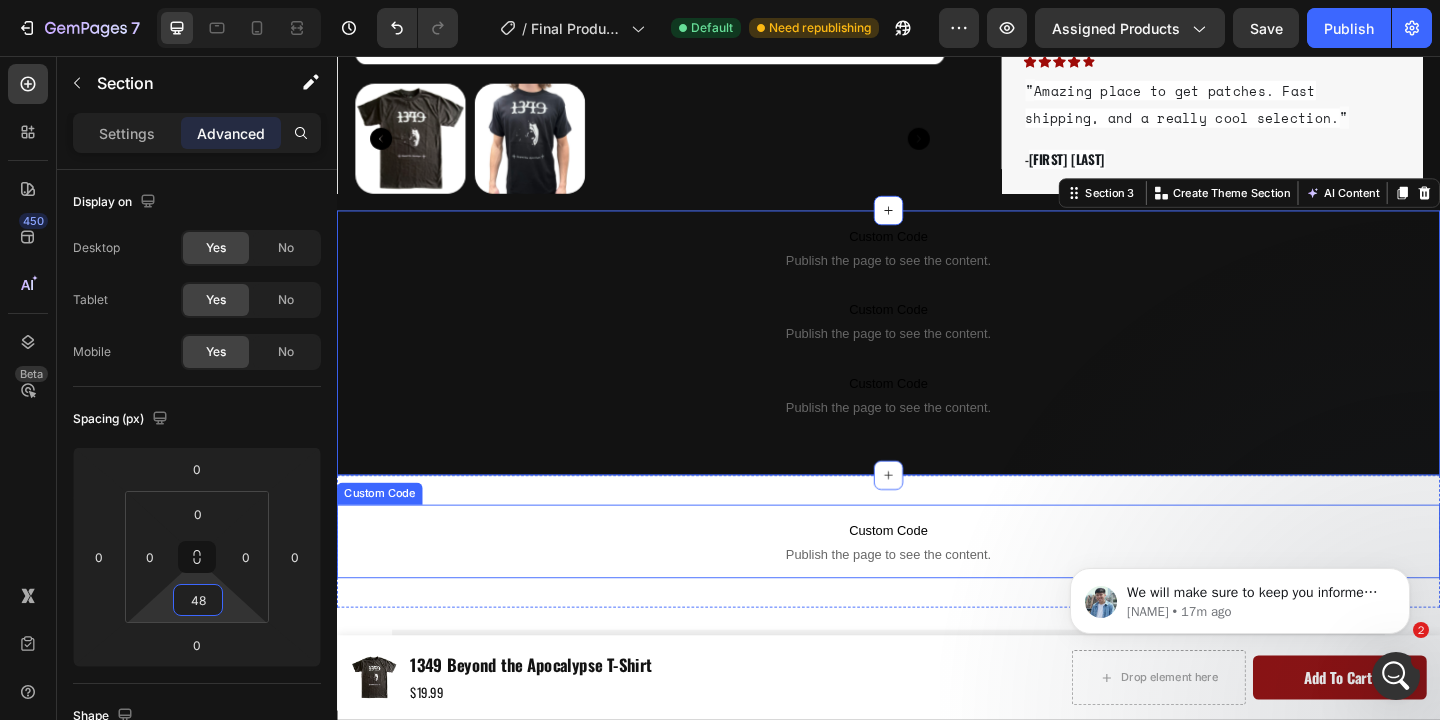 type on "4" 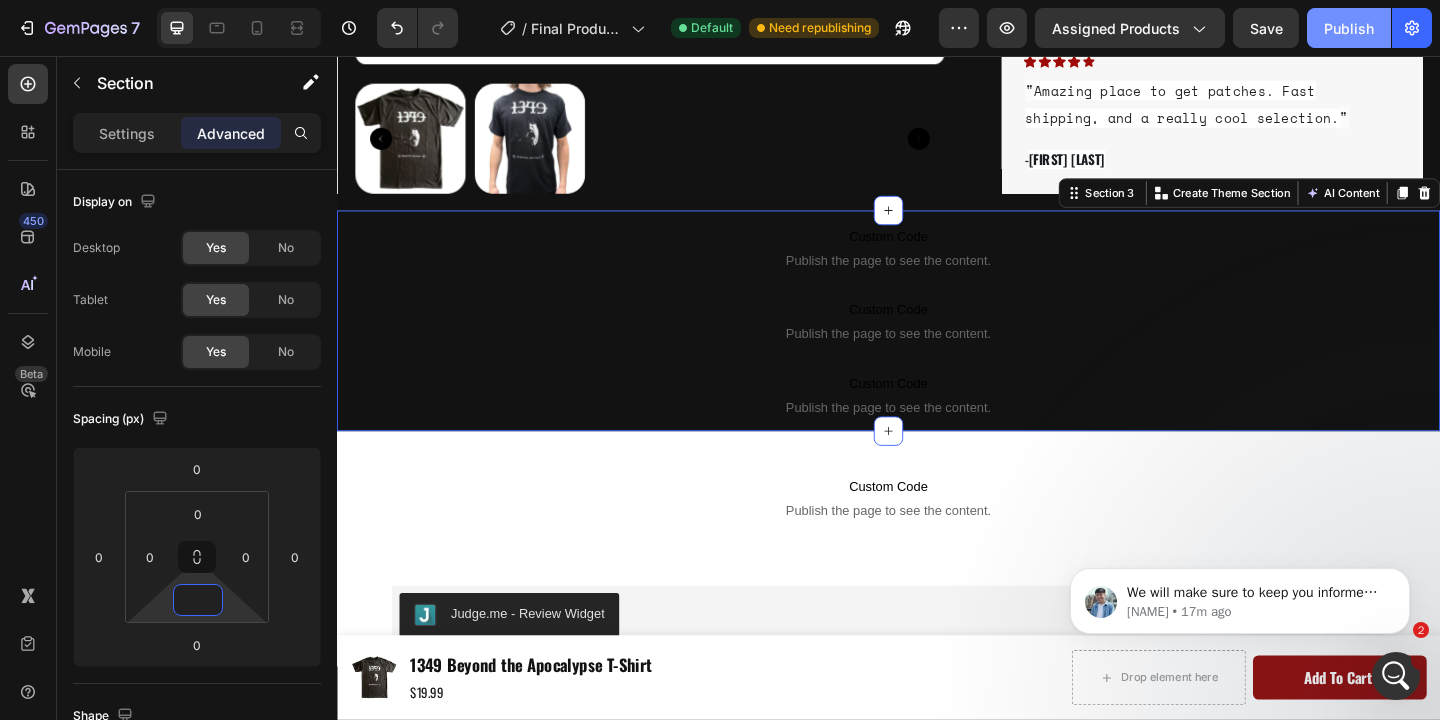 type on "0" 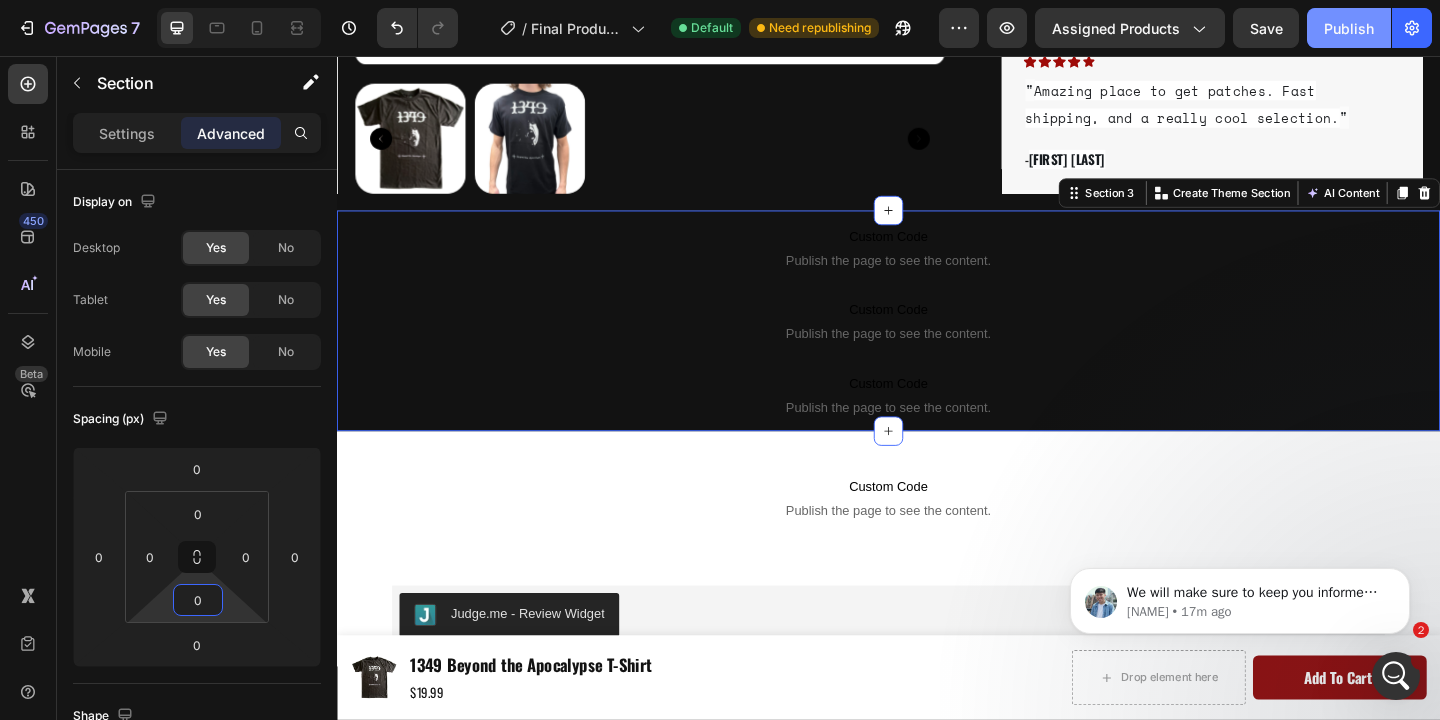 click on "Publish" at bounding box center (1349, 28) 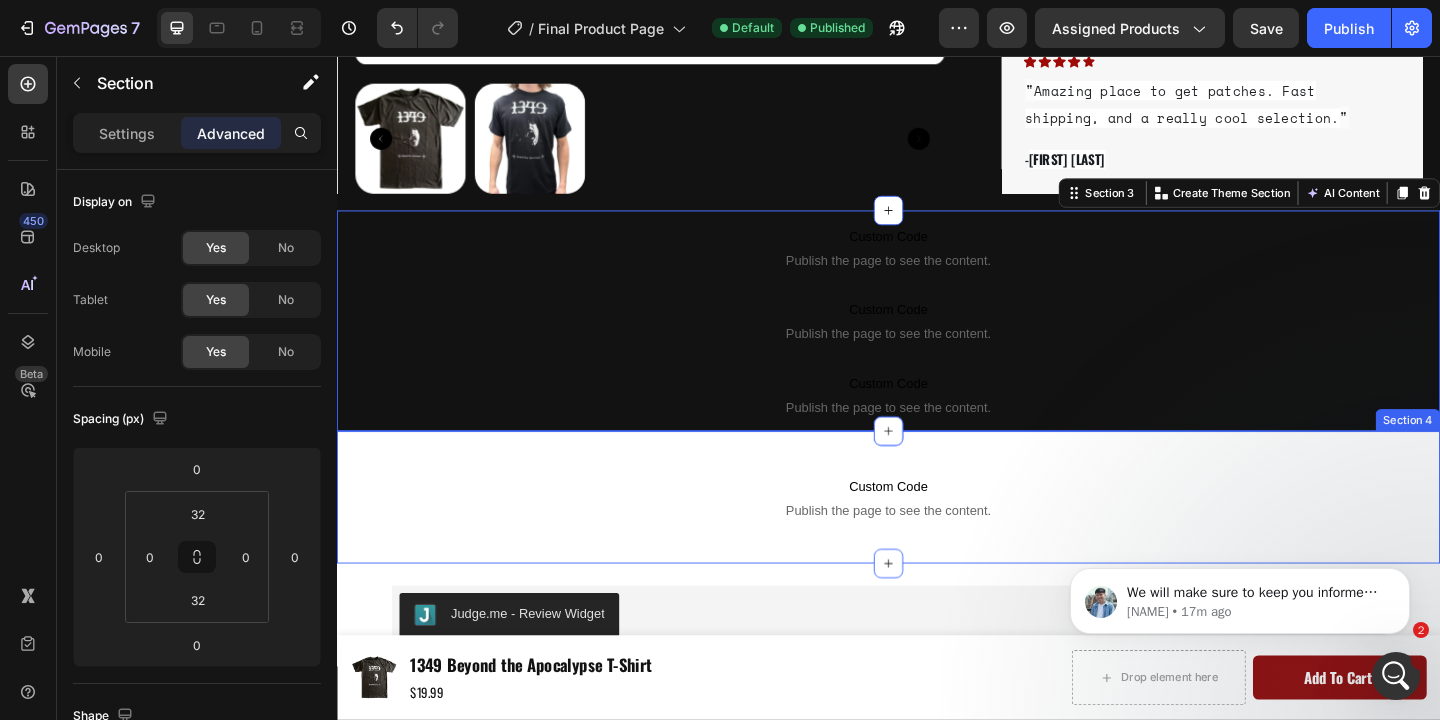 click on "Custom Code
Publish the page to see the content.
Custom Code Section 4" at bounding box center [937, 536] 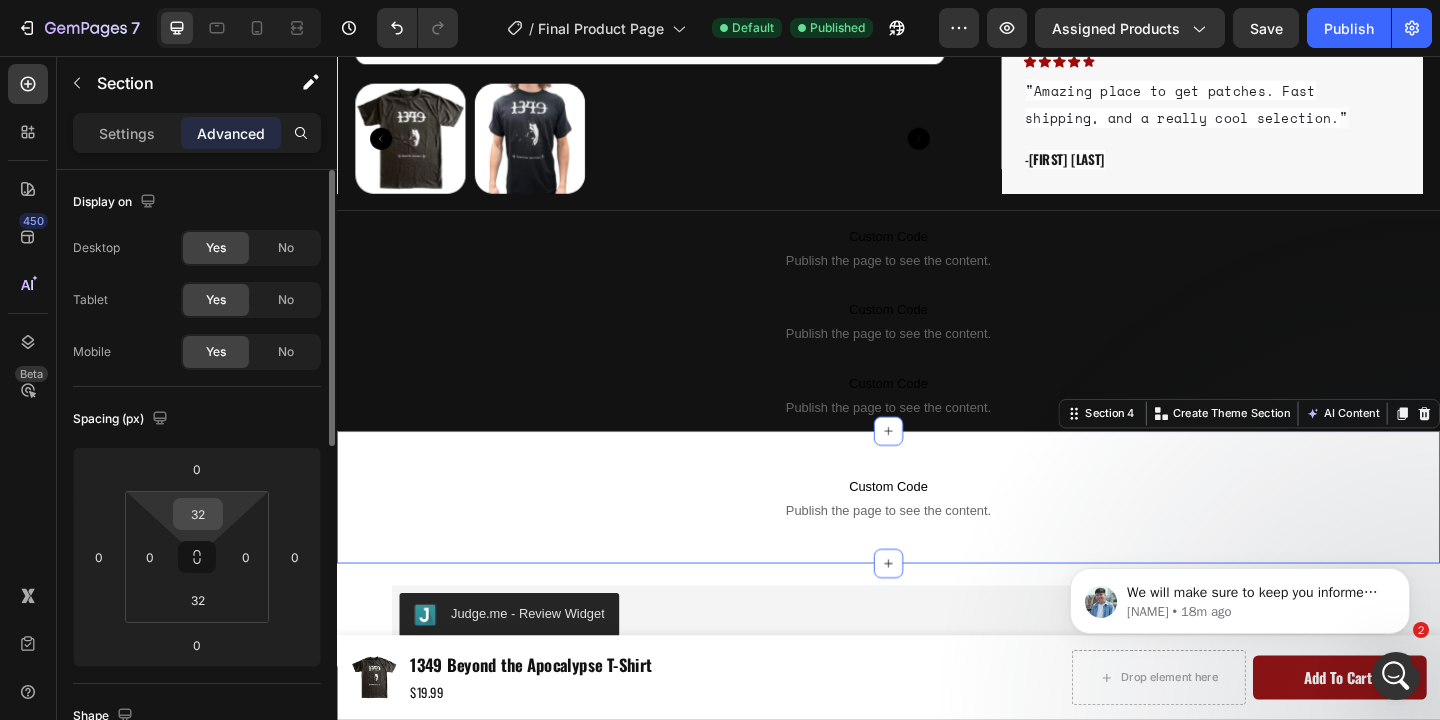click on "32" at bounding box center [198, 514] 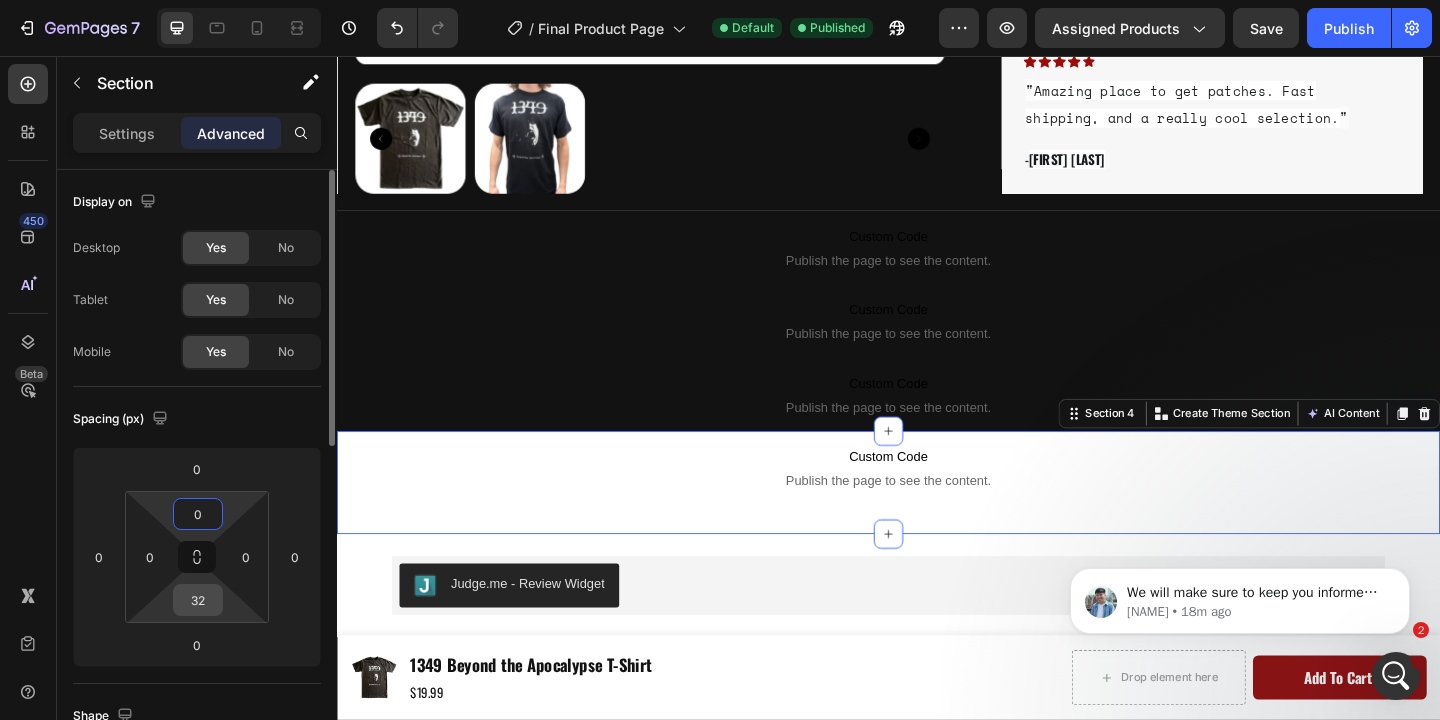 type on "0" 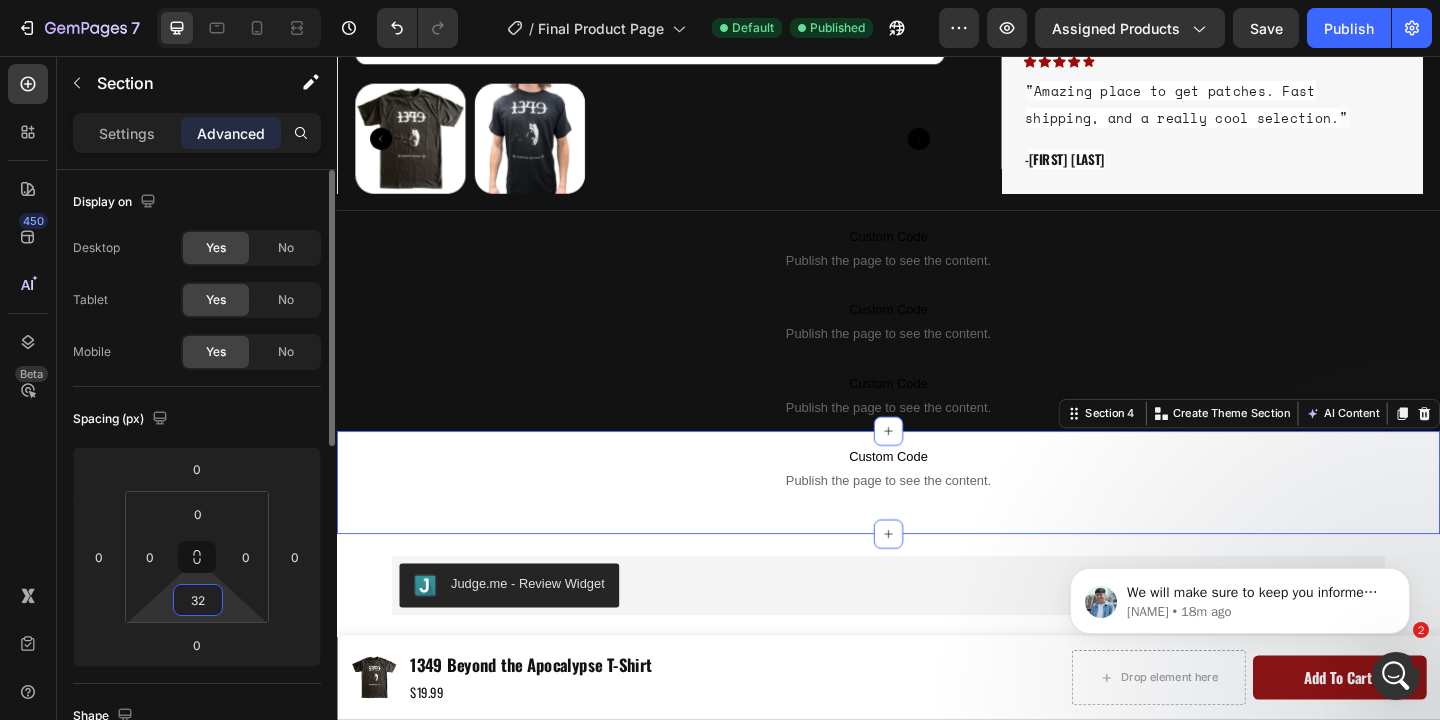 click on "32" at bounding box center [198, 600] 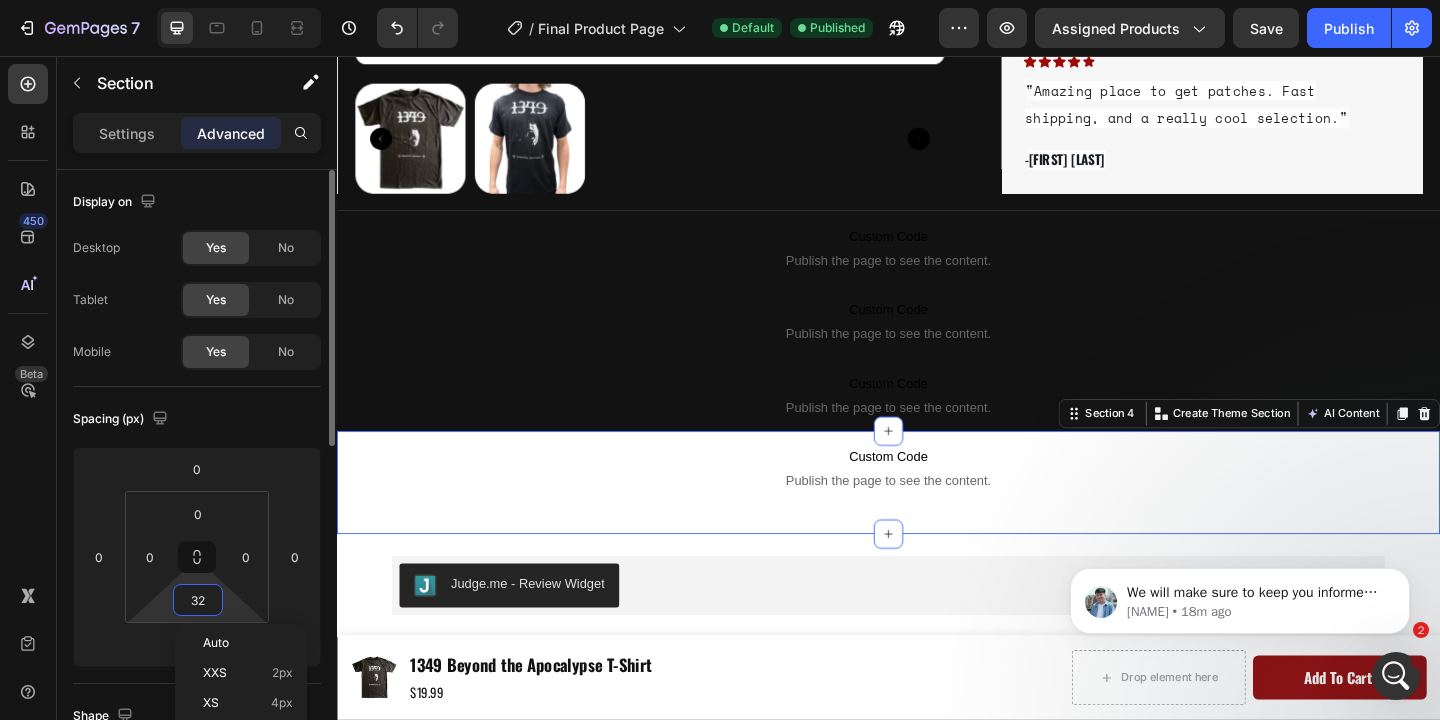 type on "0" 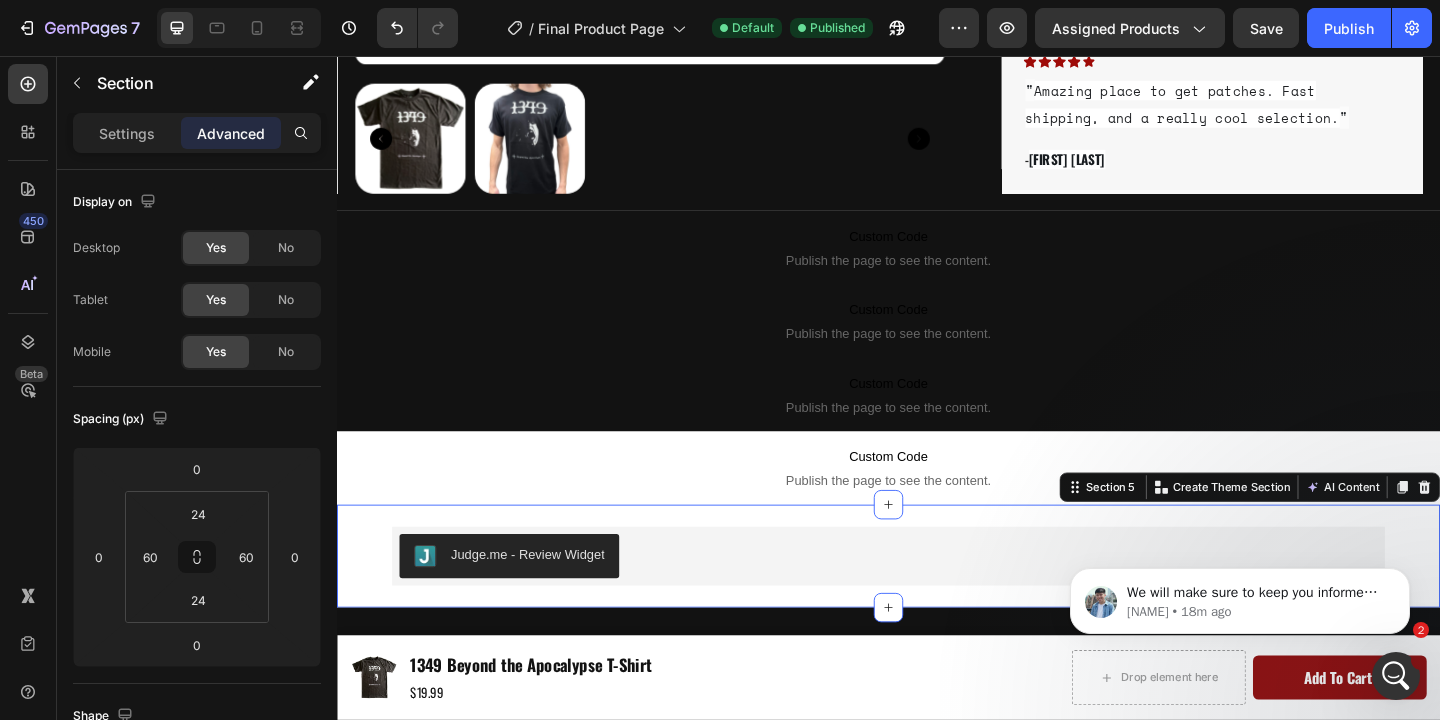 click on "Judge.me - Review Widget Judge.me Section 5   Create Theme Section AI Content Write with GemAI What would you like to describe here? Tone and Voice Persuasive Product Bullet for My Valentine Skull T-Shirt Show more Generate" at bounding box center [937, 600] 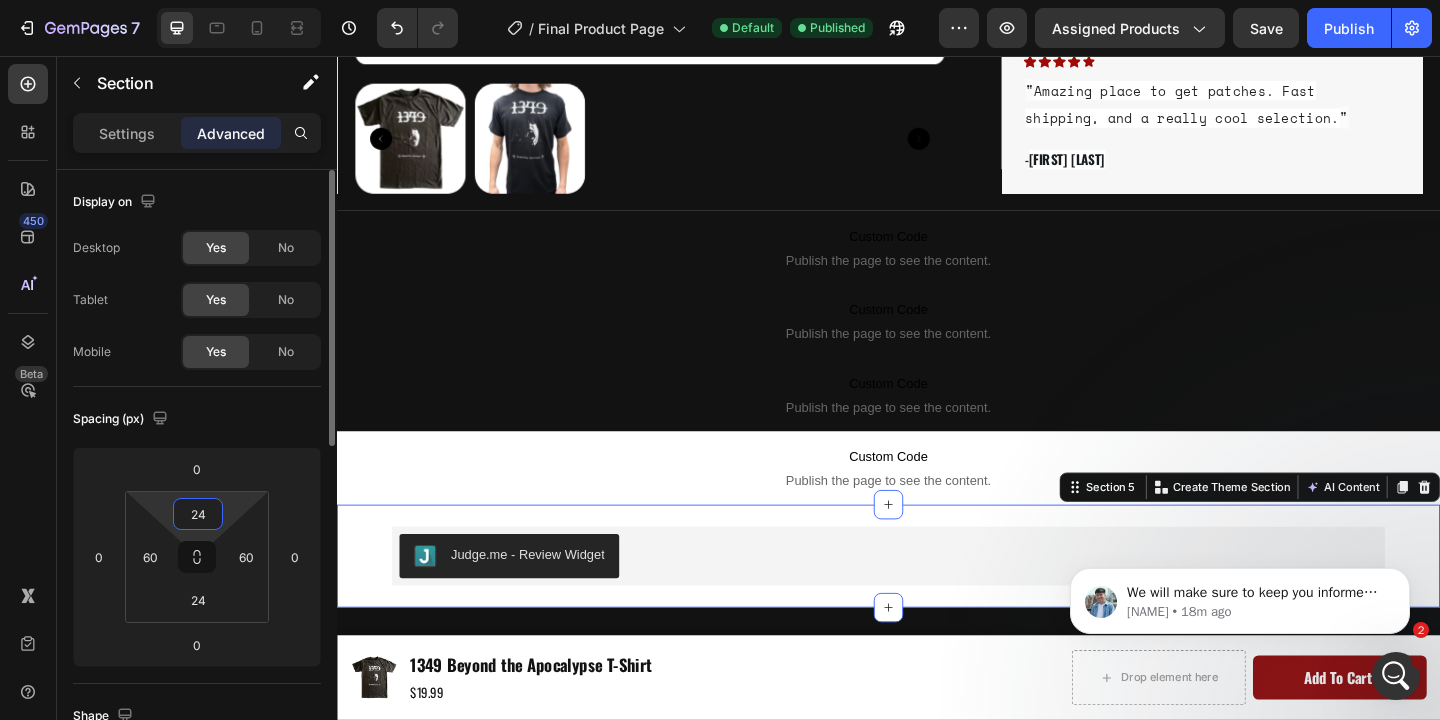 click on "24" at bounding box center (198, 514) 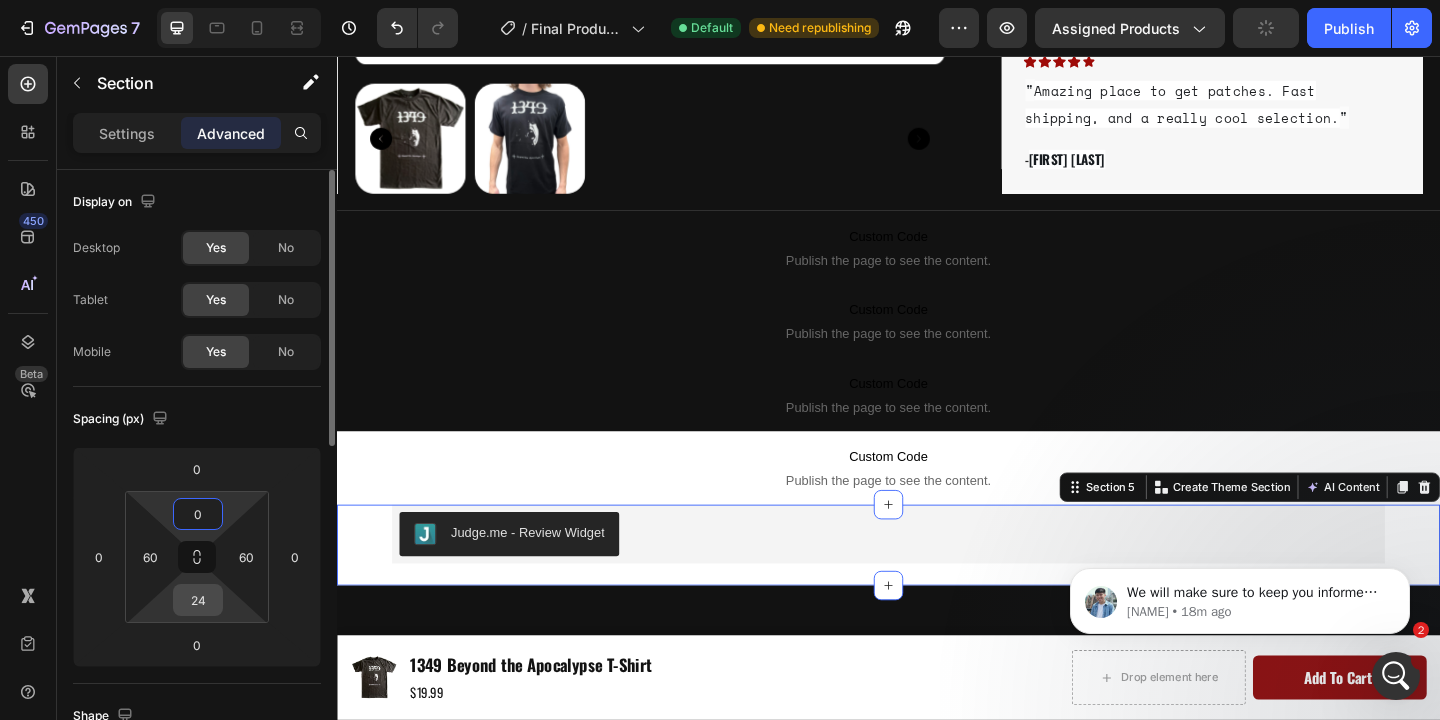 type on "0" 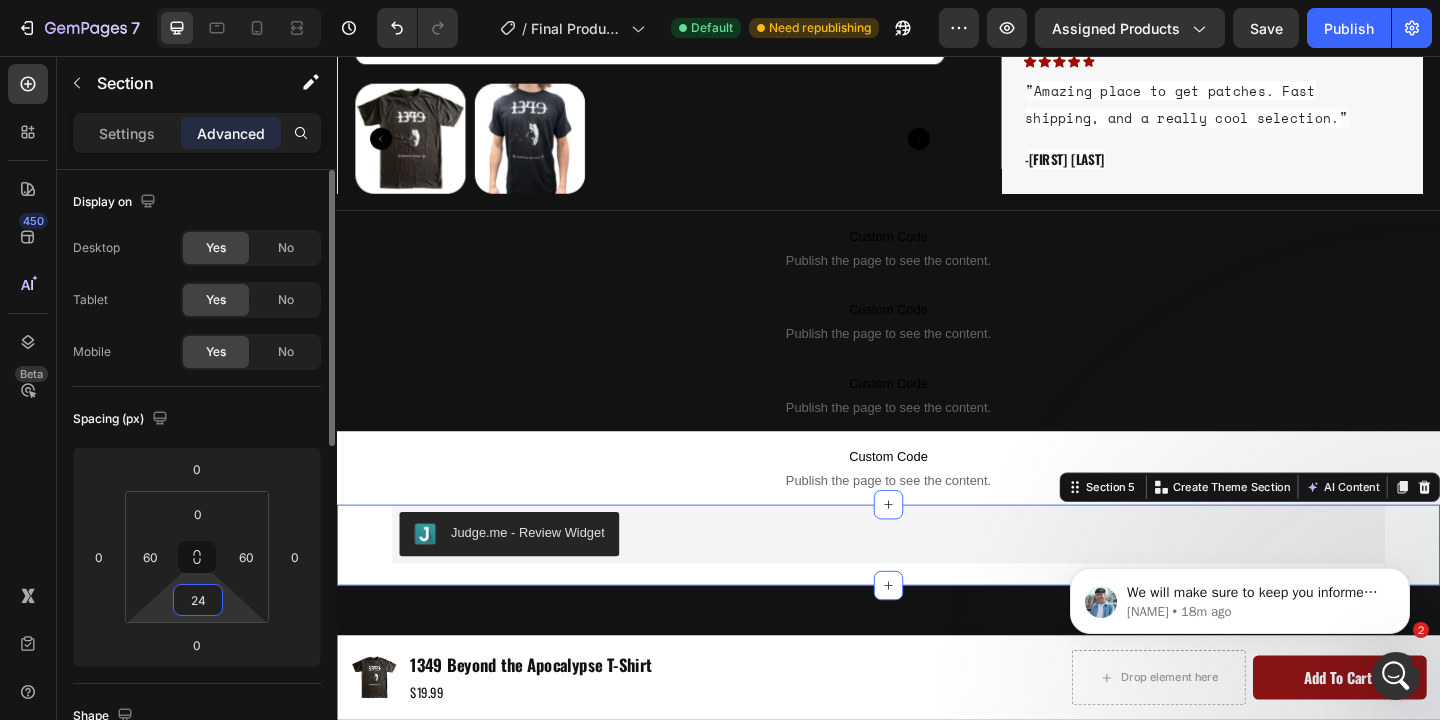 click on "24" at bounding box center [198, 600] 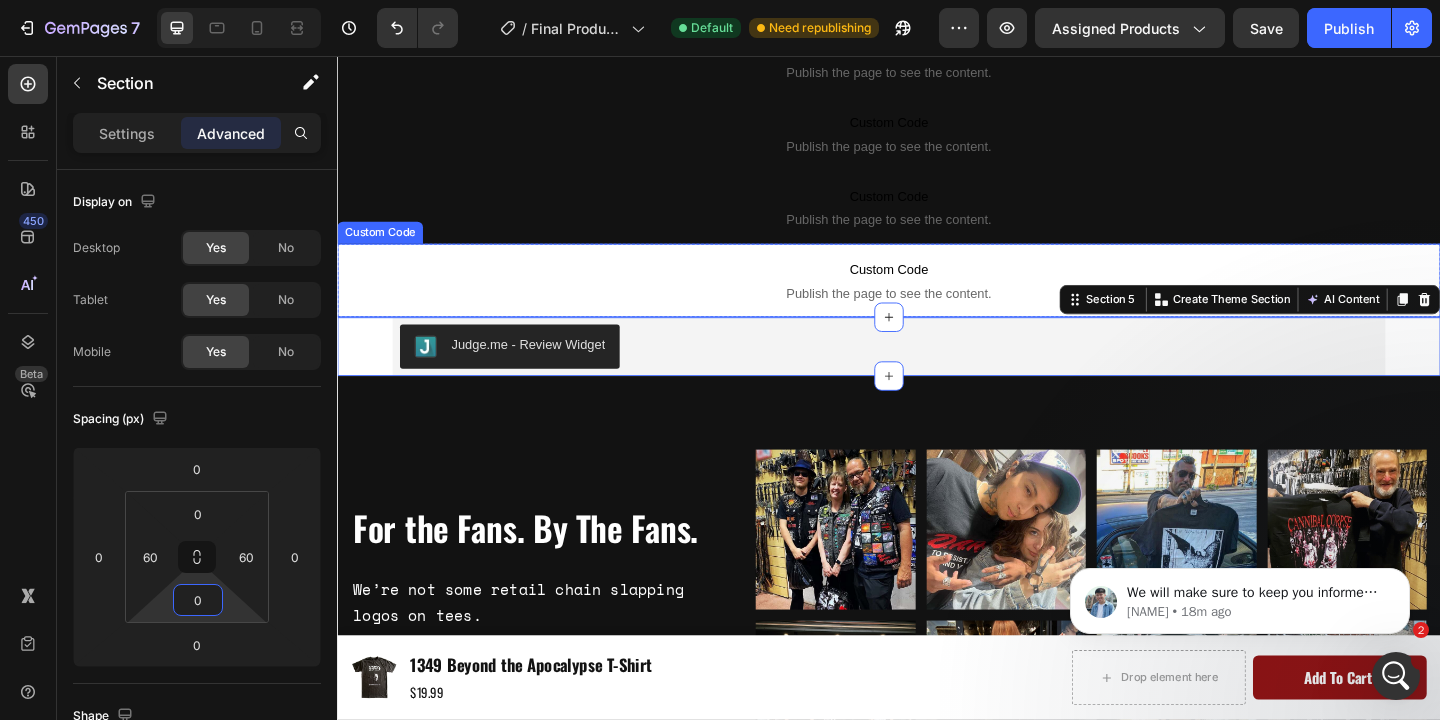 scroll, scrollTop: 2947, scrollLeft: 0, axis: vertical 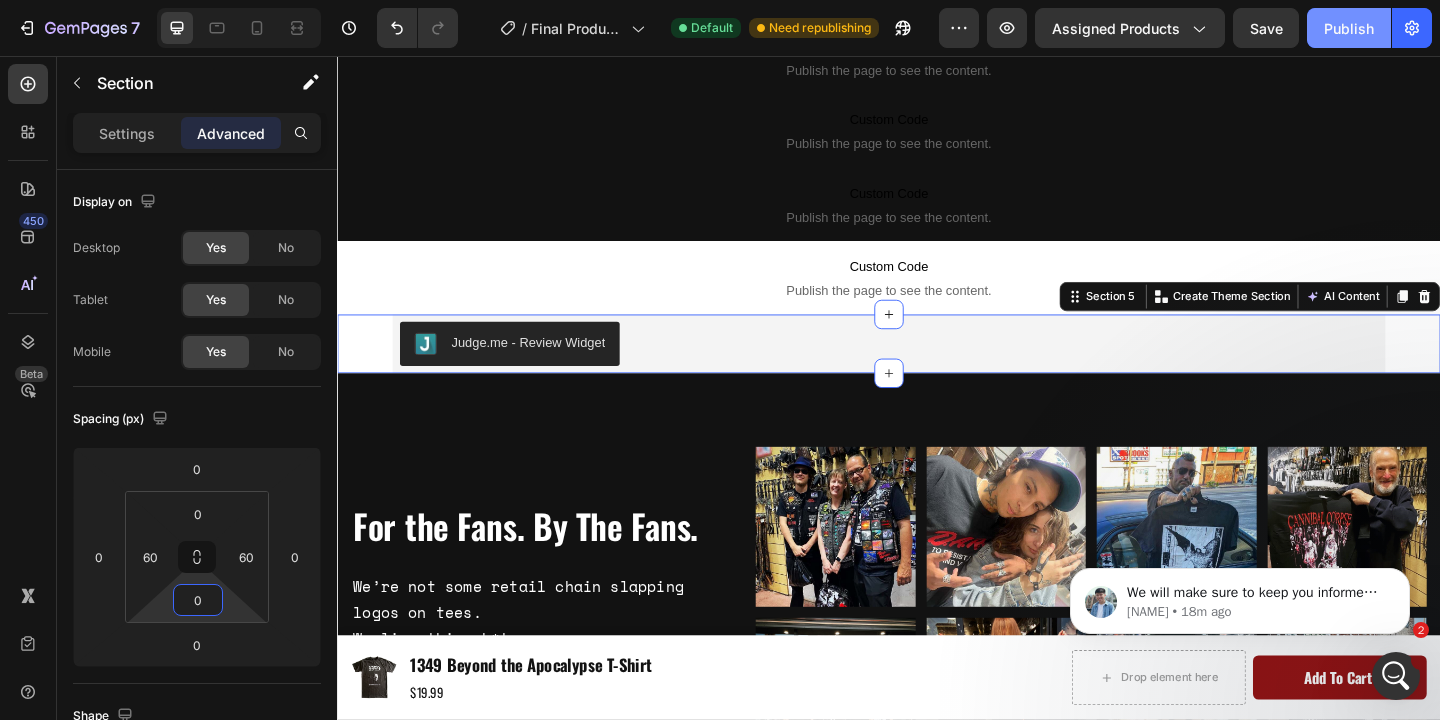 type on "0" 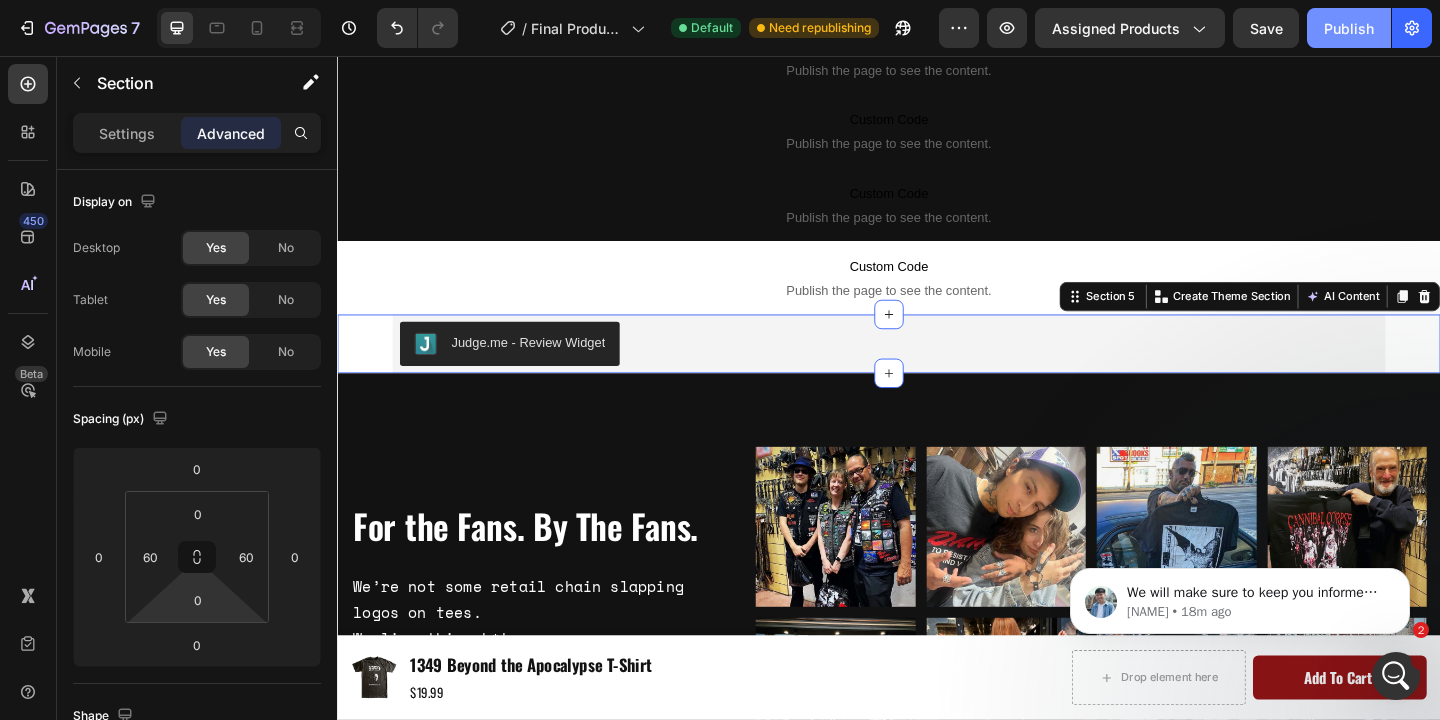 click on "Publish" 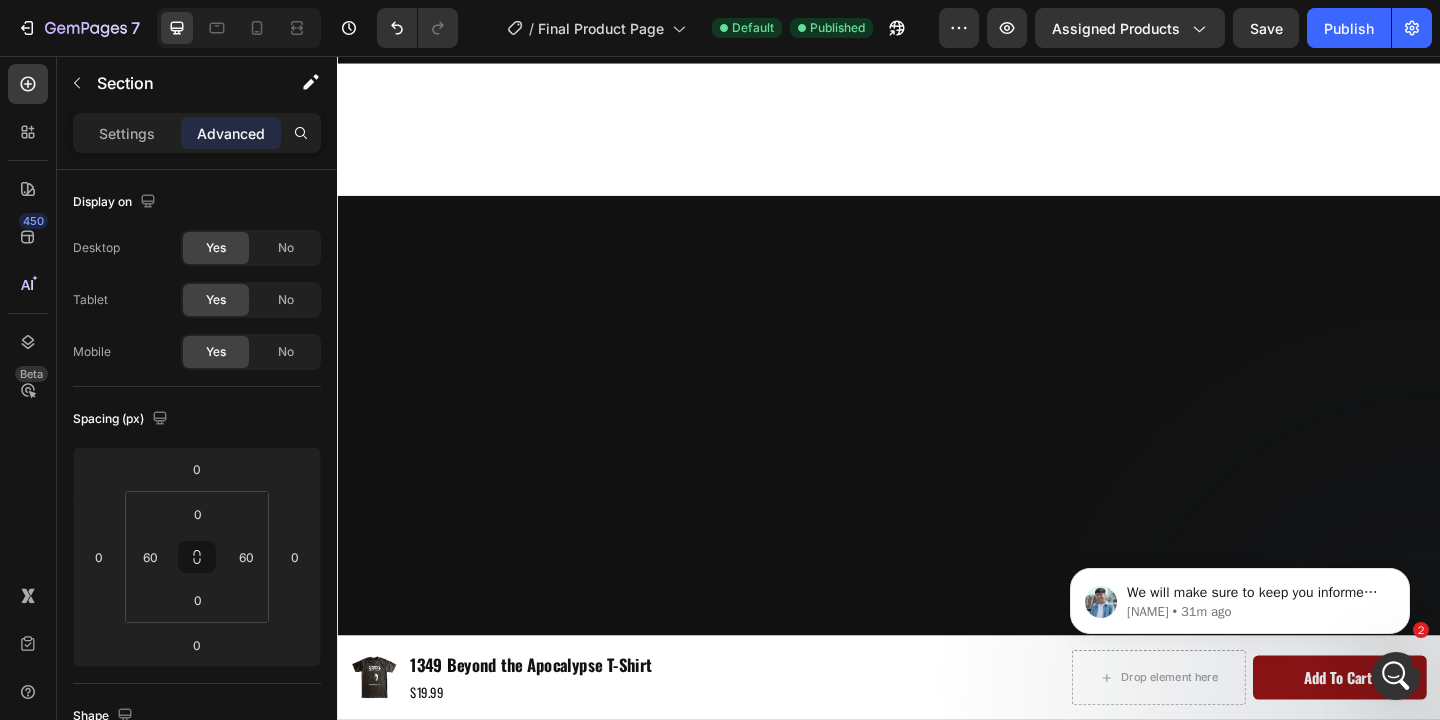 scroll, scrollTop: 5102, scrollLeft: 0, axis: vertical 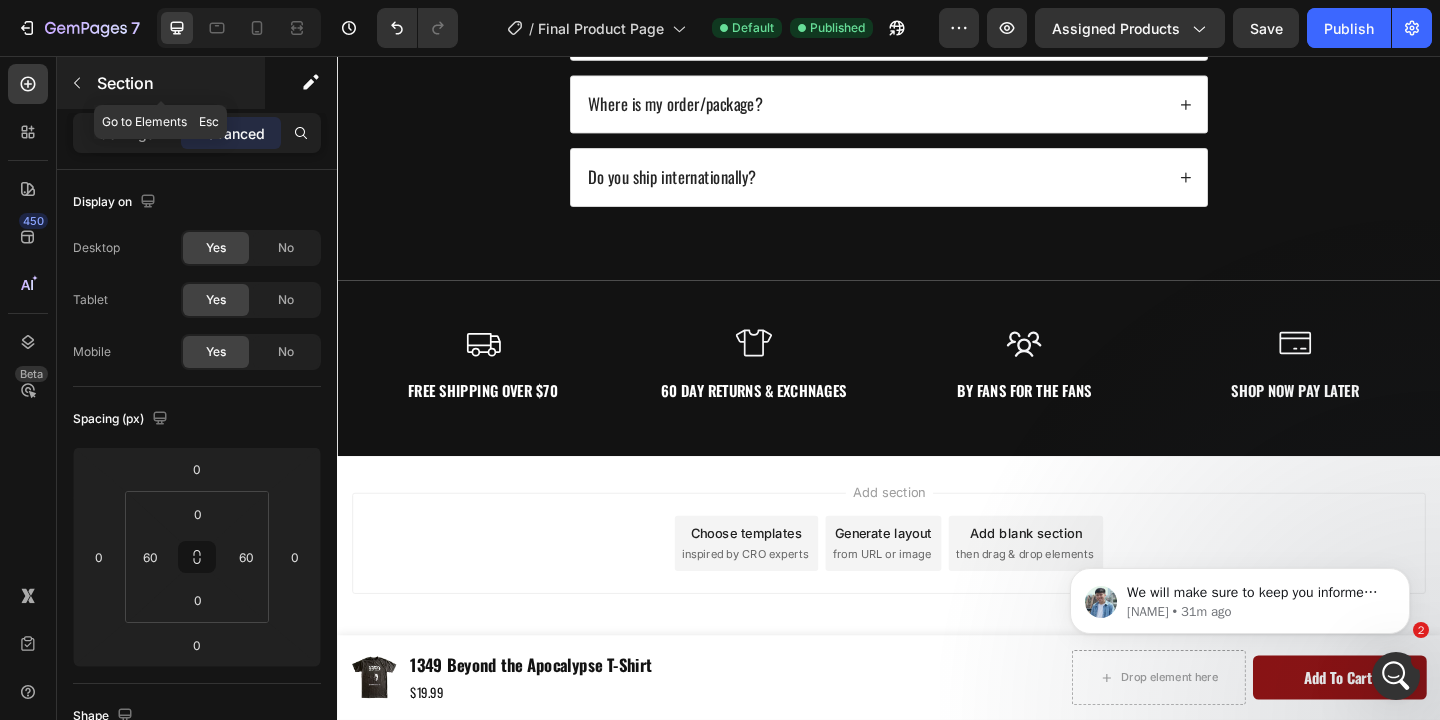 click on "Section" at bounding box center [179, 83] 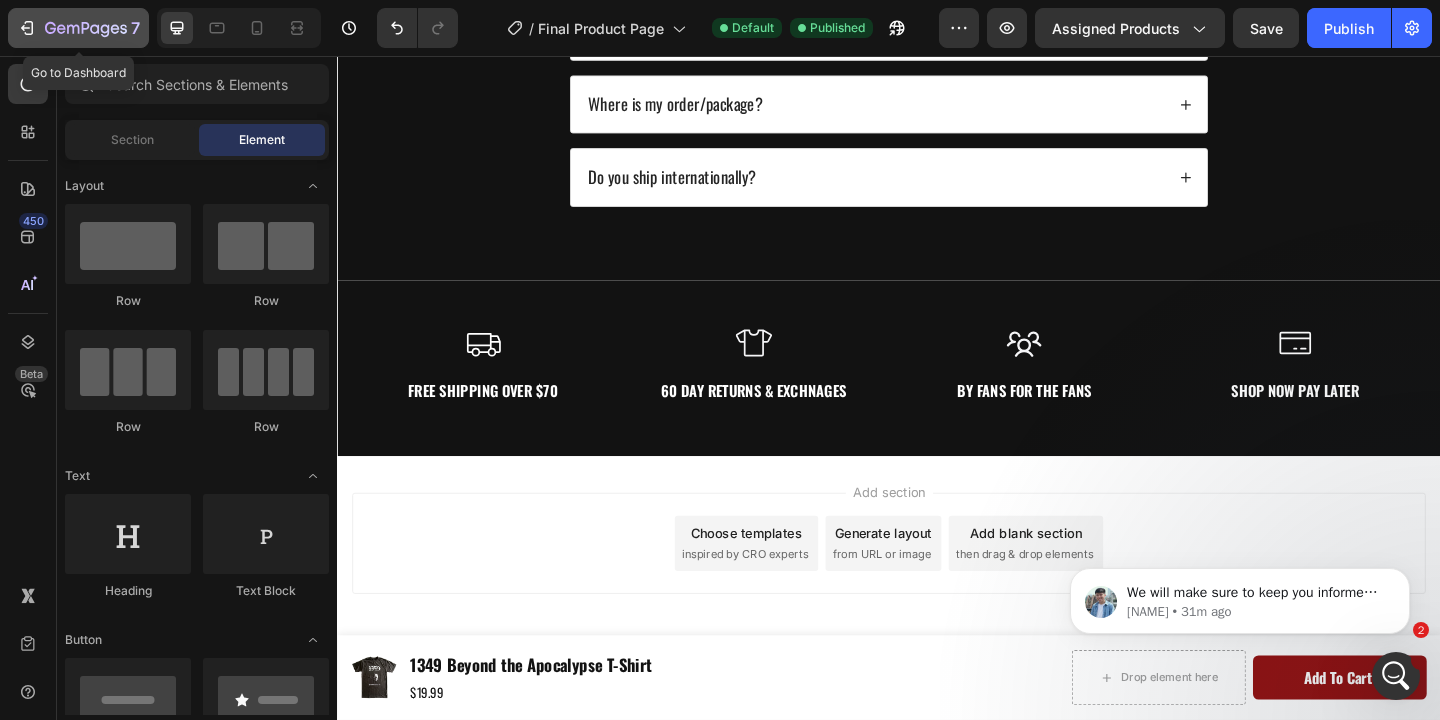 click 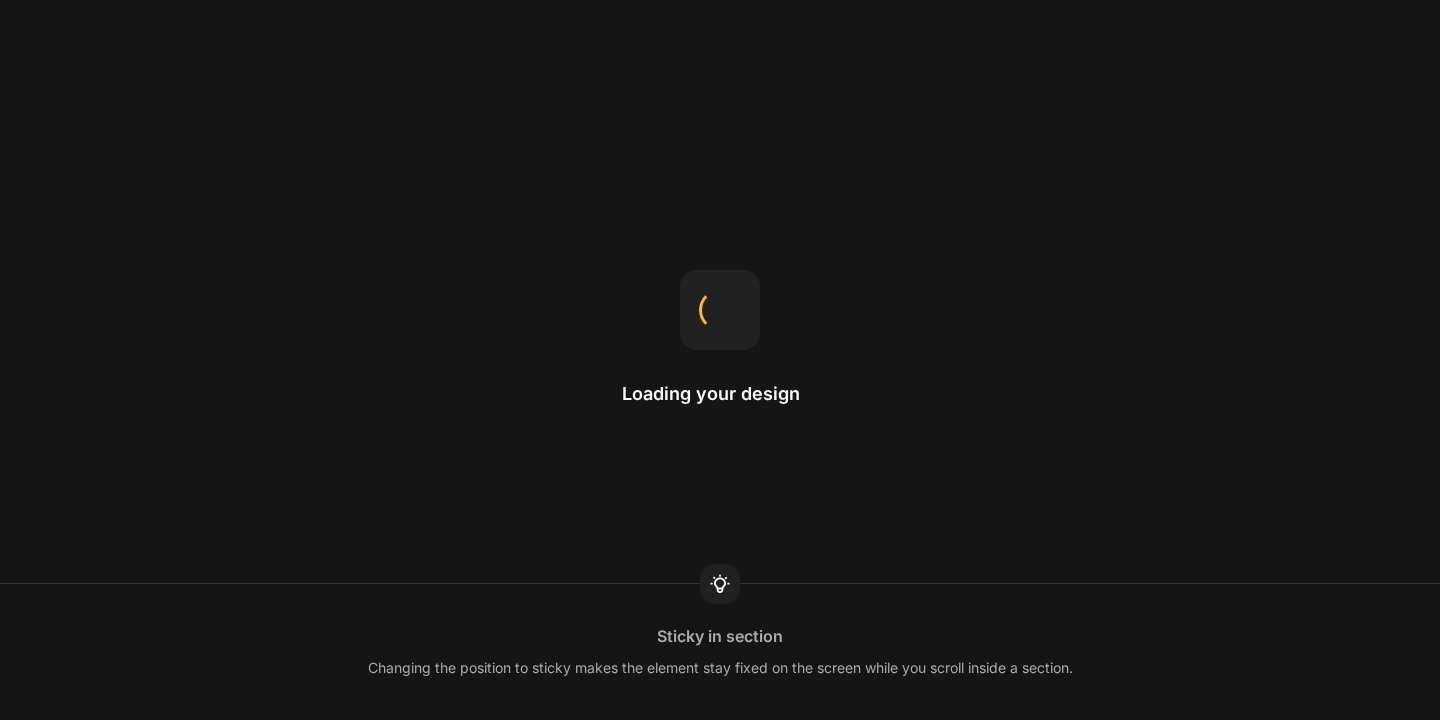 scroll, scrollTop: 0, scrollLeft: 0, axis: both 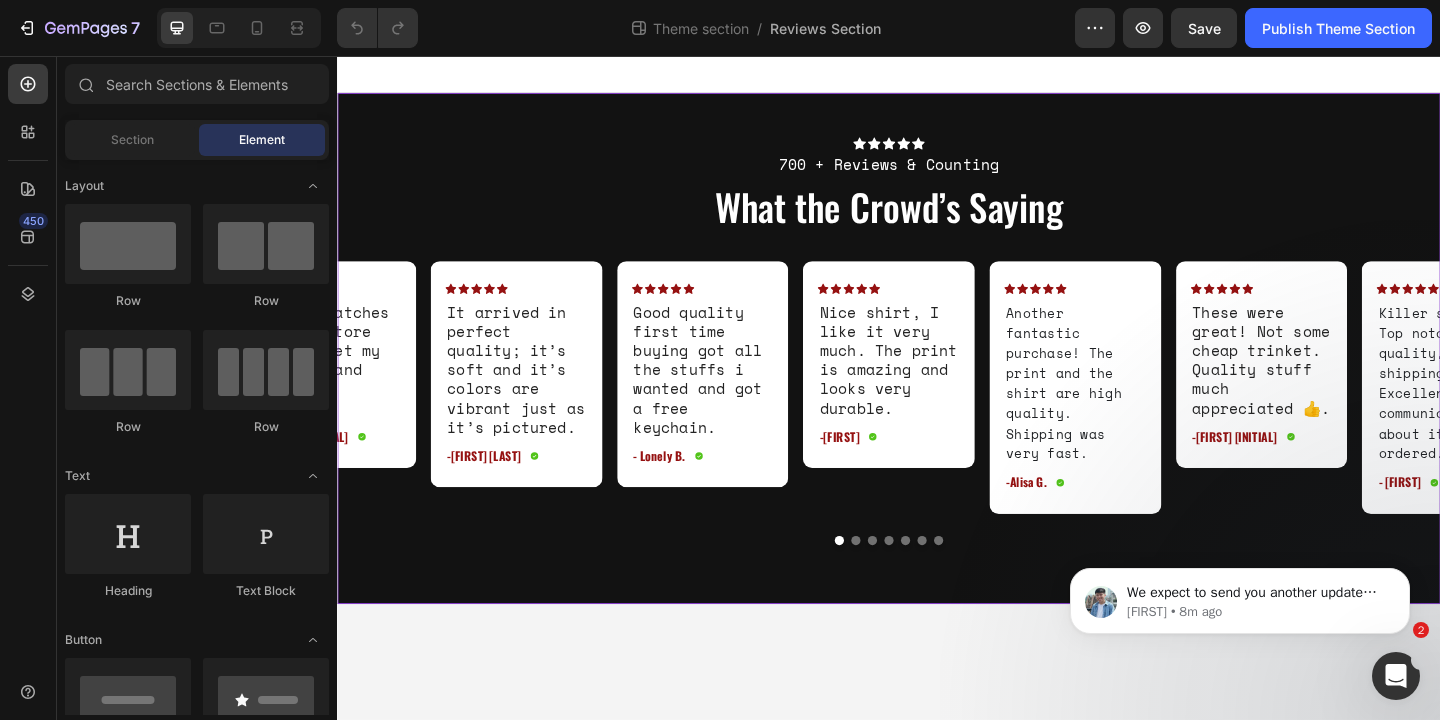 click on "Icon Icon Icon Icon Icon Icon List 700 + Reviews & Counting Text Block What the Crowd’s Saying Heading Row Icon Icon Icon Icon Icon Icon List It arrived in perfect quality; it’s soft and it’s colors are vibrant just as it’s pictured. Text Block -  Alessandra G Text Block
Icon Row Row Icon Icon Icon Icon Icon Icon List Good quality first time buying got all the stuffs i wanted and got a free keychain. Text Block - Lonely B. Text Block
Icon Row Row Icon Icon Icon Icon Icon Icon List Nice shirt, I like it very much. The print is amazing and looks very durable. Text Block -Jose R. Text Block
Icon Row Row Icon Icon Icon Icon Icon Icon List Another fantastic purchase! The print and the shirt are high quality. Shipping was very fast. Text Block -Alisa G. Text Block
Icon Row Row Icon Icon Icon Icon Icon Icon List These were great! Not some cheap trinket. Quality stuff much appreciated 👍. Text Block -Jason A. Text Block
Icon Row" at bounding box center [937, 374] 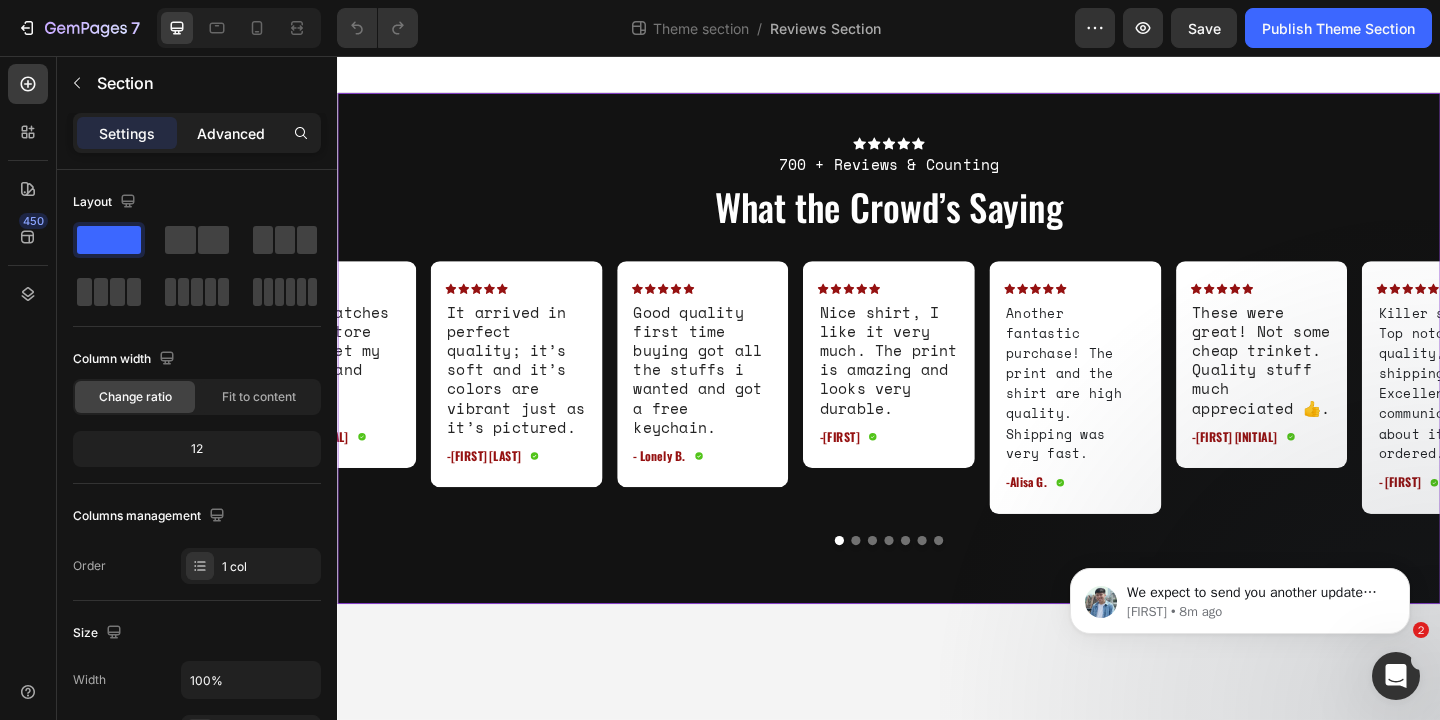 click on "Advanced" at bounding box center [231, 133] 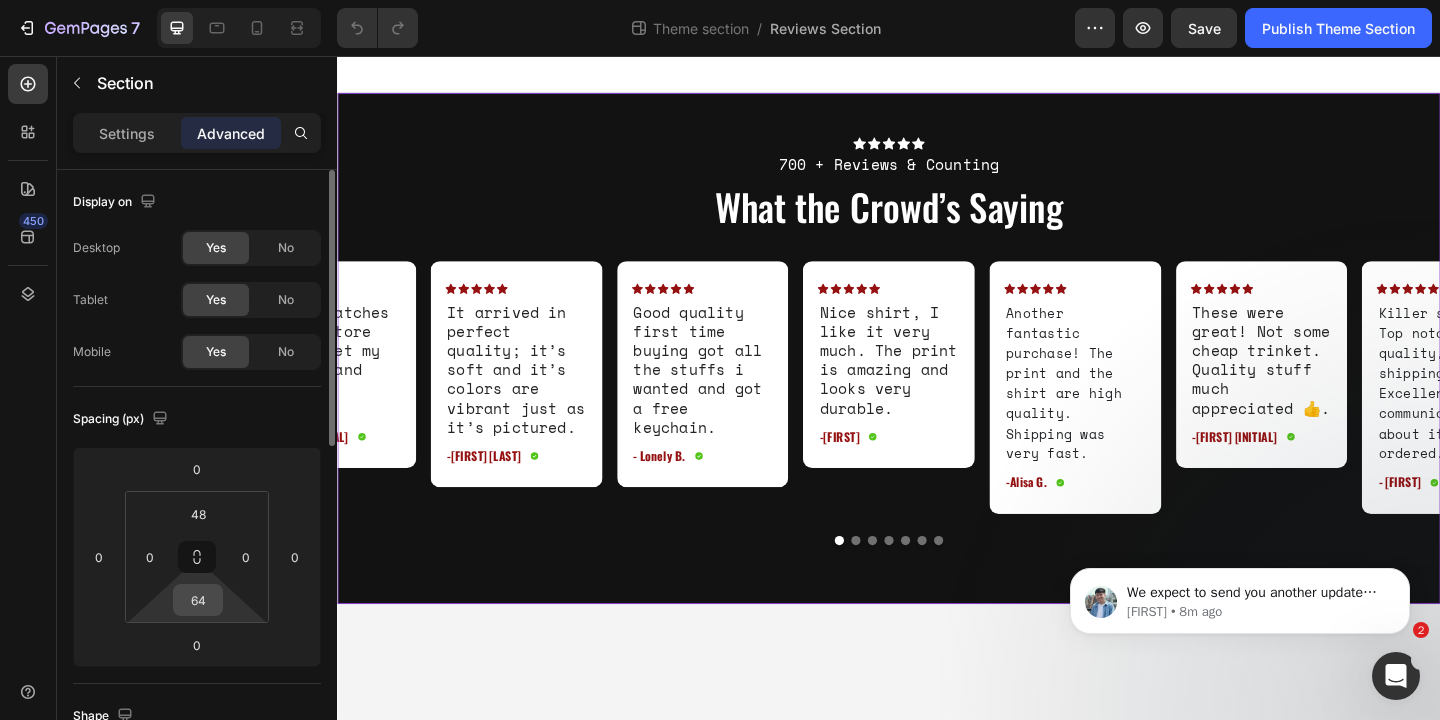click on "64" at bounding box center [198, 600] 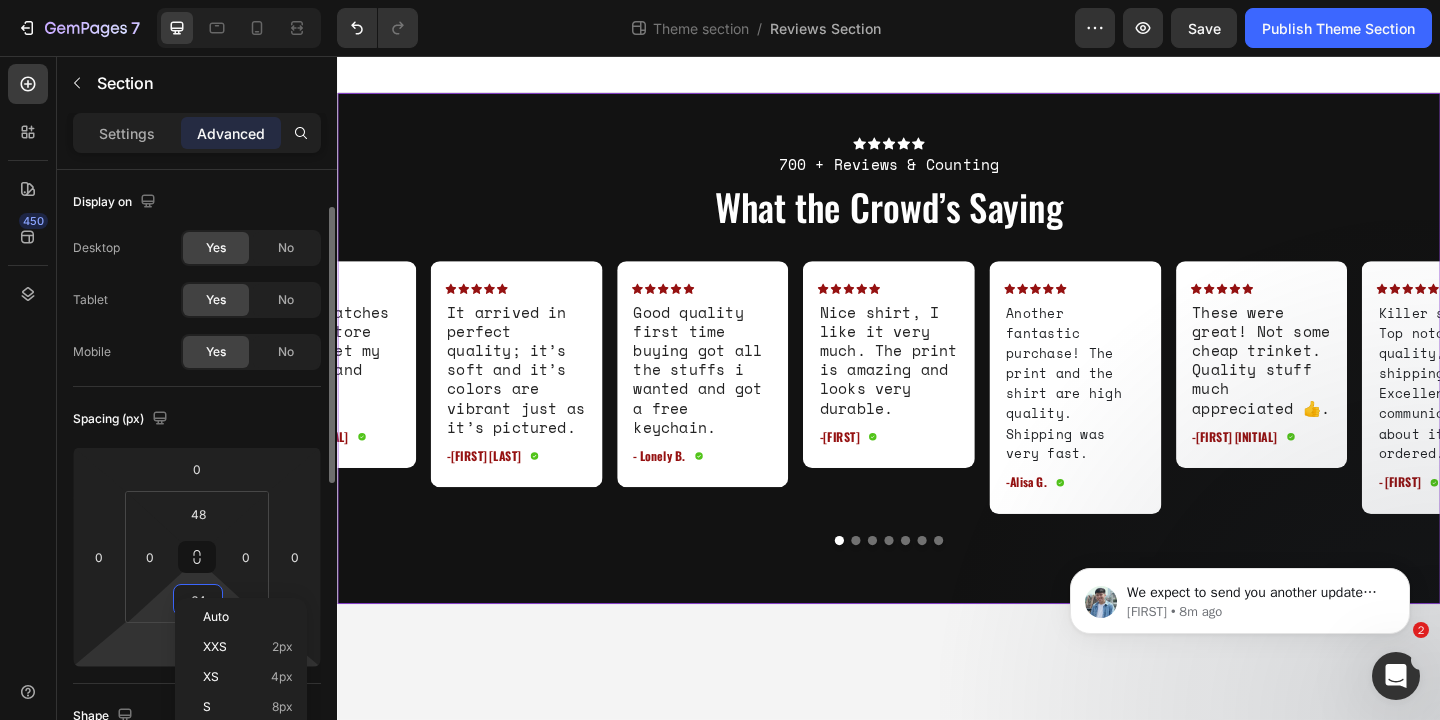 scroll, scrollTop: 26, scrollLeft: 0, axis: vertical 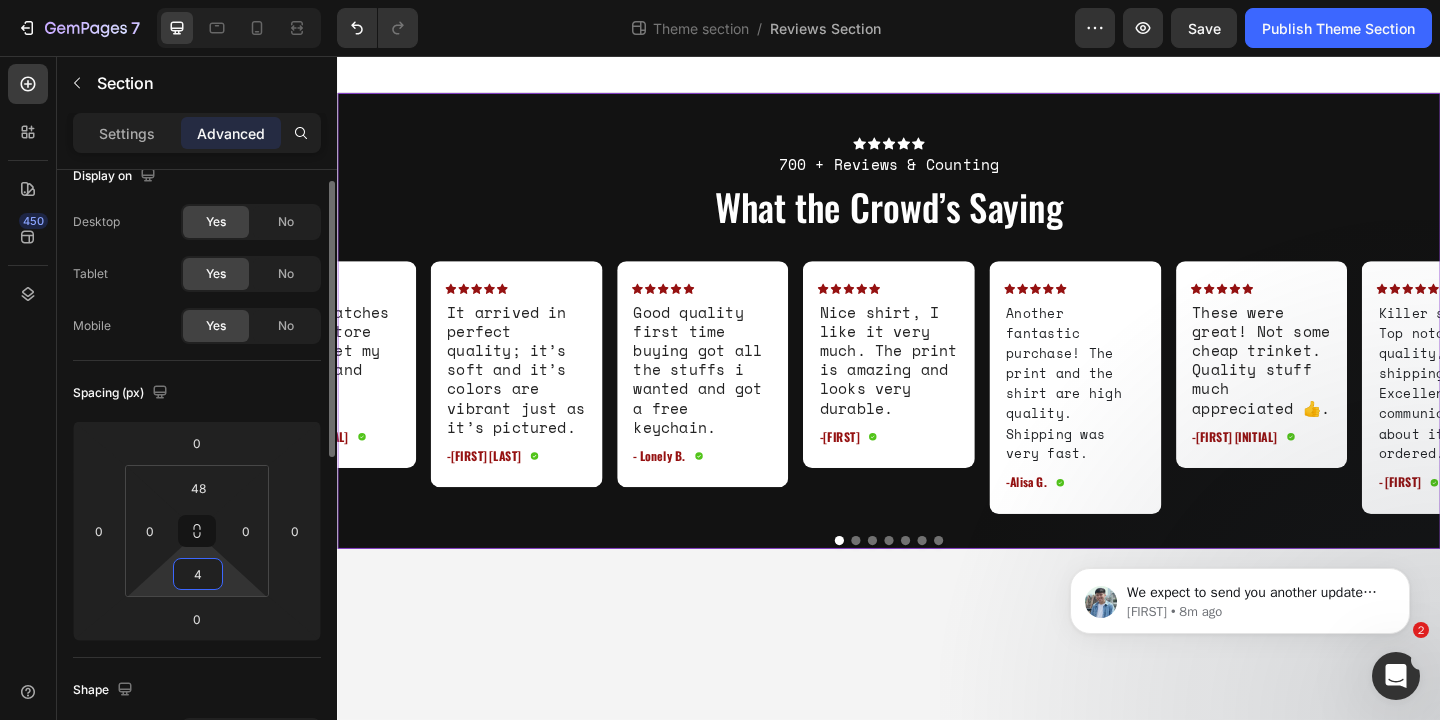 type on "48" 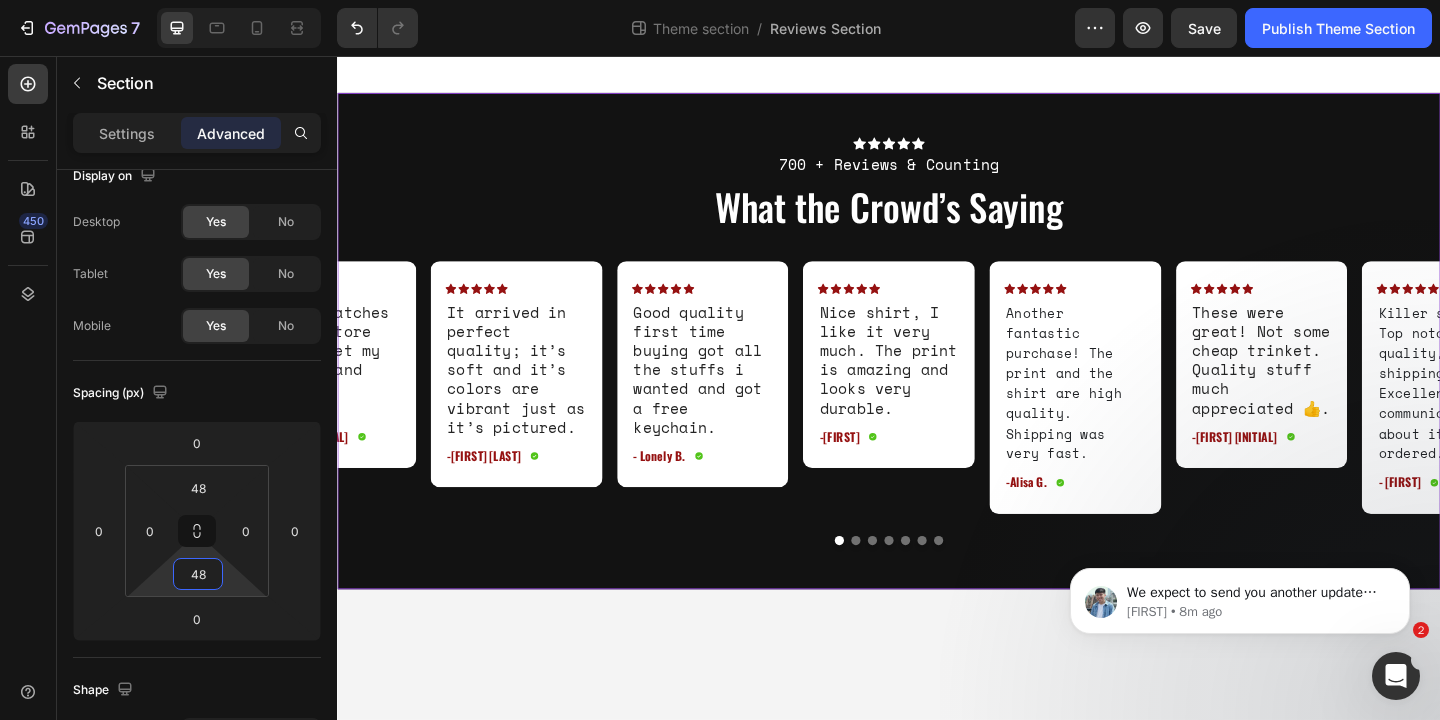 click on "Icon Icon Icon Icon Icon Icon List 700 + Reviews & Counting Text Block What the Crowd’s Saying Heading Row Icon Icon Icon Icon Icon Icon List It arrived in perfect quality; it’s soft and it’s colors are vibrant just as it’s pictured. Text Block -  Alessandra G Text Block
Icon Row Row Icon Icon Icon Icon Icon Icon List Good quality first time buying got all the stuffs i wanted and got a free keychain. Text Block - Lonely B. Text Block
Icon Row Row Icon Icon Icon Icon Icon Icon List Nice shirt, I like it very much. The print is amazing and looks very durable. Text Block -Jose R. Text Block
Icon Row Row Icon Icon Icon Icon Icon Icon List Another fantastic purchase! The print and the shirt are high quality. Shipping was very fast. Text Block -Alisa G. Text Block
Icon Row Row Icon Icon Icon Icon Icon Icon List These were great! Not some cheap trinket. Quality stuff much appreciated 👍. Text Block -Jason A. Text Block
Icon Row" at bounding box center [937, 417] 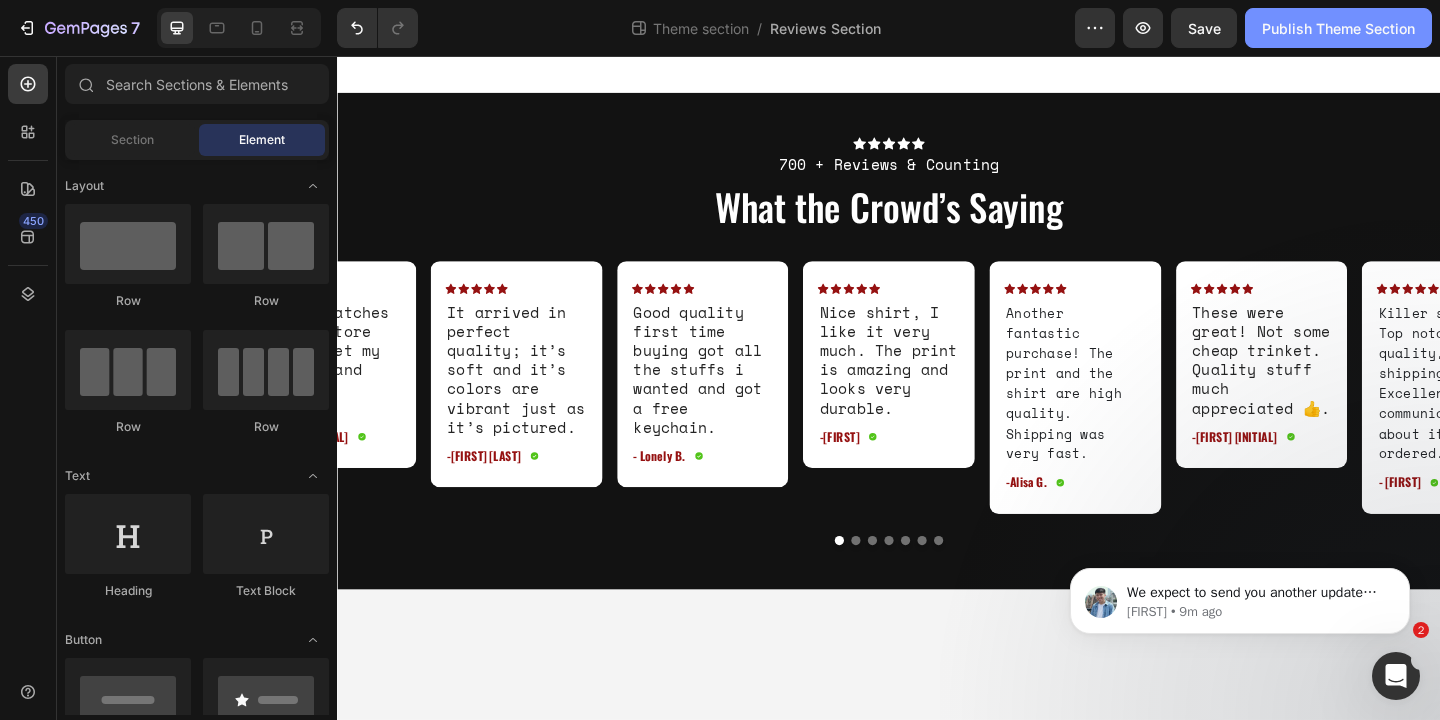 click on "Publish Theme Section" at bounding box center (1338, 28) 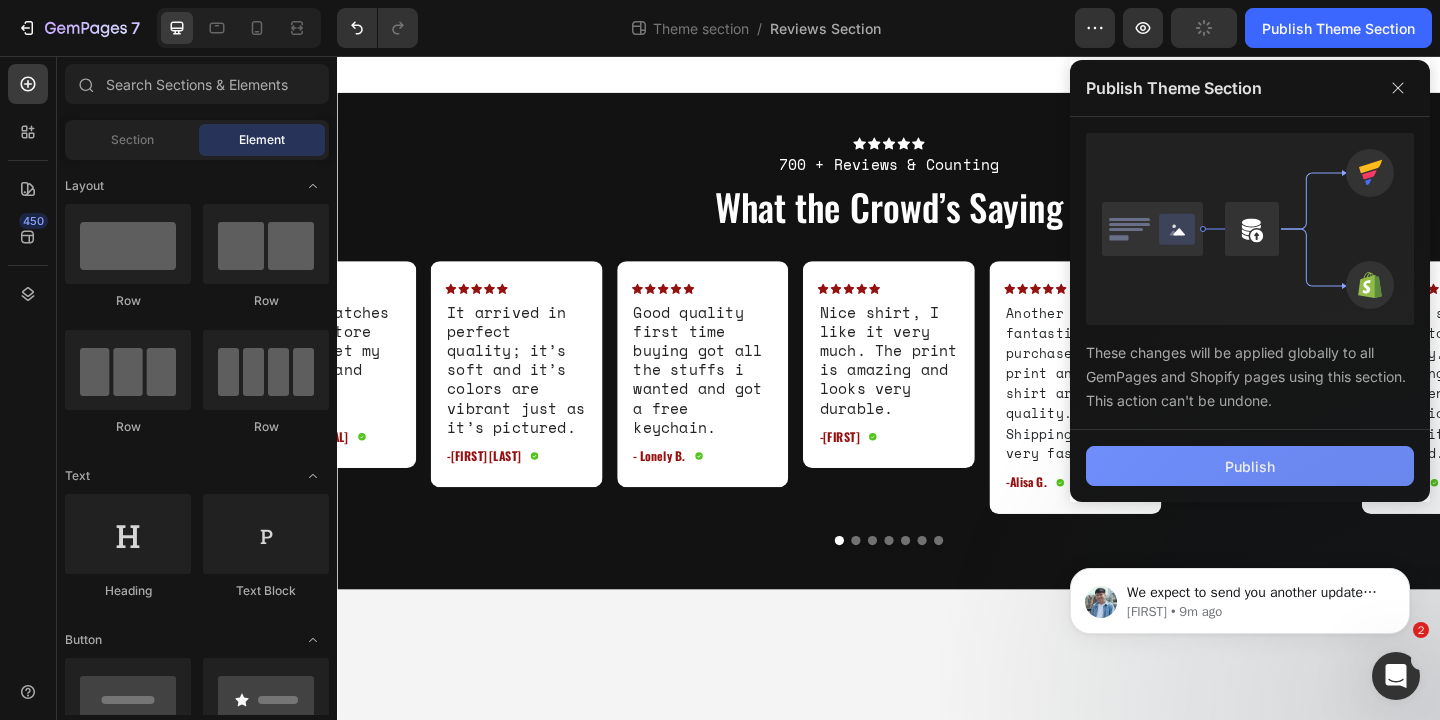 click on "Publish" 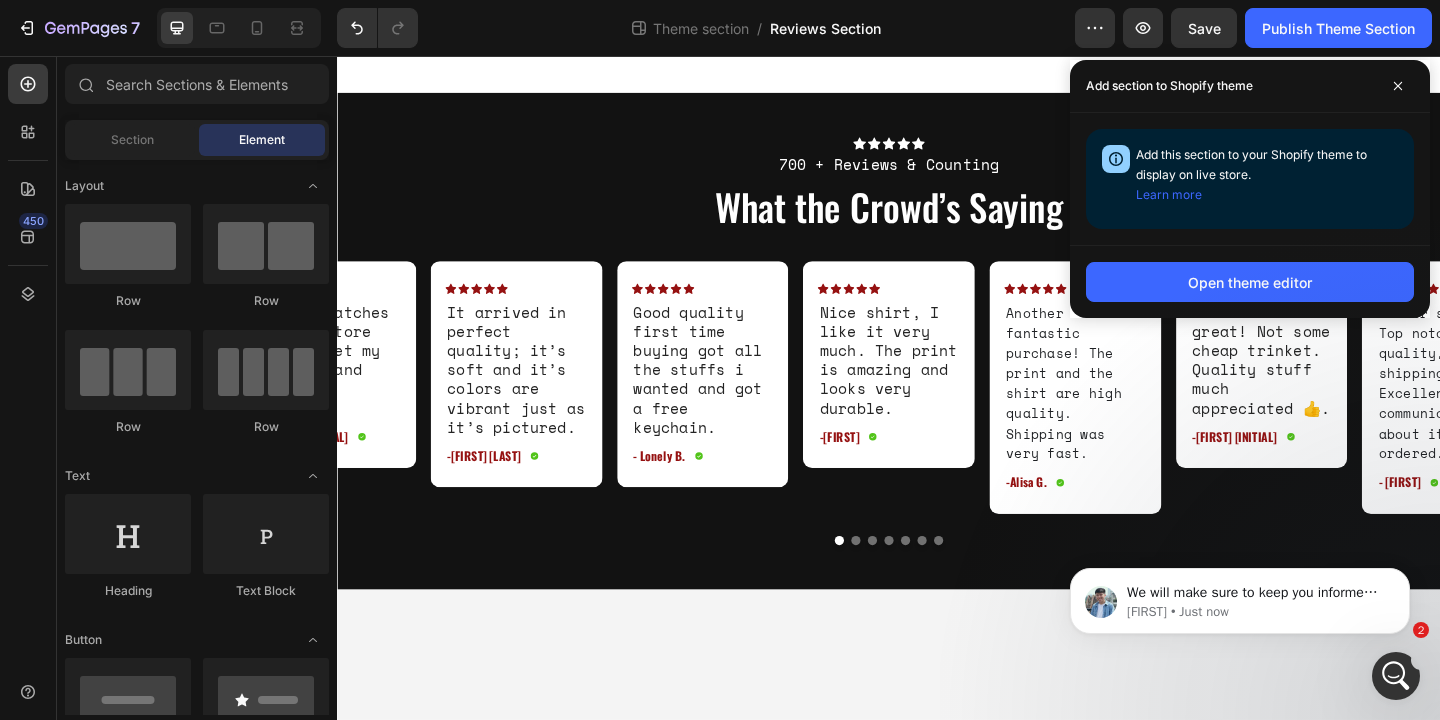 scroll, scrollTop: 0, scrollLeft: 0, axis: both 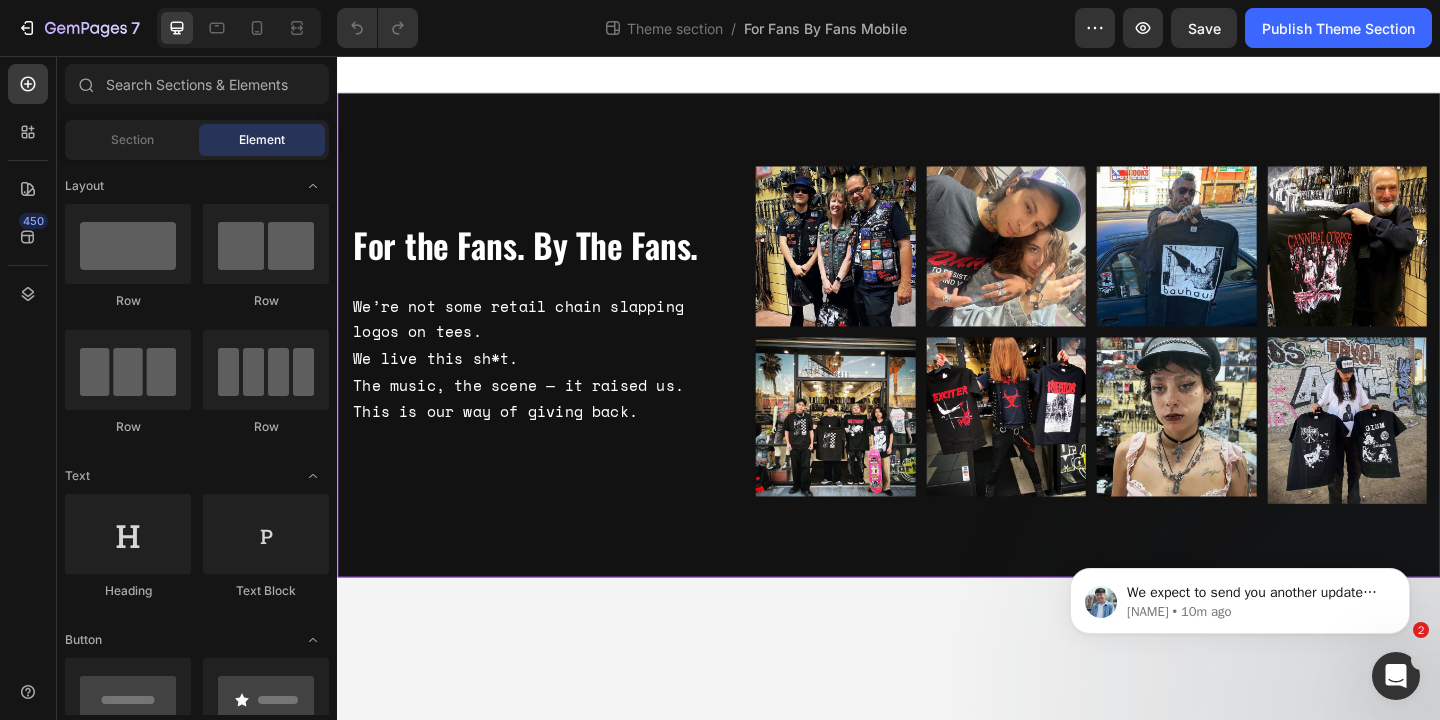 click on "For the Fans. By The Fans. Heading We’re not some retail chain slapping logos on tees. We live this sh*t. The music, the scene — it raised us. This is our way of giving back. Text Block Image Image Row Image Image Row Row Image Image Row Image Image Row Row Row" at bounding box center (937, 359) 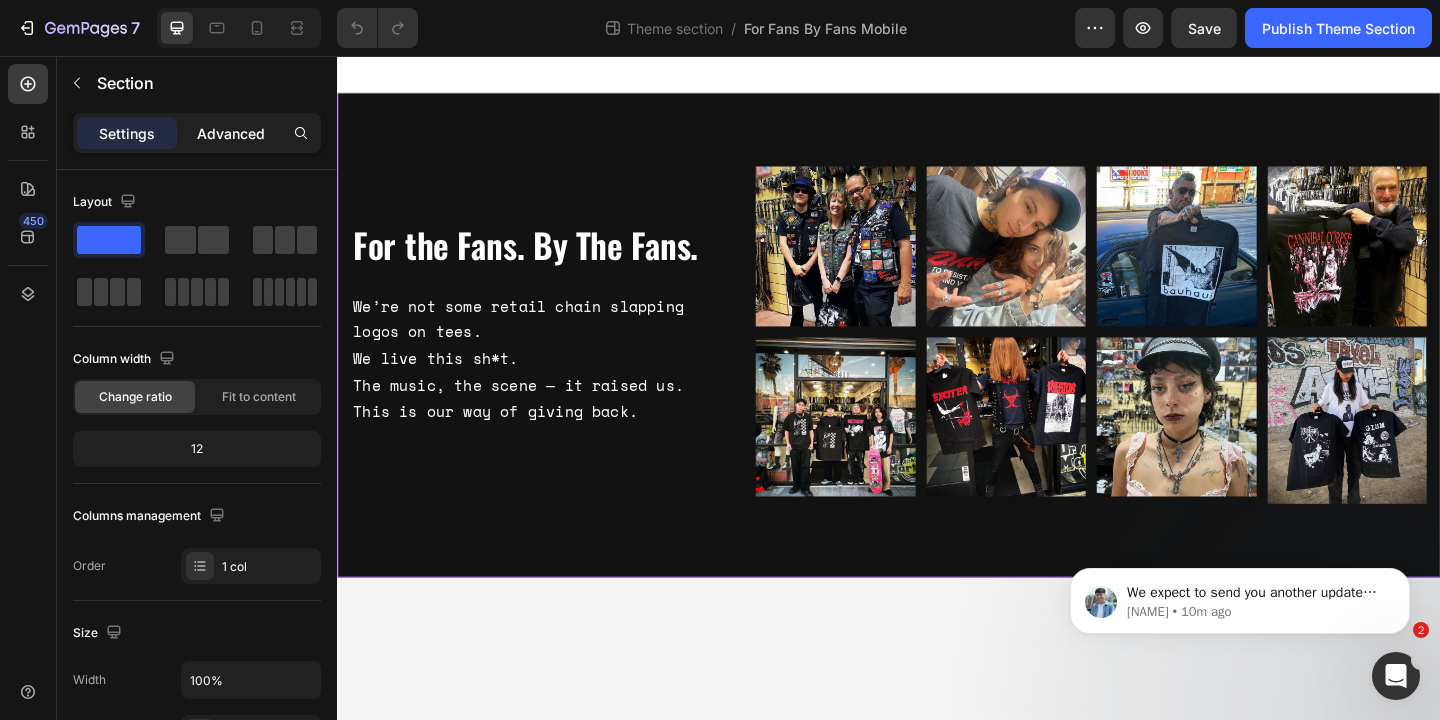 click on "Advanced" at bounding box center [231, 133] 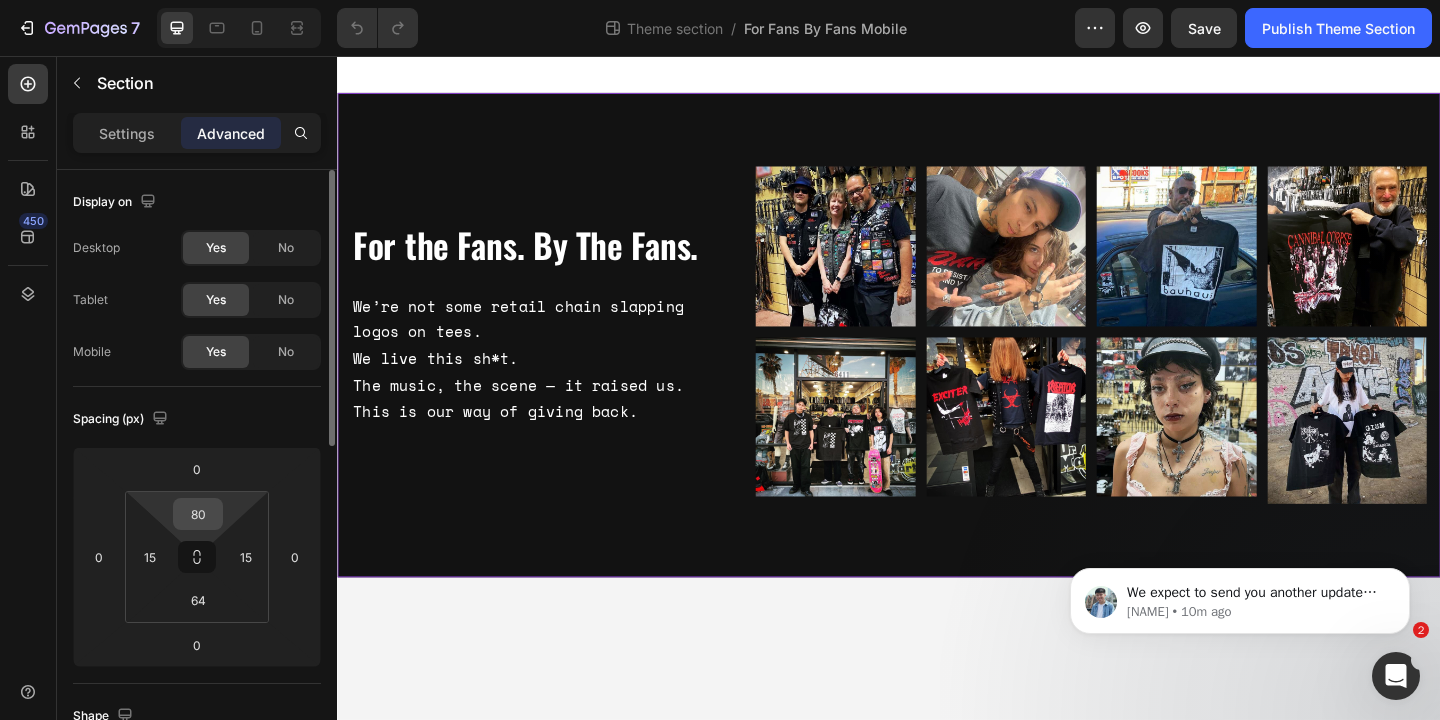 click on "80" at bounding box center [198, 514] 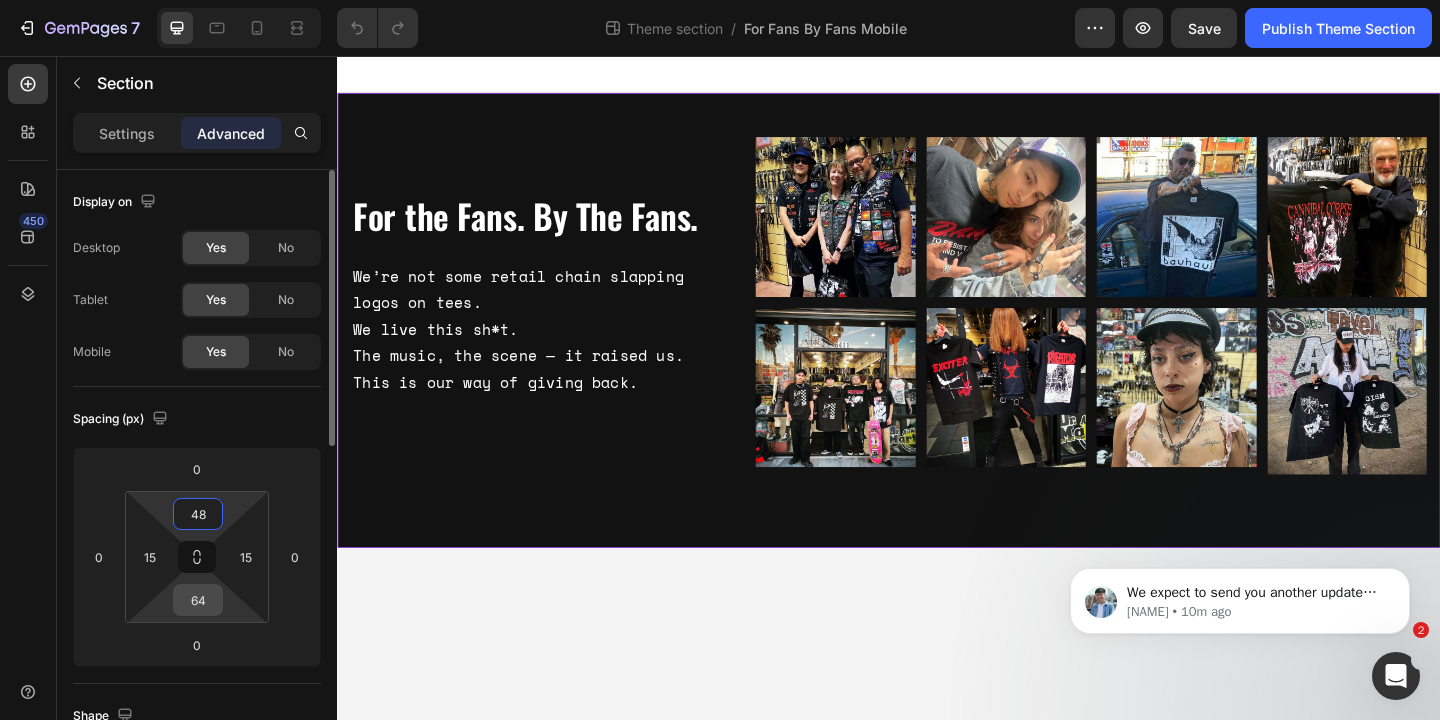 type on "48" 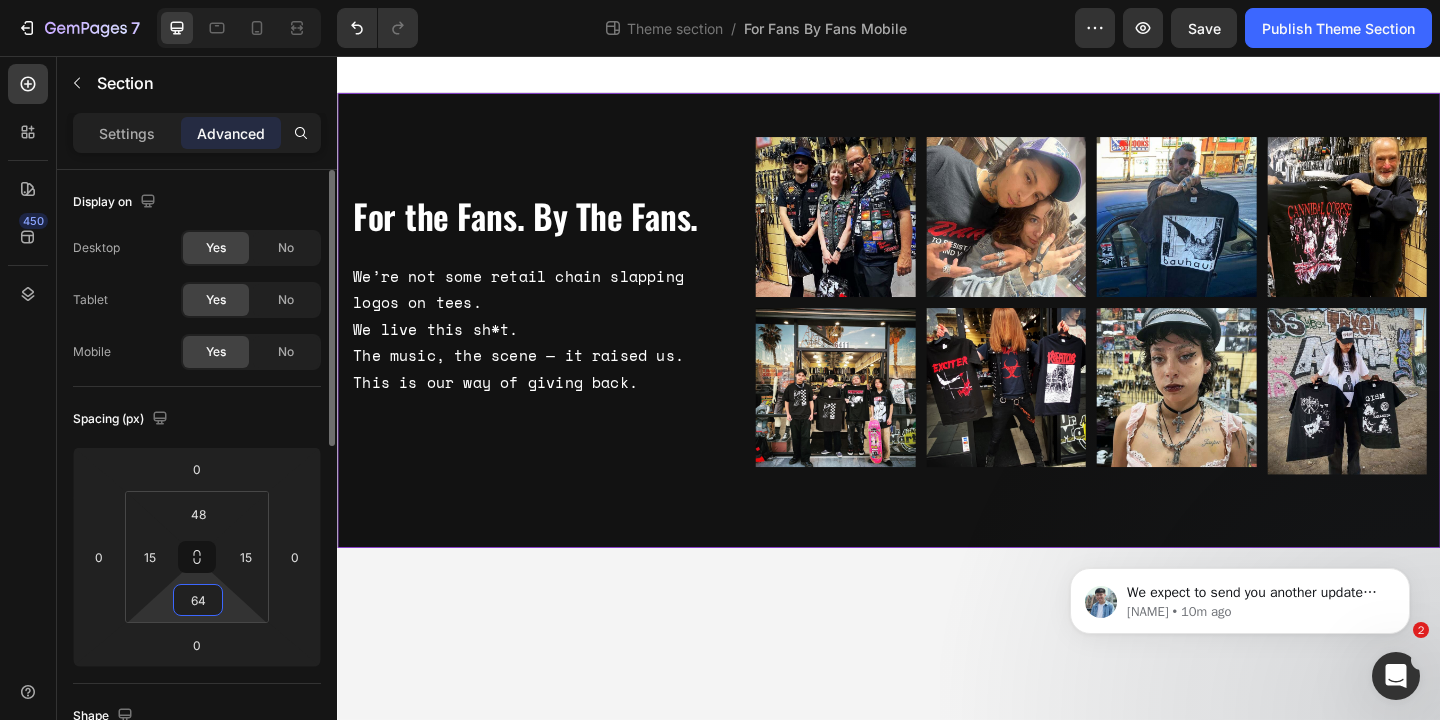 click on "64" at bounding box center [198, 600] 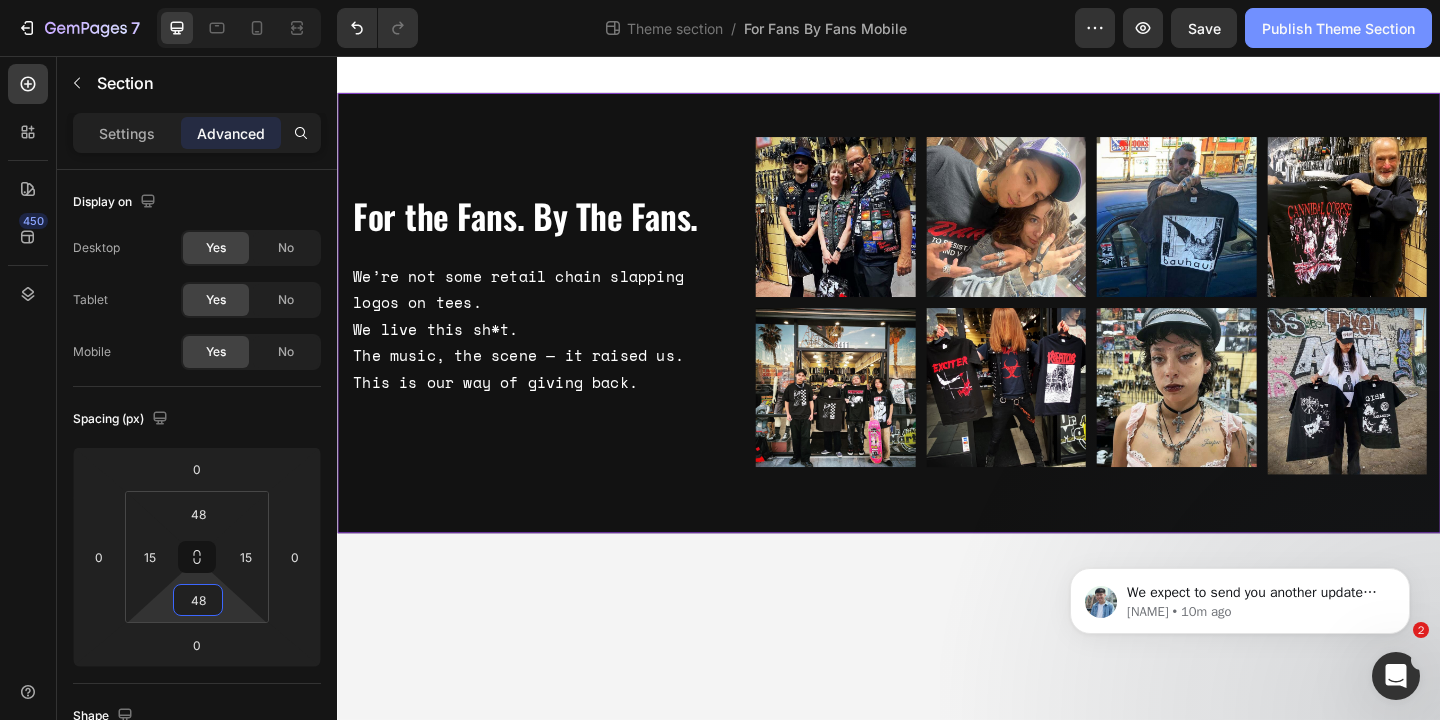 type on "48" 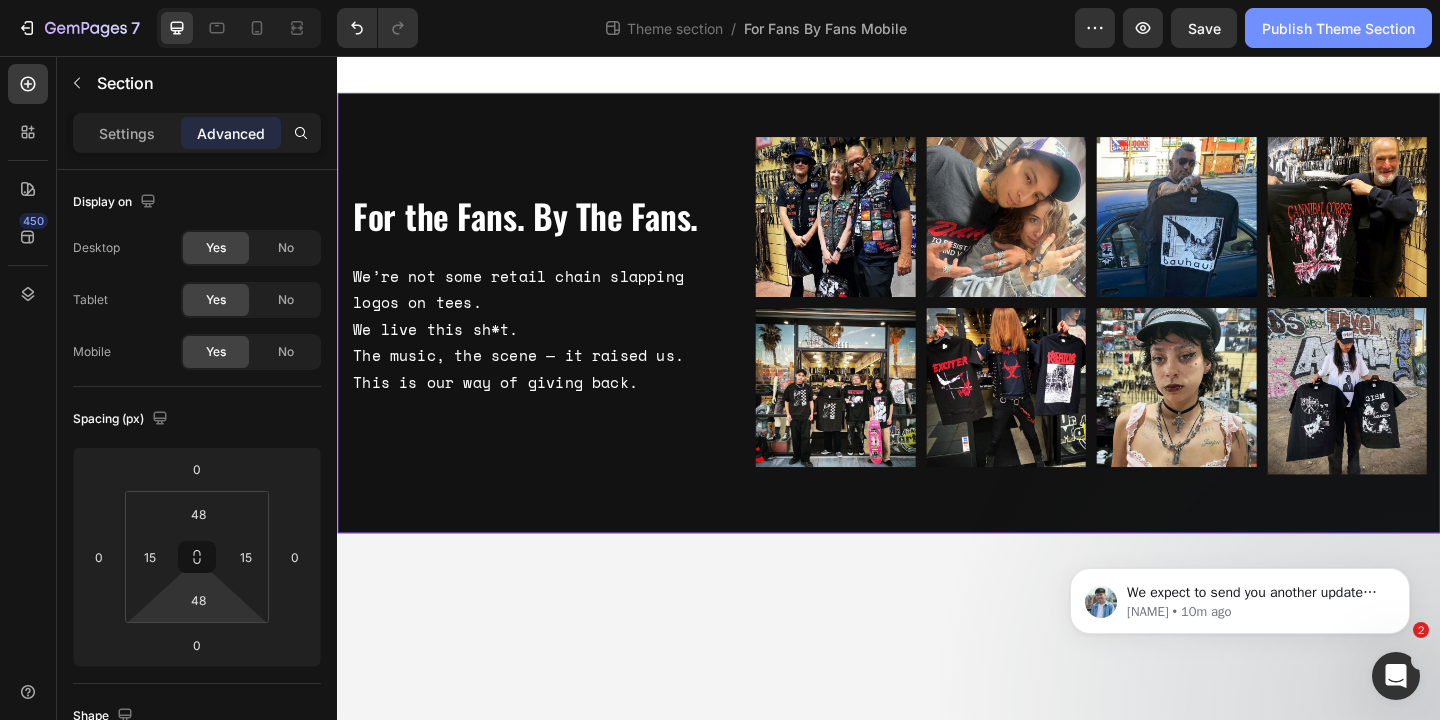 click on "Publish Theme Section" at bounding box center (1338, 28) 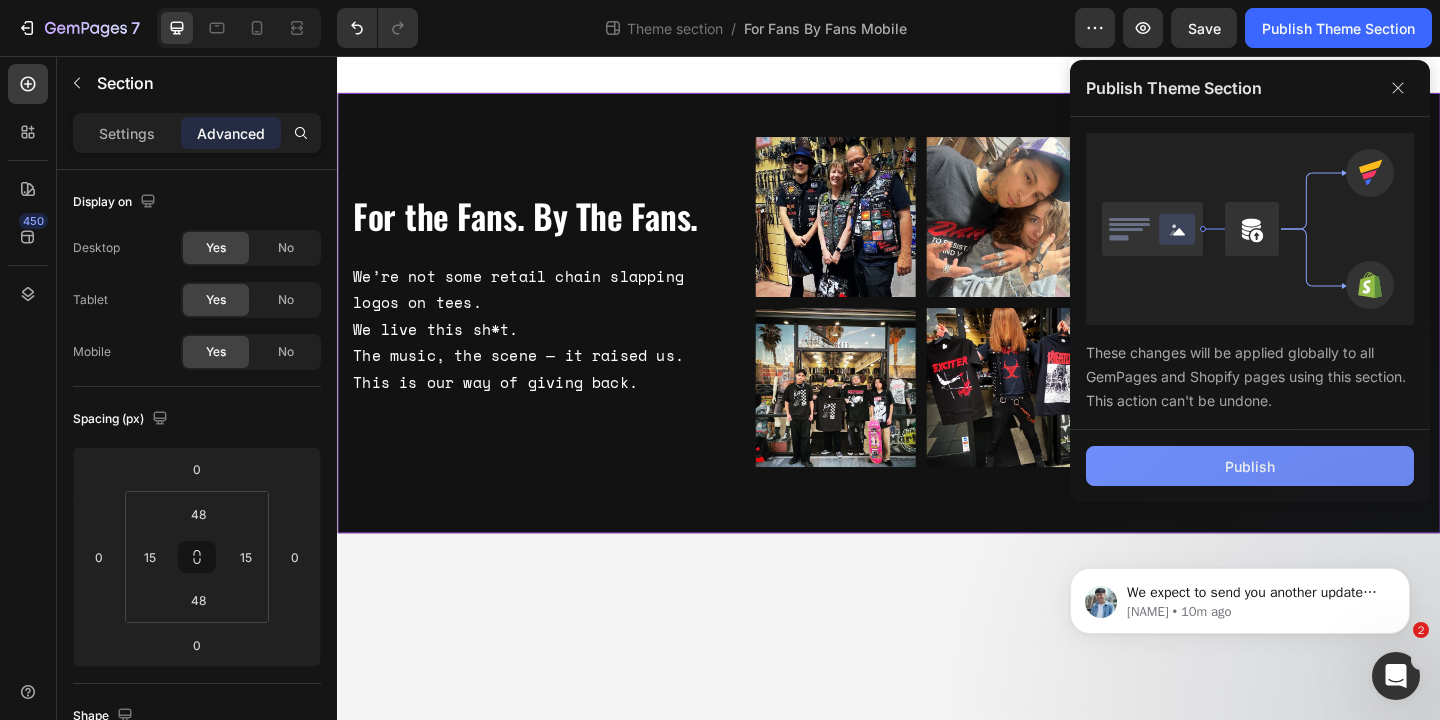 click on "Publish" 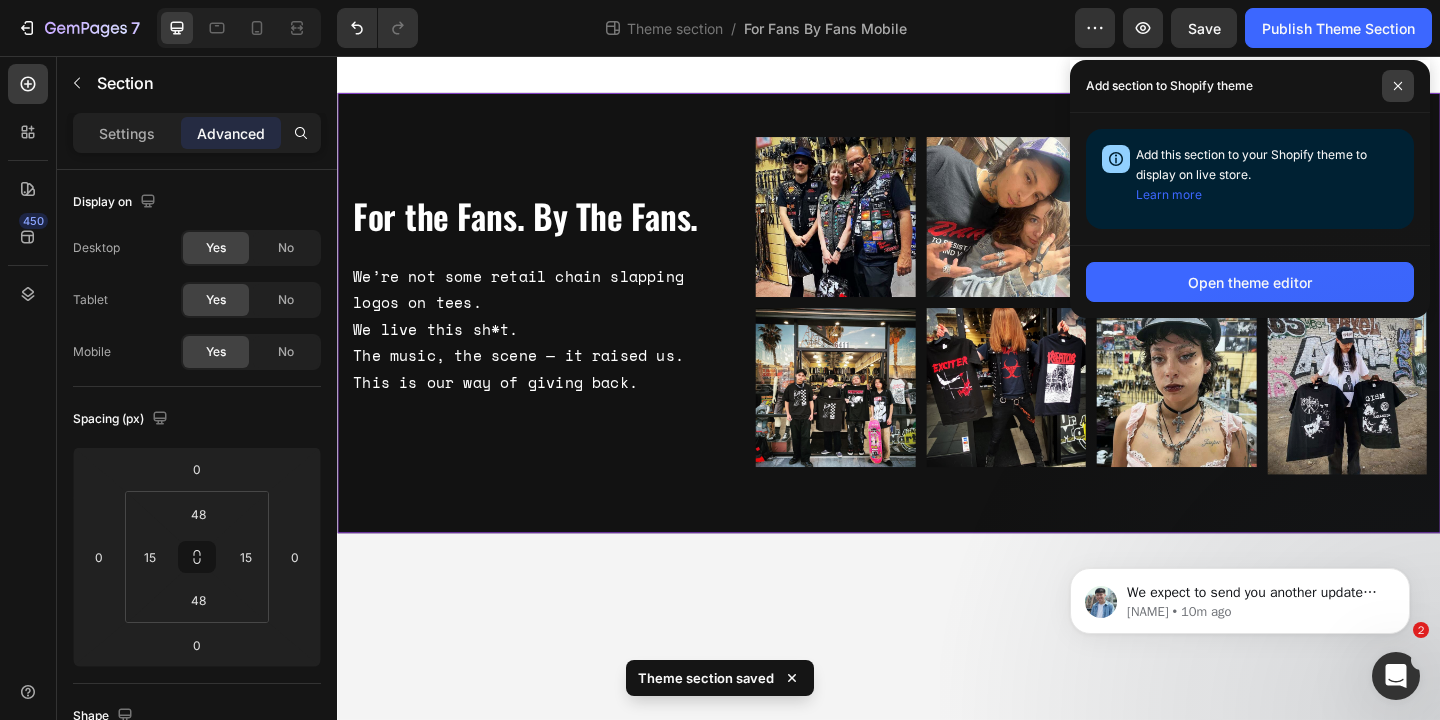 click at bounding box center (1398, 86) 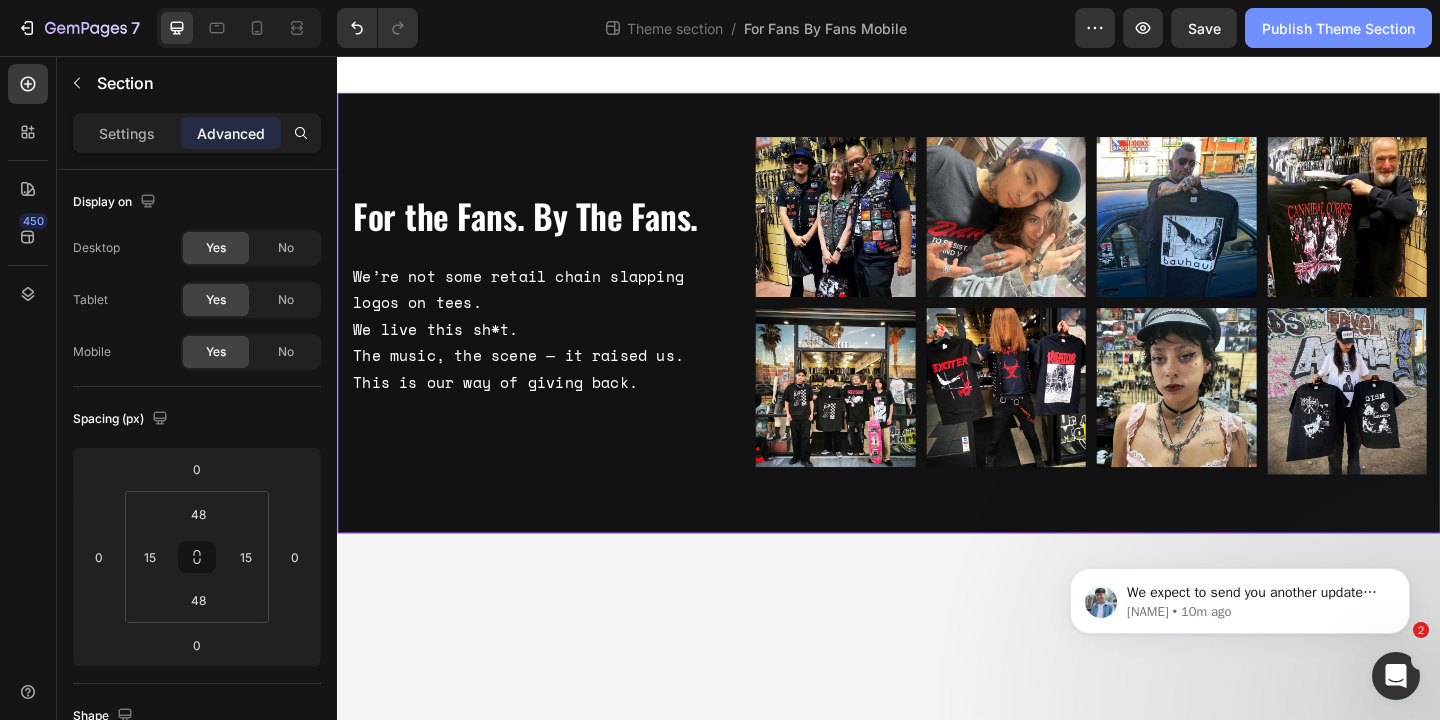 click on "Publish Theme Section" at bounding box center (1338, 28) 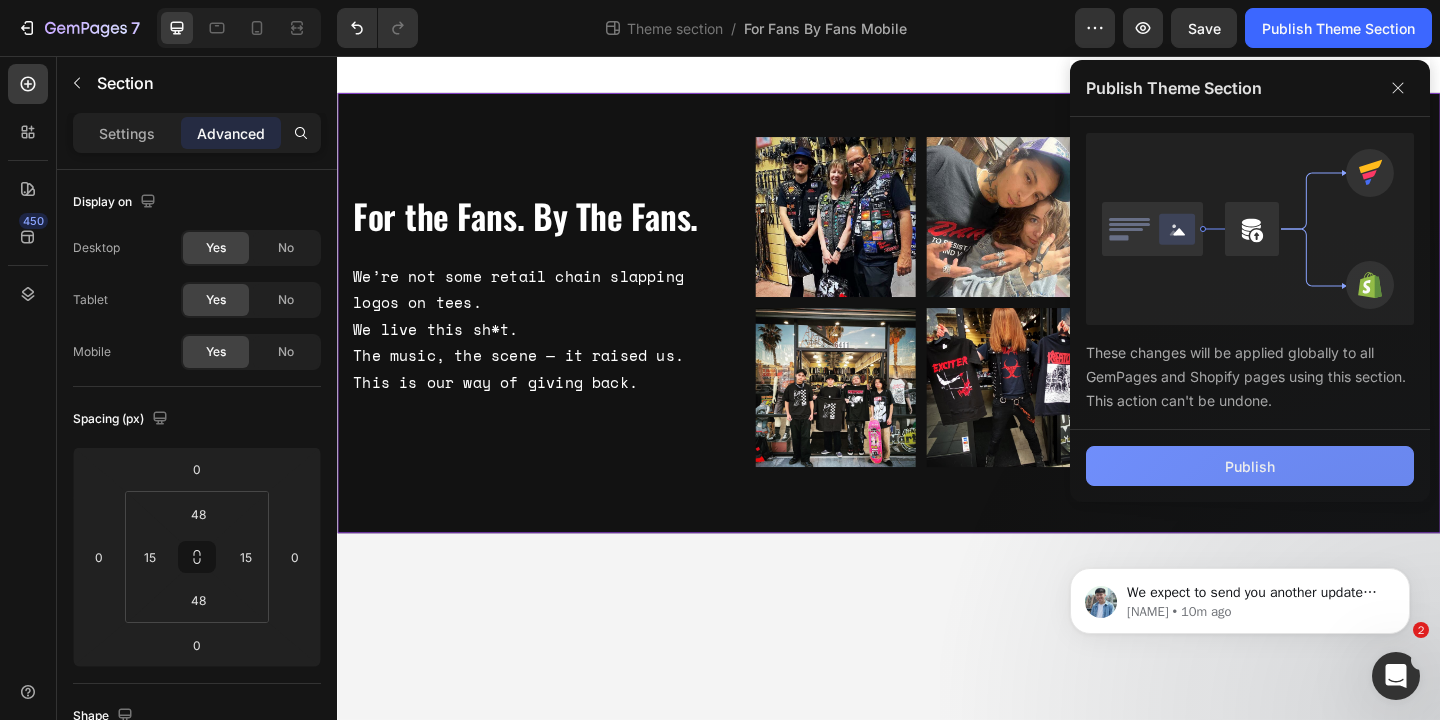 click on "Publish" at bounding box center (1250, 466) 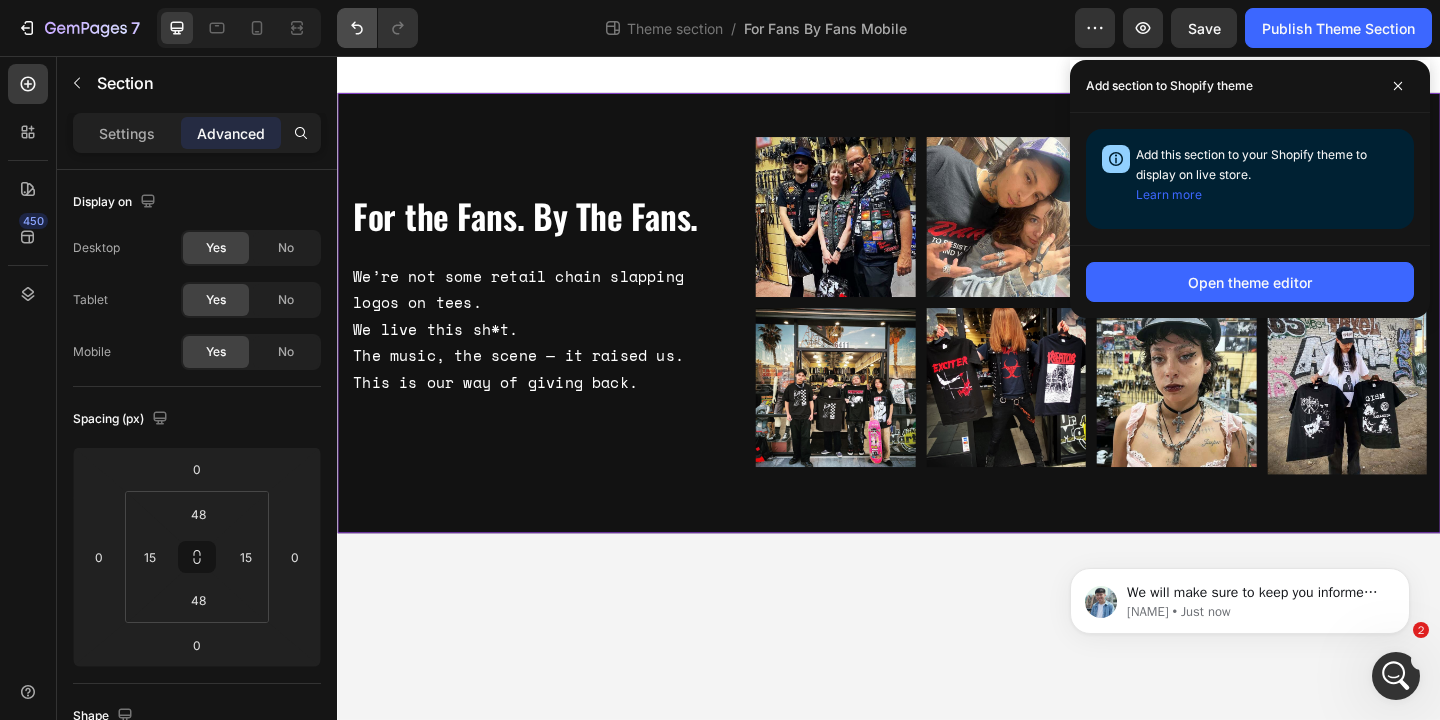 scroll, scrollTop: 0, scrollLeft: 0, axis: both 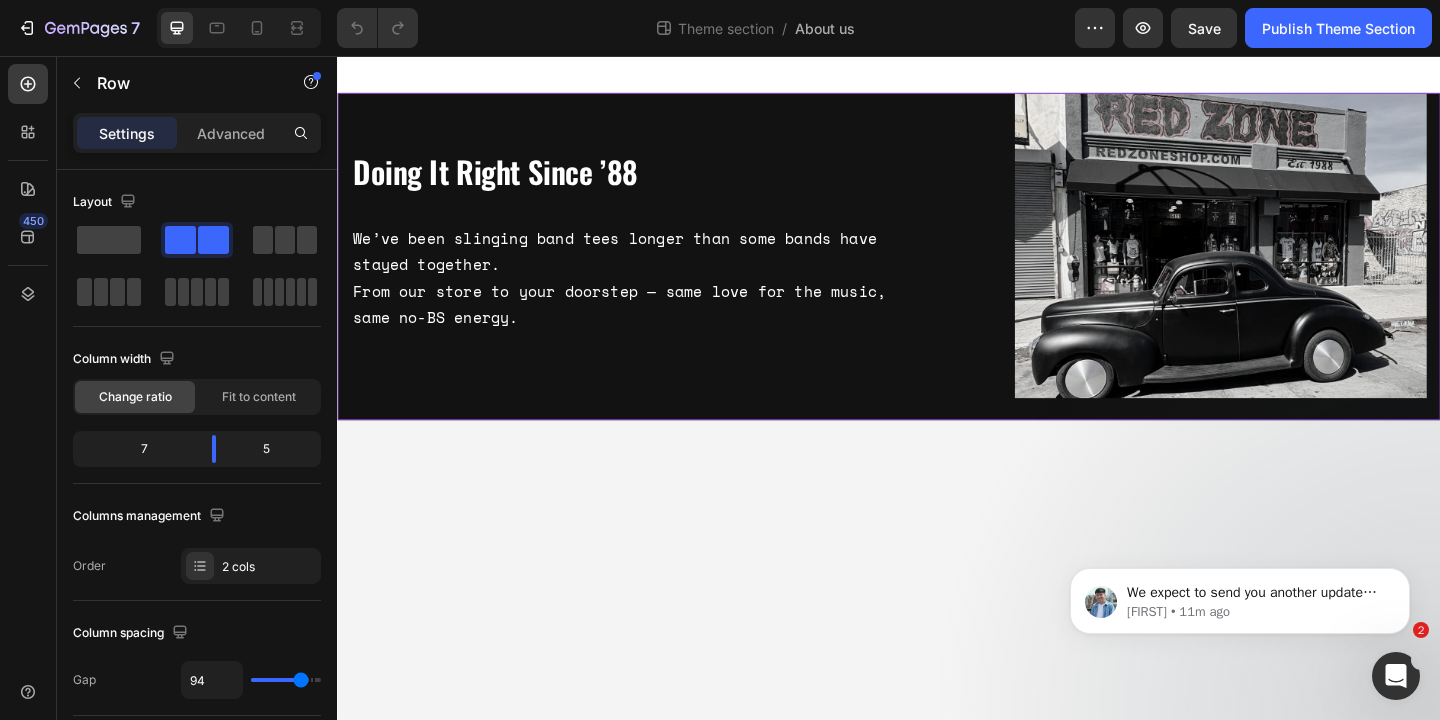 click on "Image Doing It Right Since ’88 Heading We’ve been slinging band tees longer than some bands have stayed together. From our store to your doorstep — same love for the music, same no-BS energy. Text Block Row" at bounding box center (937, 274) 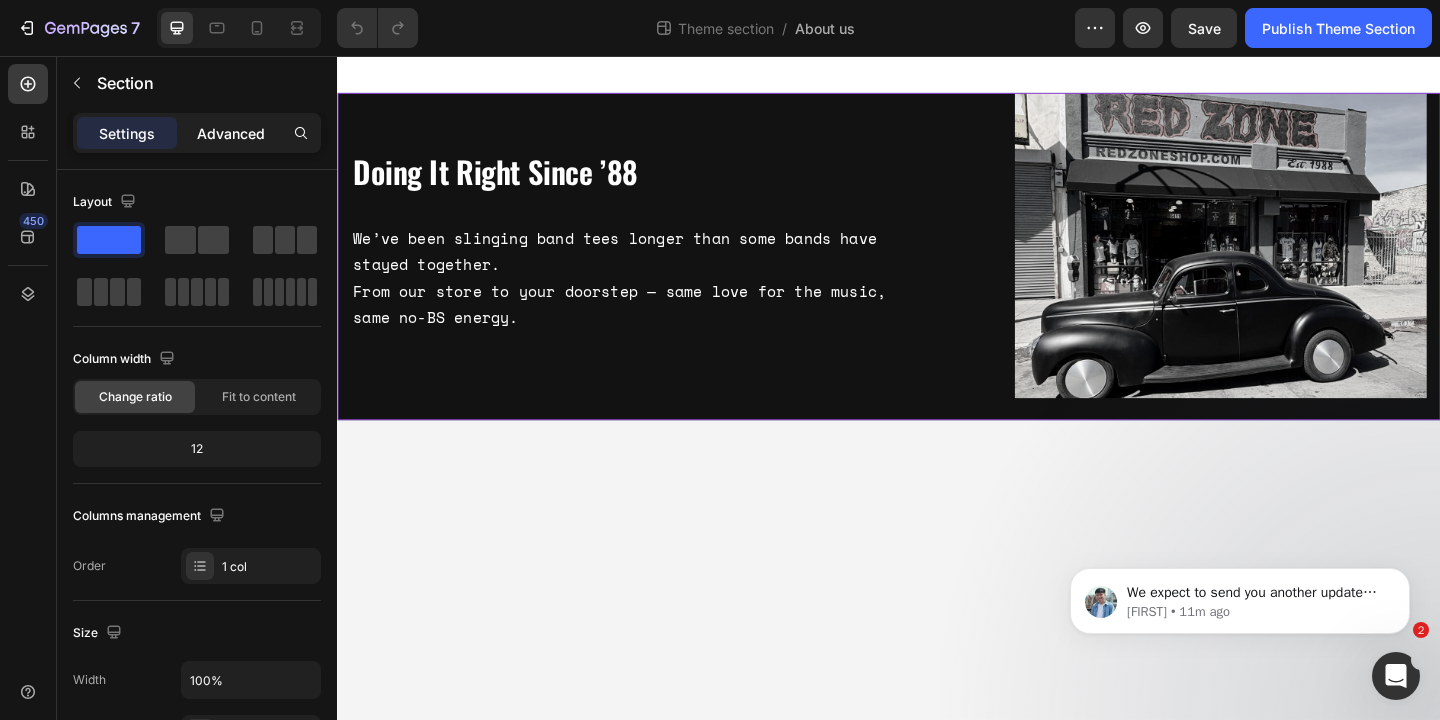 click on "Advanced" at bounding box center [231, 133] 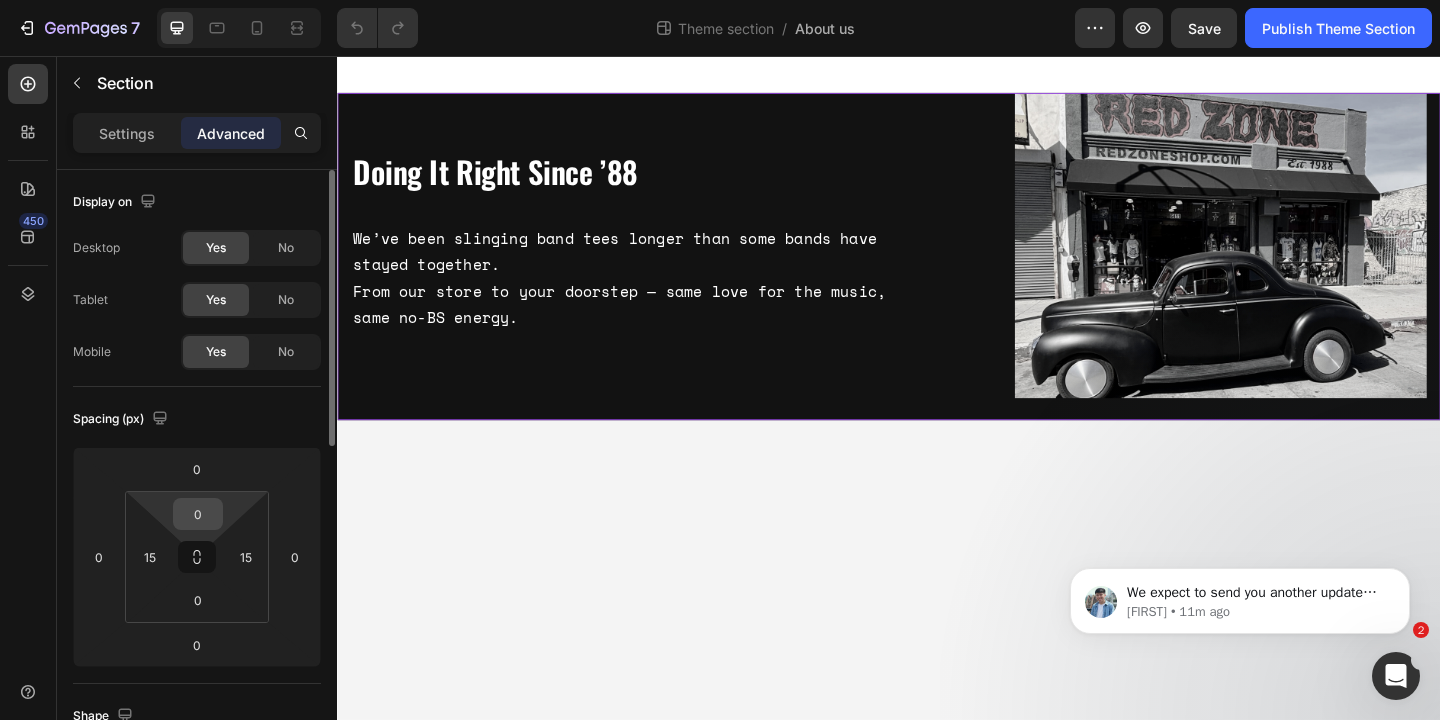 click on "0" at bounding box center [198, 514] 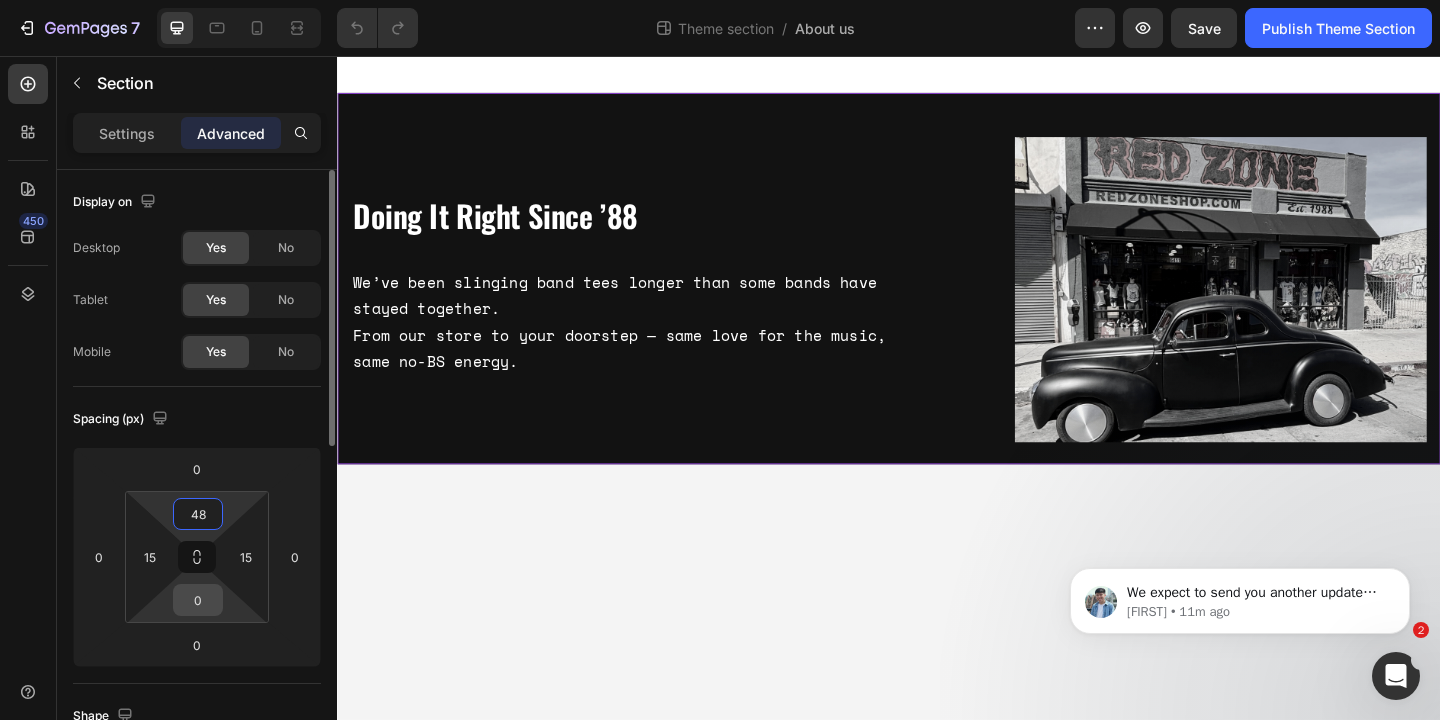 type on "48" 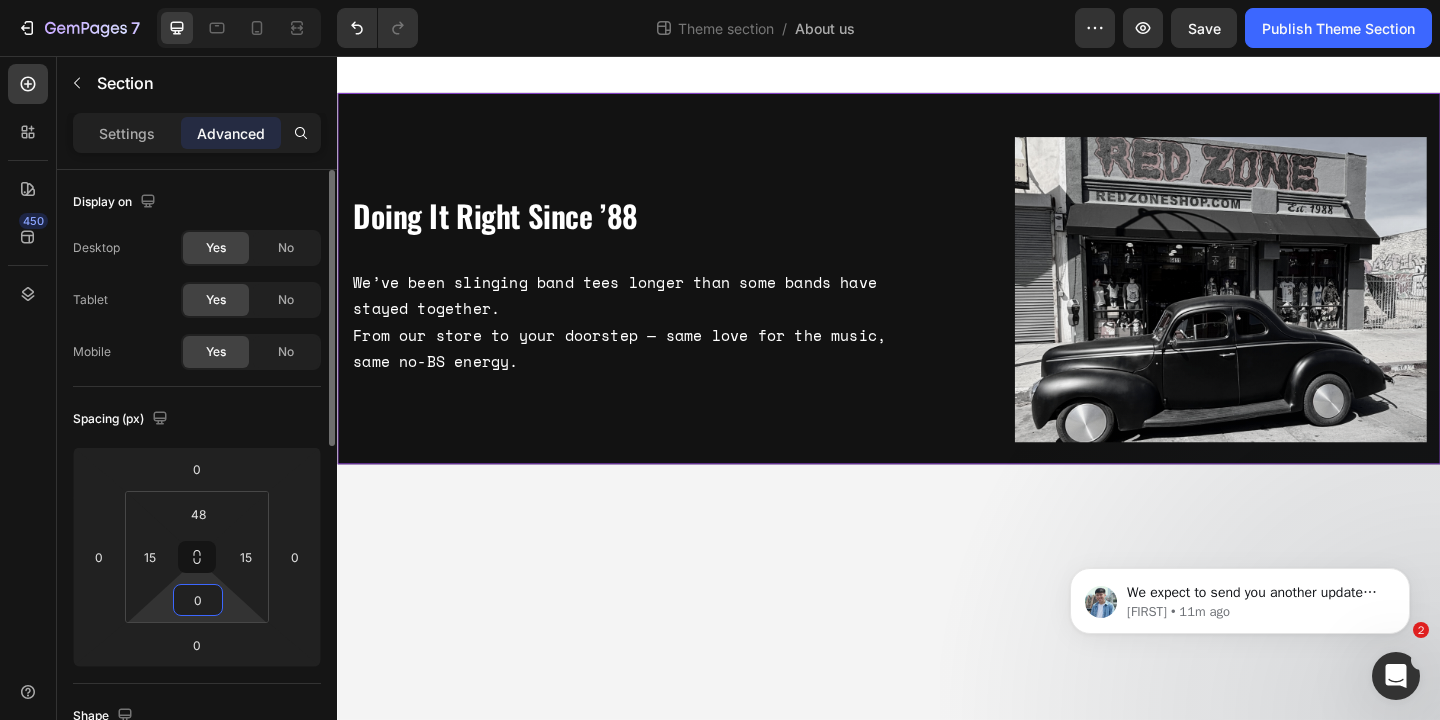 click on "0" at bounding box center [198, 600] 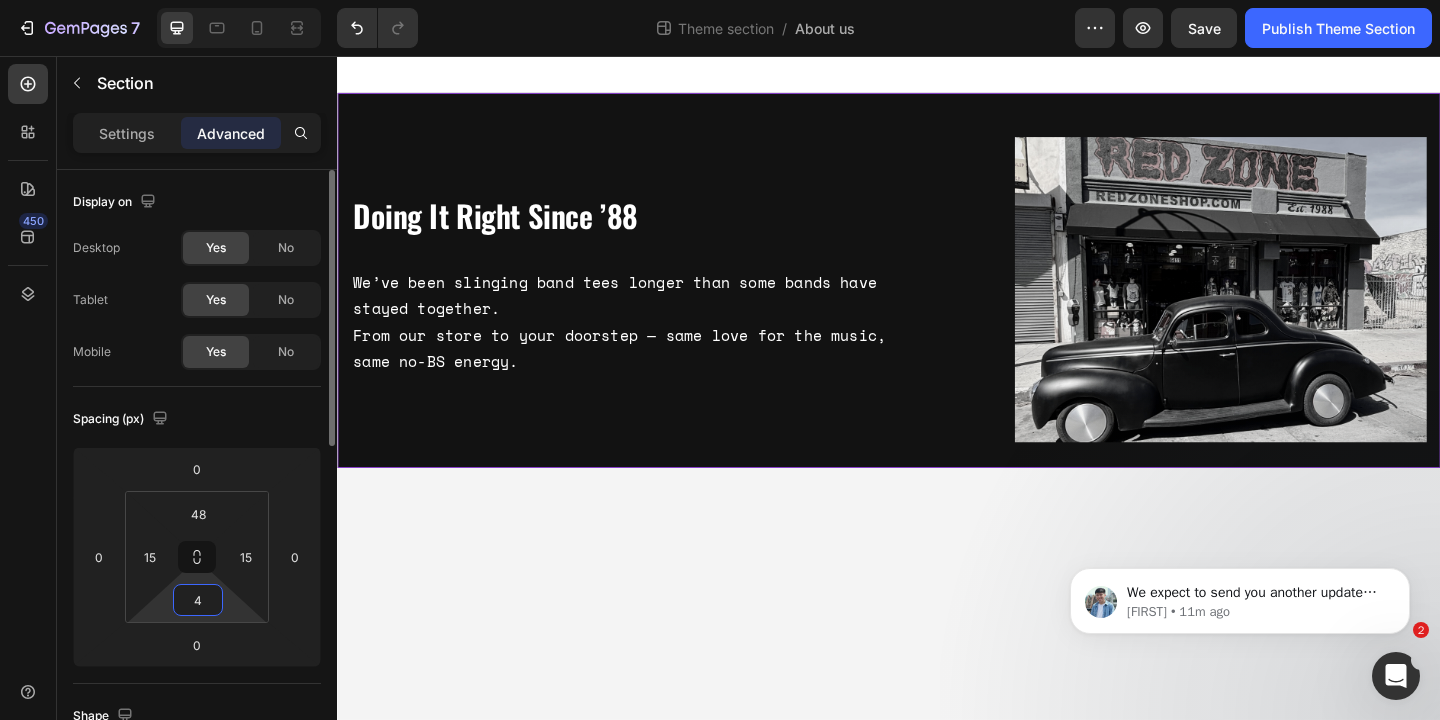 type on "48" 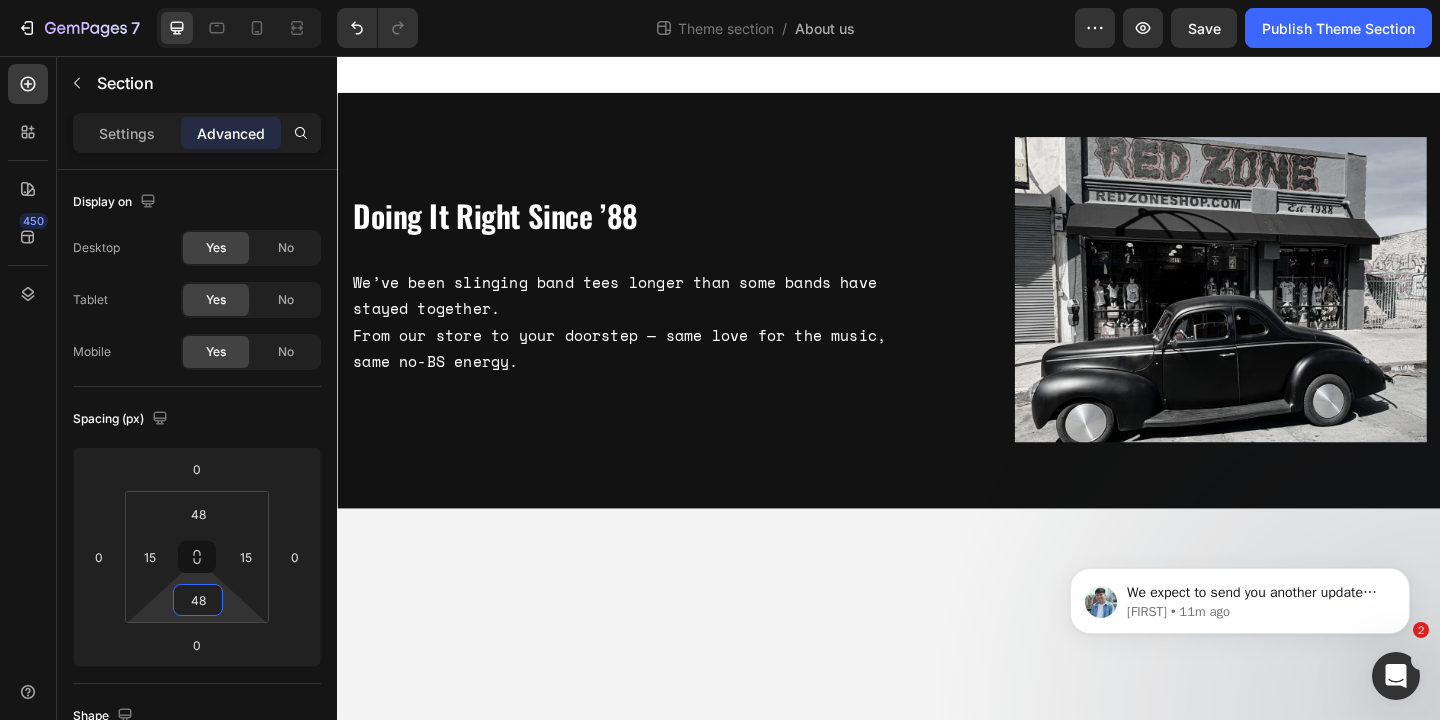 click on "Image Doing It Right Since ’88 Heading We’ve been slinging band tees longer than some bands have stayed together. From our store to your doorstep — same love for the music, same no-BS energy. Text Block Row Root
Drag & drop element from sidebar or
Explore Library
Add section Choose templates inspired by CRO experts Generate layout from URL or image Add blank section then drag & drop elements" at bounding box center (937, 417) 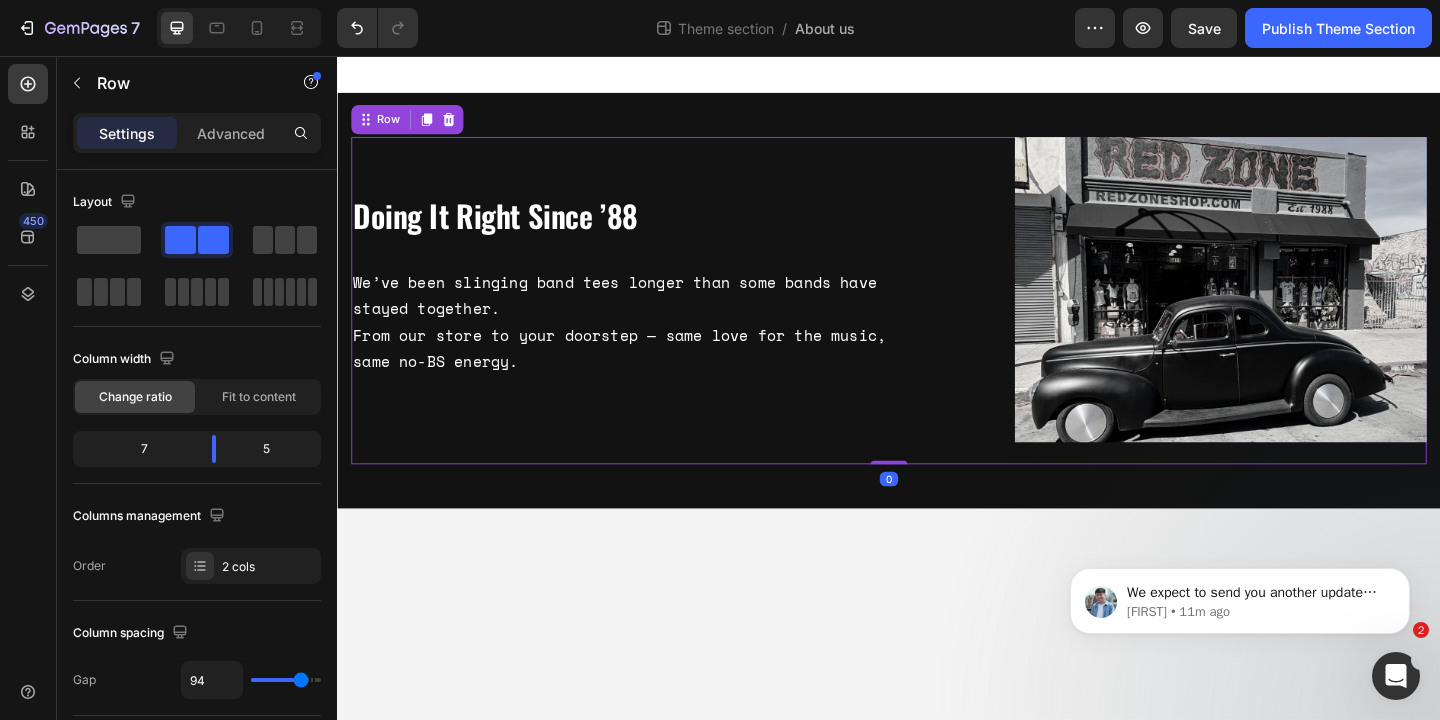 click on "Image Doing It Right Since ’88 Heading We’ve been slinging band tees longer than some bands have stayed together. From our store to your doorstep — same love for the music, same no-BS energy. Text Block Row   0" at bounding box center [937, 322] 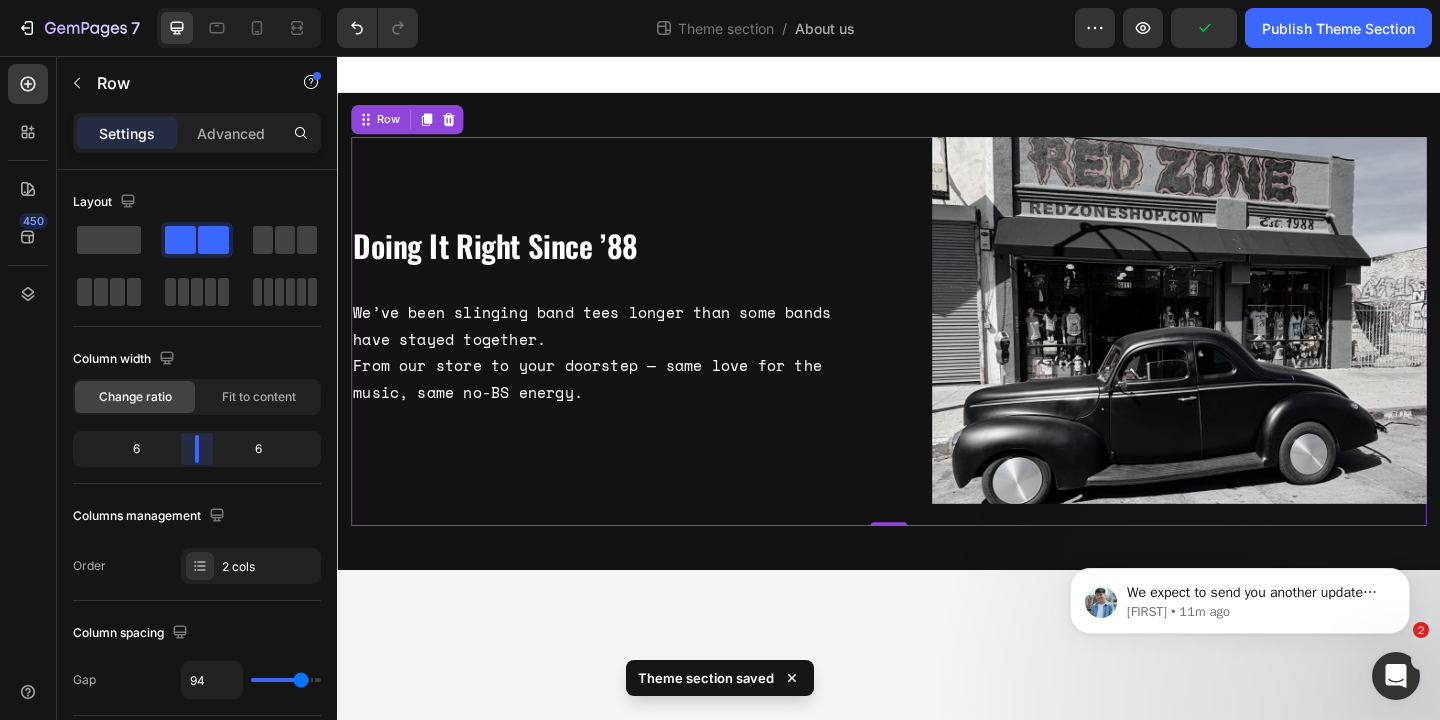drag, startPoint x: 211, startPoint y: 448, endPoint x: 190, endPoint y: 448, distance: 21 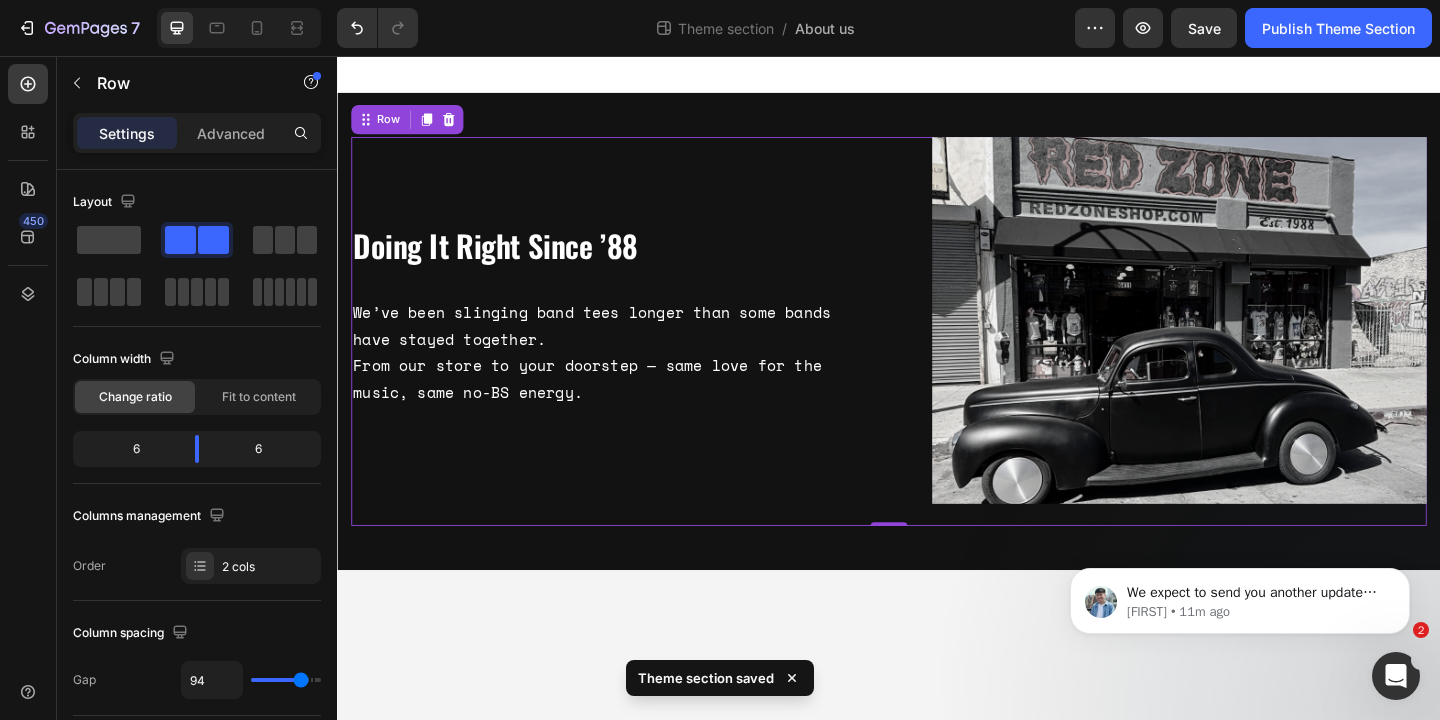 click on "Image Doing It Right Since ’88 Heading We’ve been slinging band tees longer than some bands have stayed together. From our store to your doorstep — same love for the music, same no-BS energy. Text Block Row   0 Root
Drag & drop element from sidebar or
Explore Library
Add section Choose templates inspired by CRO experts Generate layout from URL or image Add blank section then drag & drop elements" at bounding box center [937, 417] 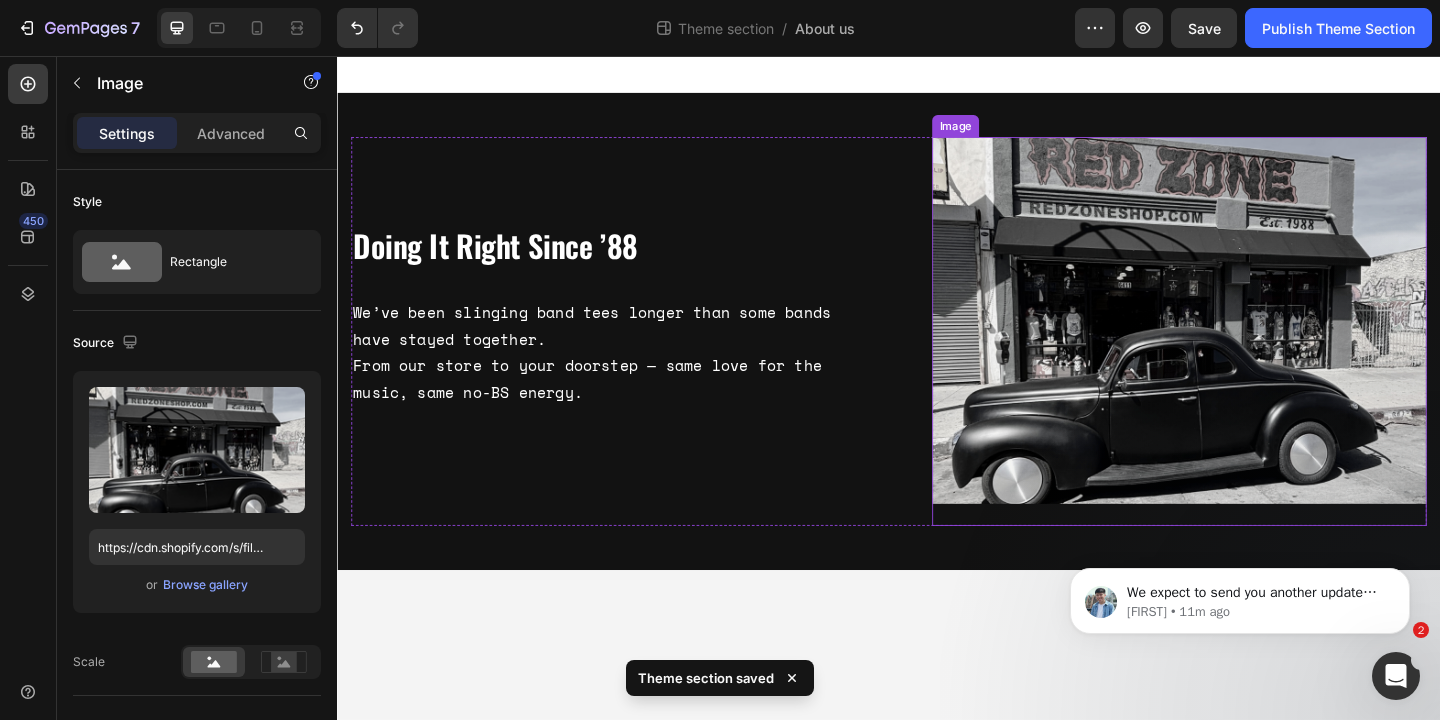 click at bounding box center [1253, 343] 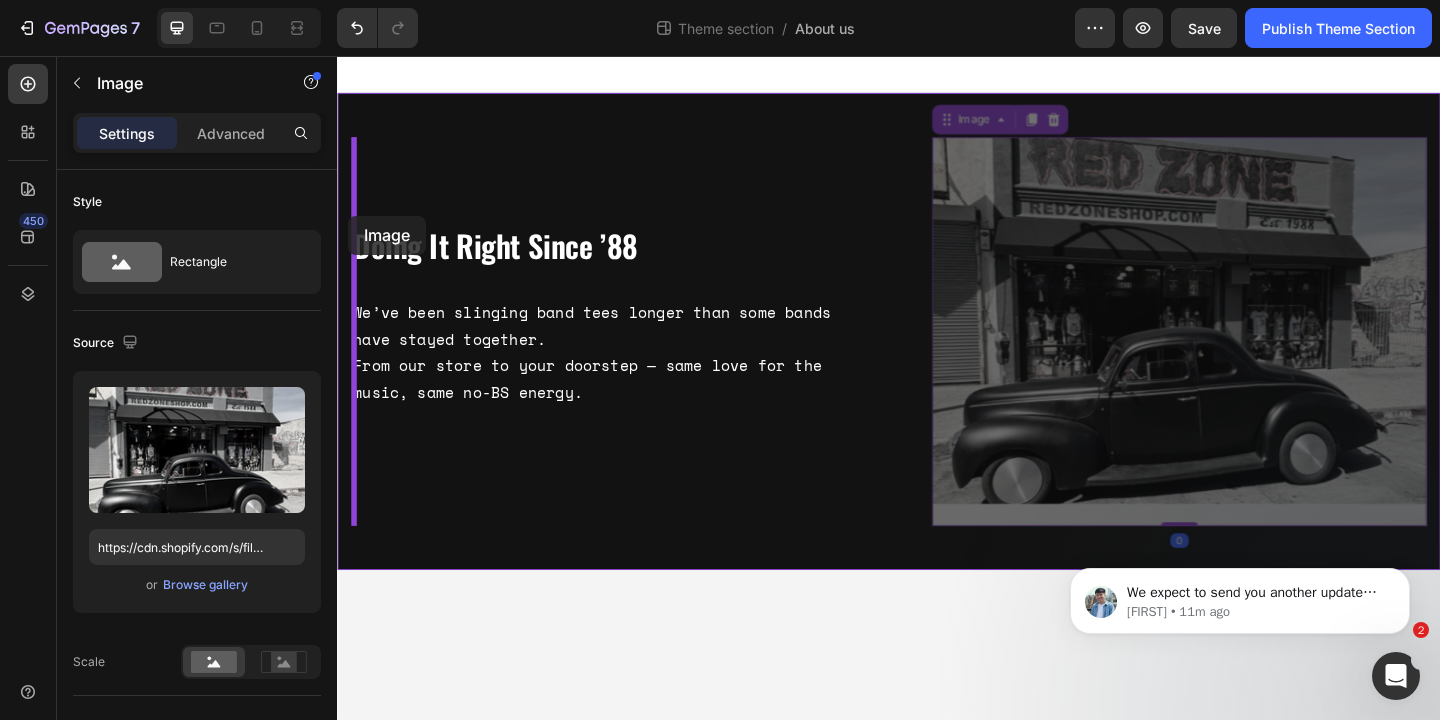 drag, startPoint x: 1005, startPoint y: 117, endPoint x: 349, endPoint y: 231, distance: 665.8318 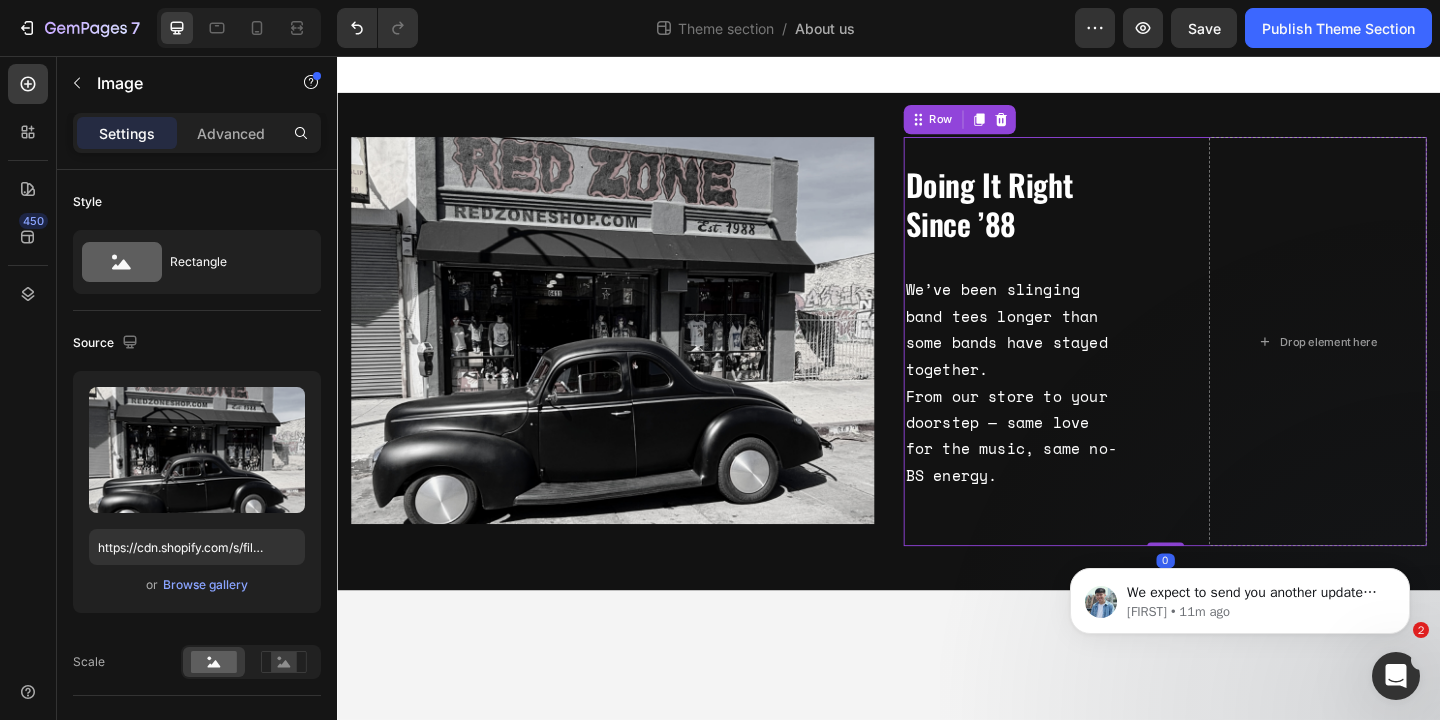 click on "Drop element here Doing It Right Since ’88 Heading We’ve been slinging band tees longer than some bands have stayed together. From our store to your doorstep — same love for the music, same no-BS energy. Text Block Row   0" at bounding box center (1237, 366) 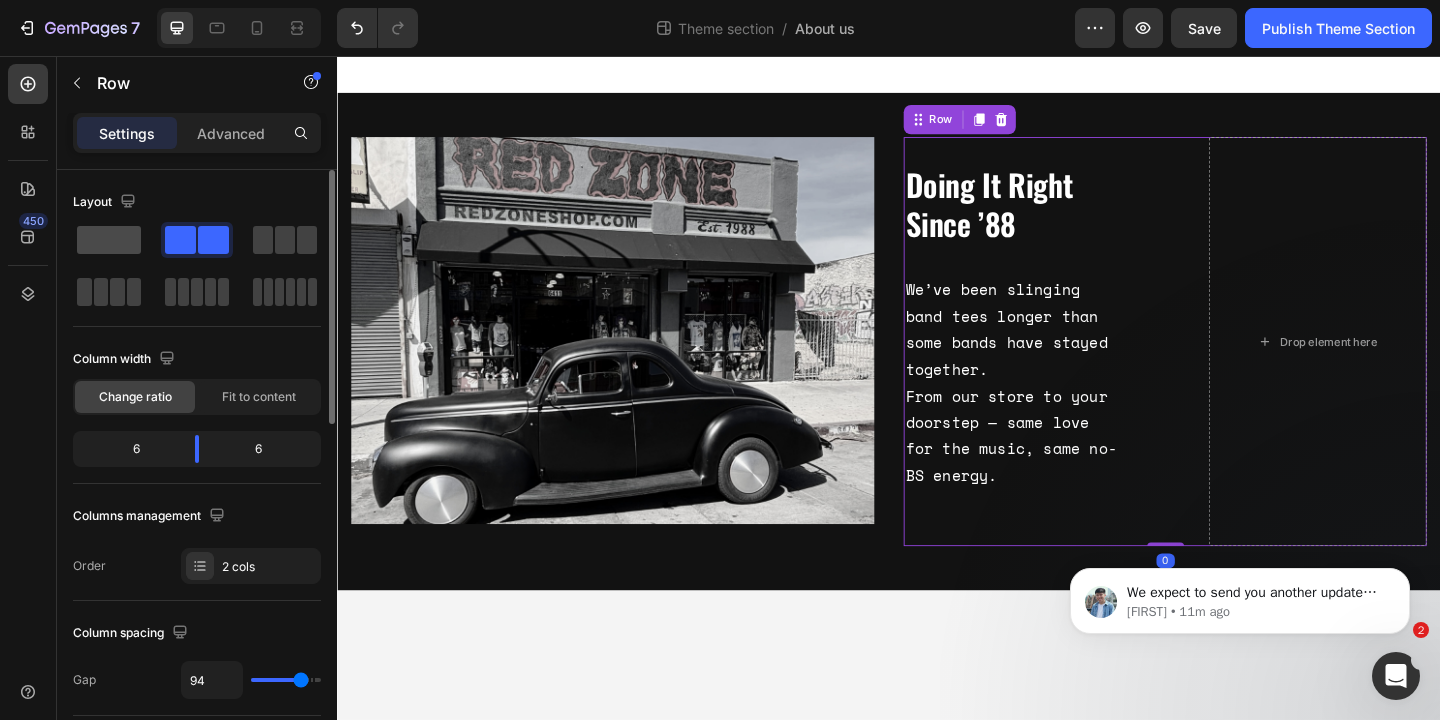 click 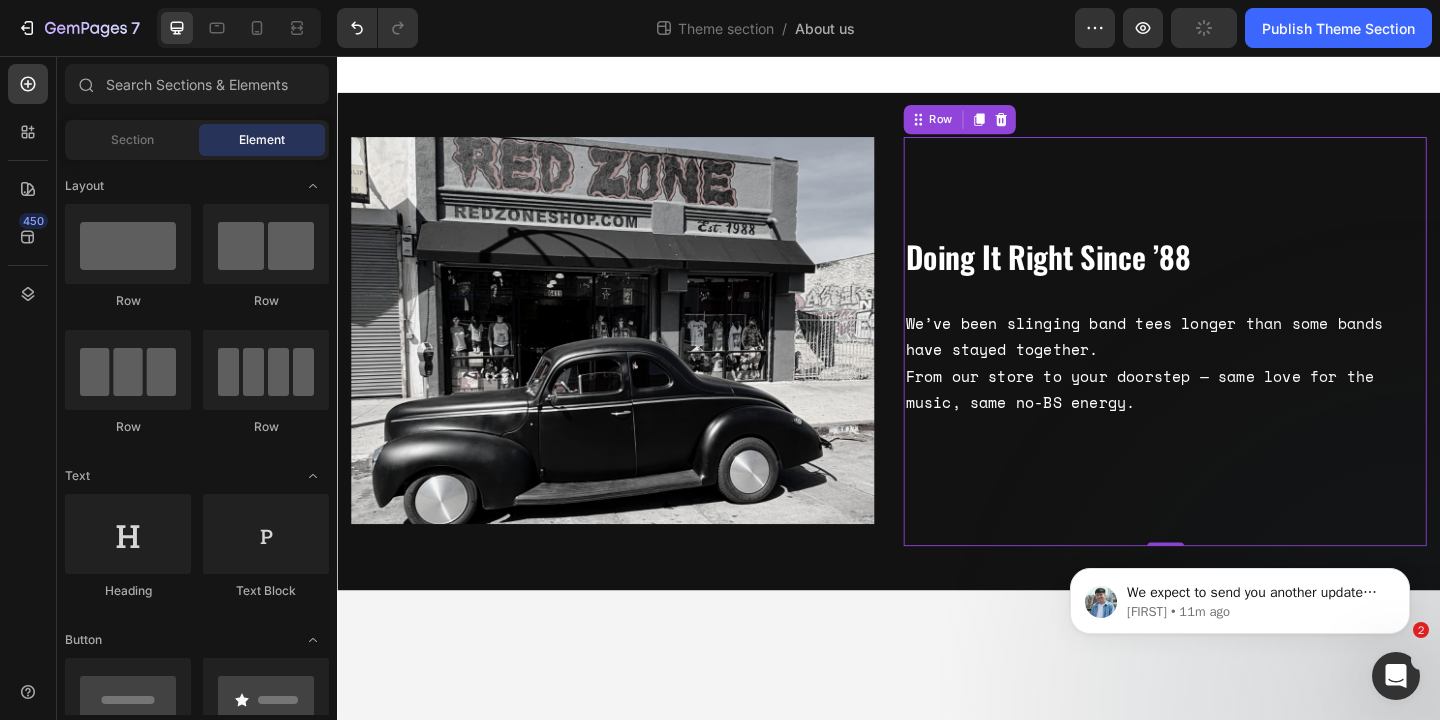 click on "Image Doing It Right Since ’88 Heading We’ve been slinging band tees longer than some bands have stayed together. From our store to your doorstep — same love for the music, same no-BS energy. Text Block Row   0 Root
Drag & drop element from sidebar or
Explore Library
Add section Choose templates inspired by CRO experts Generate layout from URL or image Add blank section then drag & drop elements" at bounding box center [937, 417] 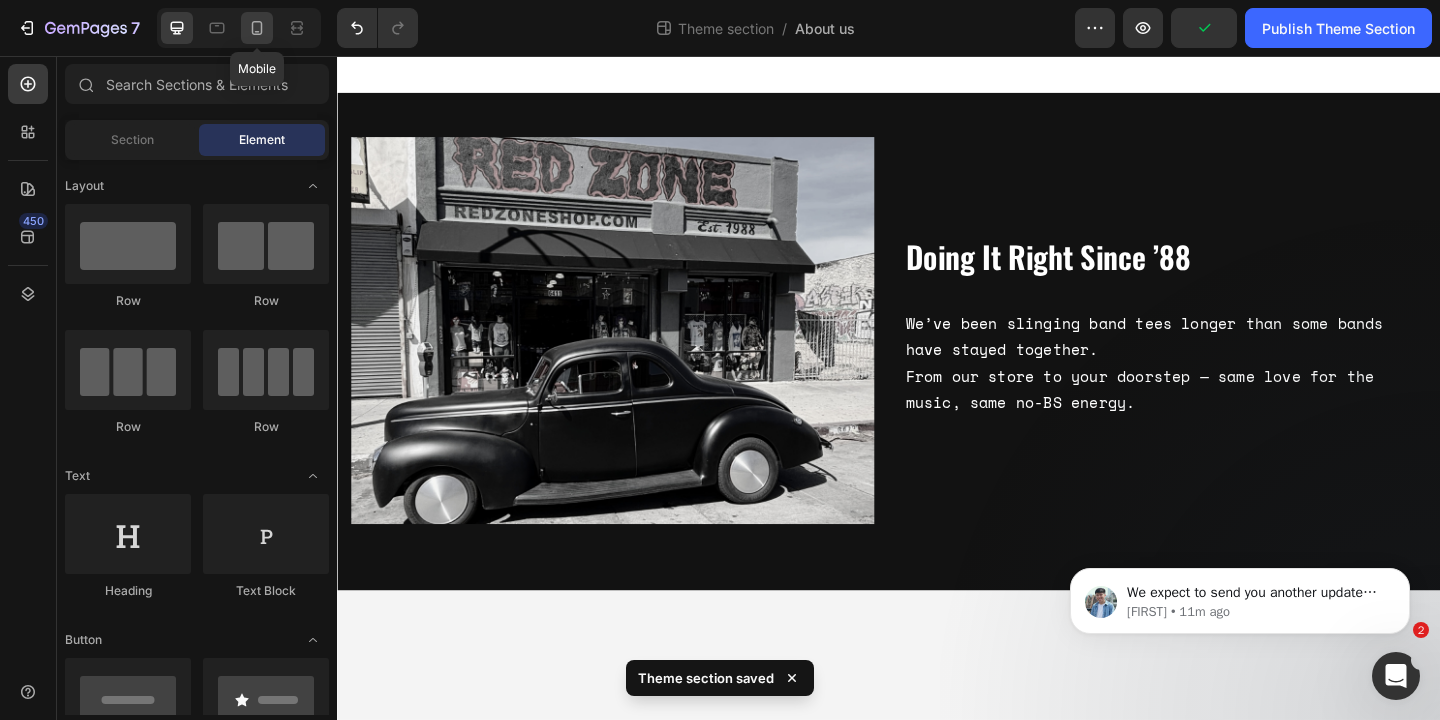 click 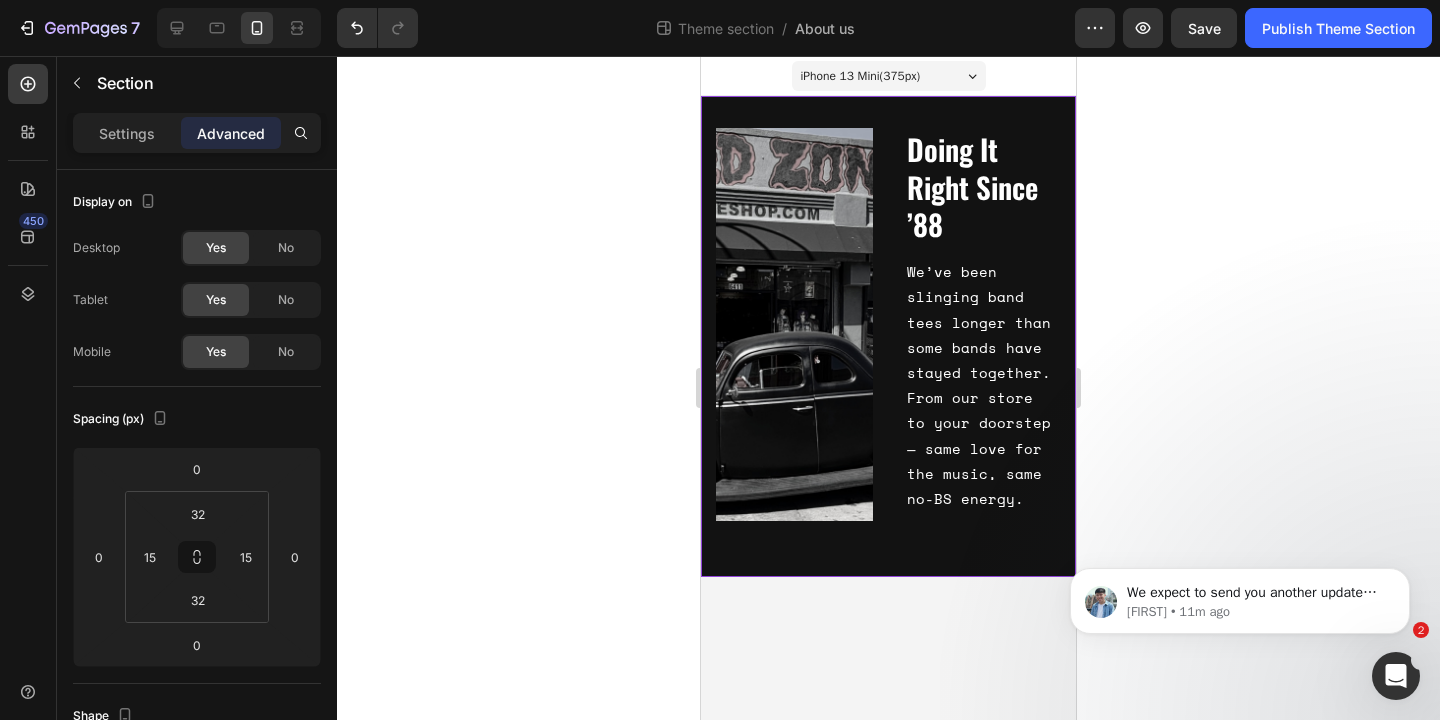 click on "Image Doing It Right Since ’88 Heading We’ve been slinging band tees longer than some bands have stayed together. From our store to your doorstep — same love for the music, same no-BS energy. Text Block Row" at bounding box center (888, 336) 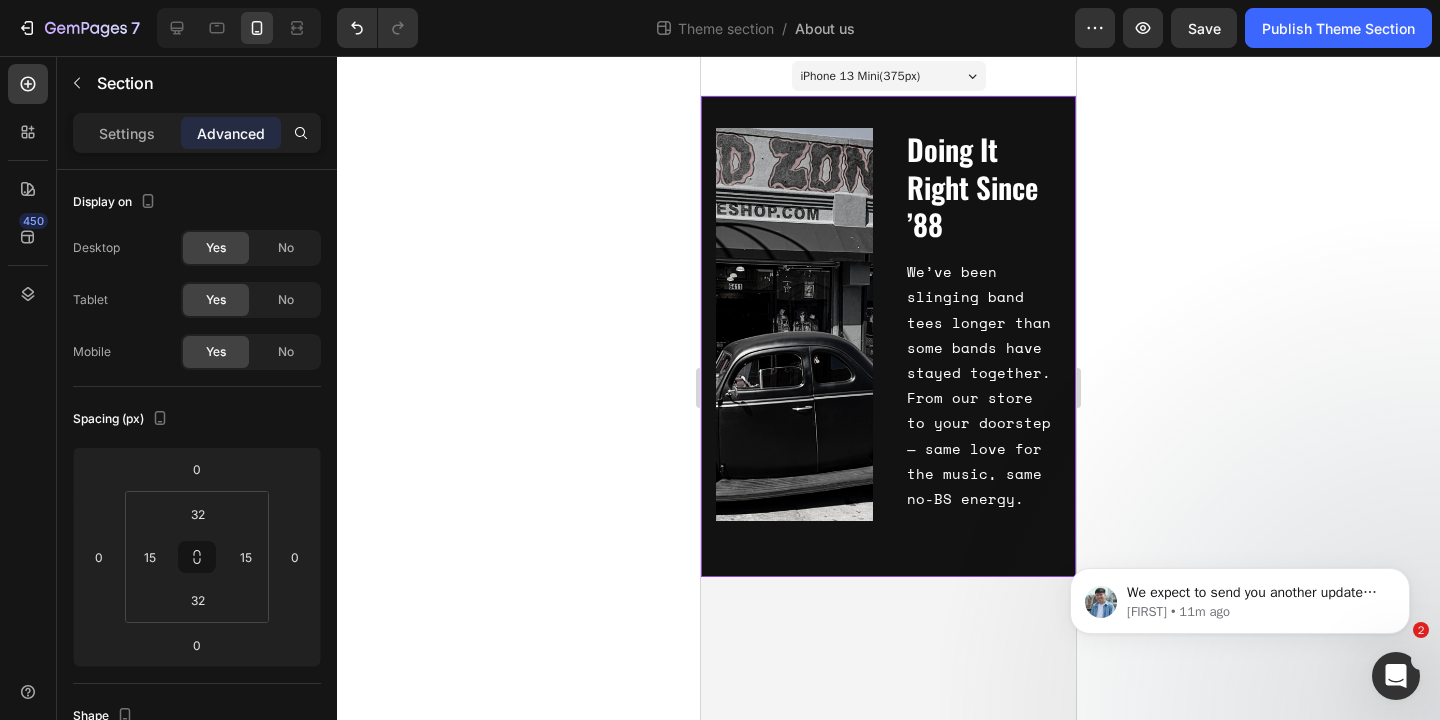 click on "Image Doing It Right Since ’88 Heading We’ve been slinging band tees longer than some bands have stayed together. From our store to your doorstep — same love for the music, same no-BS energy. Text Block Row" at bounding box center (888, 336) 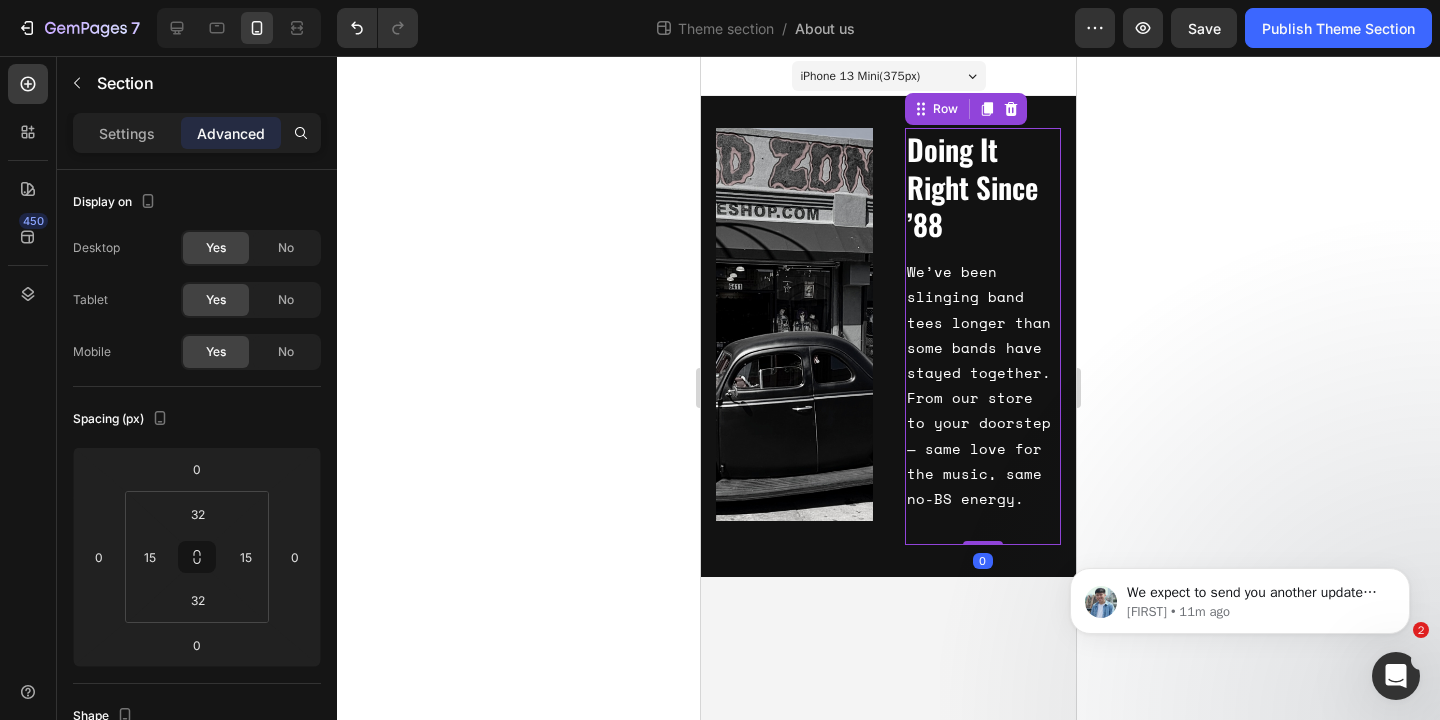 click on "Doing It Right Since ’88 Heading We’ve been slinging band tees longer than some bands have stayed together. From our store to your doorstep — same love for the music, same no-BS energy. Text Block" at bounding box center [983, 336] 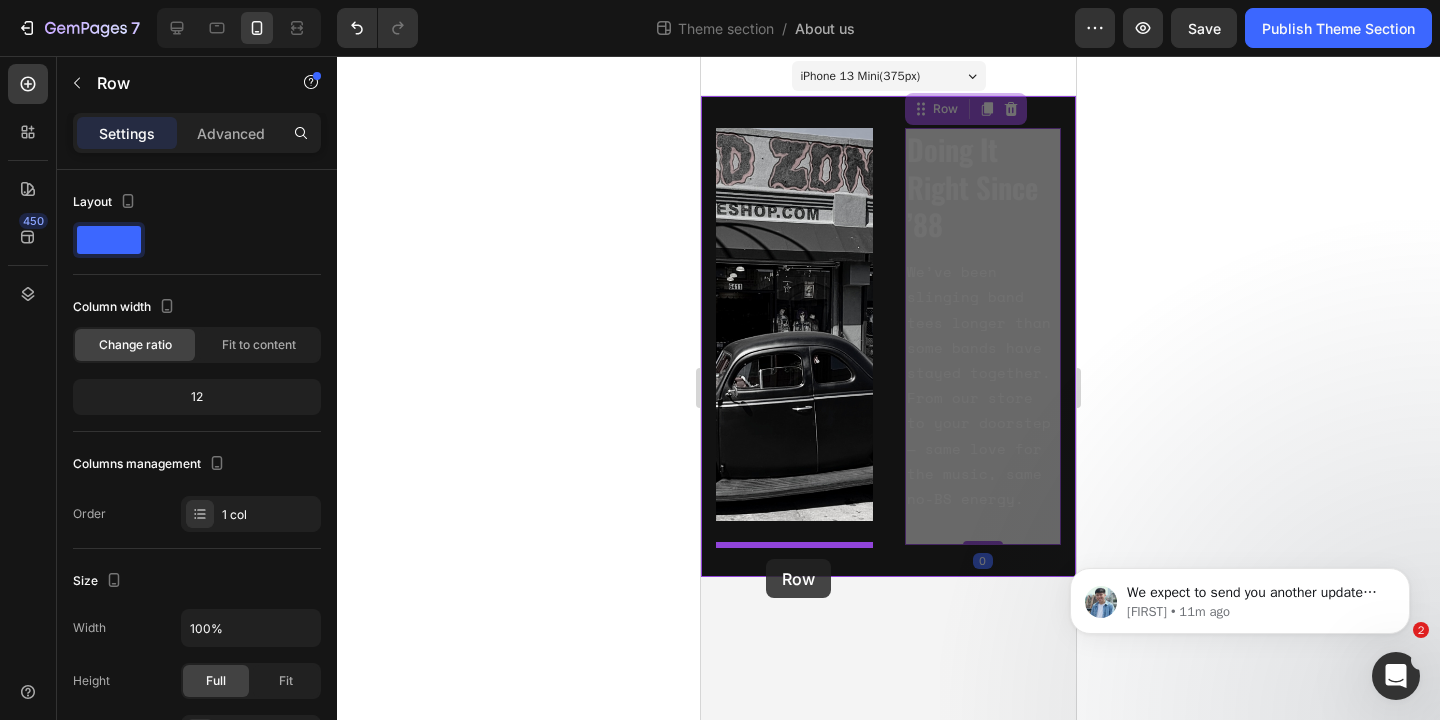 drag, startPoint x: 920, startPoint y: 104, endPoint x: 764, endPoint y: 559, distance: 481 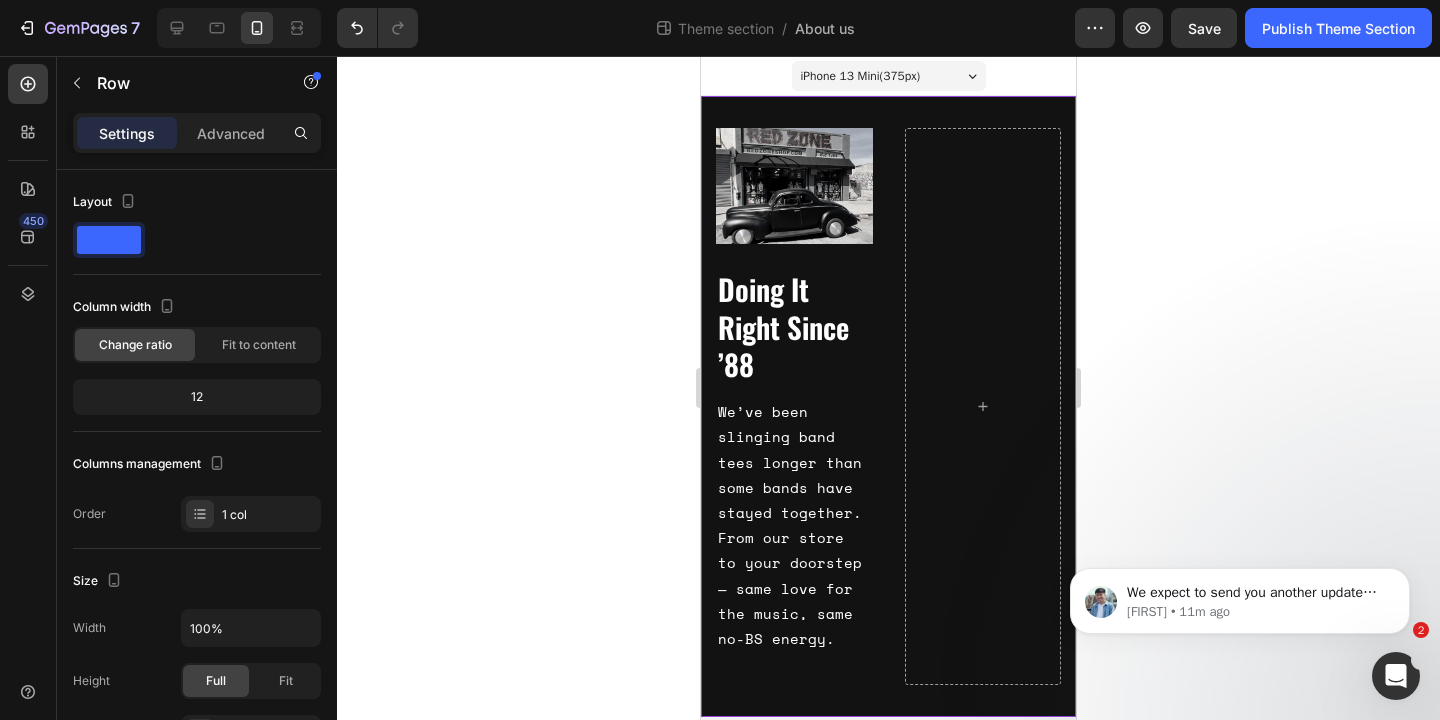 click on "Image Doing It Right Since ’88 Heading We’ve been slinging band tees longer than some bands have stayed together. From our store to your doorstep — same love for the music, same no-BS energy. Text Block Row" at bounding box center (888, 406) 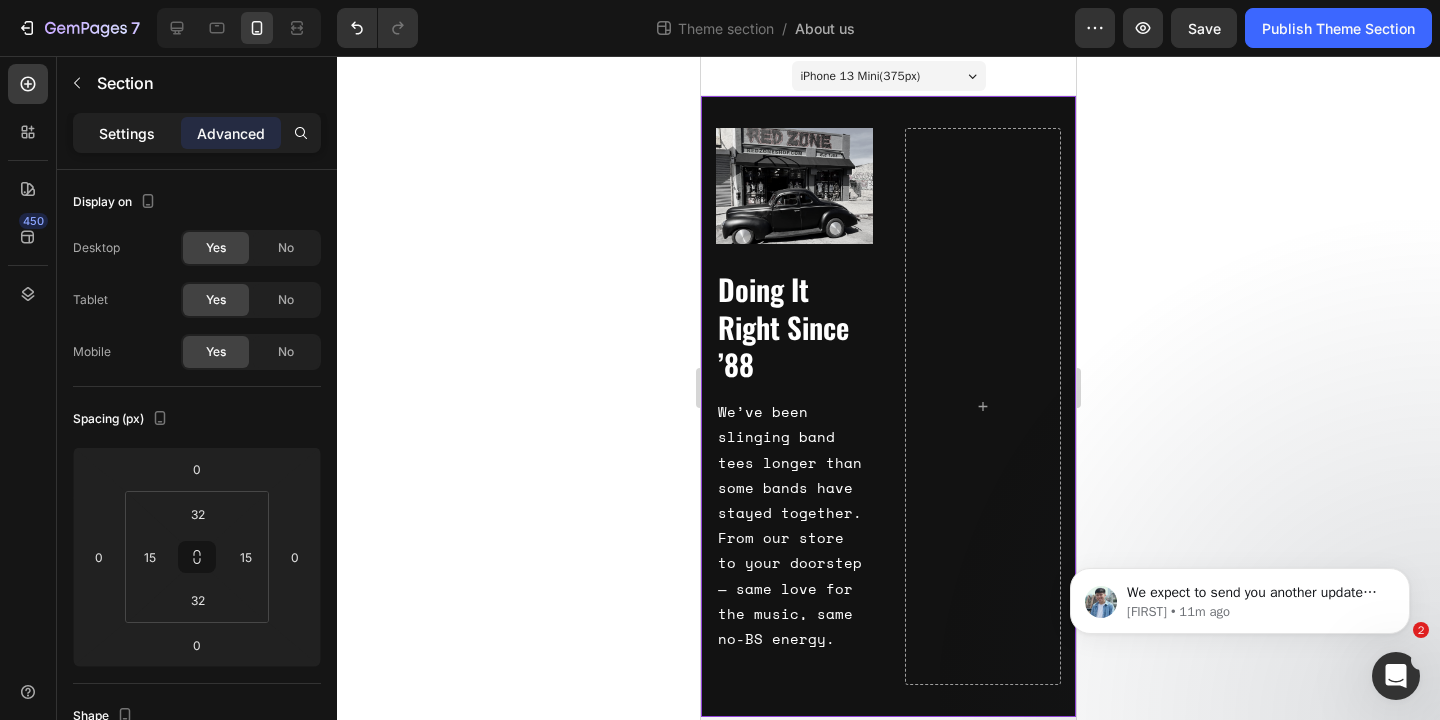 click on "Settings" 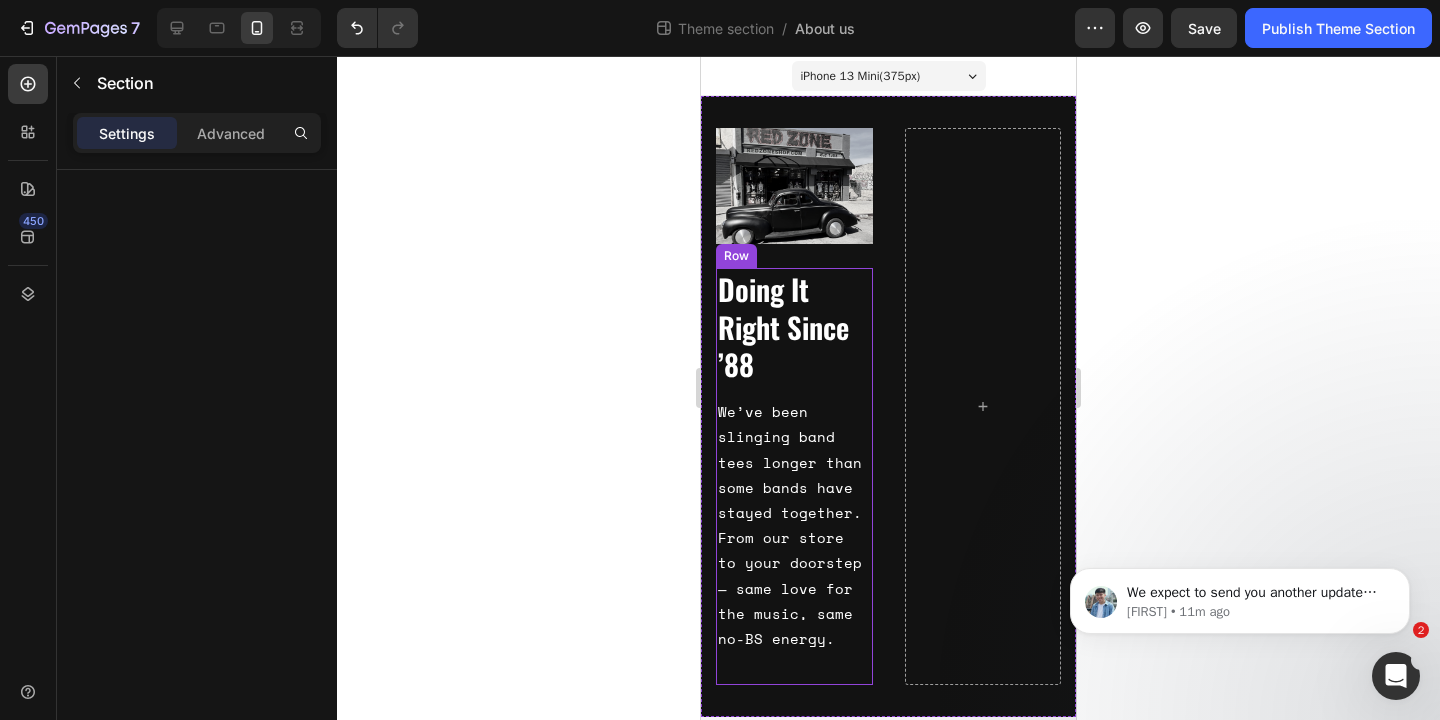 click on "Doing It Right Since ’88 Heading We’ve been slinging band tees longer than some bands have stayed together. From our store to your doorstep — same love for the music, same no-BS energy. Text Block" at bounding box center (794, 476) 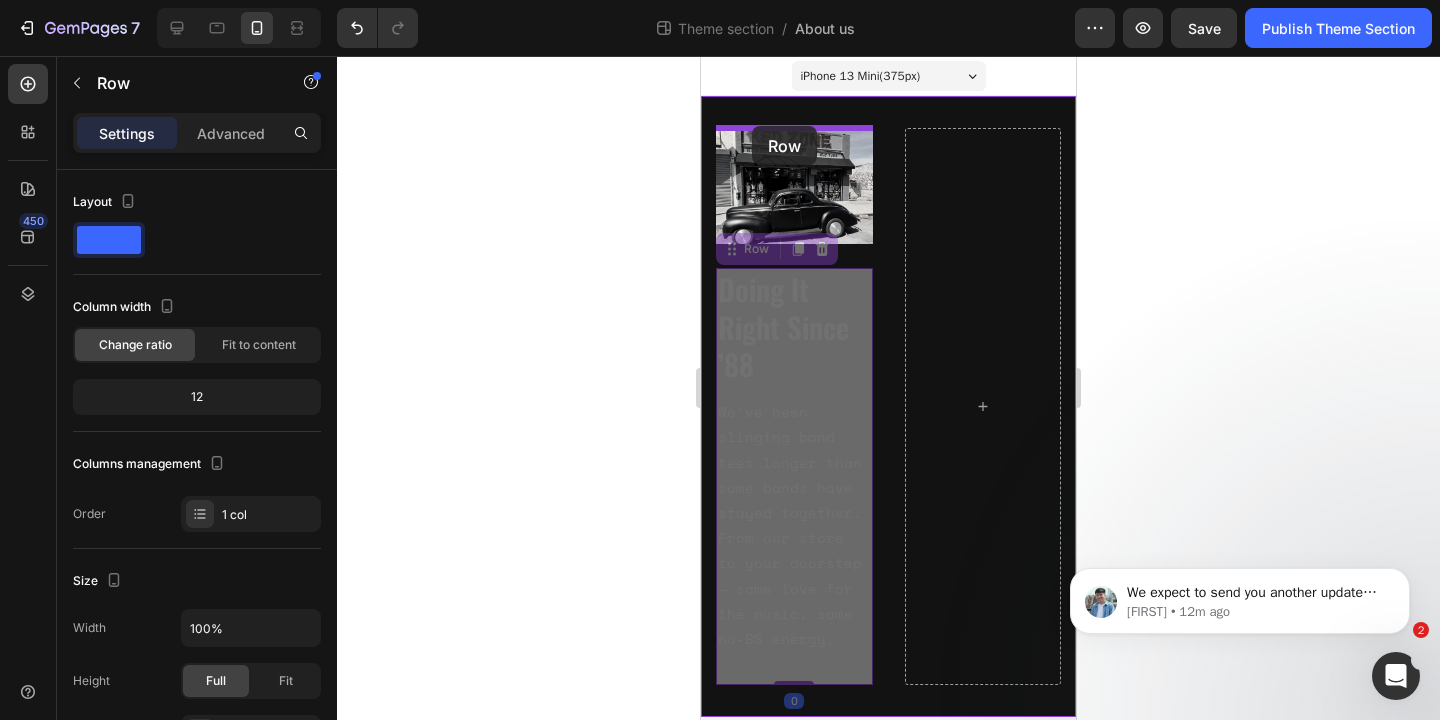drag, startPoint x: 730, startPoint y: 250, endPoint x: 752, endPoint y: 126, distance: 125.93649 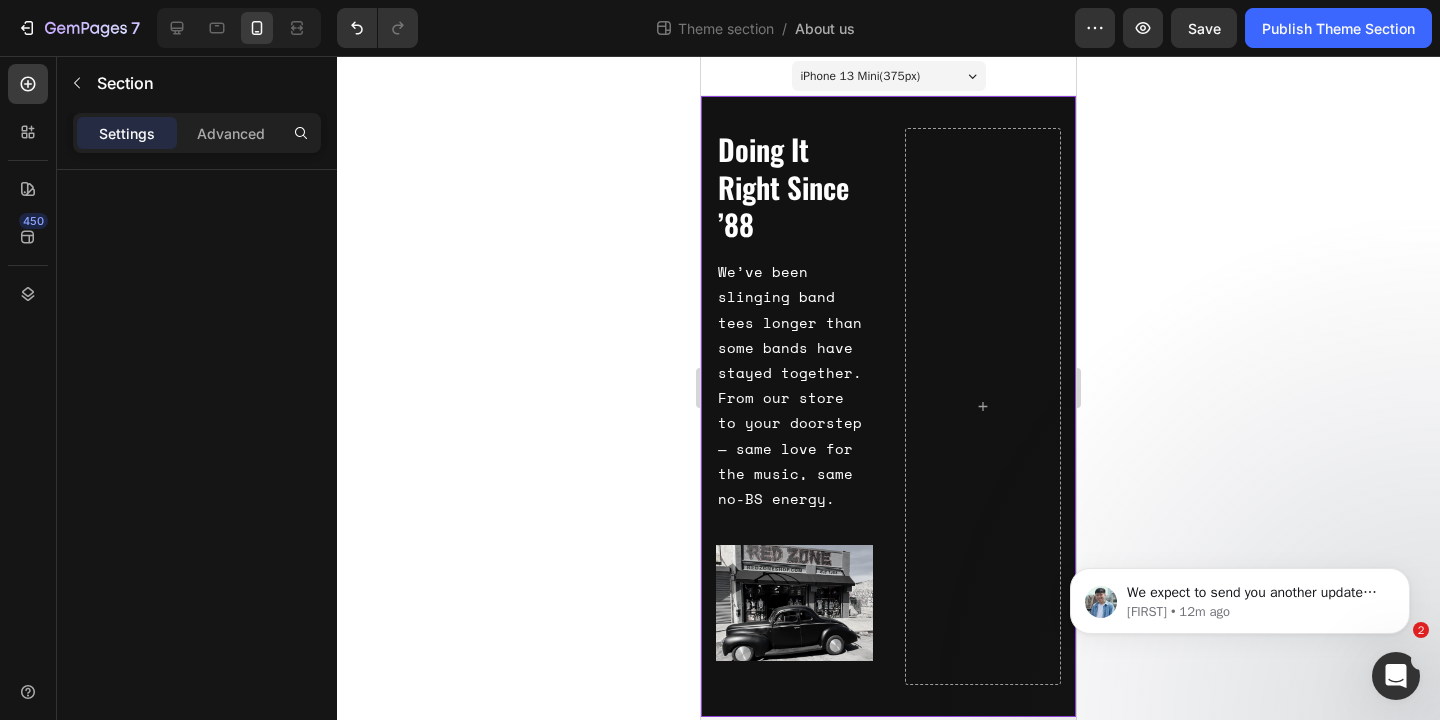 click on "Doing It Right Since ’88 Heading We’ve been slinging band tees longer than some bands have stayed together. From our store to your doorstep — same love for the music, same no-BS energy. Text Block Row Image" at bounding box center (888, 406) 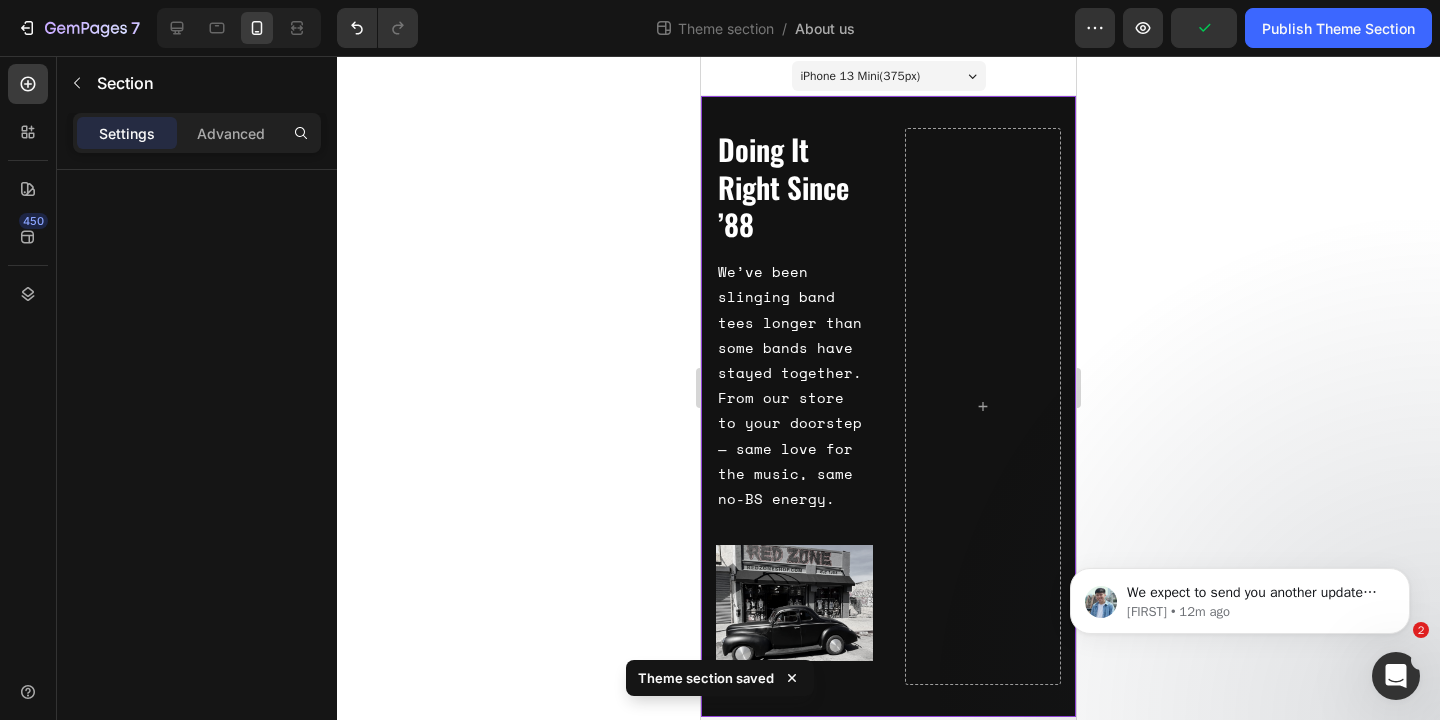 click on "Doing It Right Since ’88 Heading We’ve been slinging band tees longer than some bands have stayed together. From our store to your doorstep — same love for the music, same no-BS energy. Text Block Row Image" at bounding box center [888, 406] 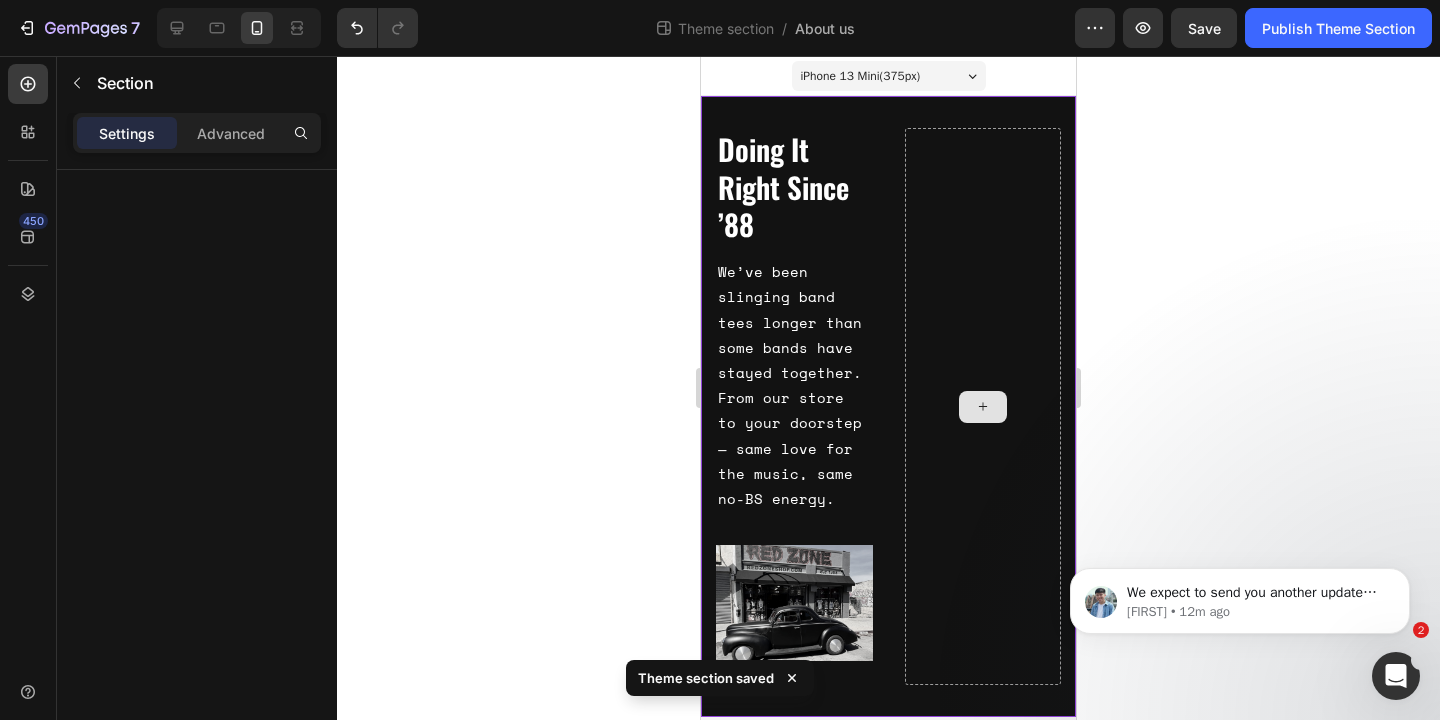 click at bounding box center [983, 406] 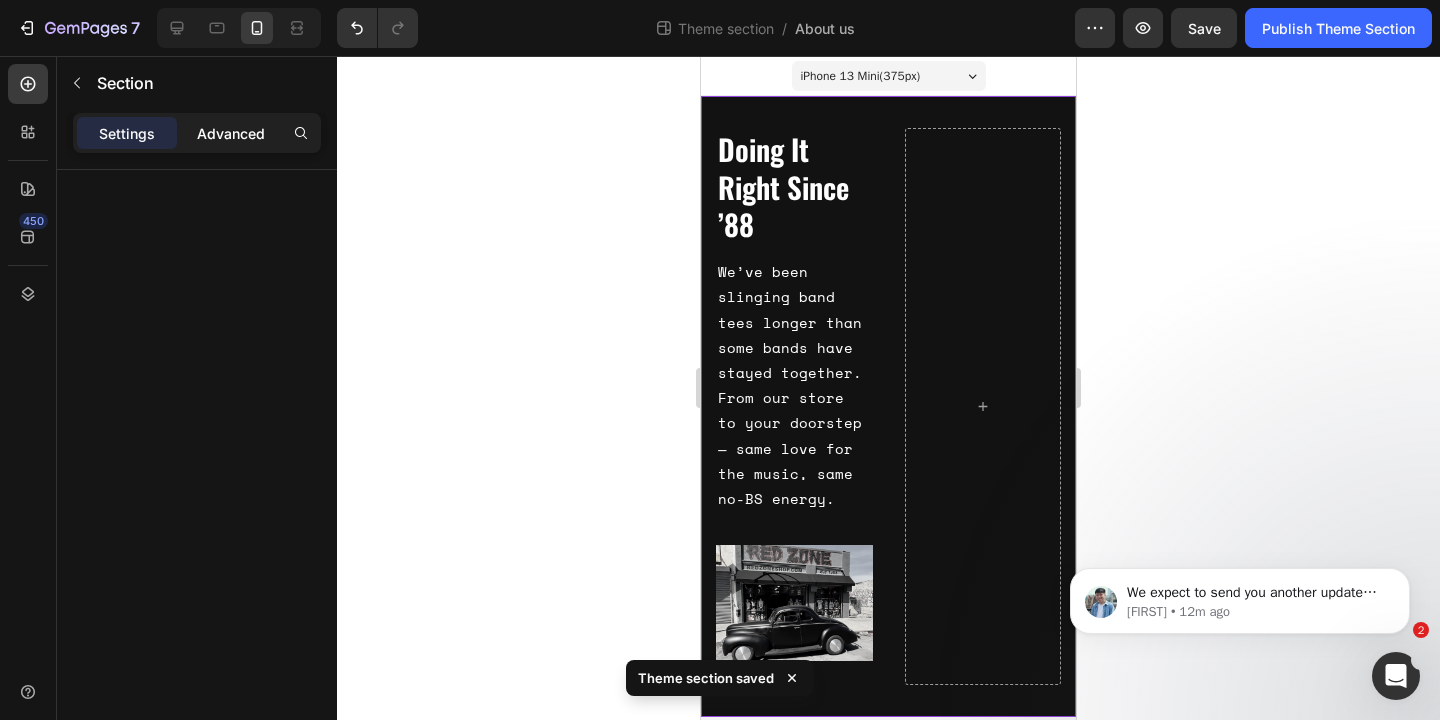 click on "Advanced" at bounding box center [231, 133] 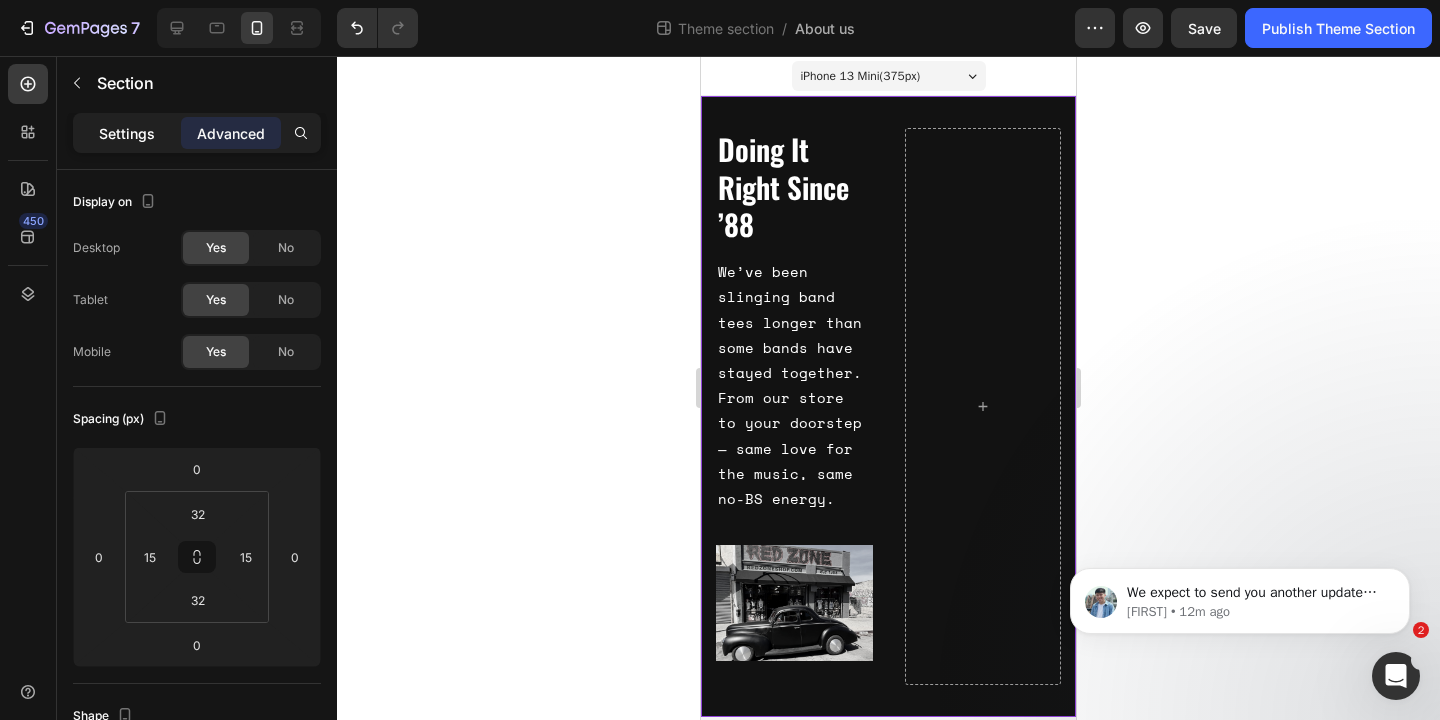 click on "Settings" at bounding box center [127, 133] 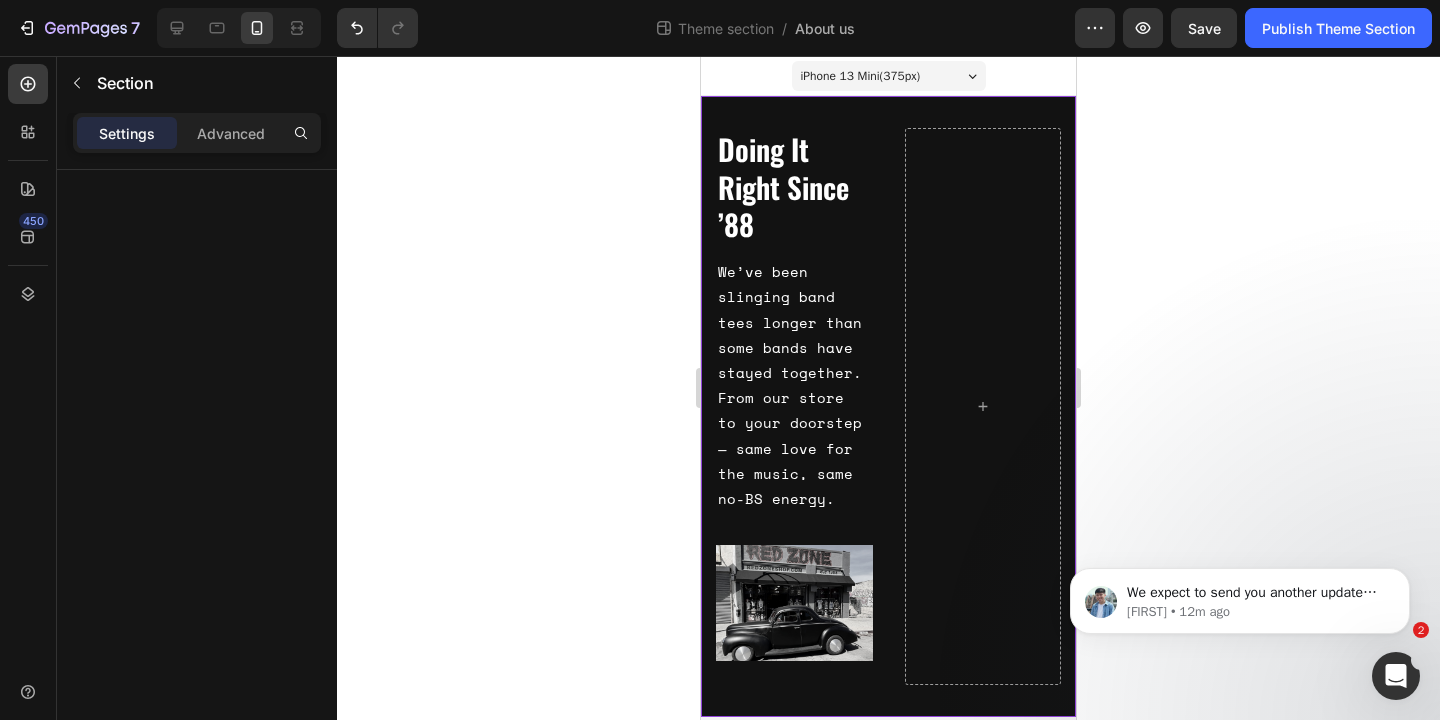 click on "Doing It Right Since ’88 Heading We’ve been slinging band tees longer than some bands have stayed together. From our store to your doorstep — same love for the music, same no-BS energy. Text Block Row Image" at bounding box center [888, 406] 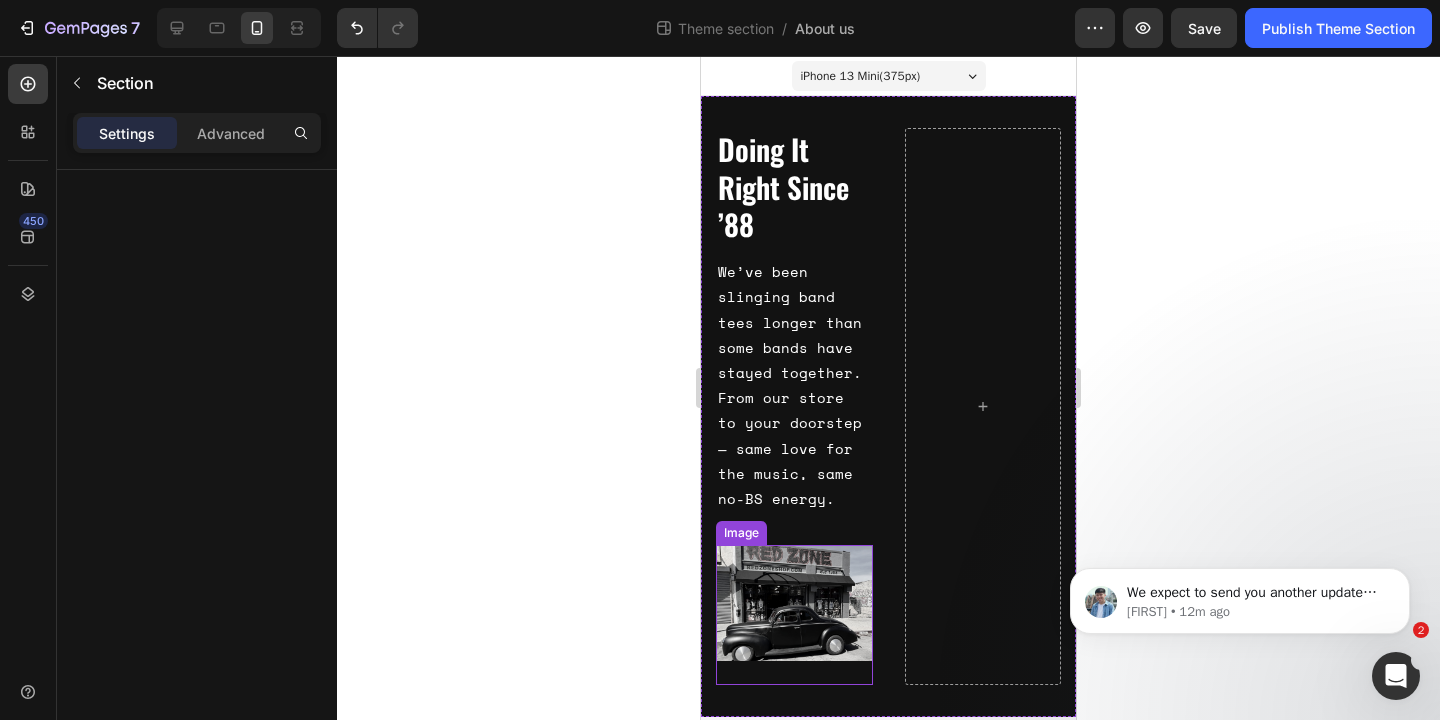 click at bounding box center [794, 603] 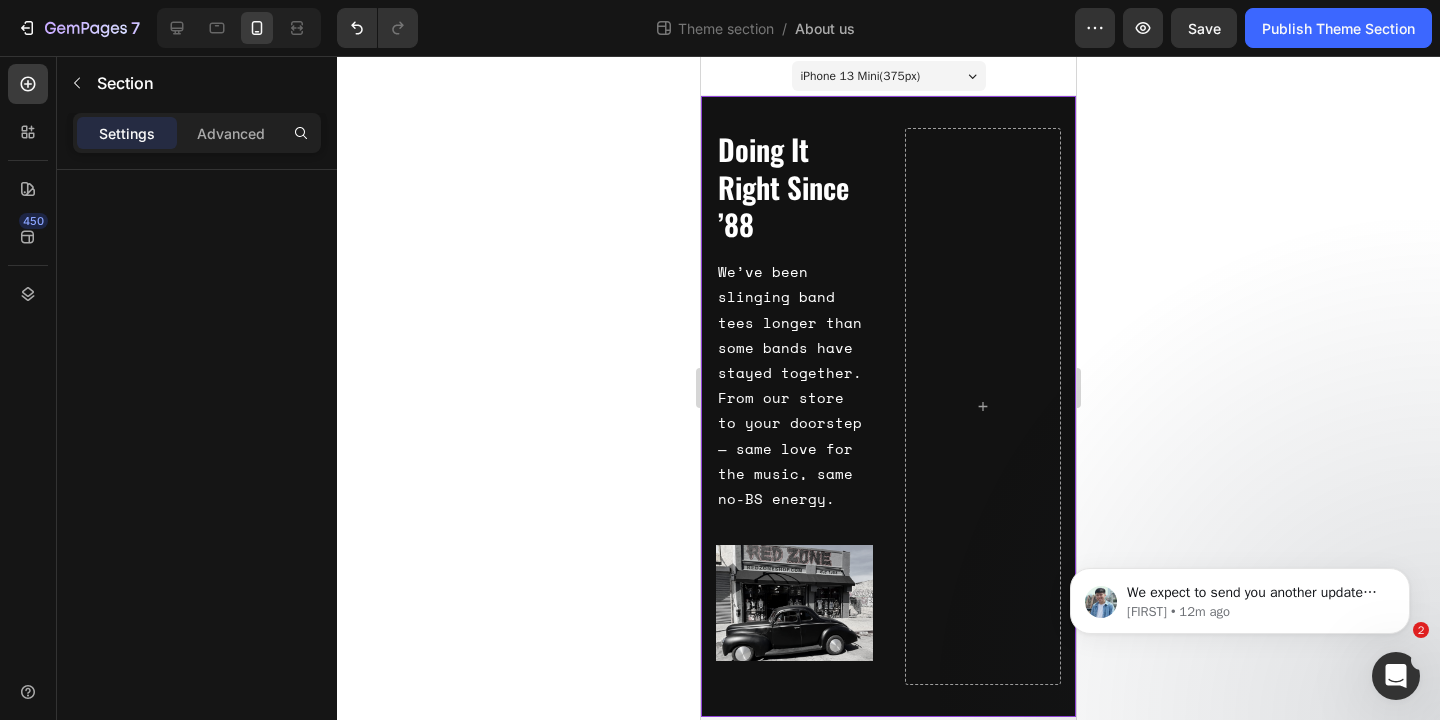 click on "Doing It Right Since ’88 Heading We’ve been slinging band tees longer than some bands have stayed together. From our store to your doorstep — same love for the music, same no-BS energy. Text Block Row Image" at bounding box center [888, 406] 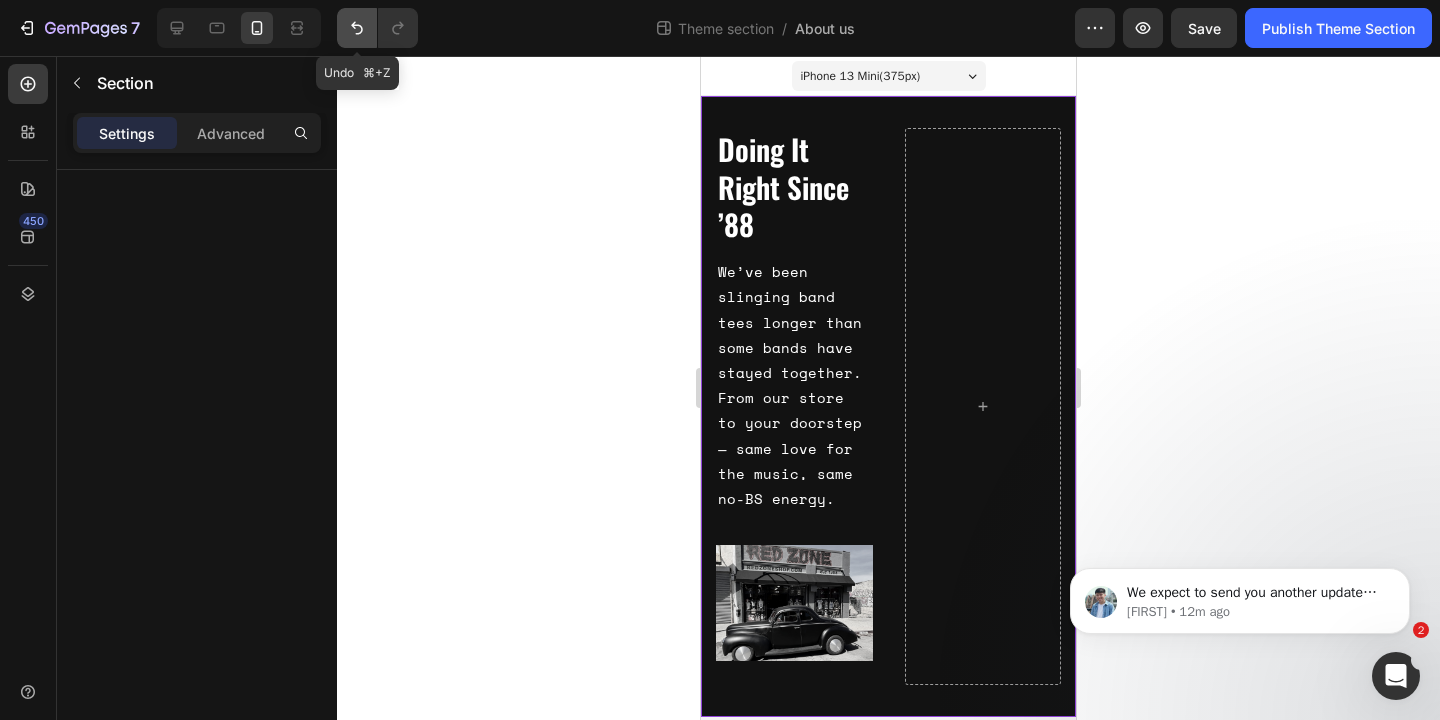 click 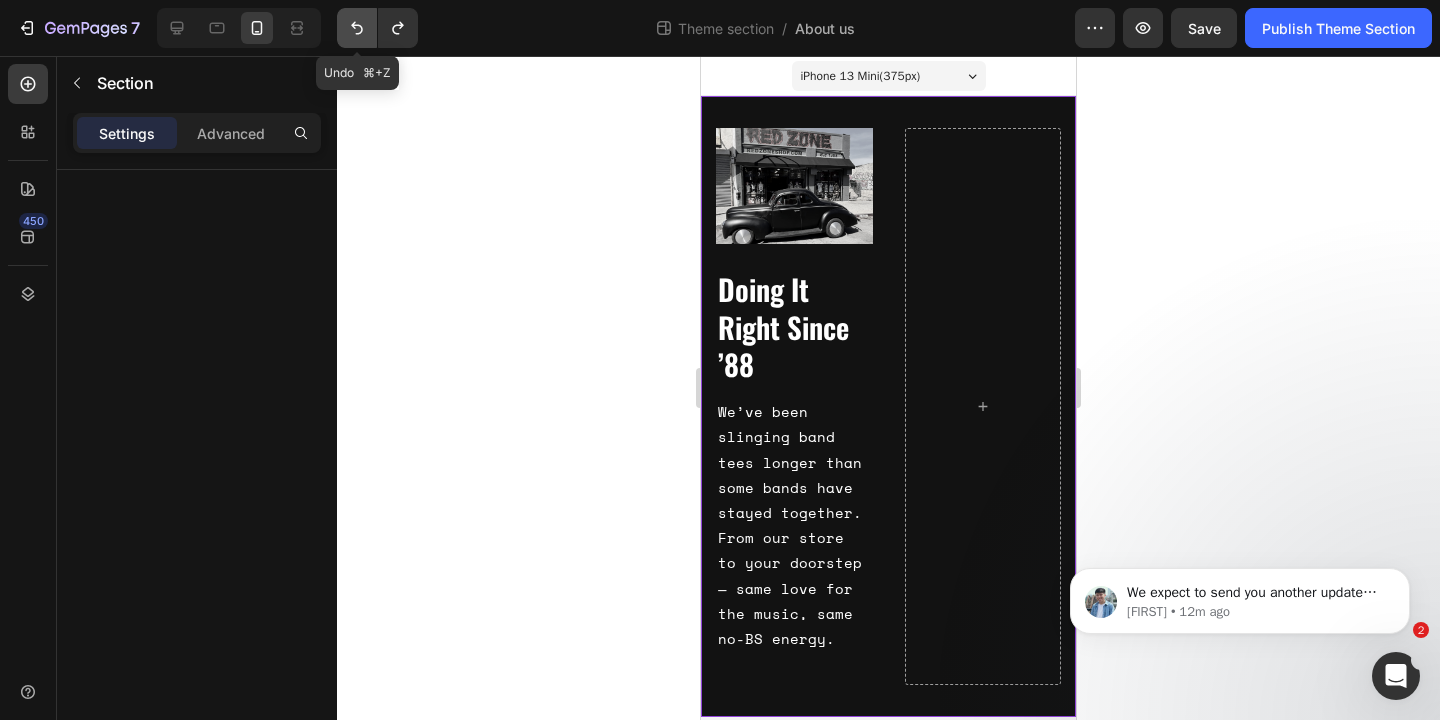 click 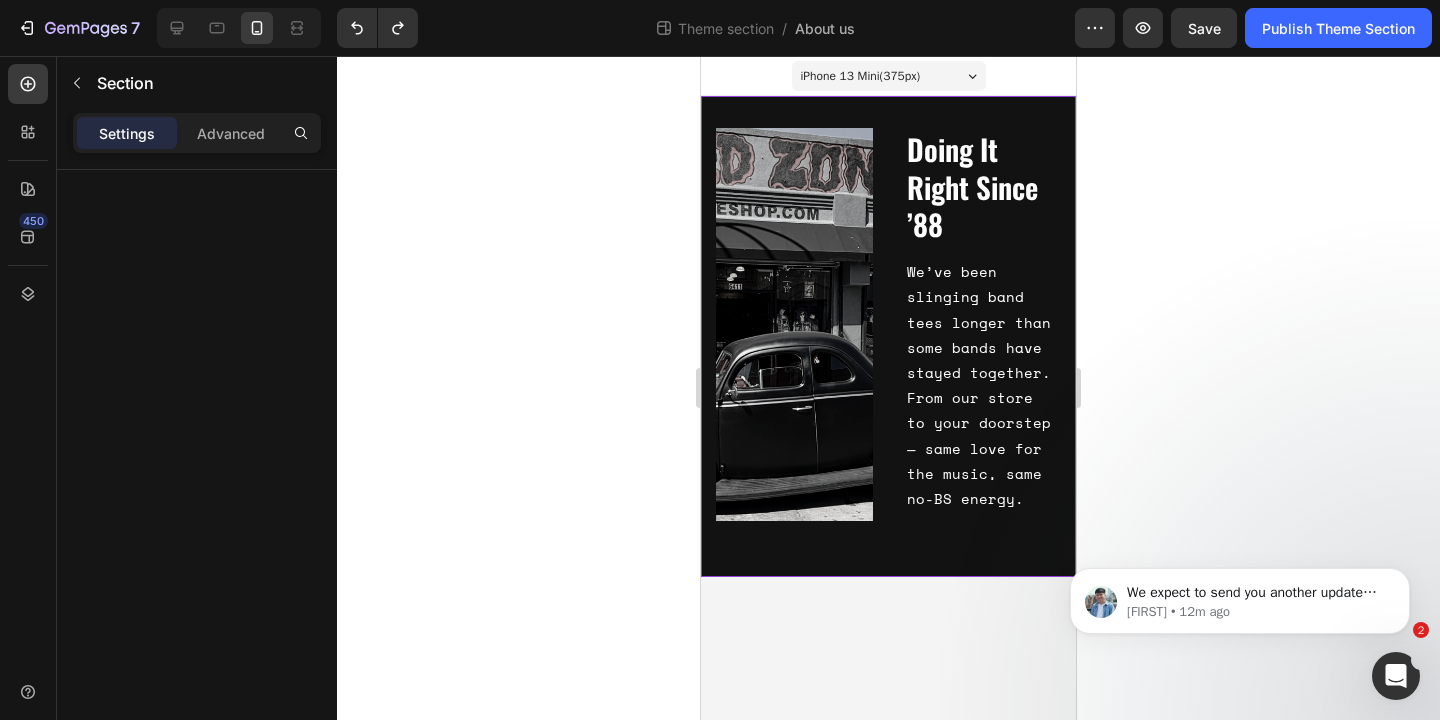 click on "Image Doing It Right Since ’88 Heading We’ve been slinging band tees longer than some bands have stayed together. From our store to your doorstep — same love for the music, same no-BS energy. Text Block Row" at bounding box center [888, 336] 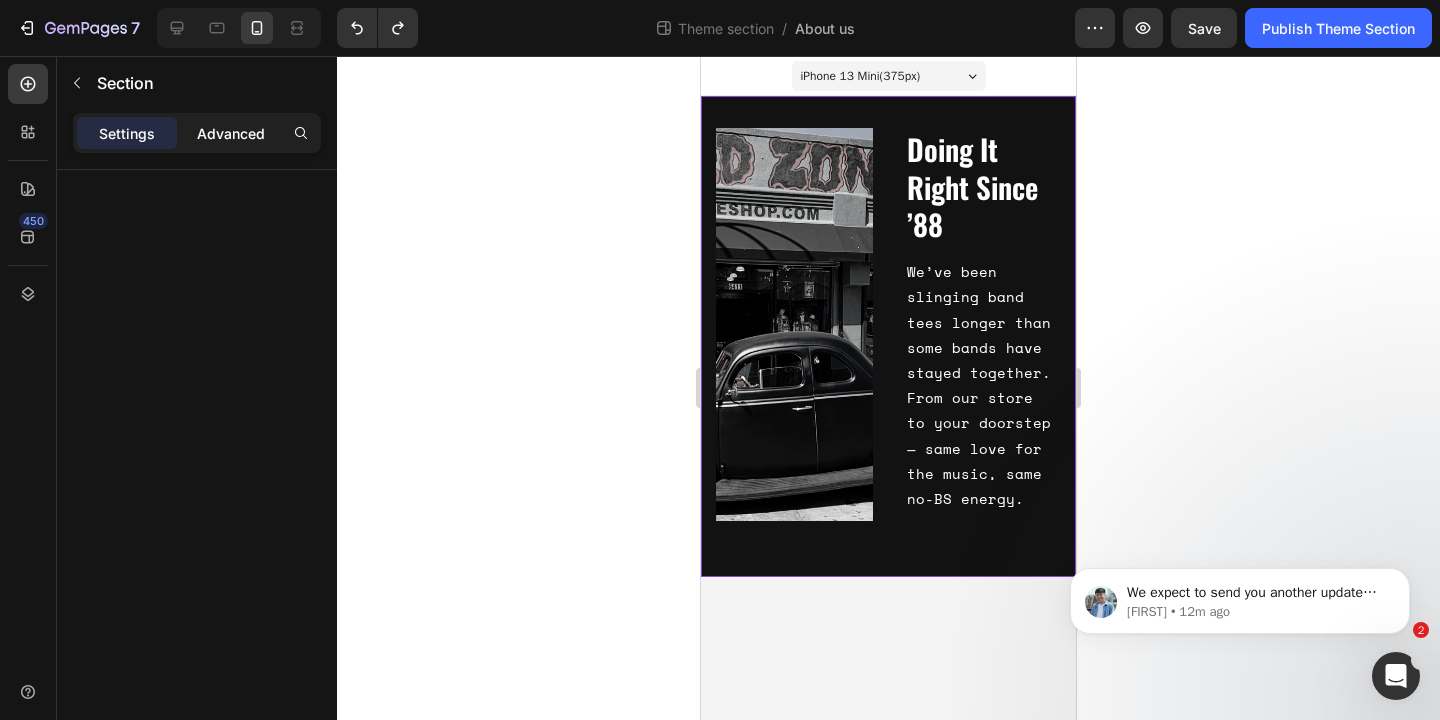 click on "Advanced" at bounding box center [231, 133] 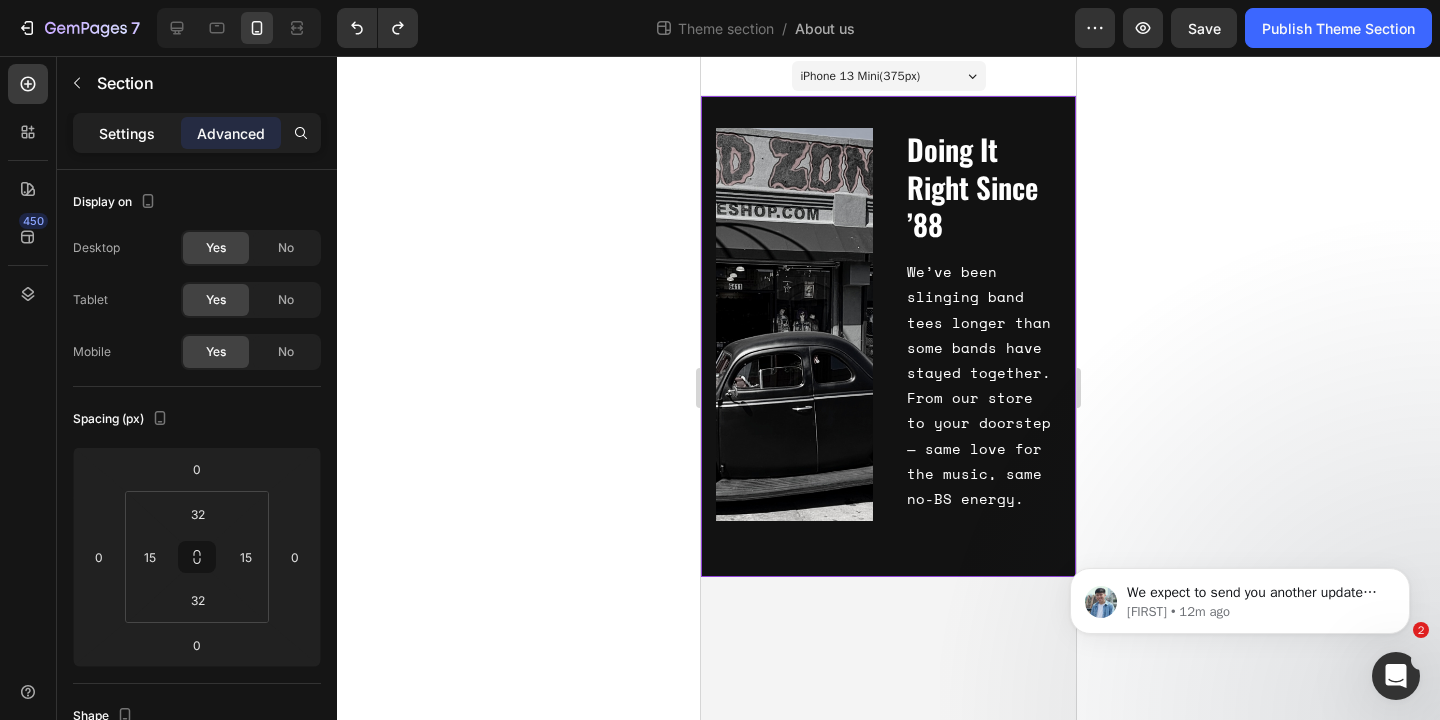 click on "Settings" at bounding box center (127, 133) 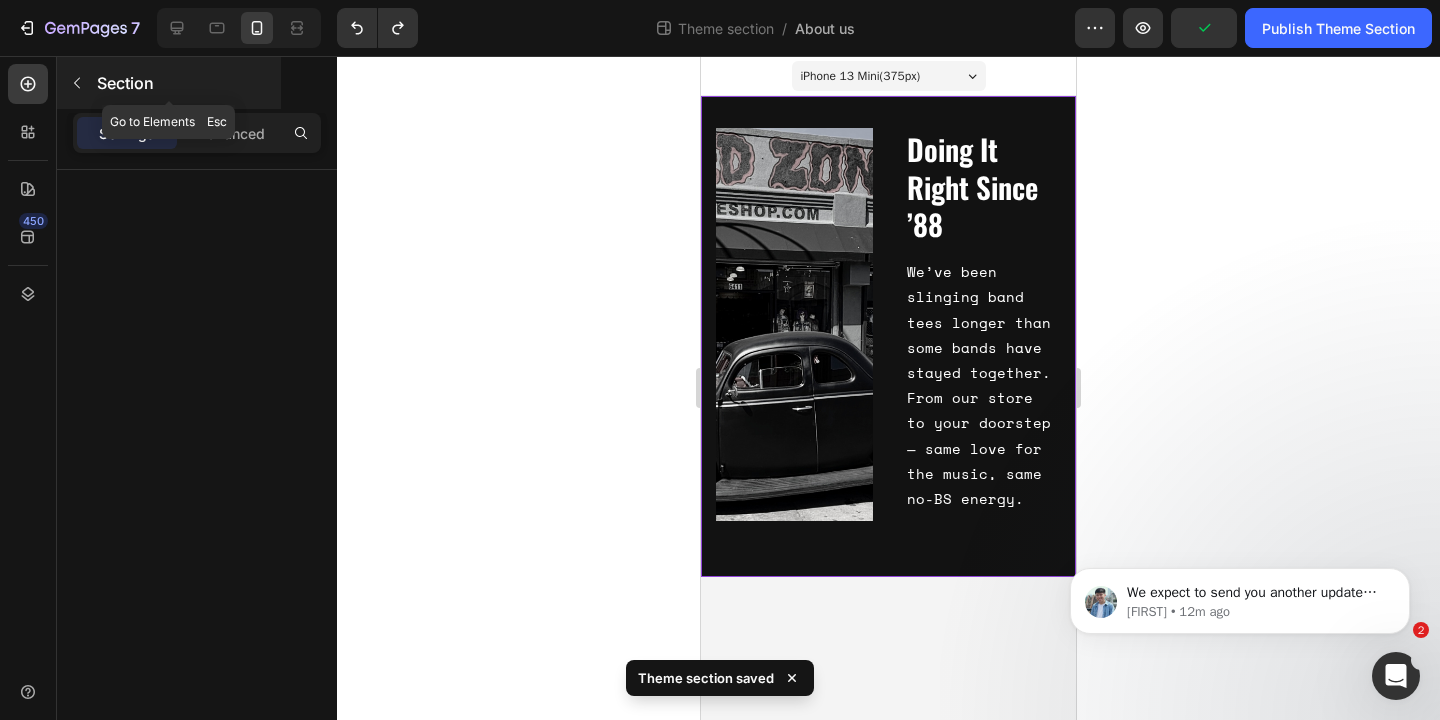click 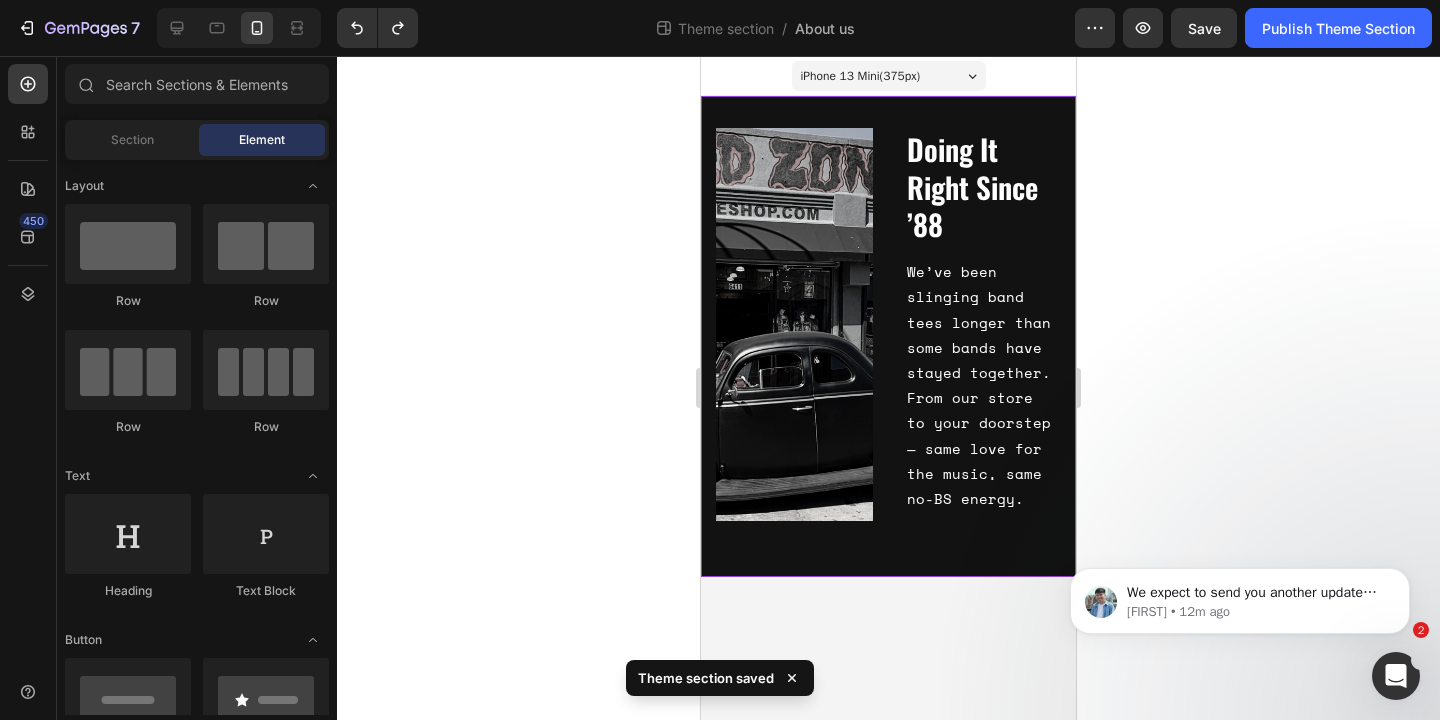 click on "Image Doing It Right Since ’88 Heading We’ve been slinging band tees longer than some bands have stayed together. From our store to your doorstep — same love for the music, same no-BS energy. Text Block Row" at bounding box center [888, 336] 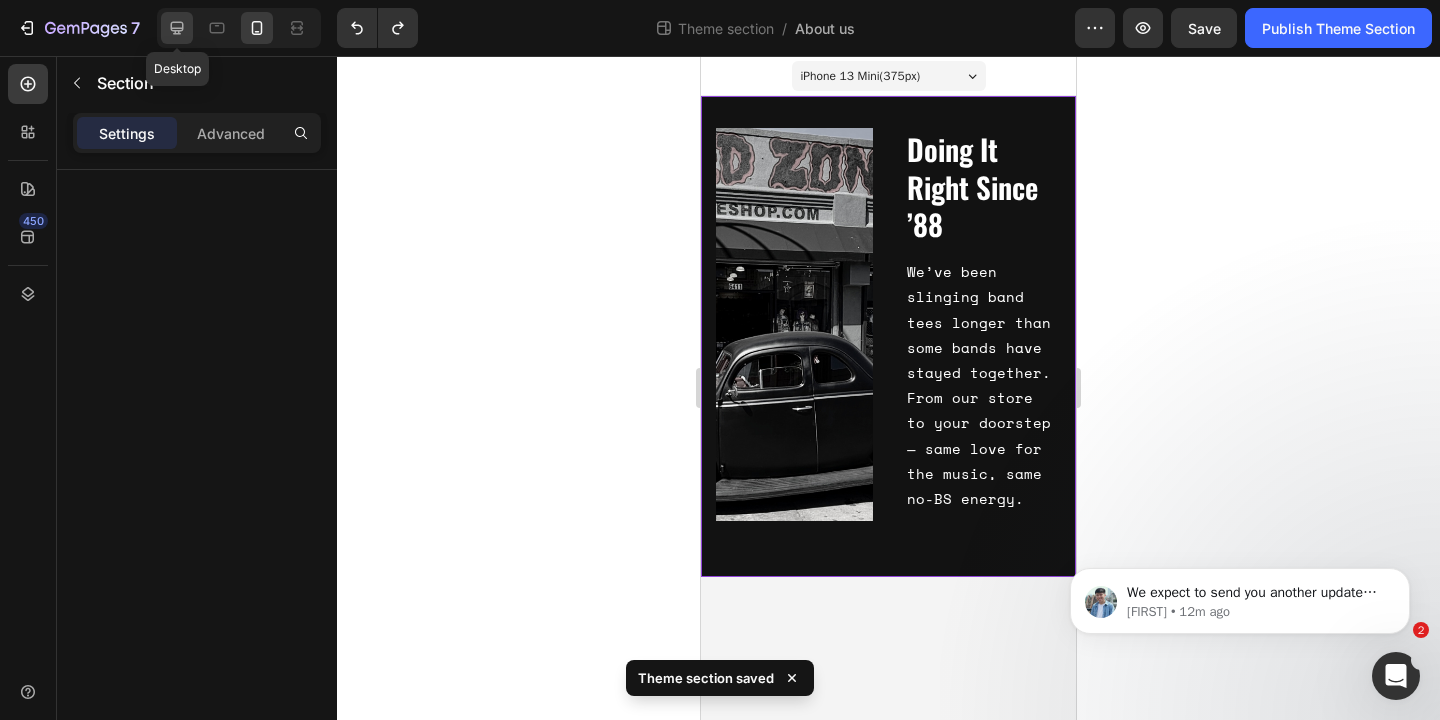 click 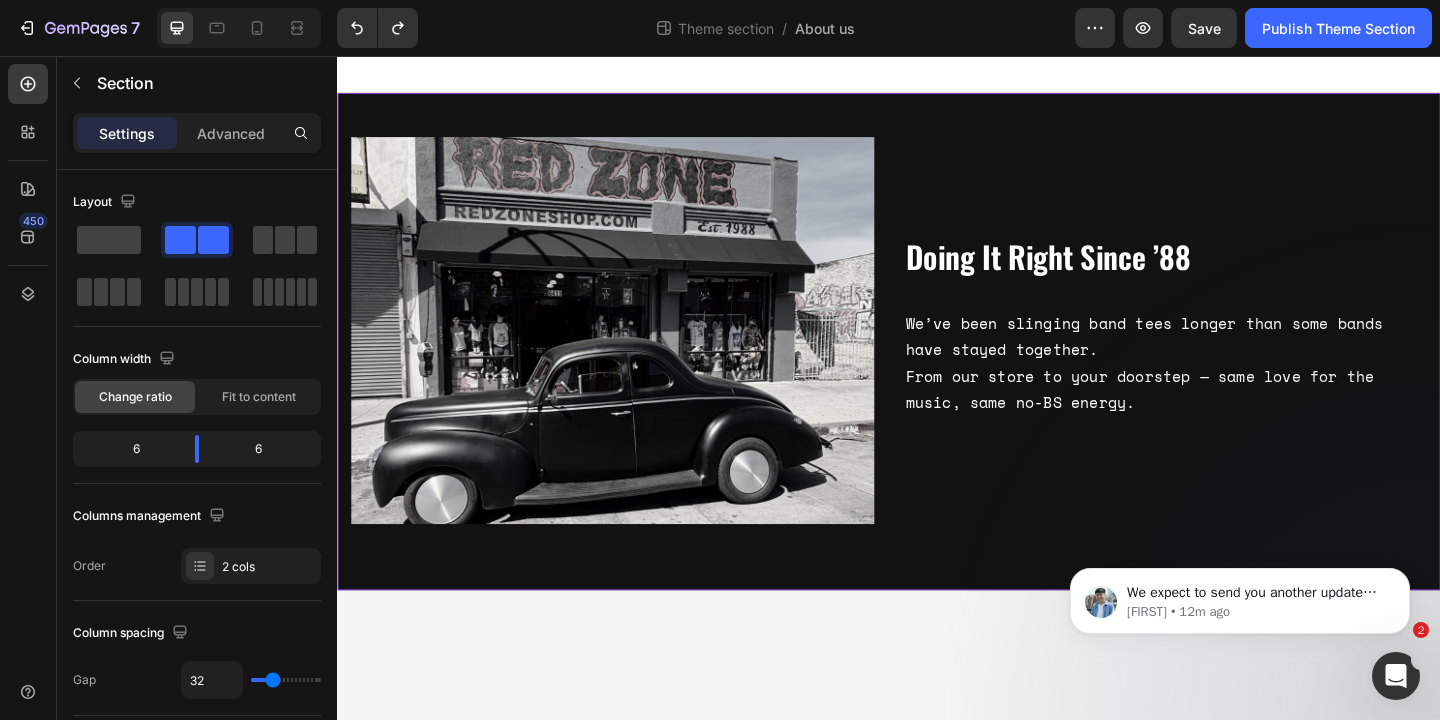 click on "Image Doing It Right Since ’88 Heading We’ve been slinging band tees longer than some bands have stayed together. From our store to your doorstep — same love for the music, same no-BS energy. Text Block Row" at bounding box center (937, 366) 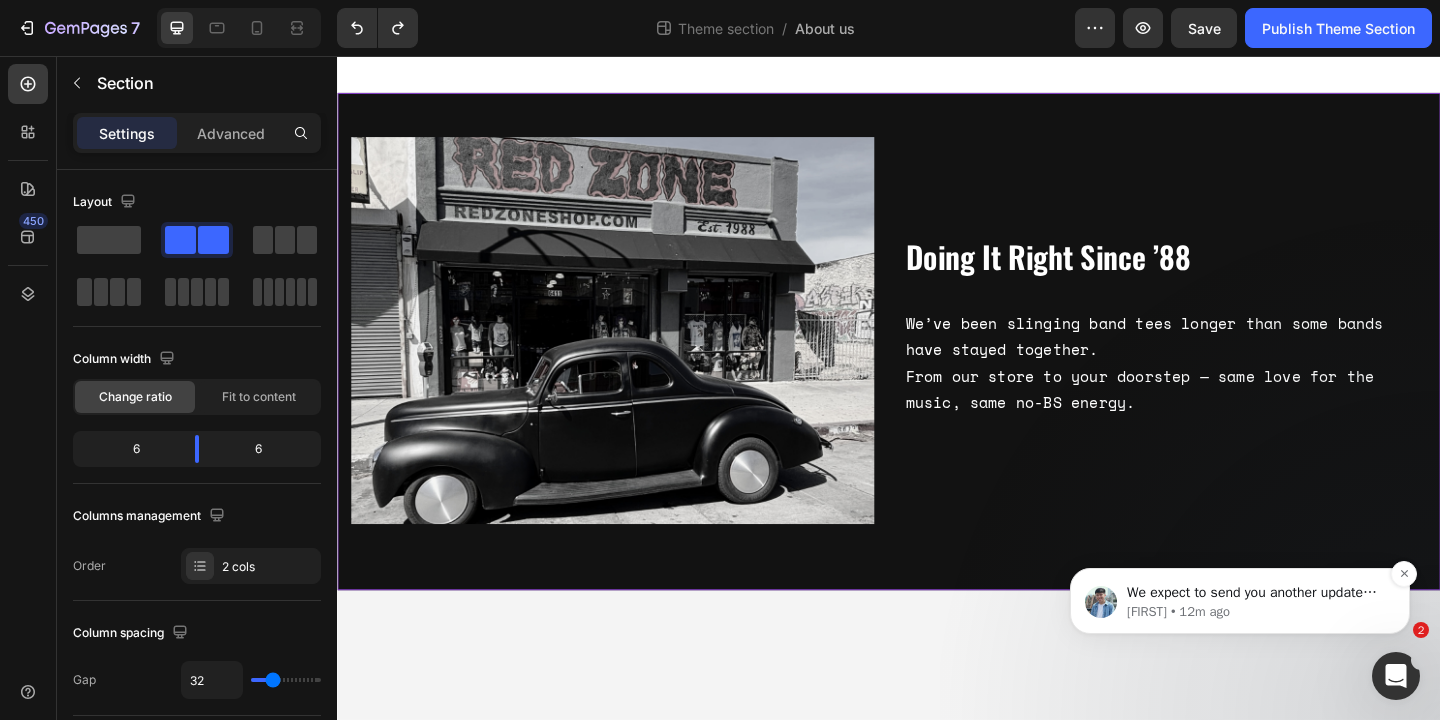 click on "[FIRST] • [TIME]" at bounding box center [1256, 612] 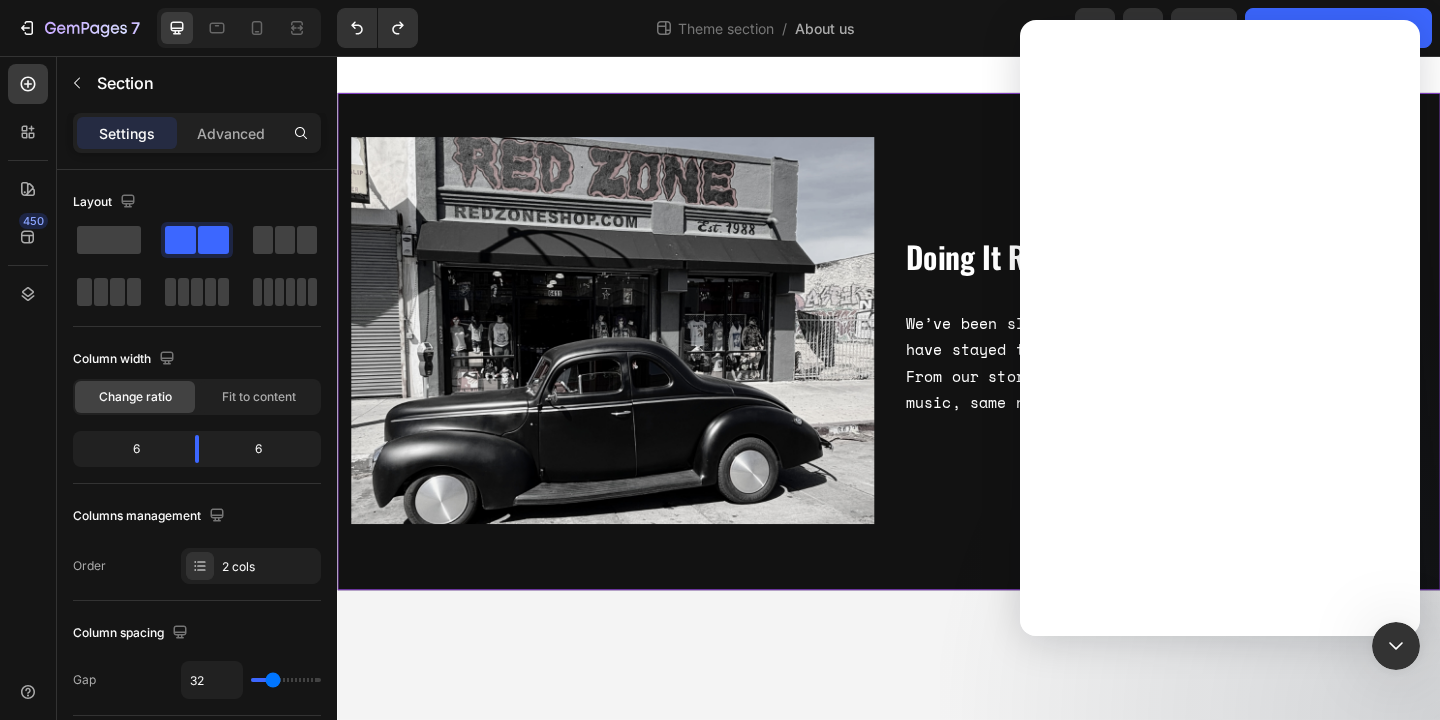 scroll, scrollTop: 0, scrollLeft: 0, axis: both 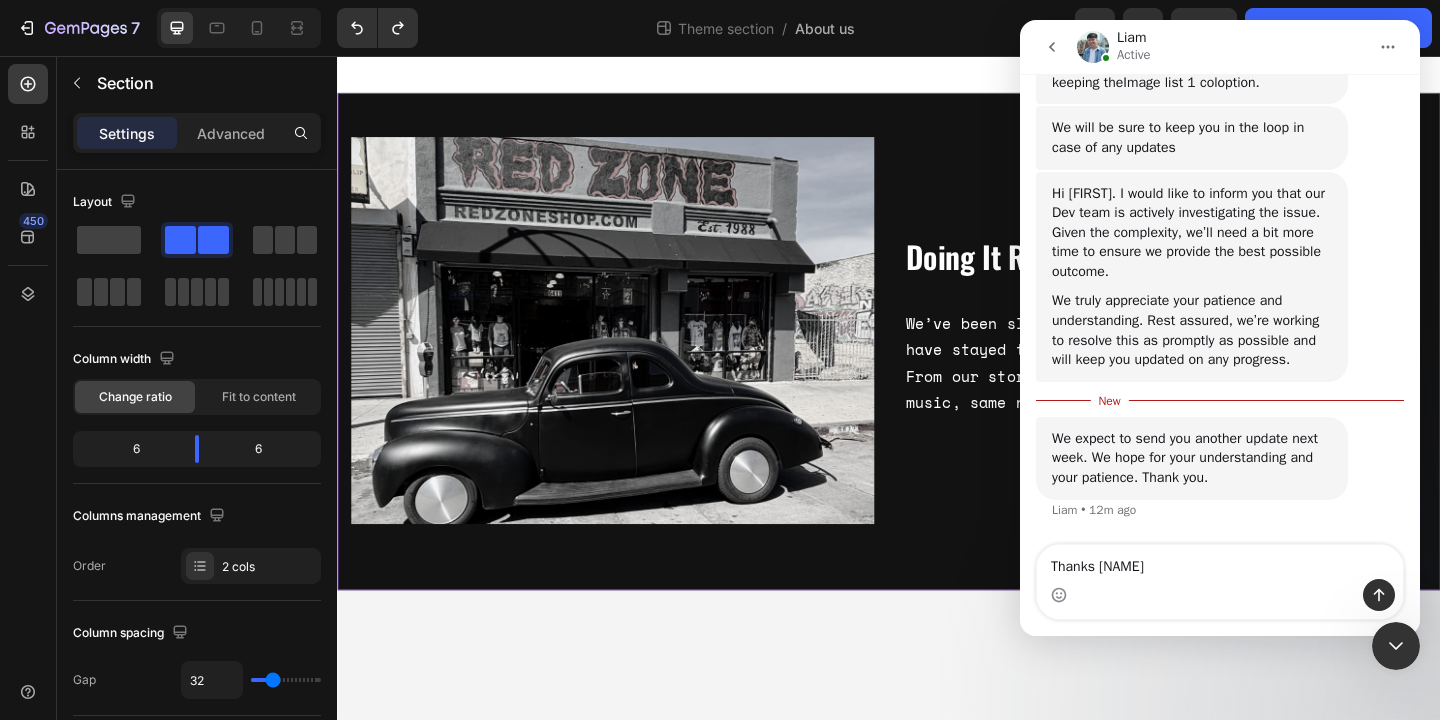 type on "Thanks Liam" 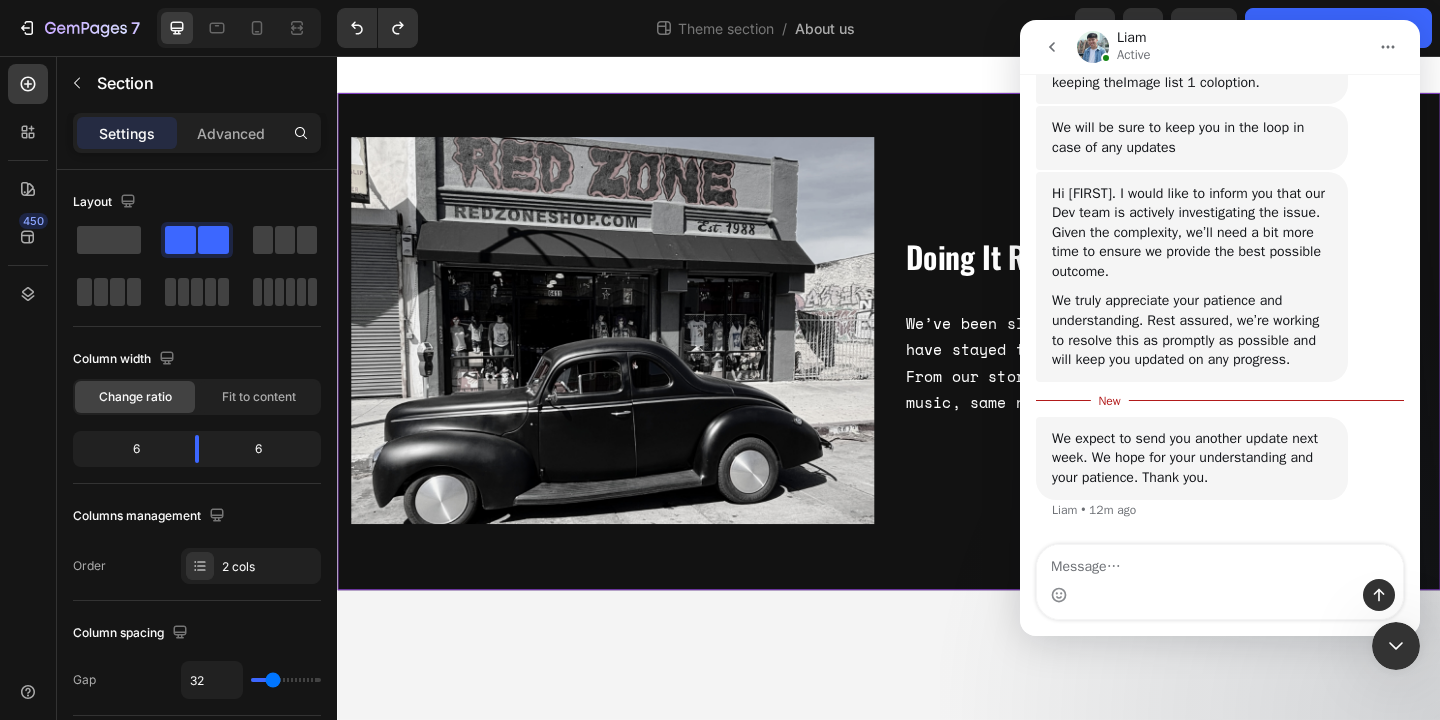 scroll, scrollTop: 4411, scrollLeft: 0, axis: vertical 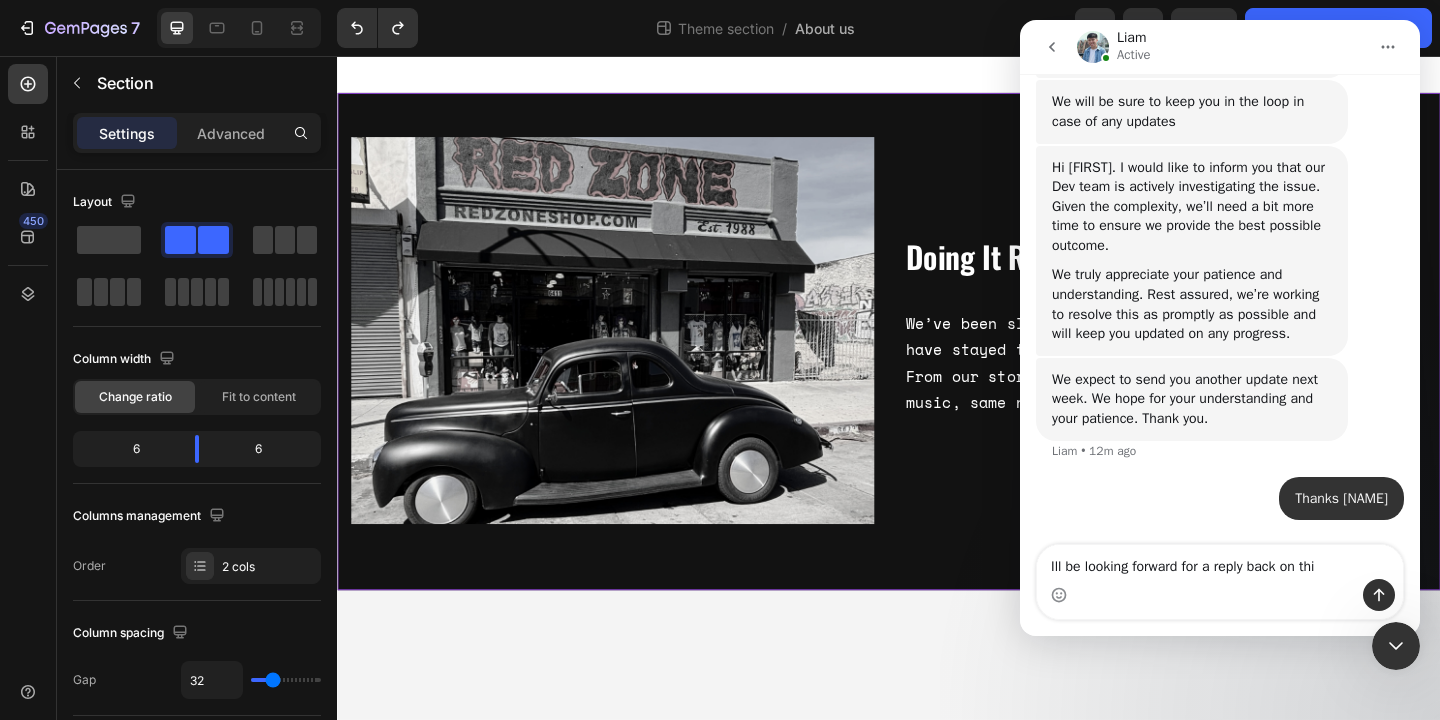 type on "Ill be looking forward for a reply back on this" 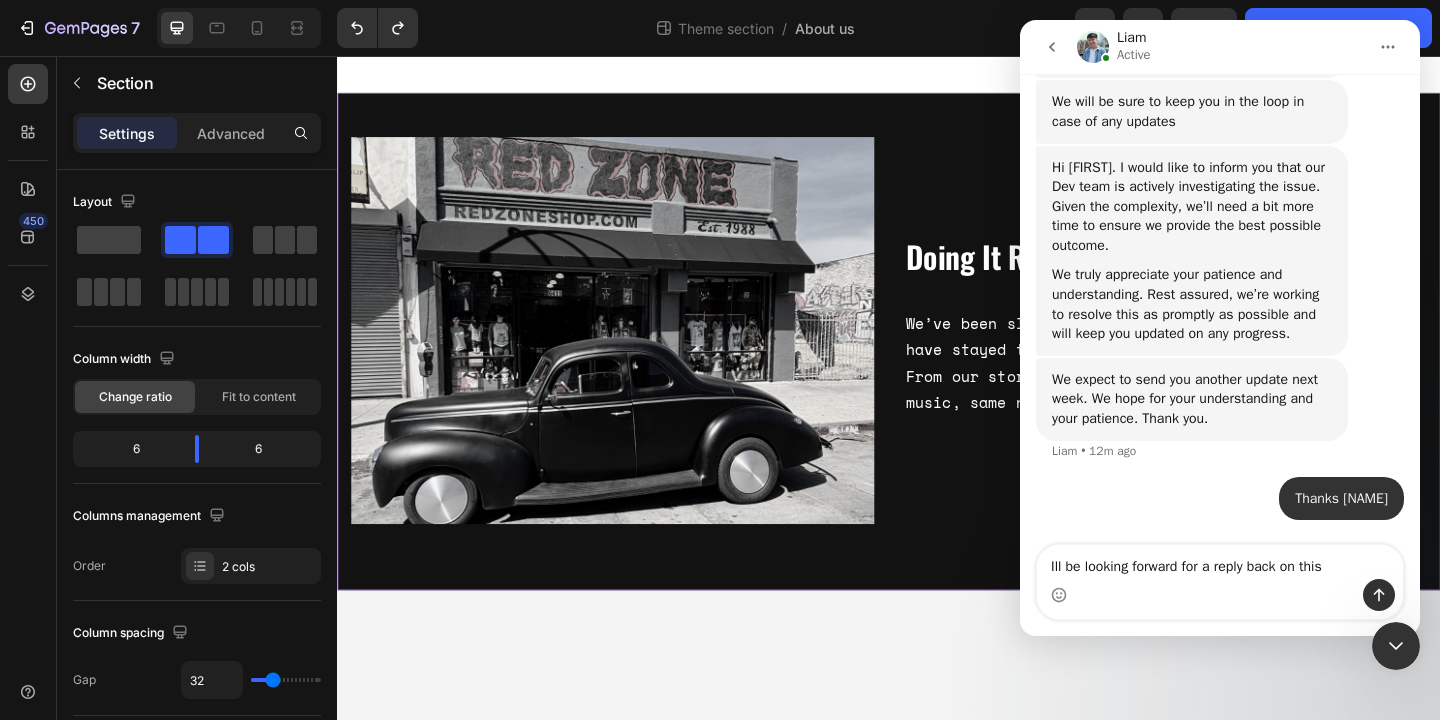 type 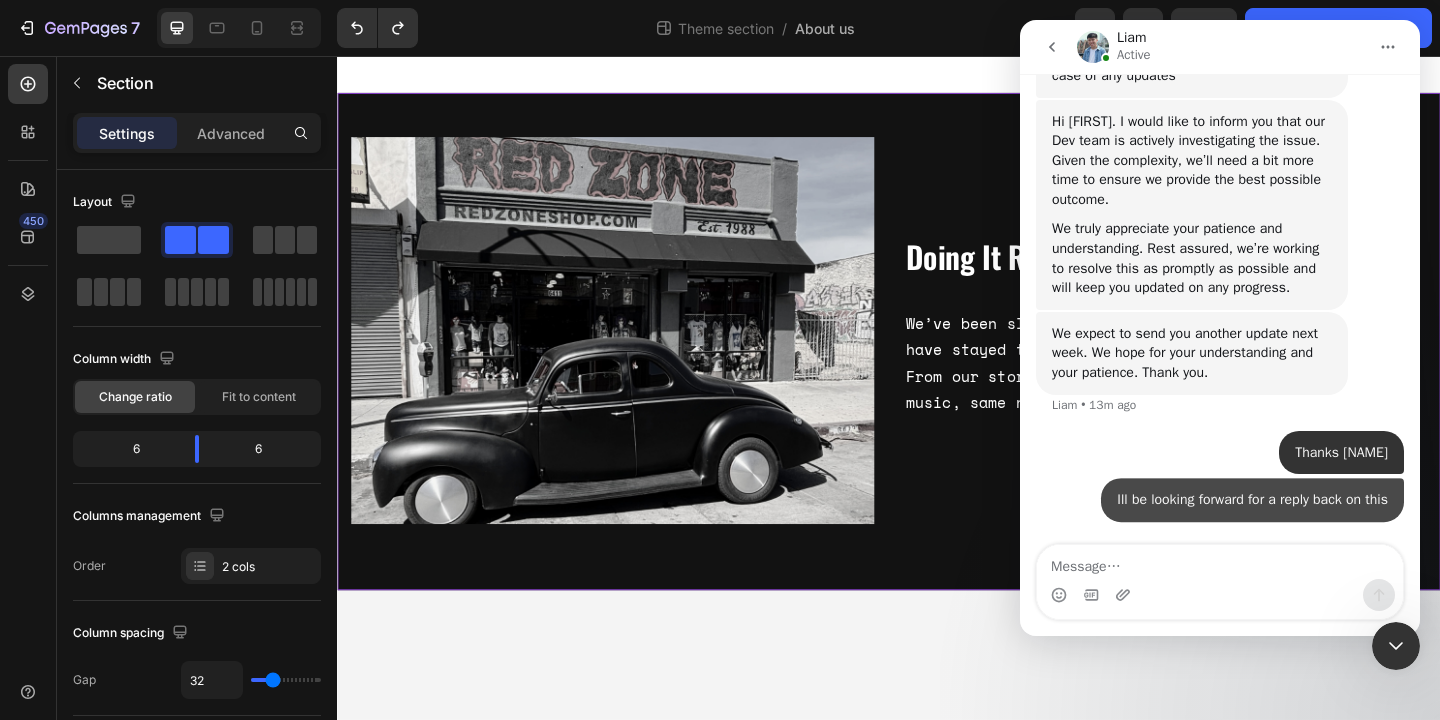 scroll, scrollTop: 4476, scrollLeft: 0, axis: vertical 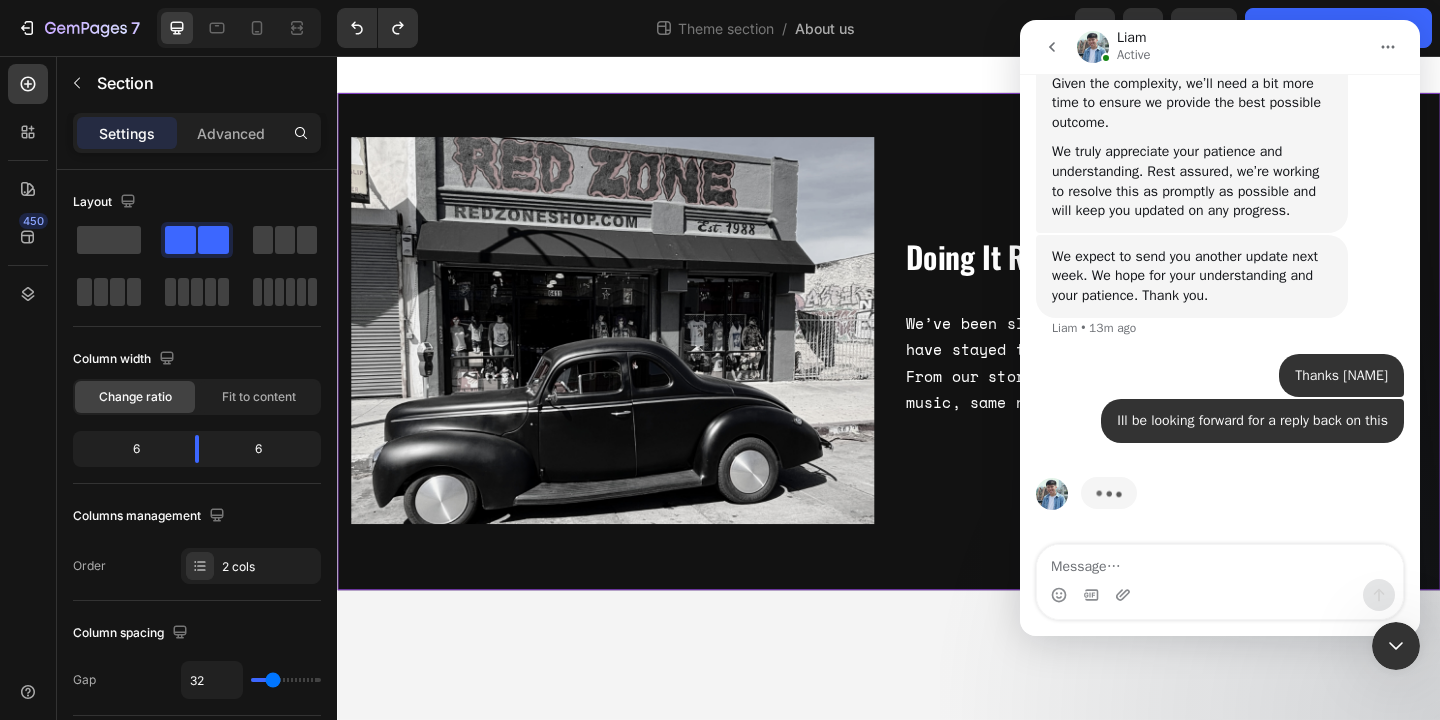 click 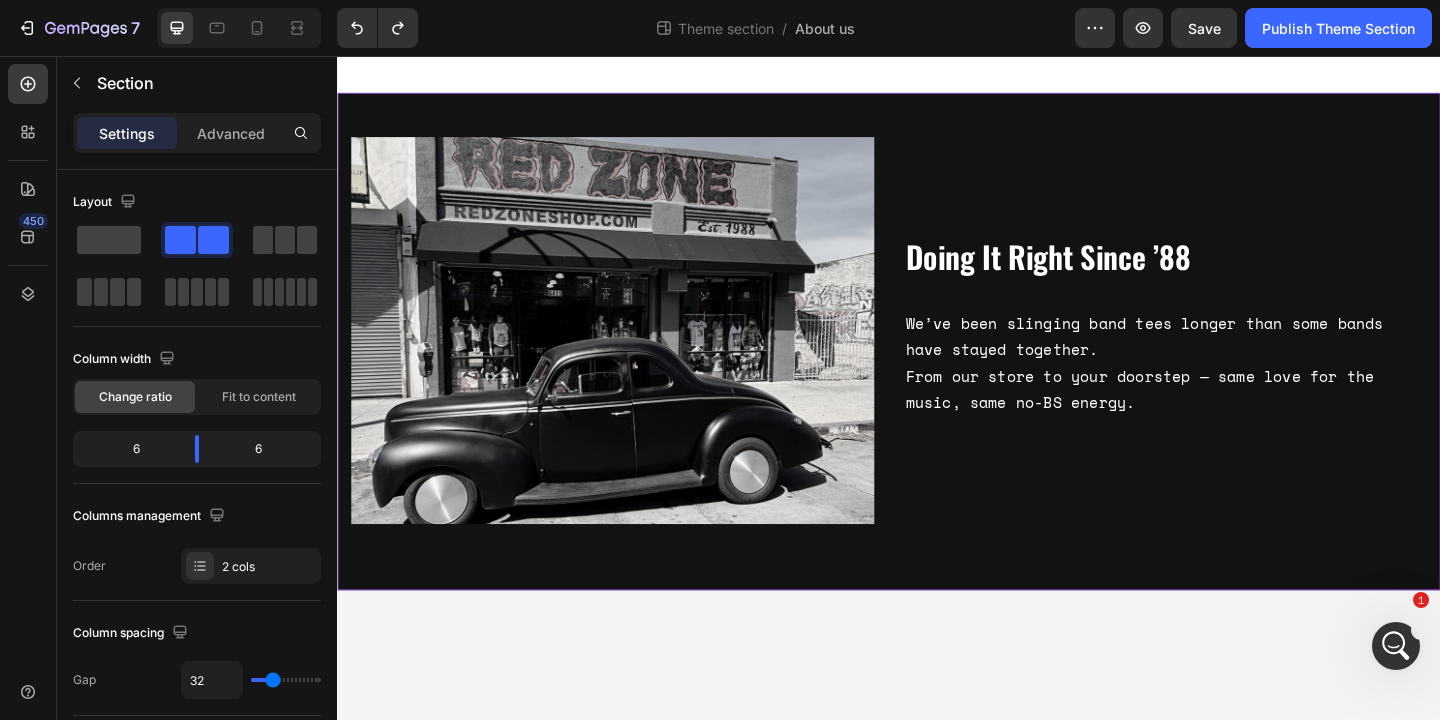 scroll, scrollTop: 0, scrollLeft: 0, axis: both 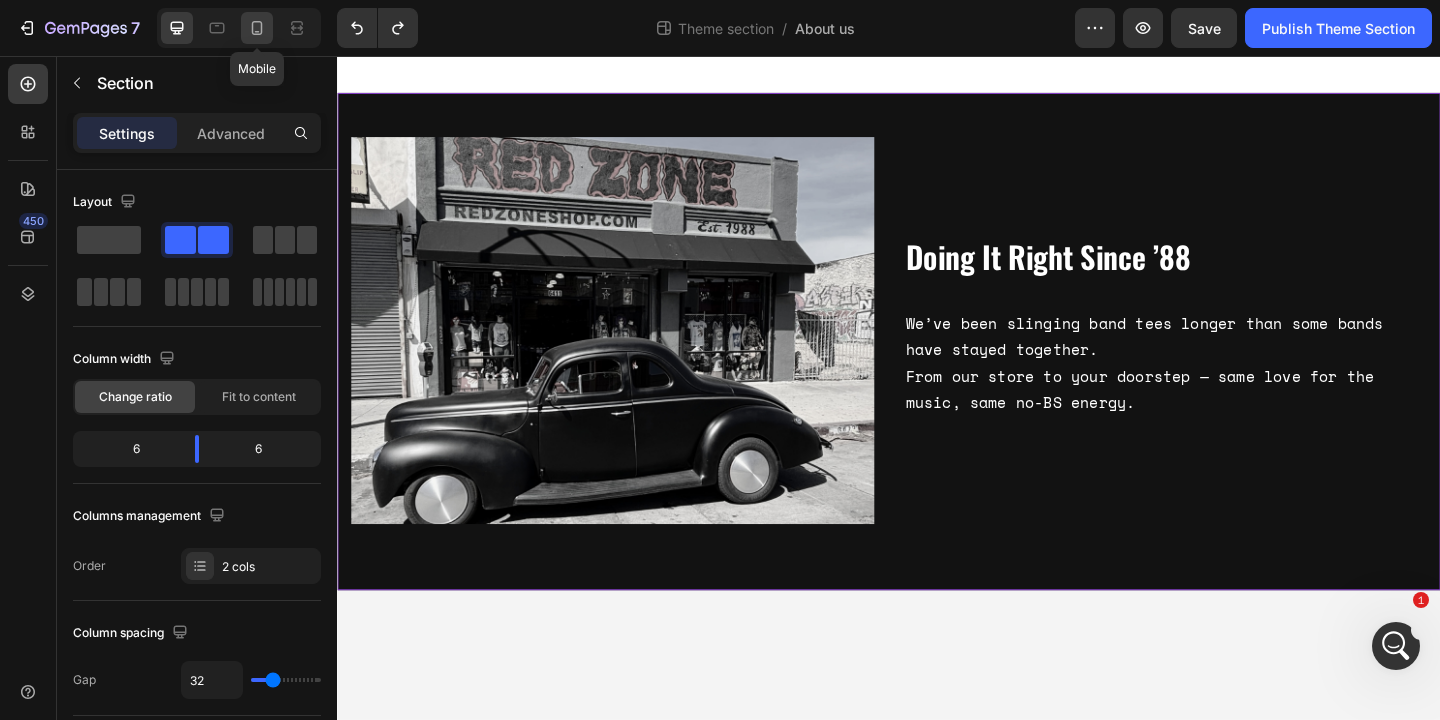 click 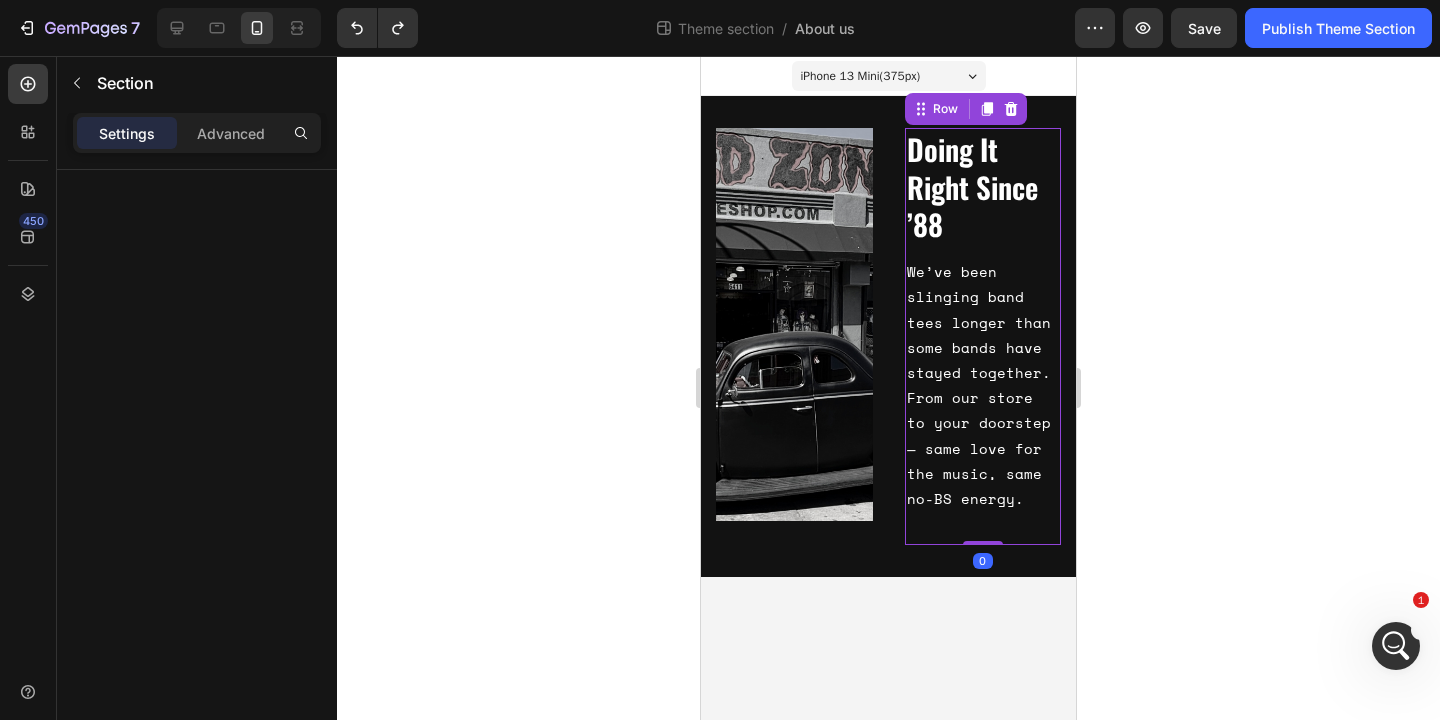 click on "Doing It Right Since ’88 Heading We’ve been slinging band tees longer than some bands have stayed together. From our store to your doorstep — same love for the music, same no-BS energy. Text Block" at bounding box center [983, 336] 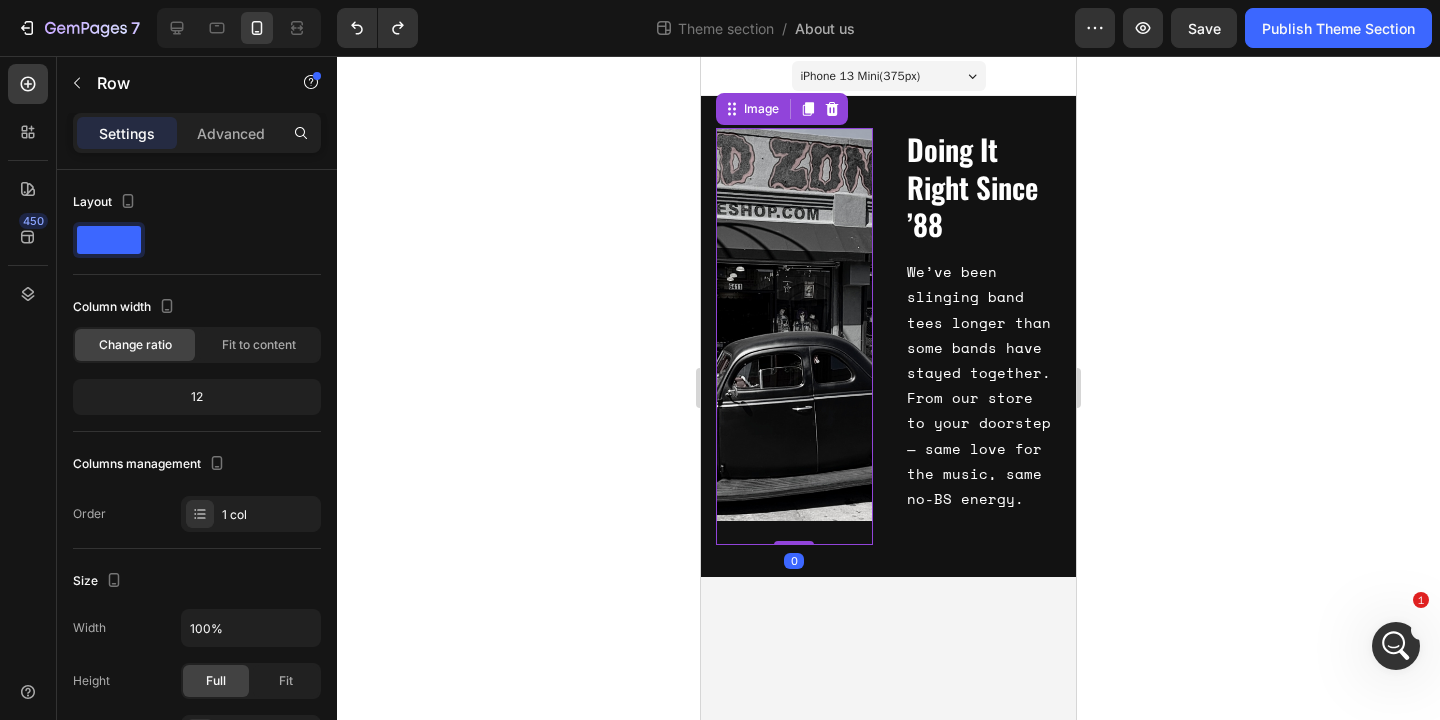 click at bounding box center (794, 324) 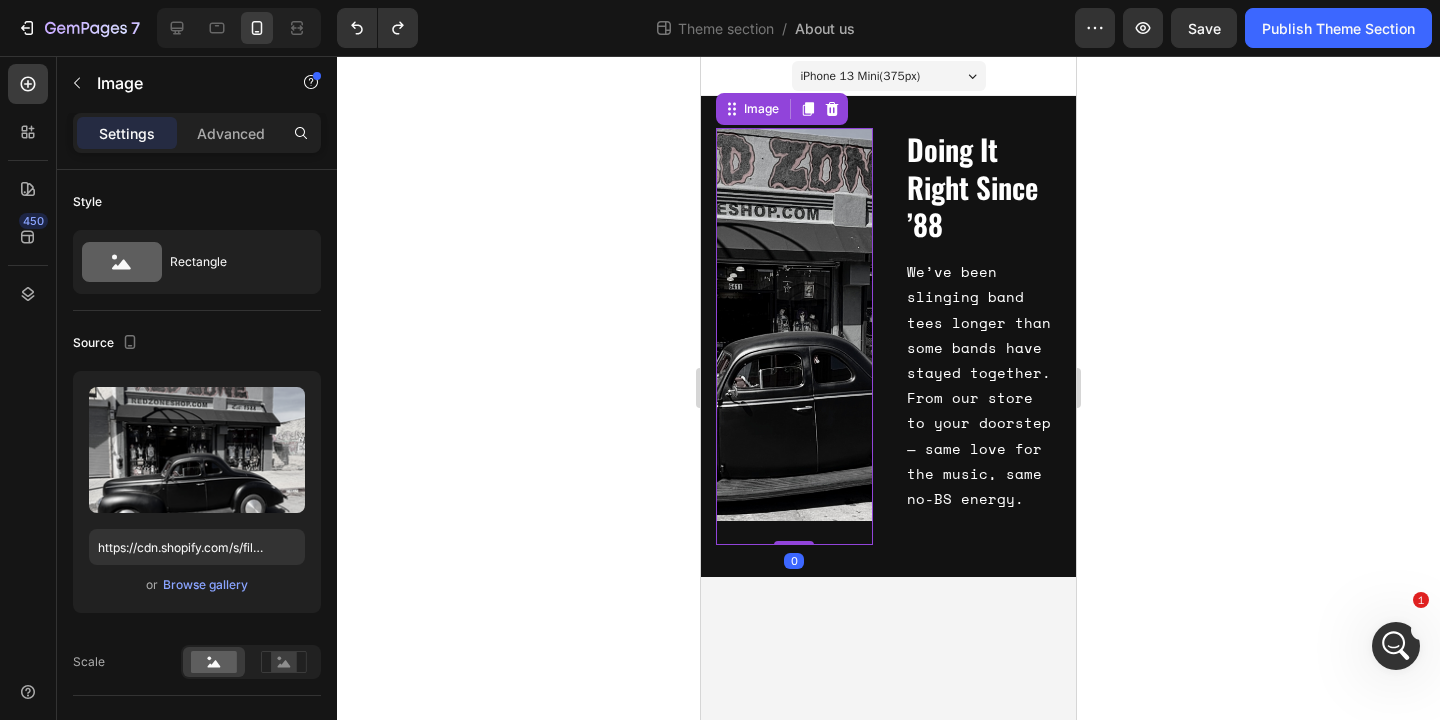 scroll, scrollTop: 4553, scrollLeft: 0, axis: vertical 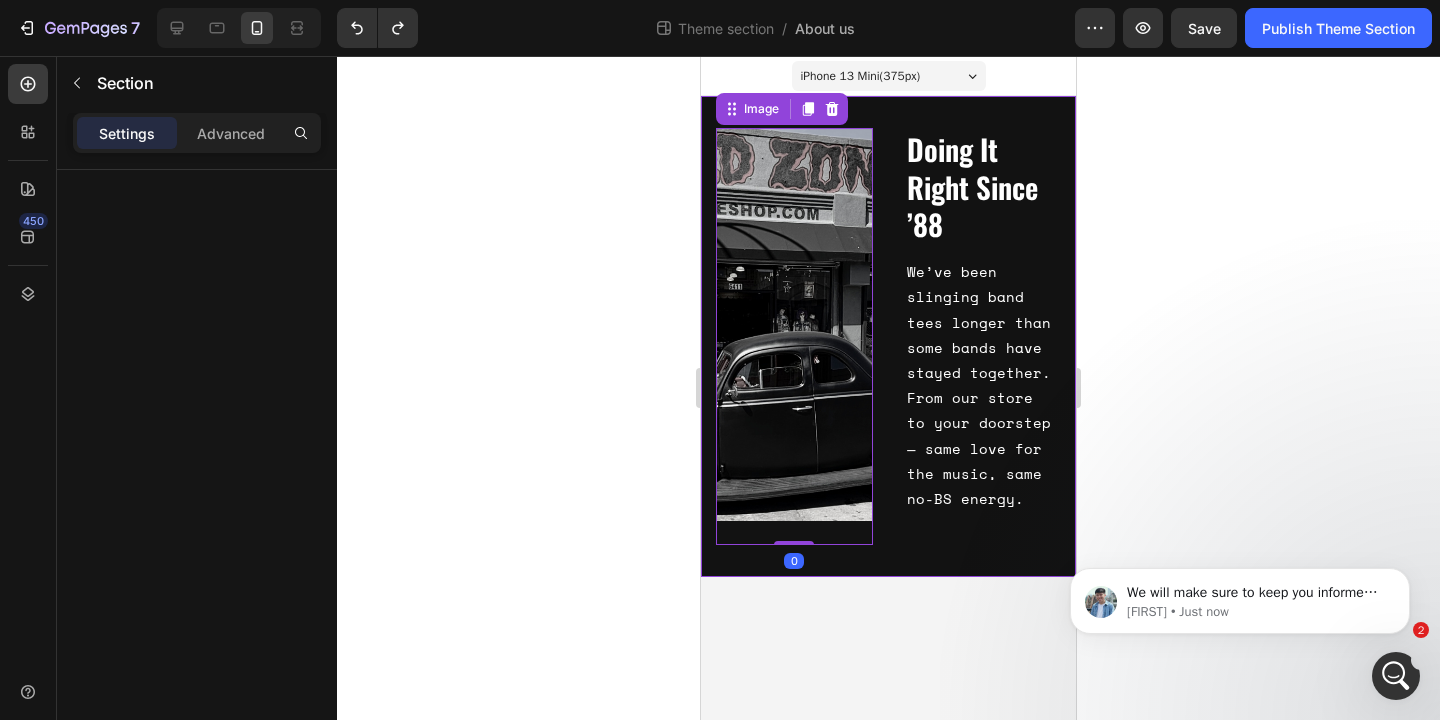 click on "Image   0 Doing It Right Since ’88 Heading We’ve been slinging band tees longer than some bands have stayed together. From our store to your doorstep — same love for the music, same no-BS energy. Text Block Row" at bounding box center [888, 336] 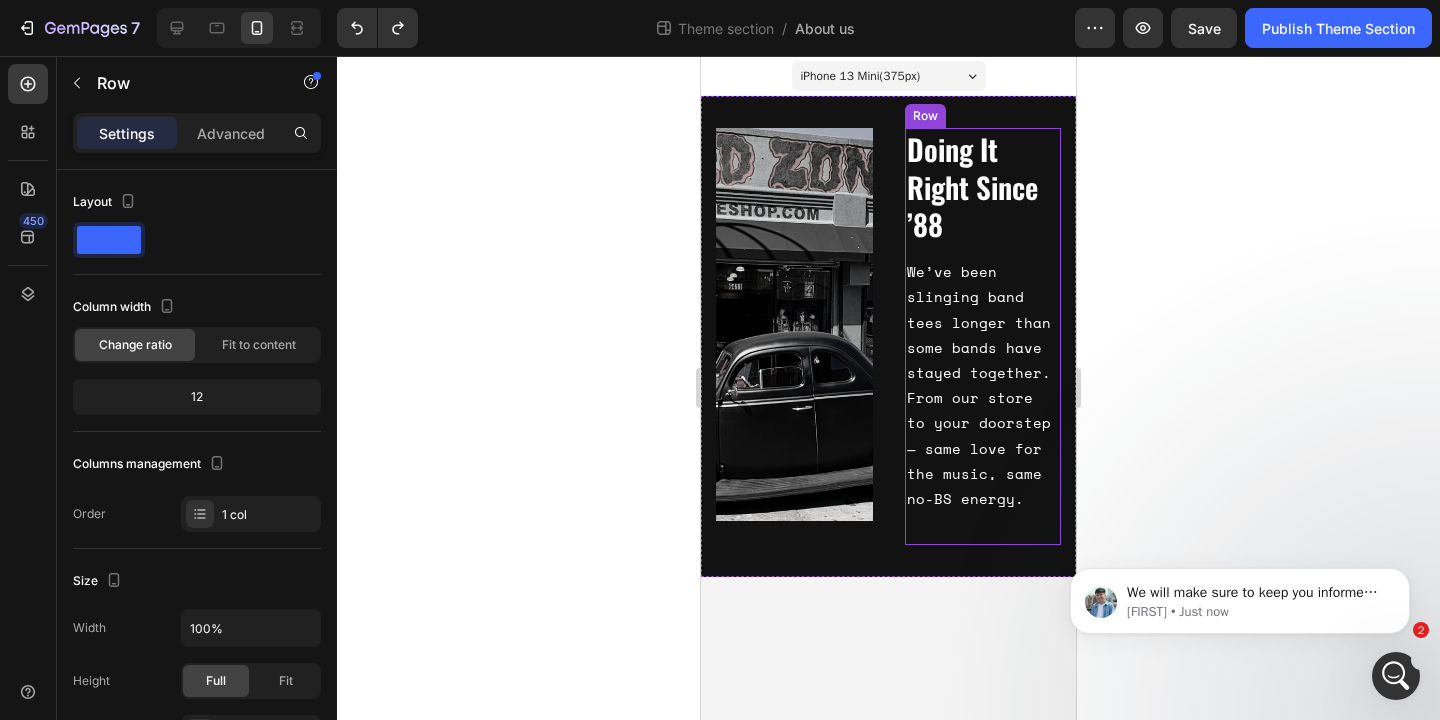click on "Doing It Right Since ’88 Heading We’ve been slinging band tees longer than some bands have stayed together. From our store to your doorstep — same love for the music, same no-BS energy. Text Block" at bounding box center [983, 336] 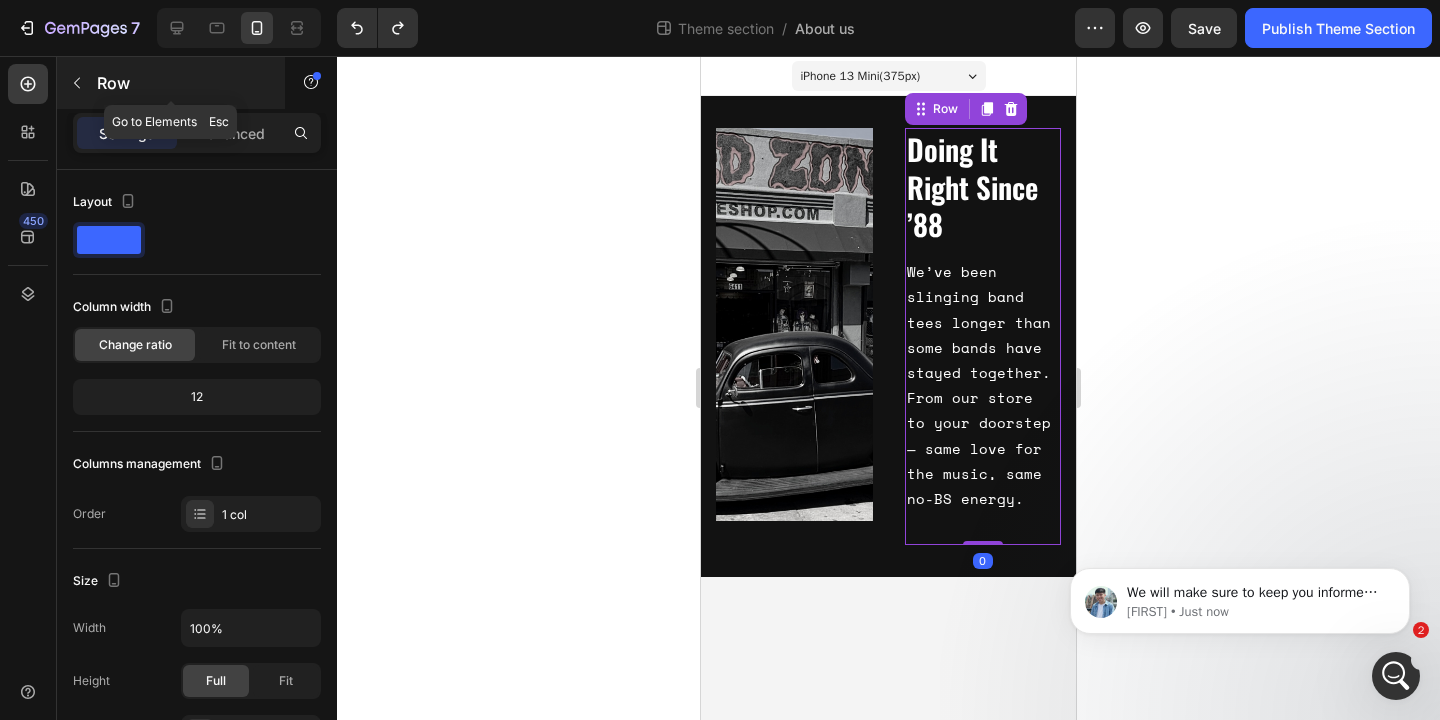 click at bounding box center [77, 83] 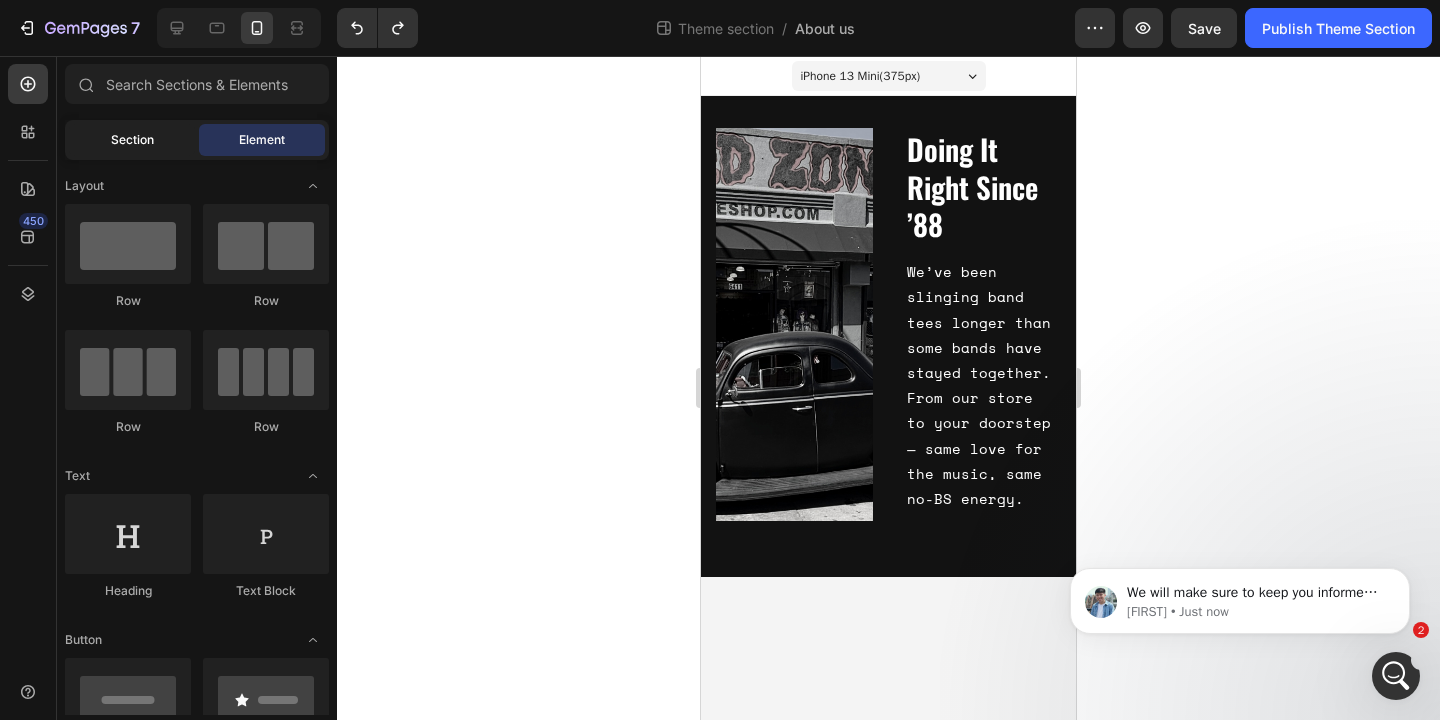 click on "Section" at bounding box center [132, 140] 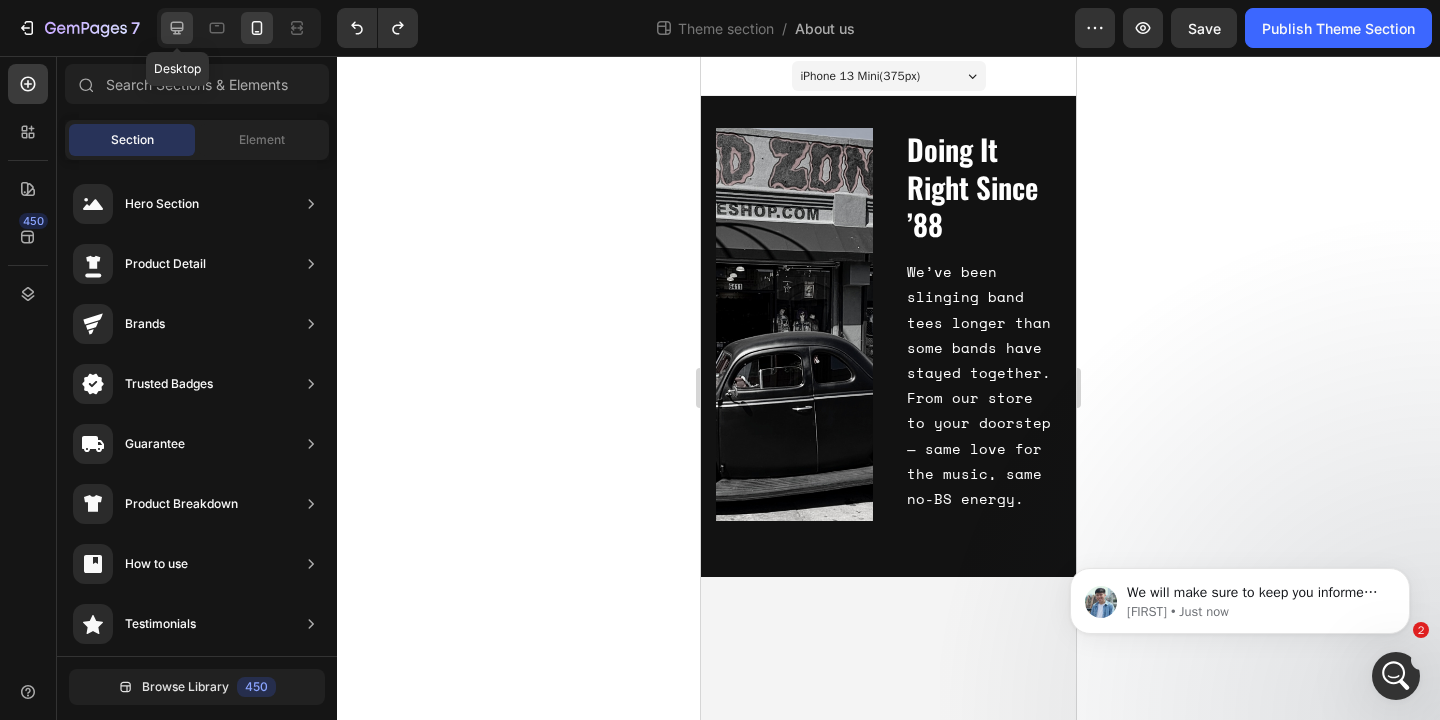click 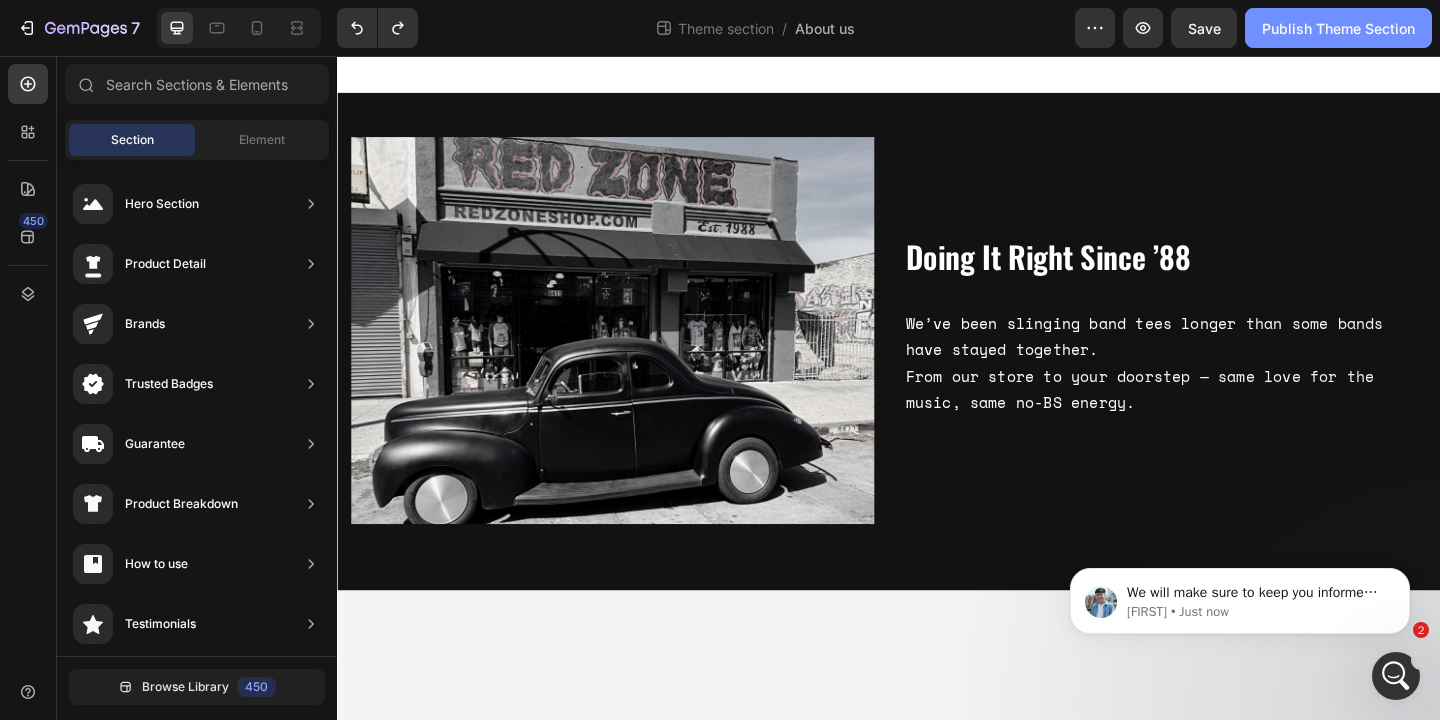 click on "Publish Theme Section" at bounding box center [1338, 28] 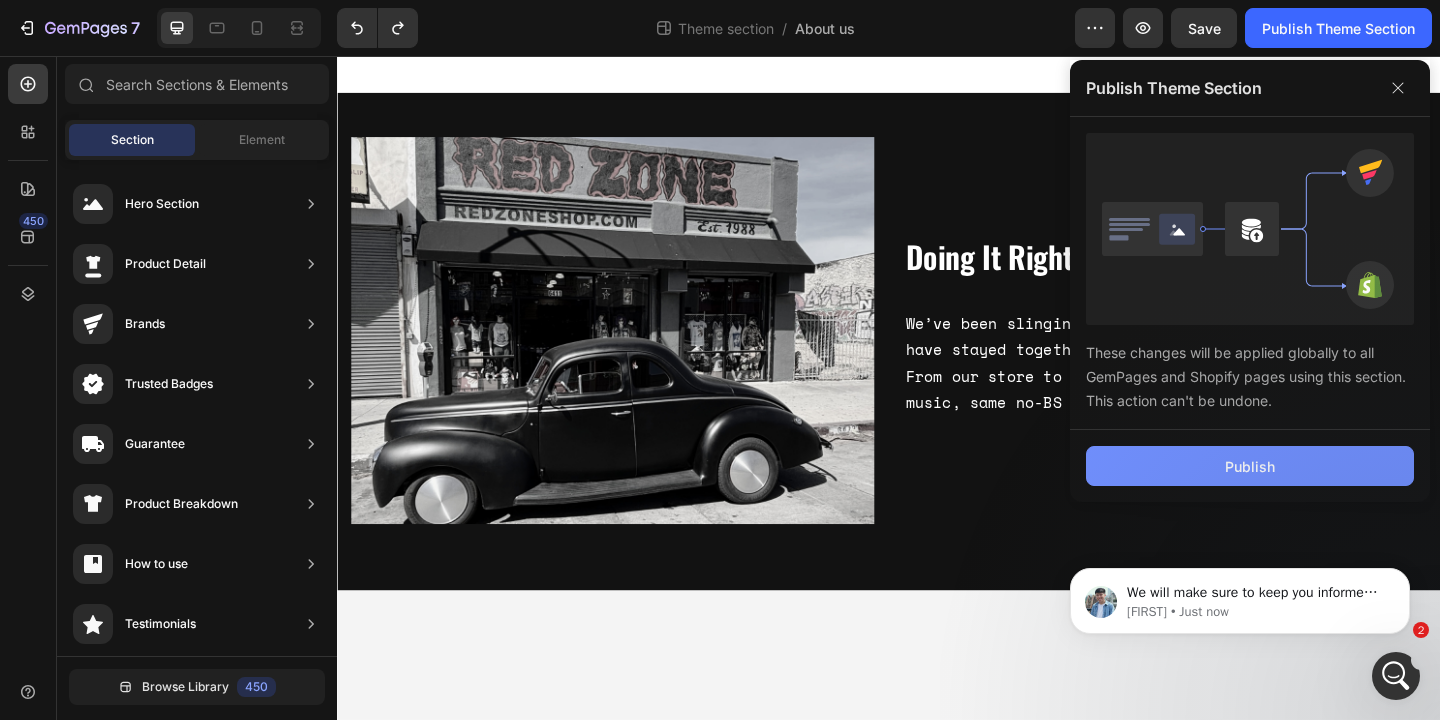 click on "Publish" 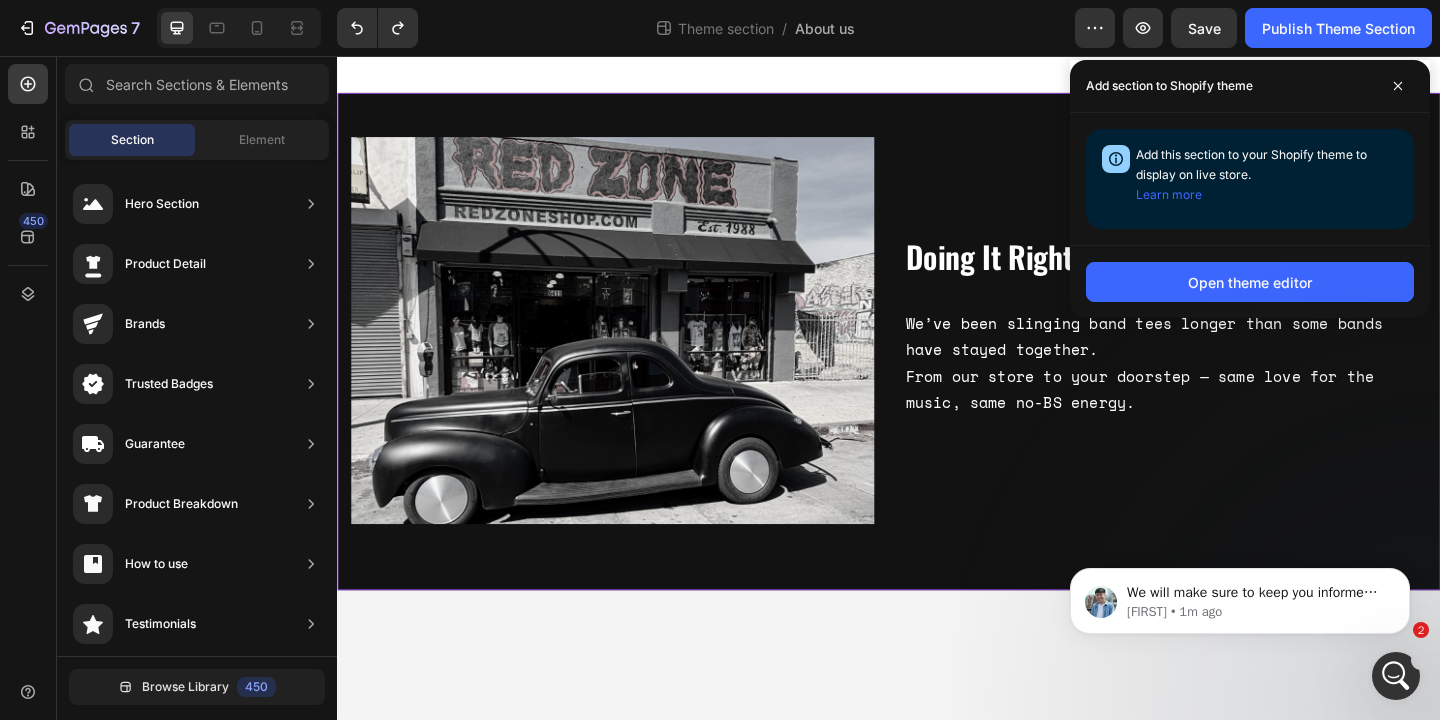 click on "Image Doing It Right Since ’88 Heading We’ve been slinging band tees longer than some bands have stayed together. From our store to your doorstep — same love for the music, same no-BS energy. Text Block Row" at bounding box center (937, 366) 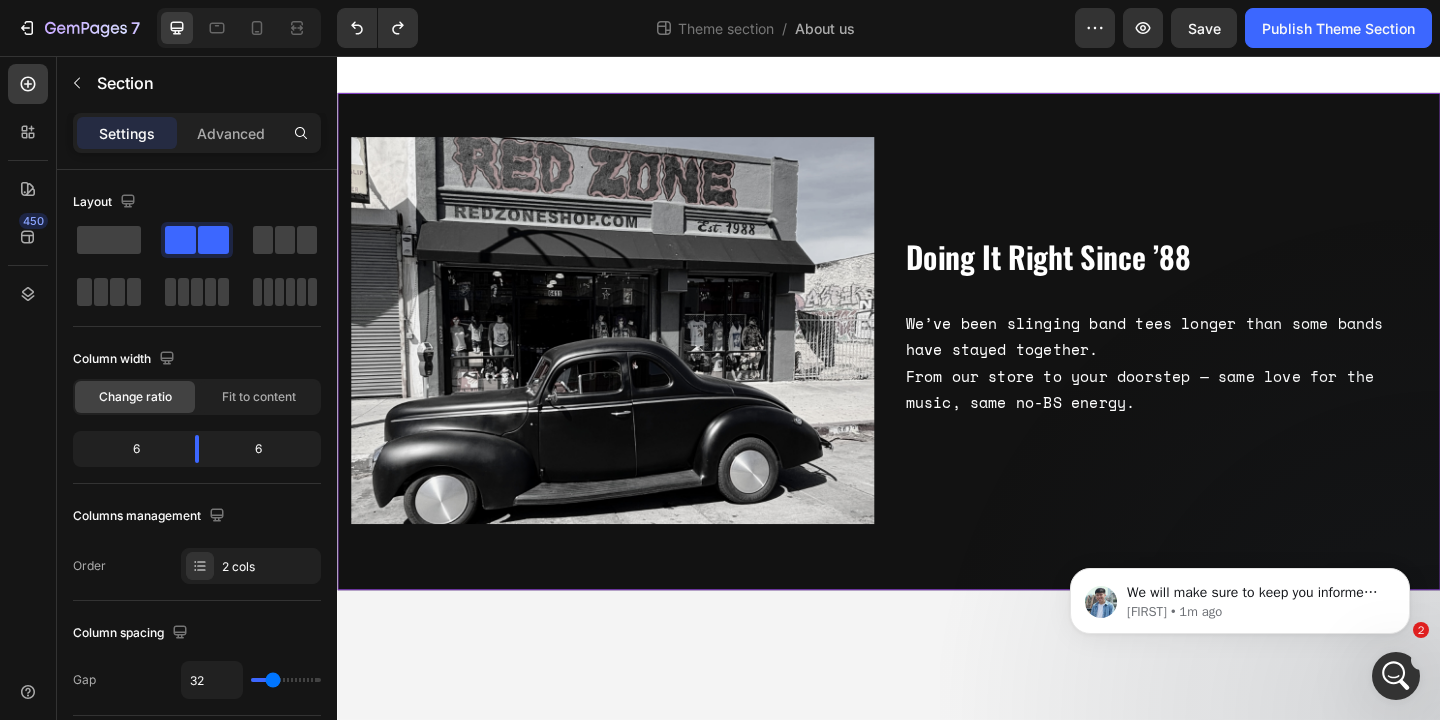 click on "Image Doing It Right Since ’88 Heading We’ve been slinging band tees longer than some bands have stayed together. From our store to your doorstep — same love for the music, same no-BS energy. Text Block Row" at bounding box center [937, 366] 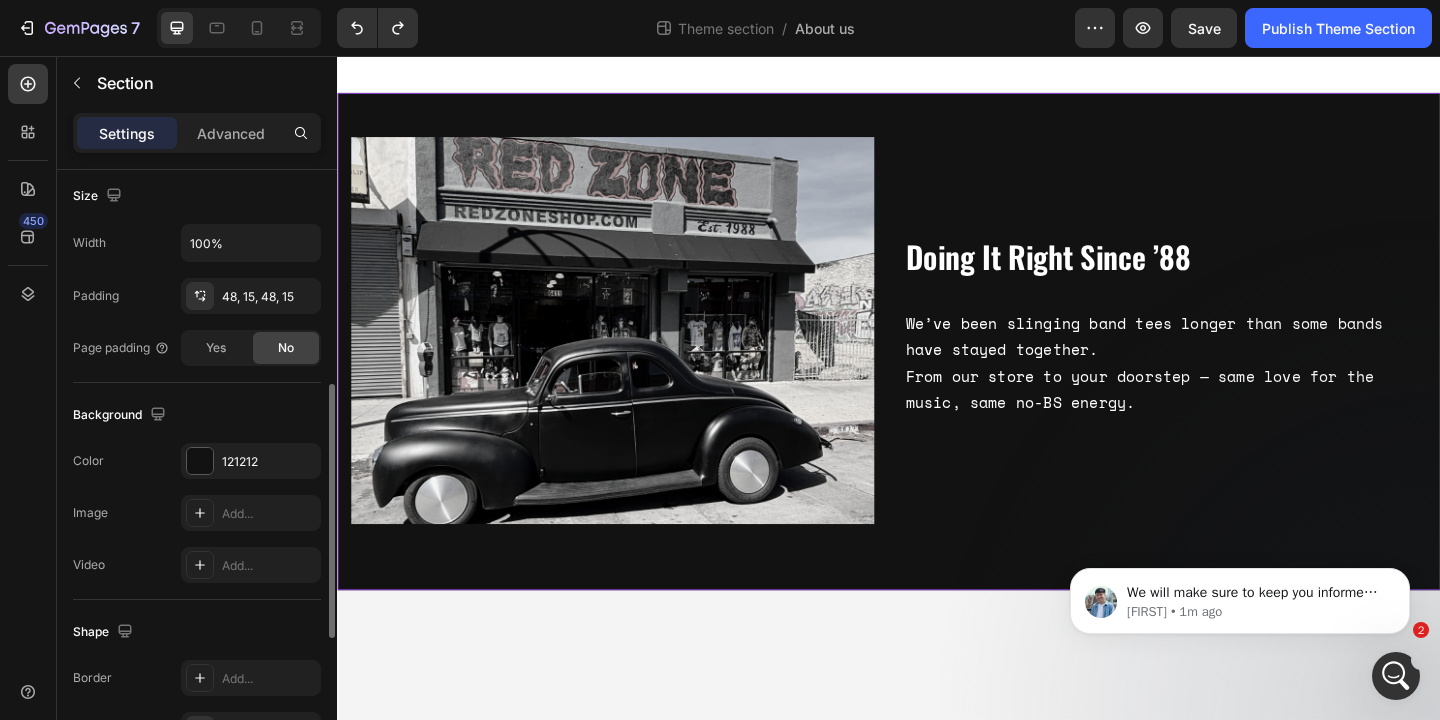 scroll, scrollTop: 562, scrollLeft: 0, axis: vertical 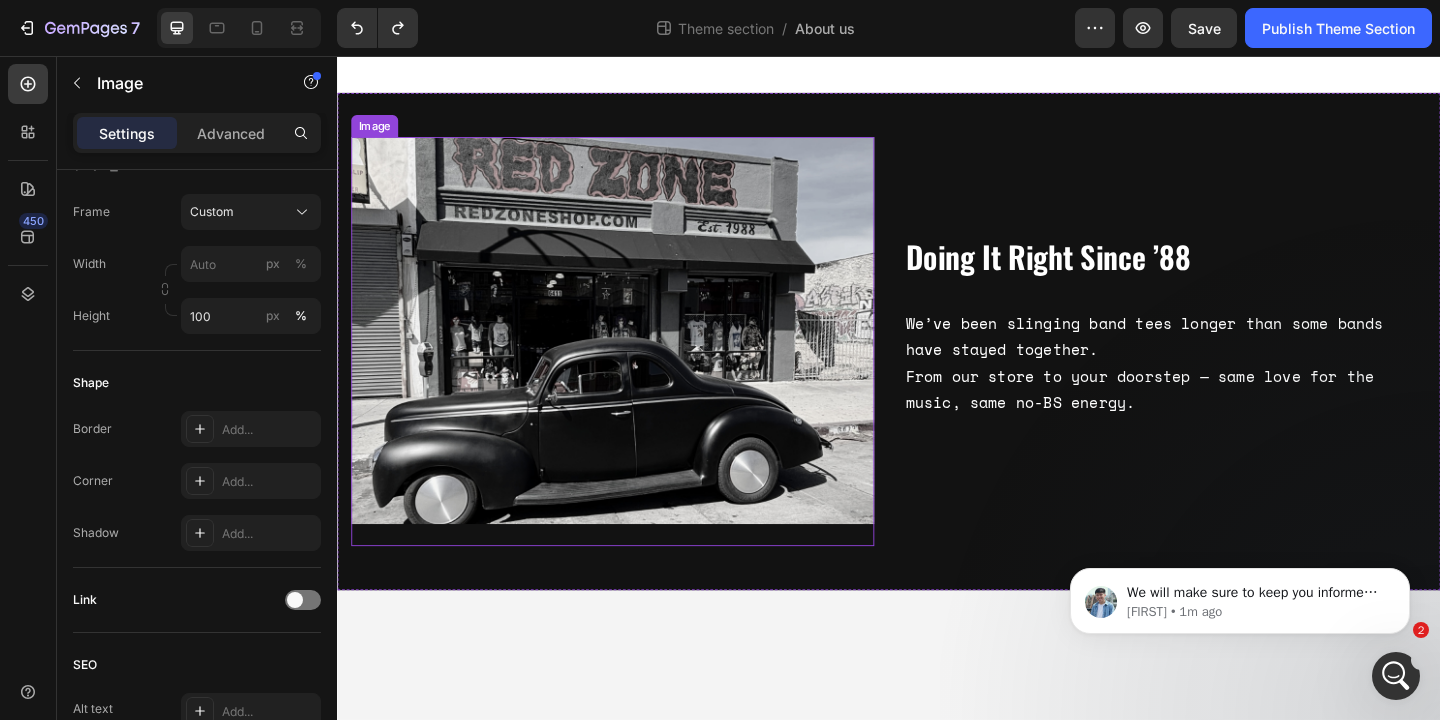 click at bounding box center (636, 354) 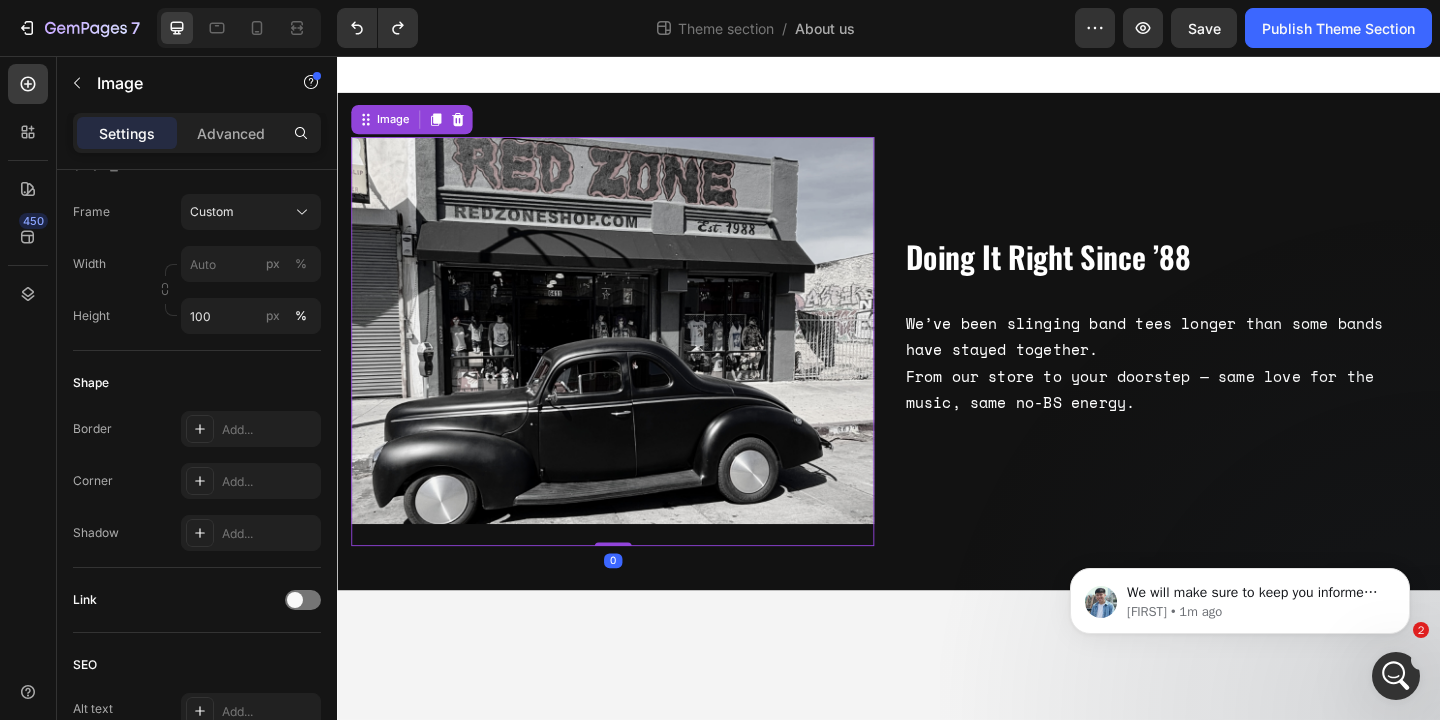scroll, scrollTop: 0, scrollLeft: 0, axis: both 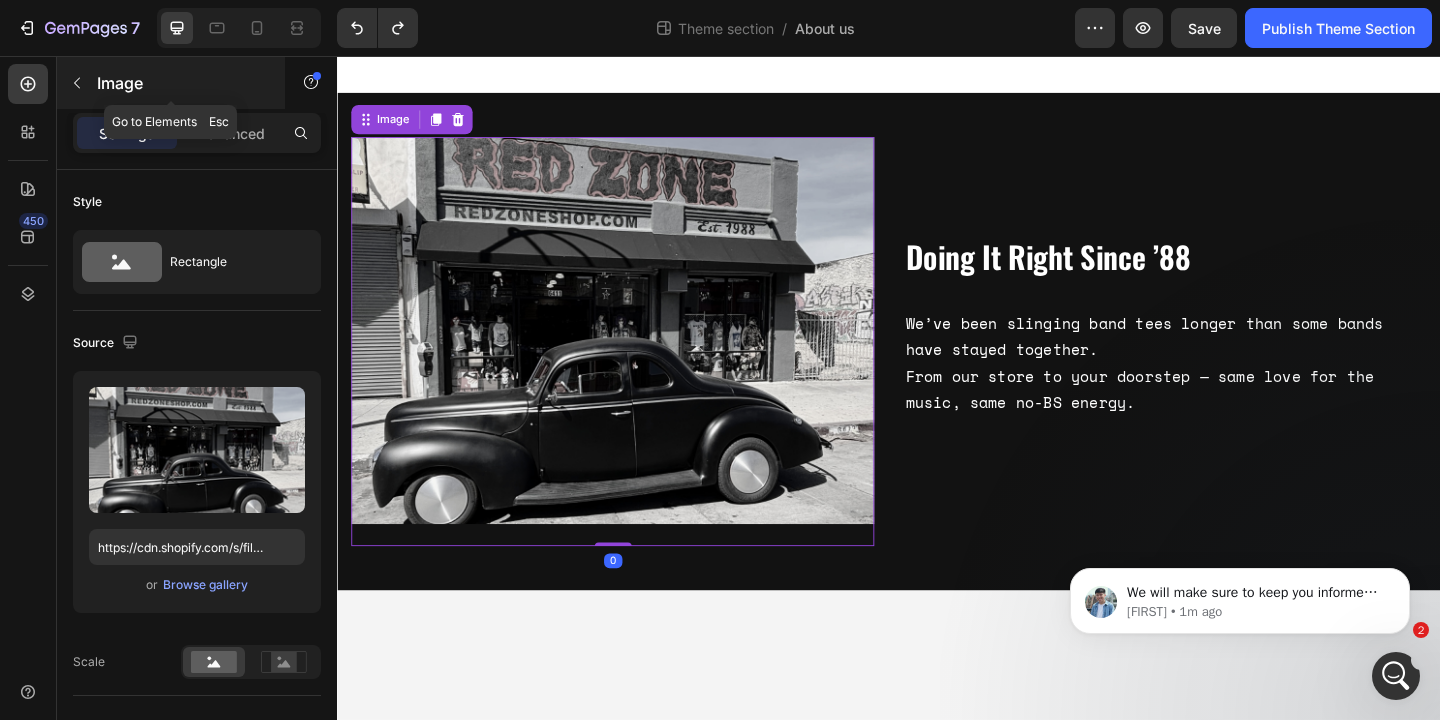 click 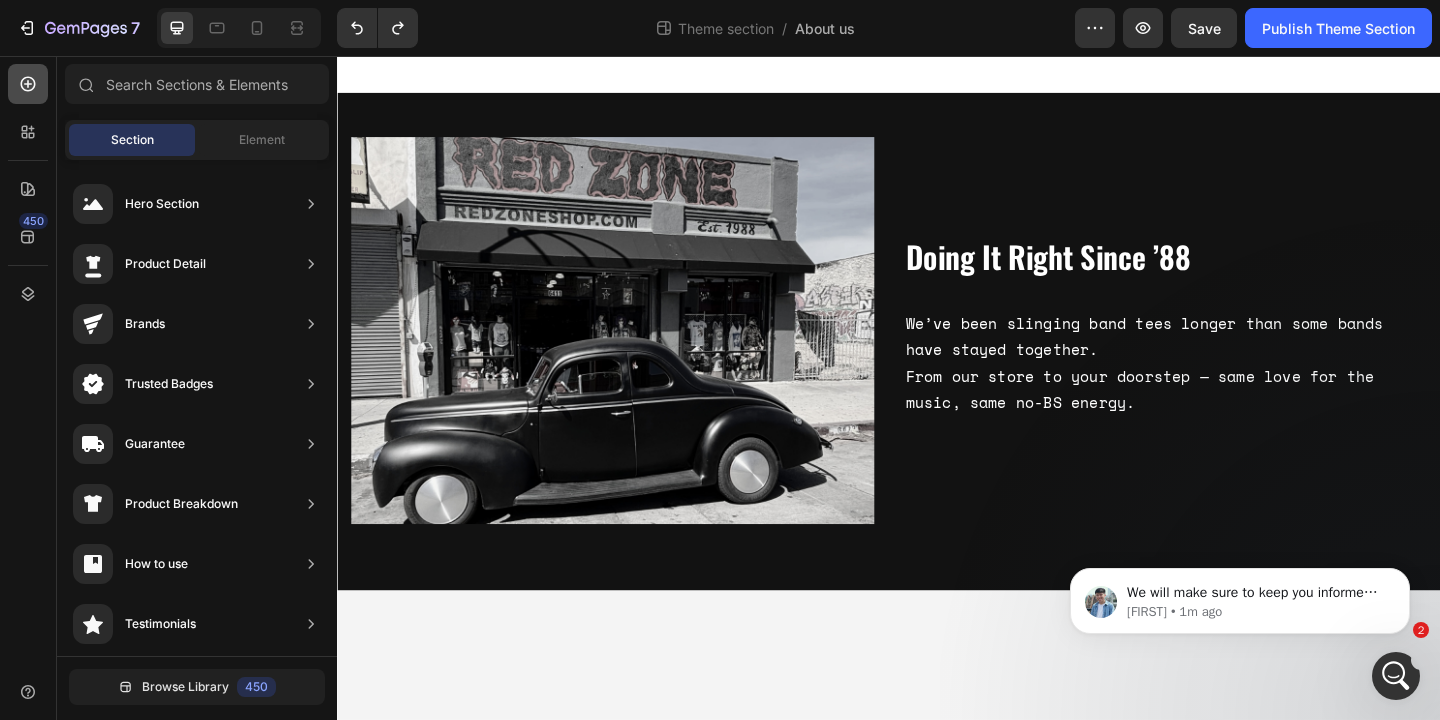 click 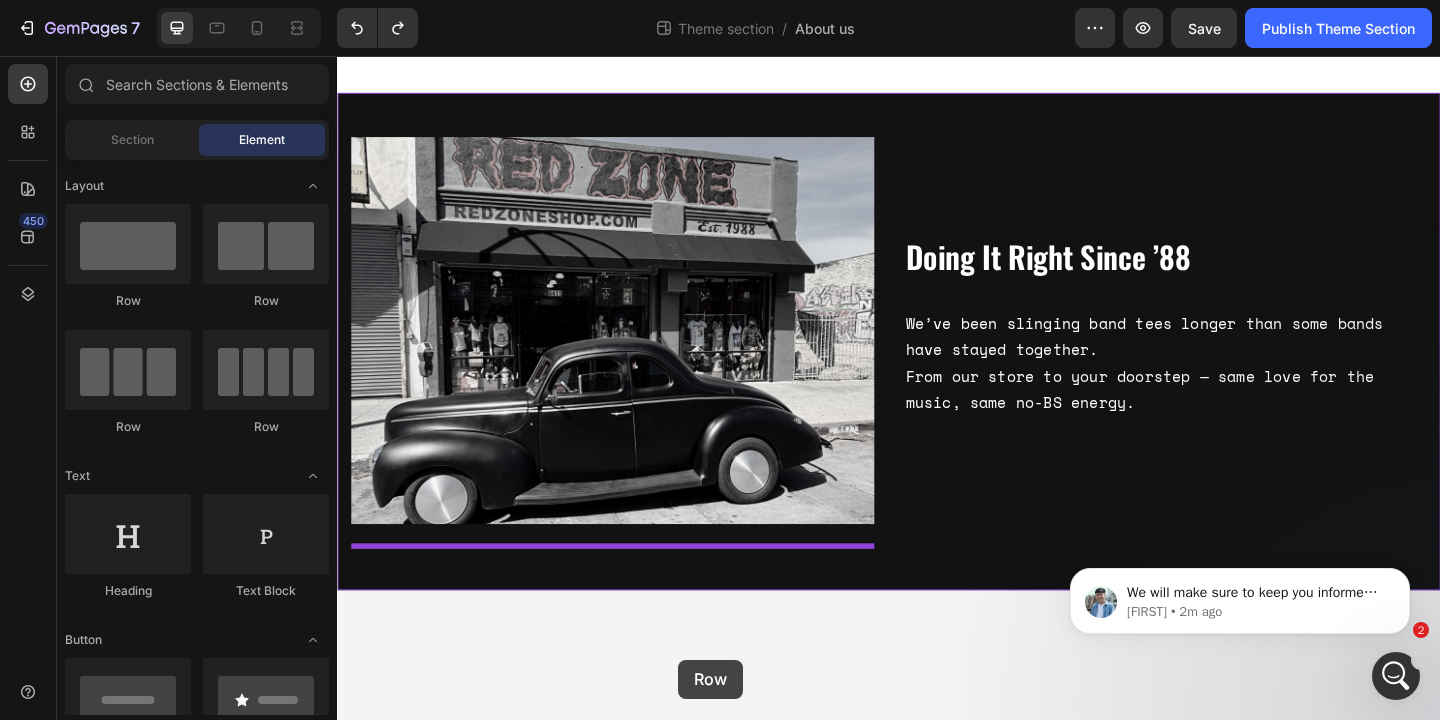 drag, startPoint x: 475, startPoint y: 324, endPoint x: 707, endPoint y: 713, distance: 452.92935 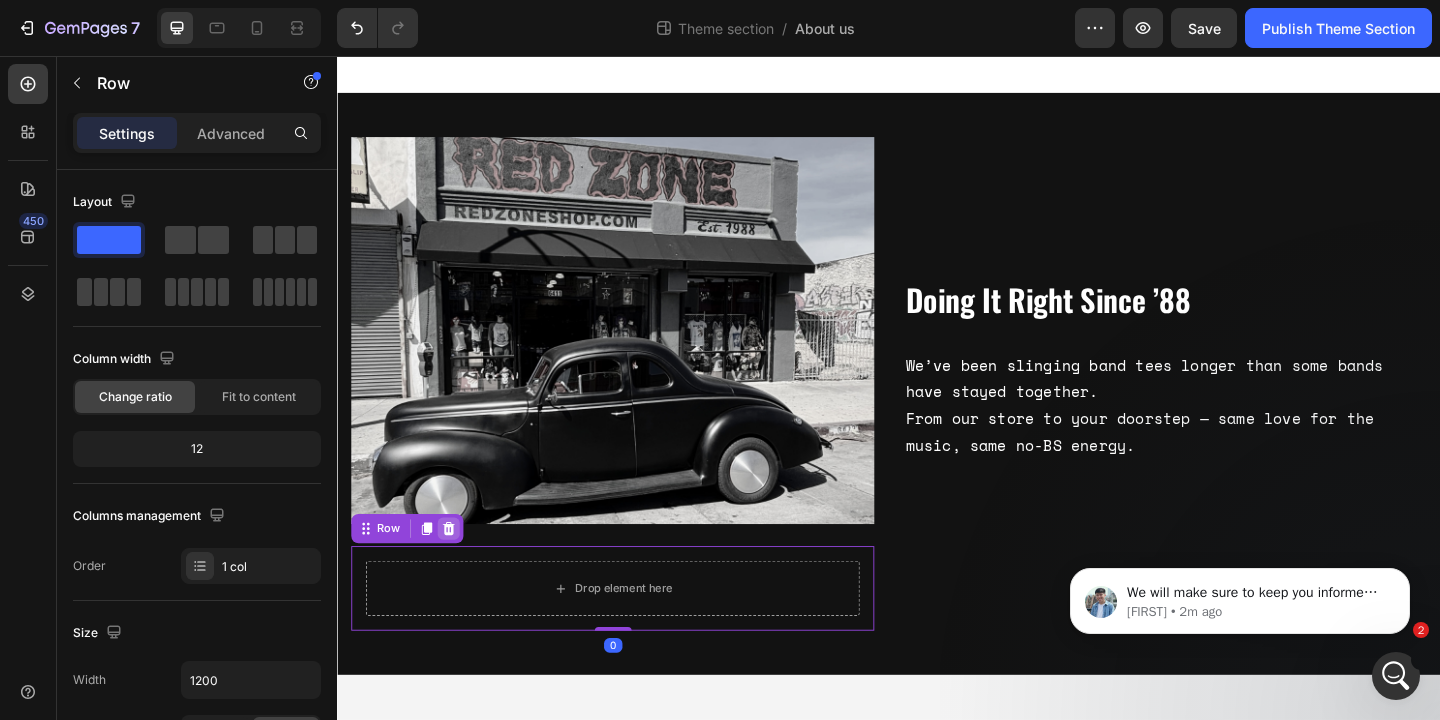 click 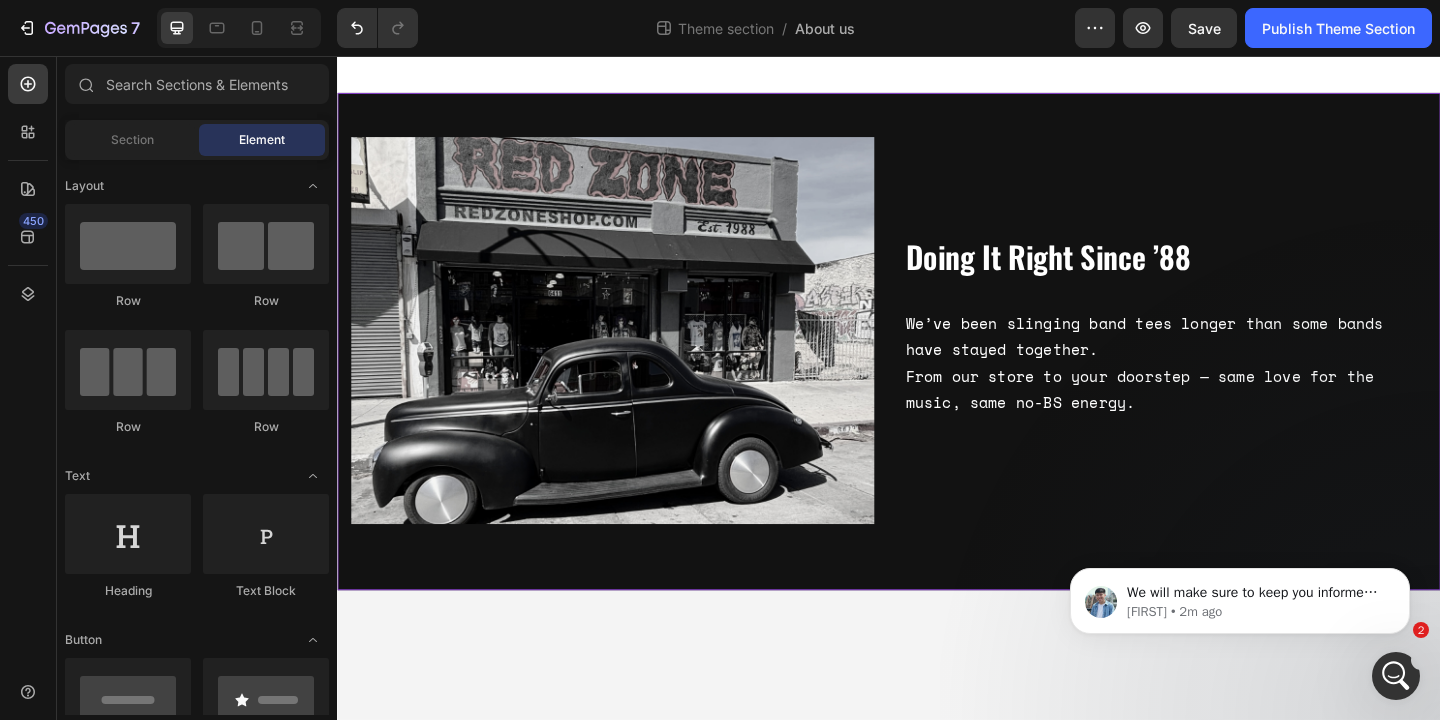 click on "Image Doing It Right Since ’88 Heading We’ve been slinging band tees longer than some bands have stayed together. From our store to your doorstep — same love for the music, same no-BS energy. Text Block Row" at bounding box center [937, 366] 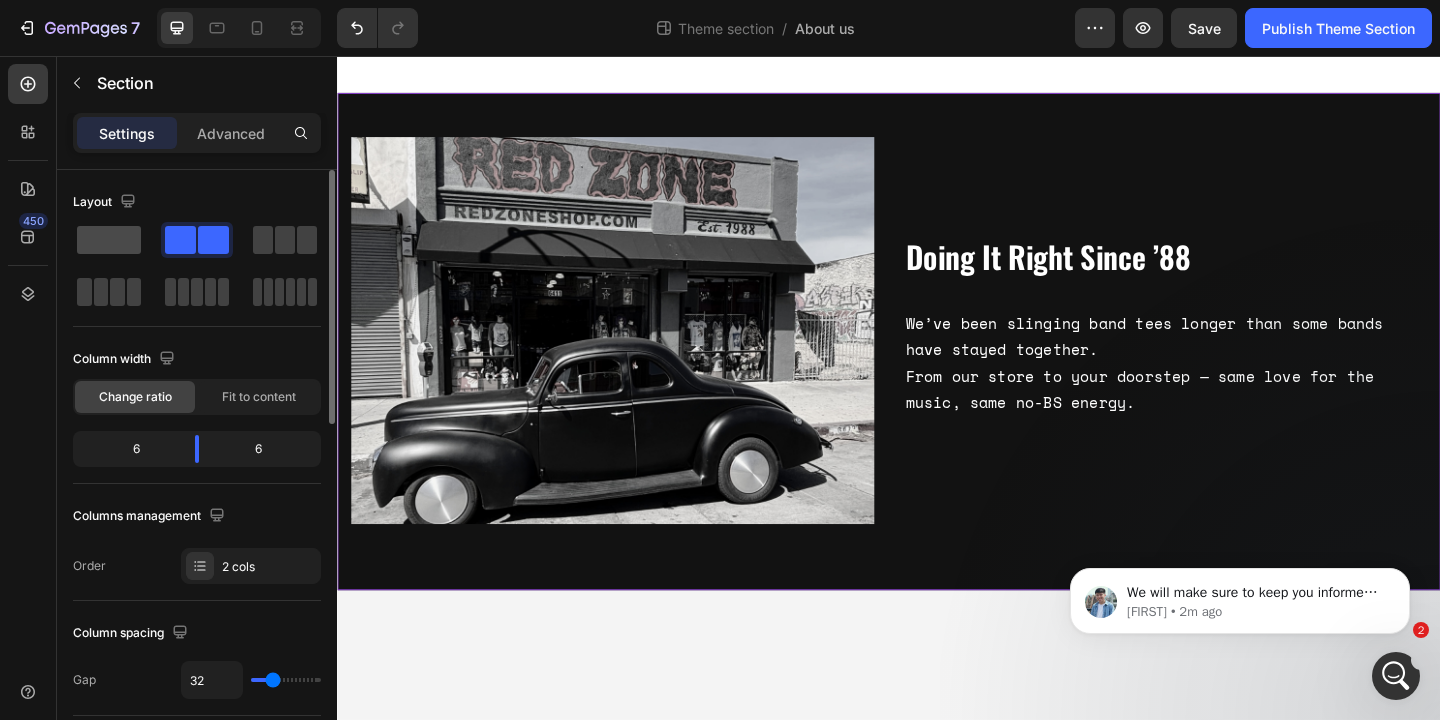 click 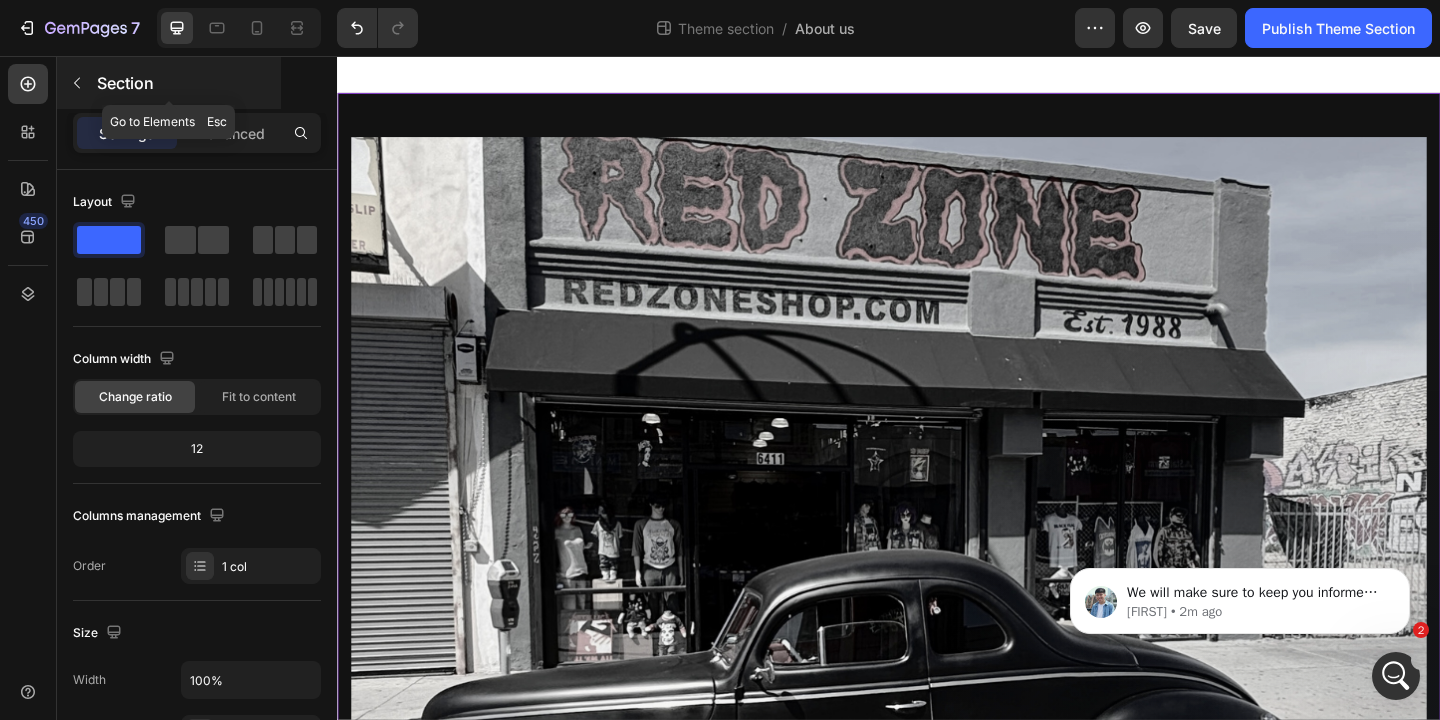 click 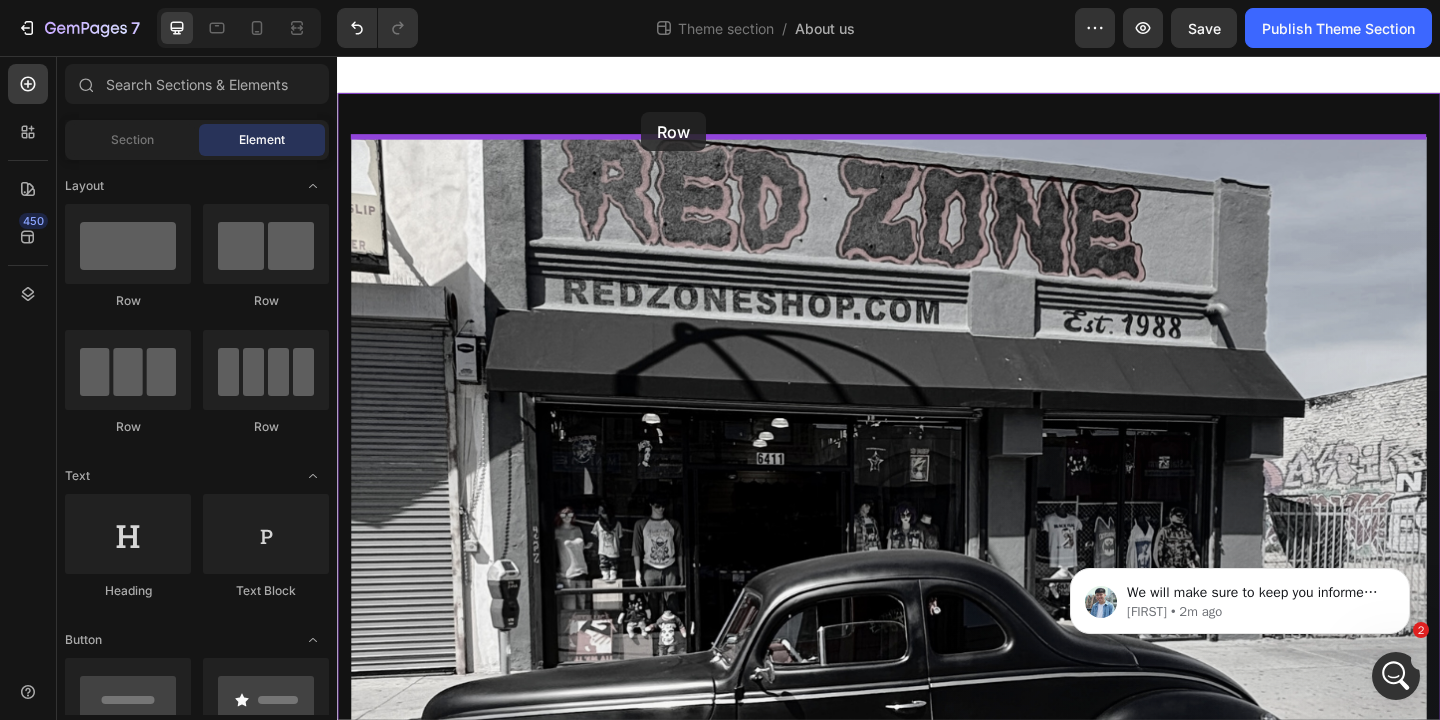 drag, startPoint x: 502, startPoint y: 321, endPoint x: 668, endPoint y: 117, distance: 263.0057 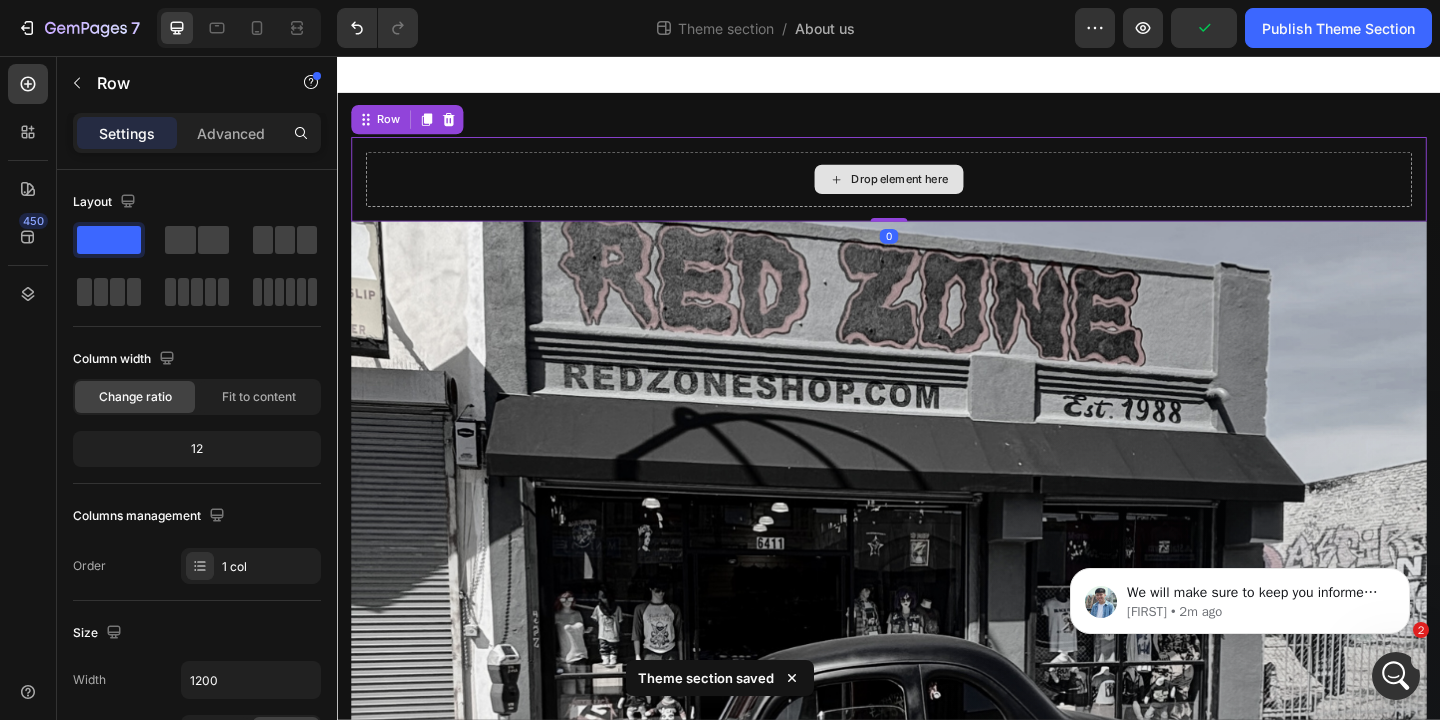 click on "Drop element here" at bounding box center (937, 190) 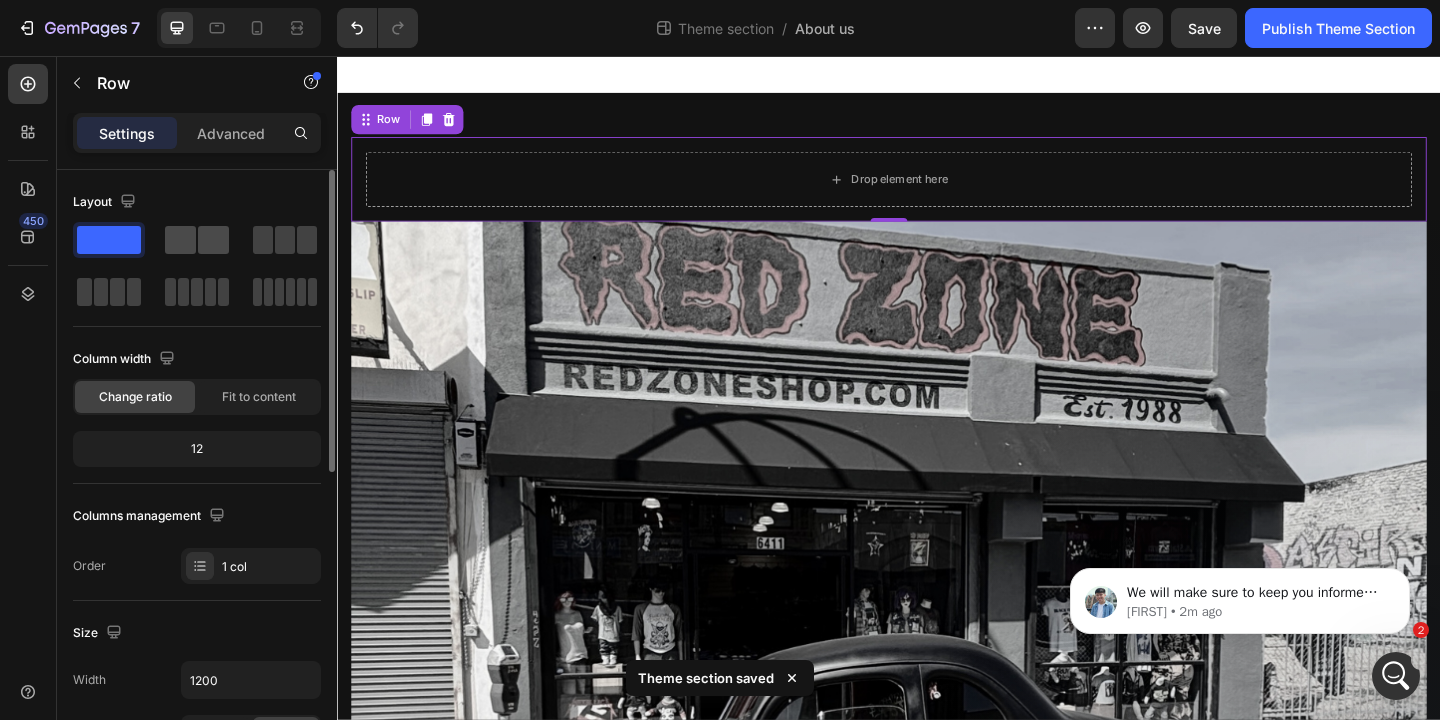 click 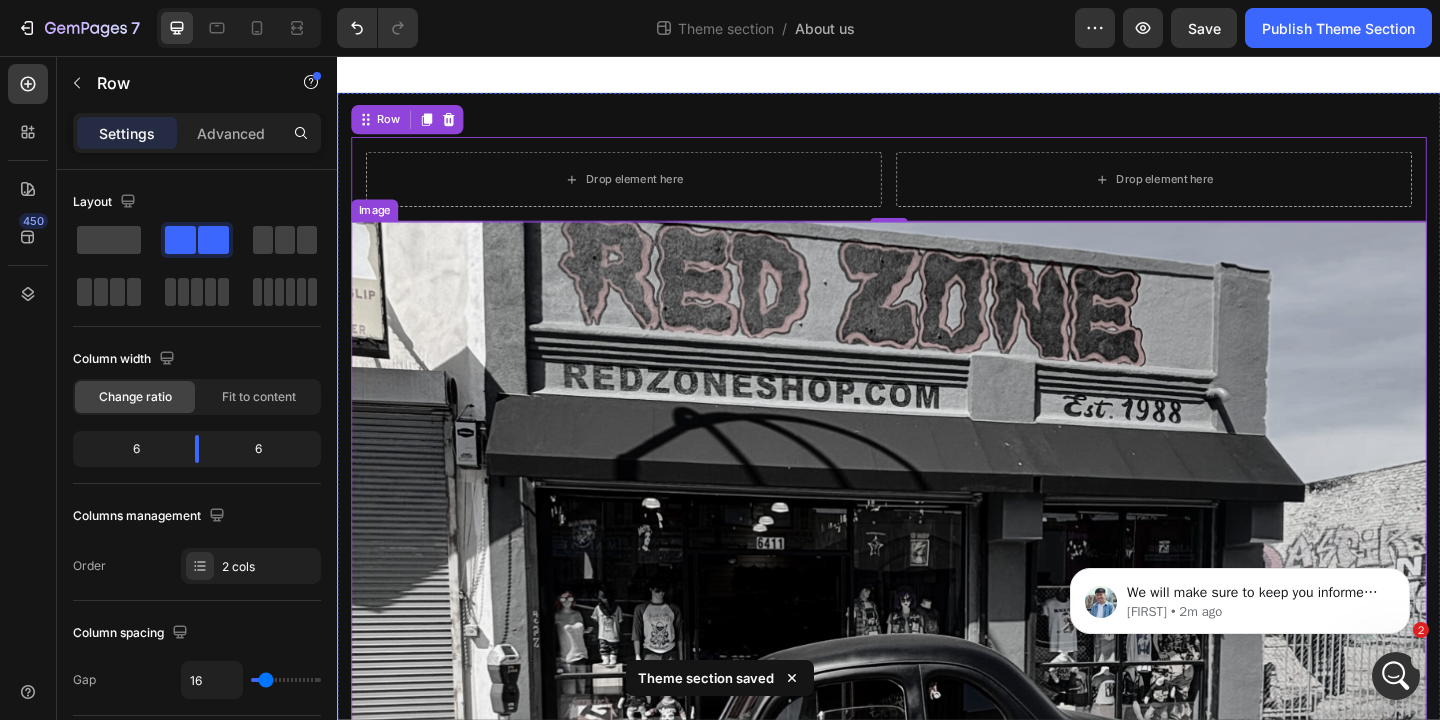 click at bounding box center (937, 669) 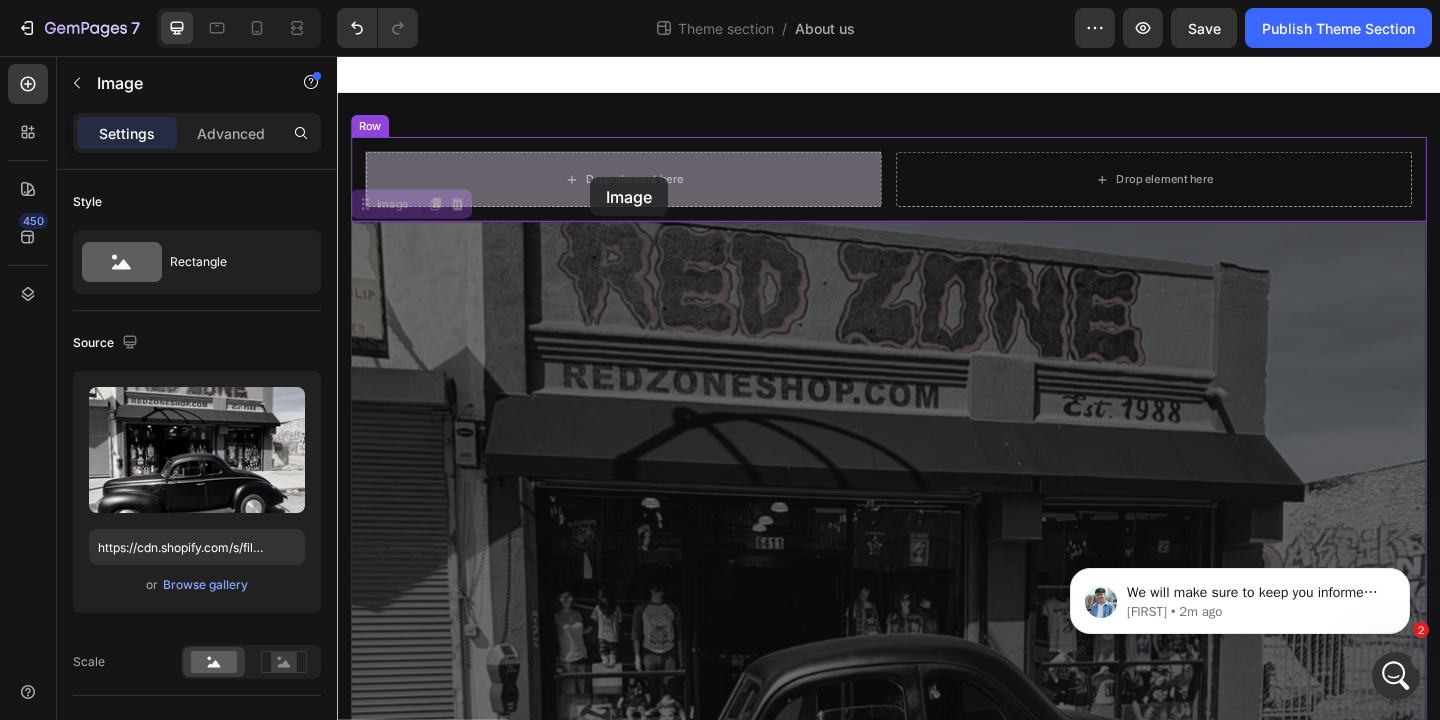 drag, startPoint x: 391, startPoint y: 219, endPoint x: 517, endPoint y: 200, distance: 127.424484 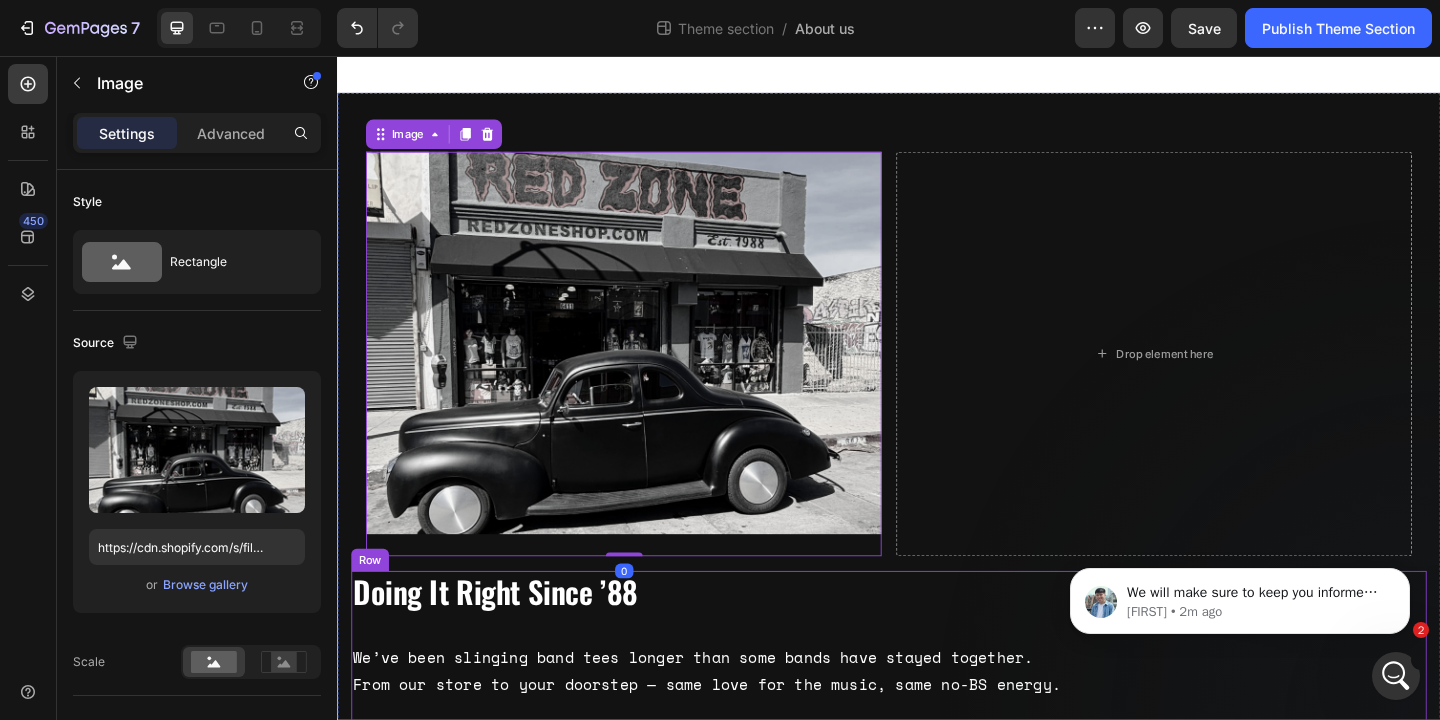 scroll, scrollTop: 57, scrollLeft: 0, axis: vertical 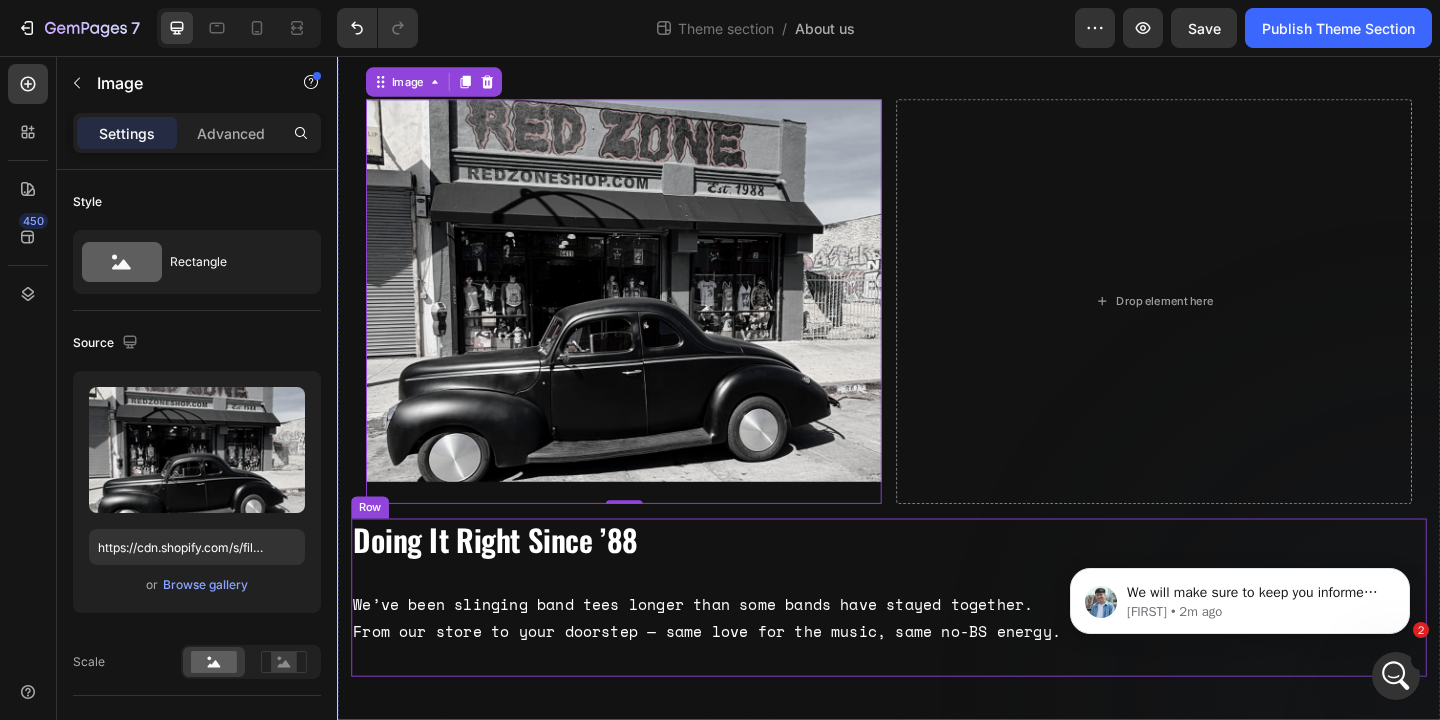 click on "Doing It Right Since ’88 Heading We’ve been slinging band tees longer than some bands have stayed together. From our store to your doorstep — same love for the music, same no-BS energy. Text Block" at bounding box center [937, 645] 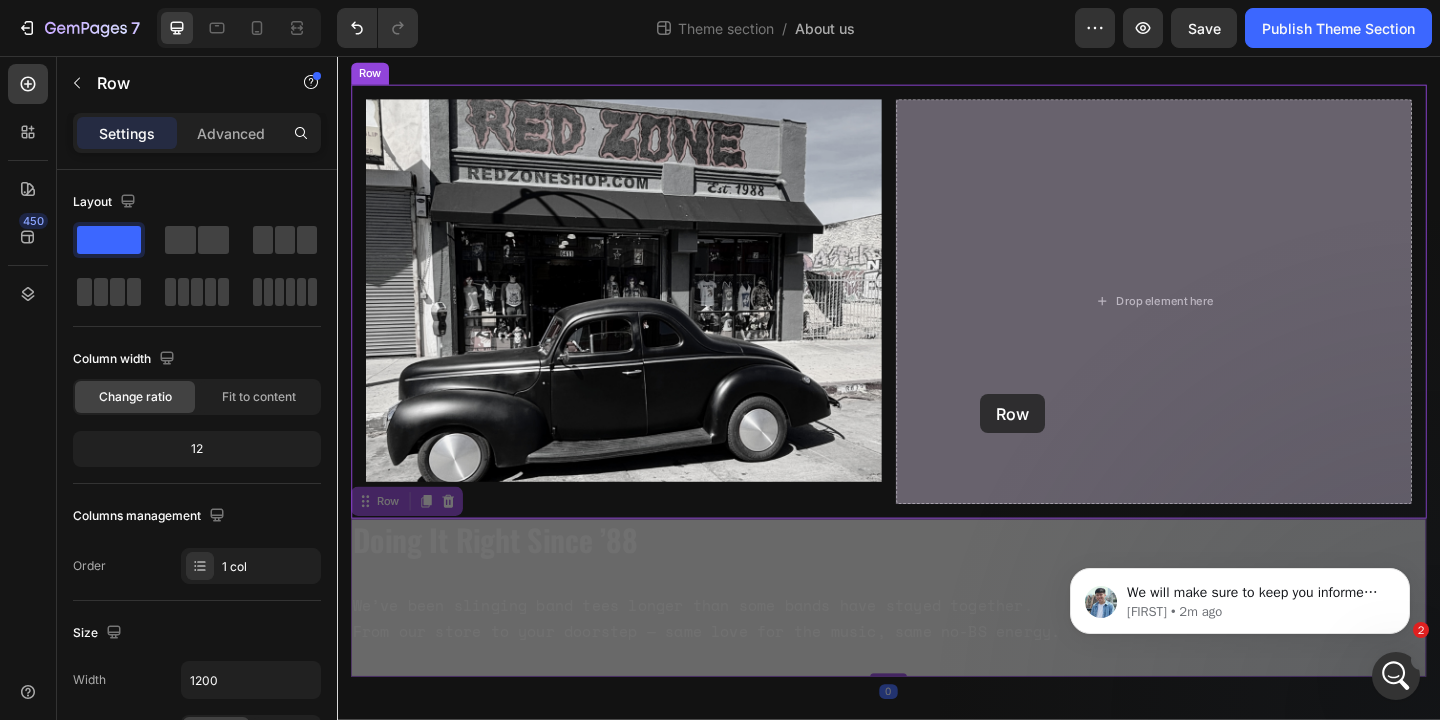 drag, startPoint x: 382, startPoint y: 546, endPoint x: 1037, endPoint y: 424, distance: 666.26495 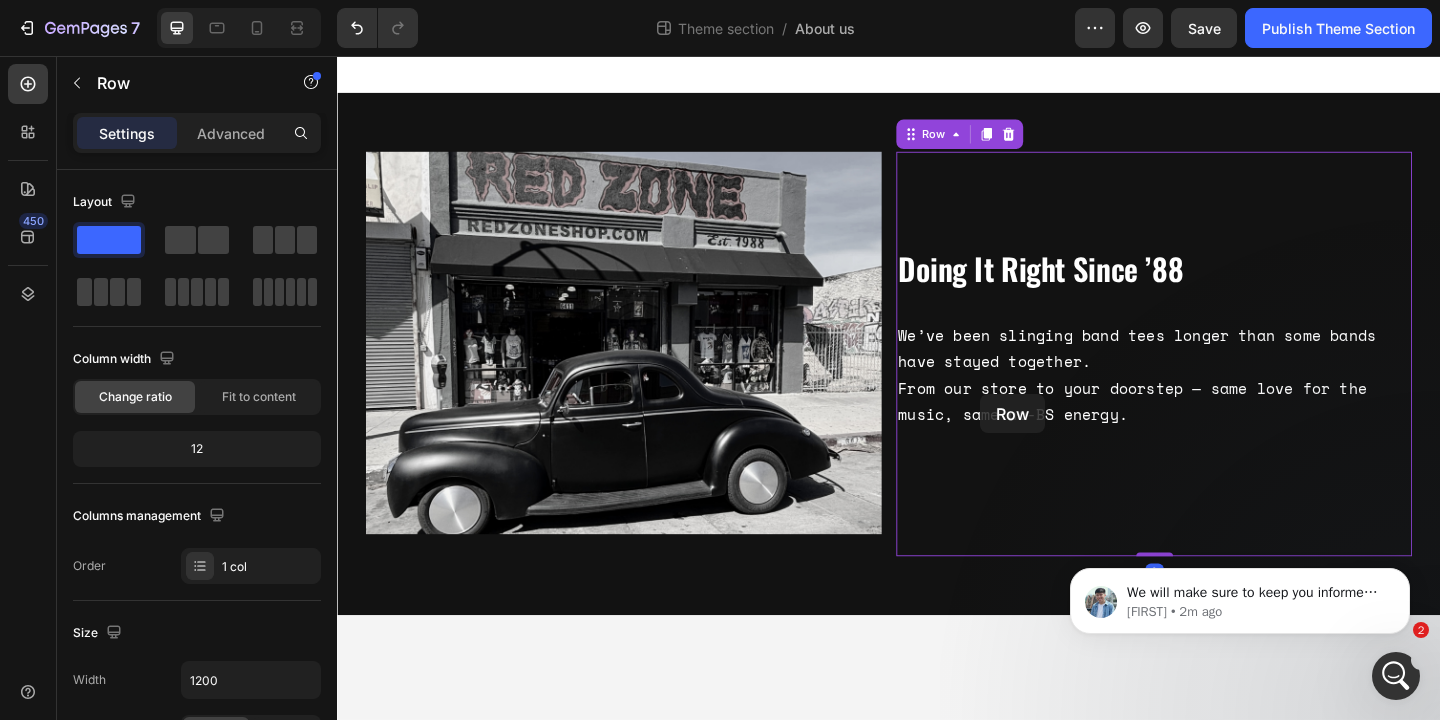 scroll, scrollTop: 0, scrollLeft: 0, axis: both 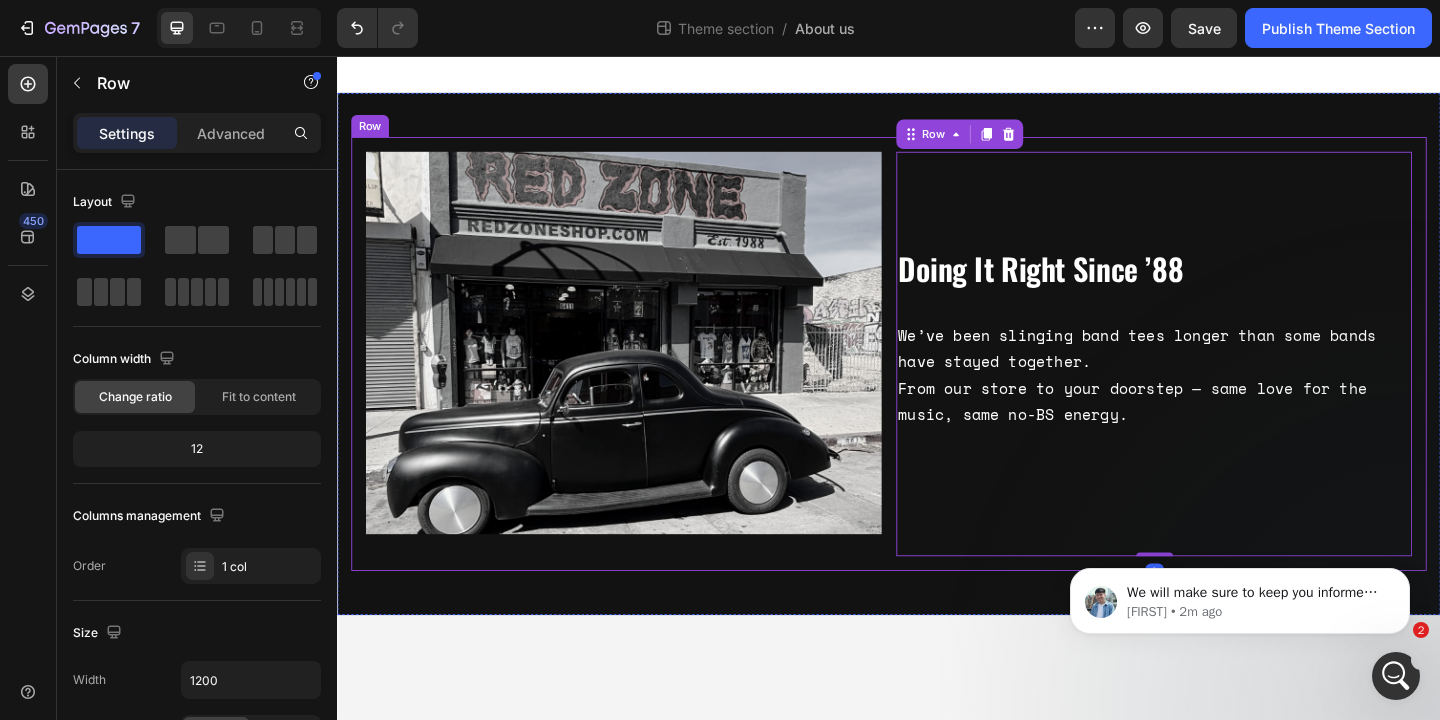 click on "Image Doing It Right Since ’88 Heading We’ve been slinging band tees longer than some bands have stayed together. From our store to your doorstep — same love for the music, same no-BS energy. Text Block Row   0 Row" at bounding box center (937, 380) 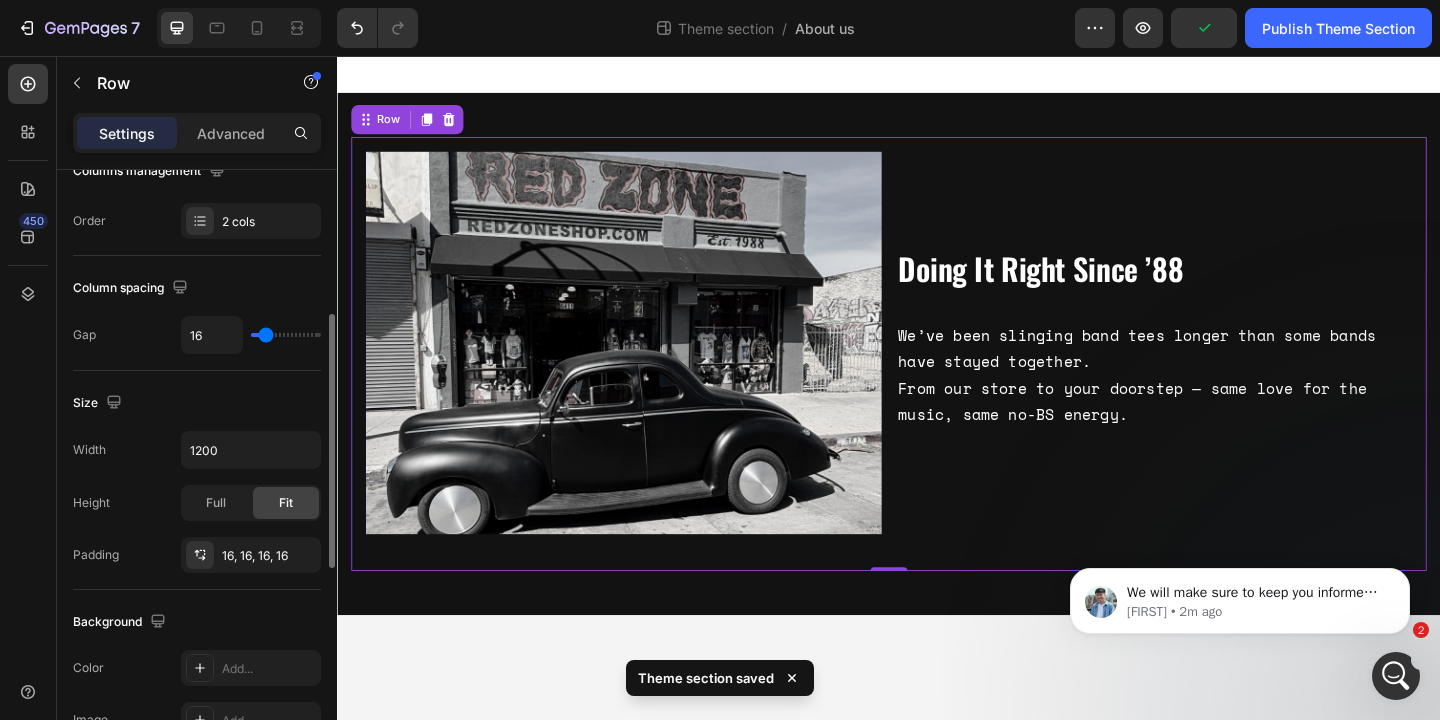scroll, scrollTop: 350, scrollLeft: 0, axis: vertical 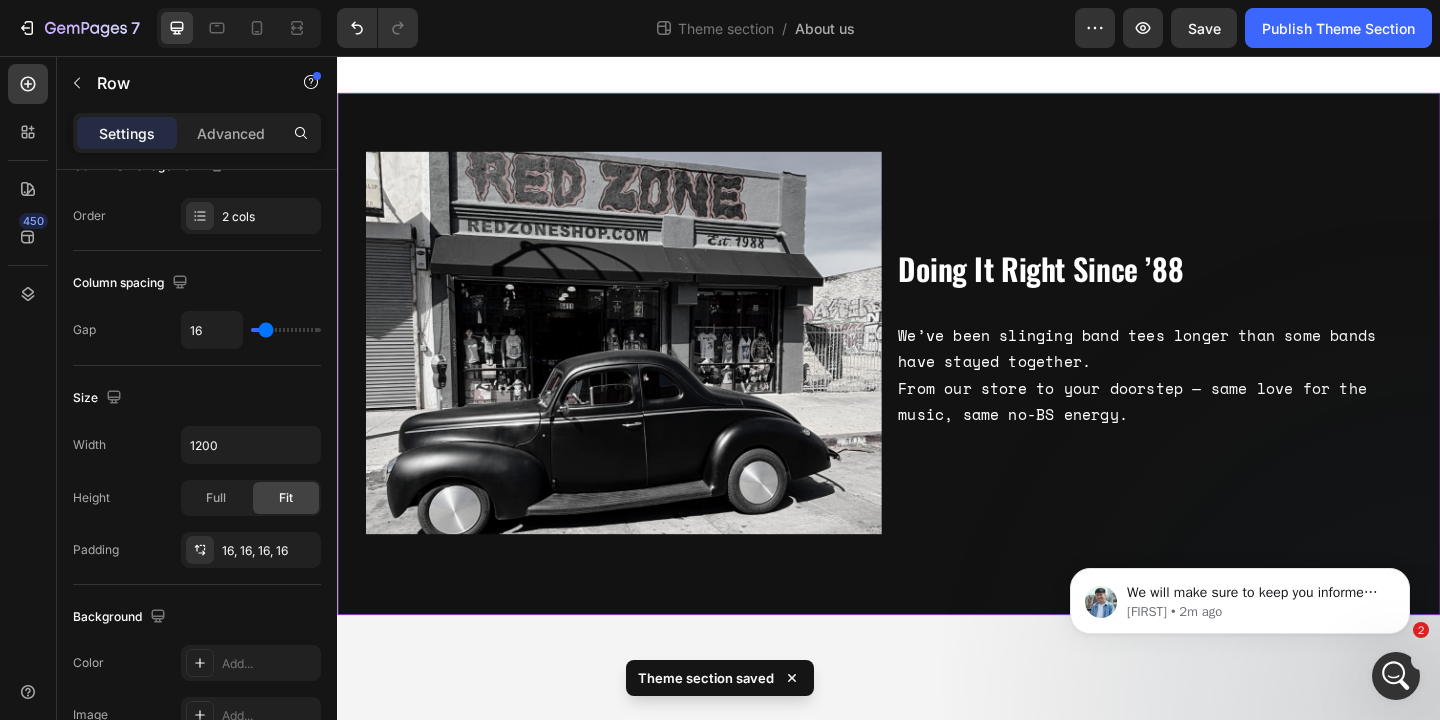 click on "Image Doing It Right Since ’88 Heading We’ve been slinging band tees longer than some bands have stayed together. From our store to your doorstep — same love for the music, same no-BS energy. Text Block Row Row" at bounding box center [937, 380] 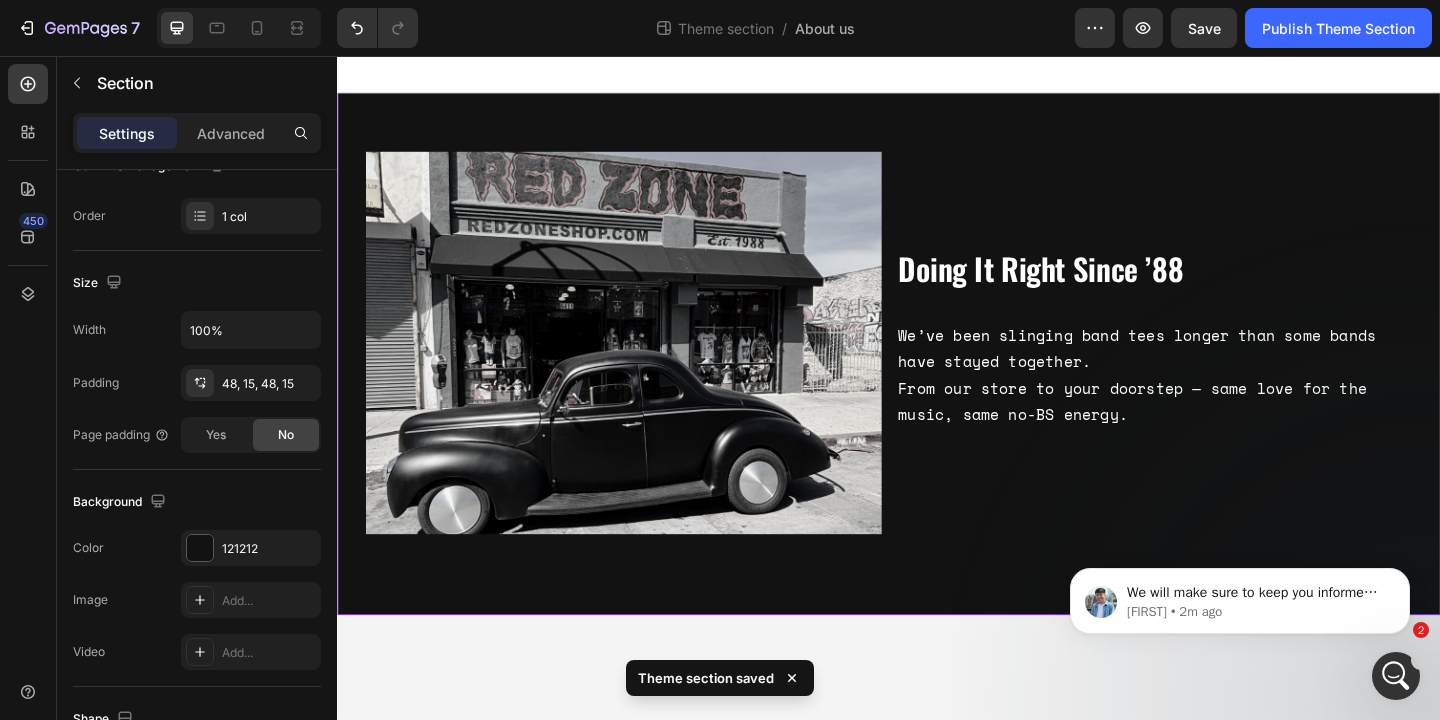scroll, scrollTop: 0, scrollLeft: 0, axis: both 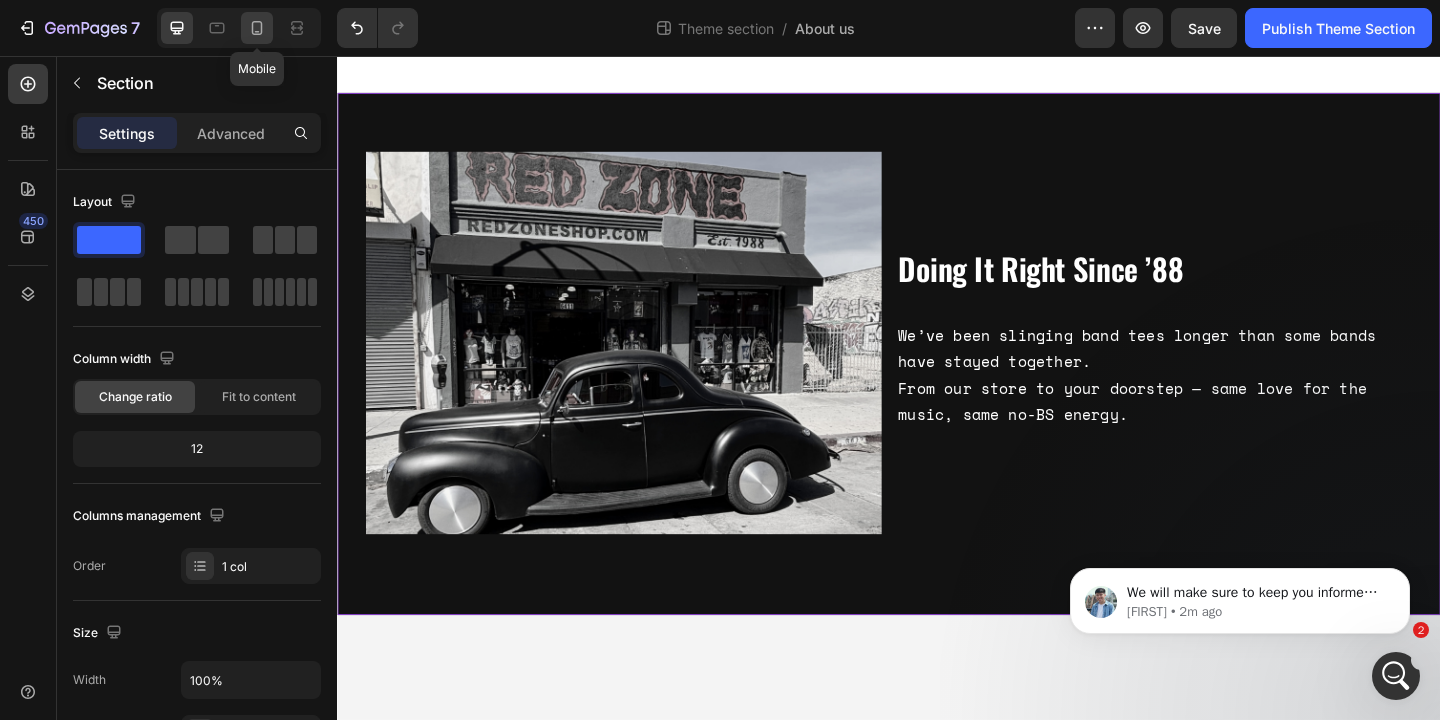 click 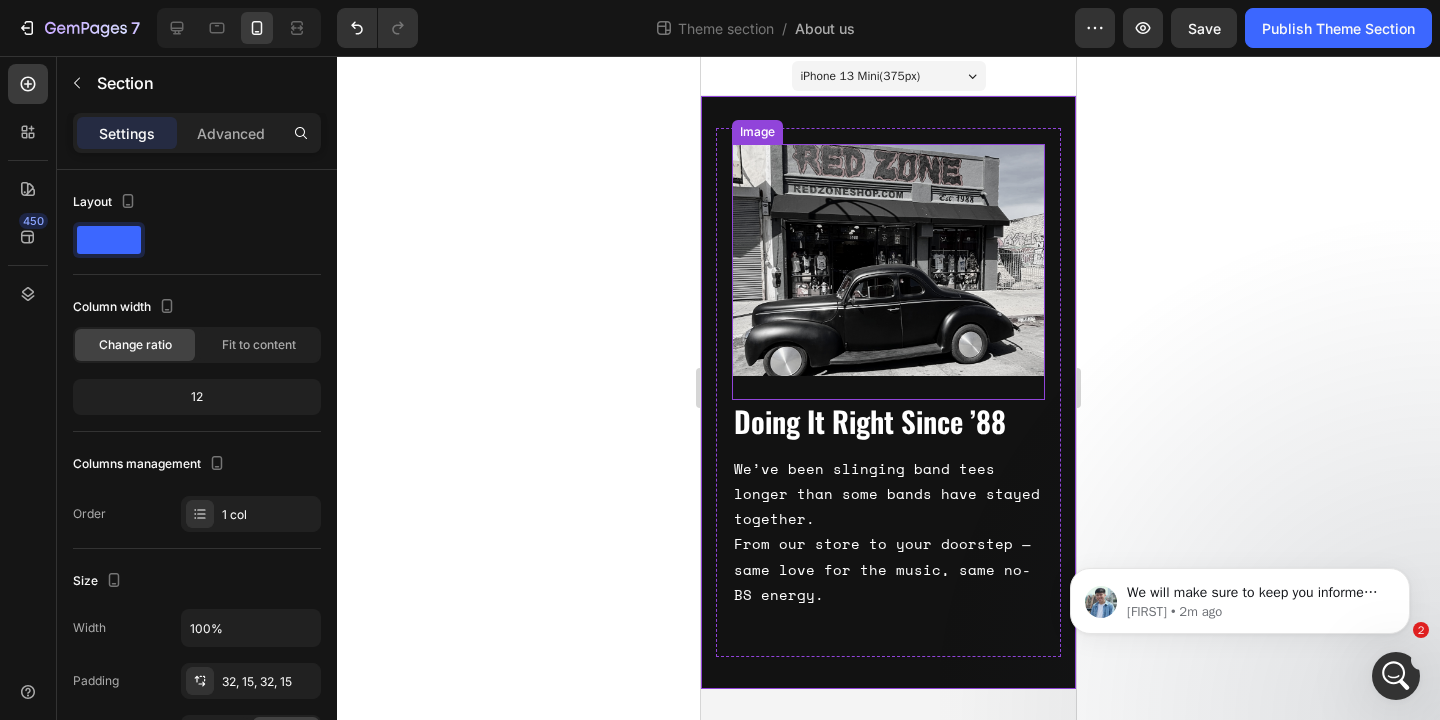 scroll, scrollTop: 4555, scrollLeft: 0, axis: vertical 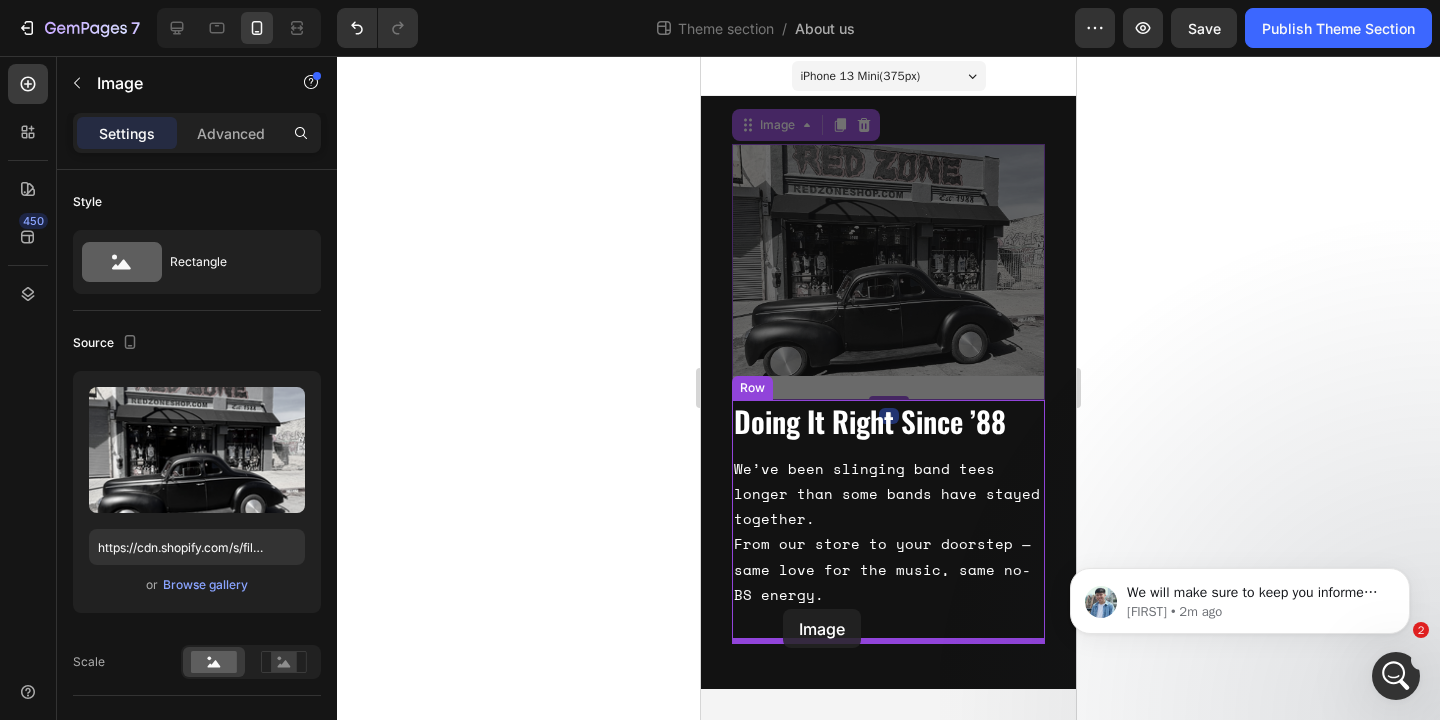 drag, startPoint x: 745, startPoint y: 126, endPoint x: 783, endPoint y: 608, distance: 483.4956 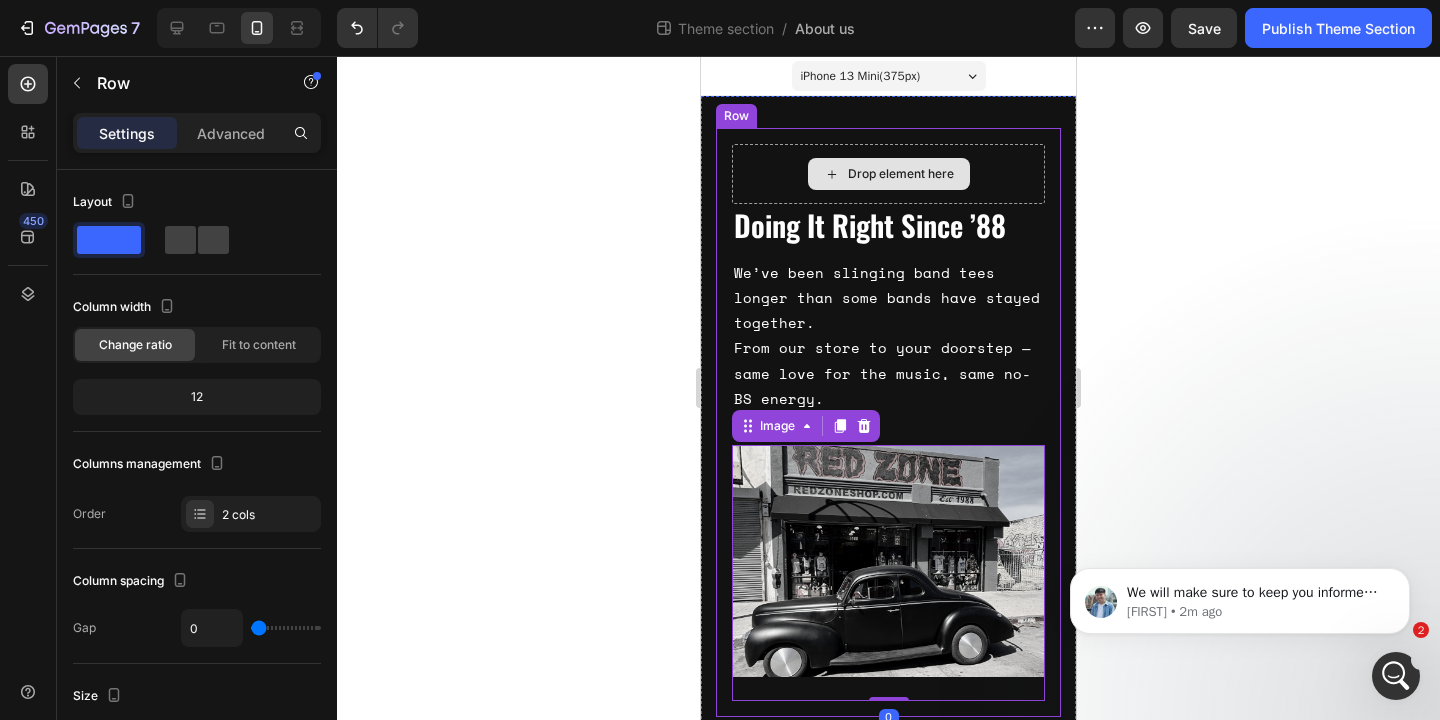 click on "Drop element here" at bounding box center [888, 174] 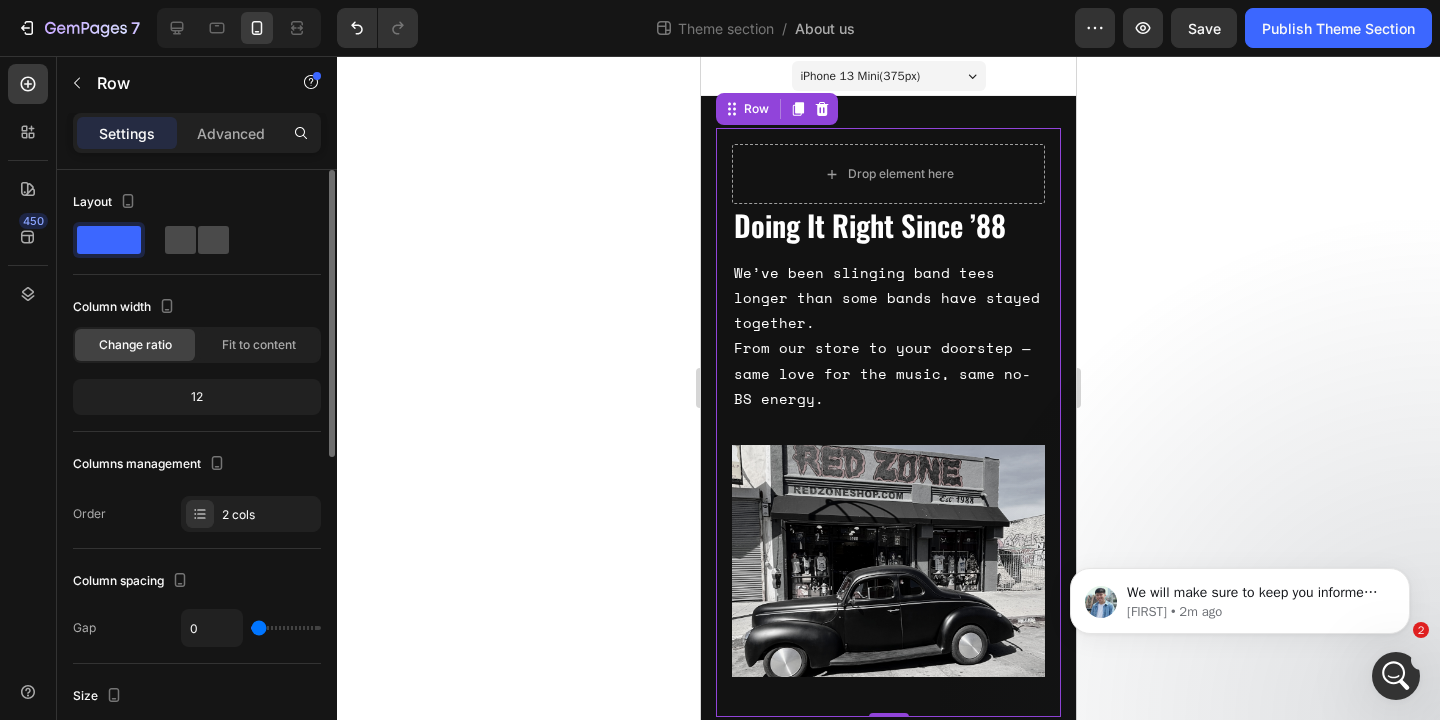 click 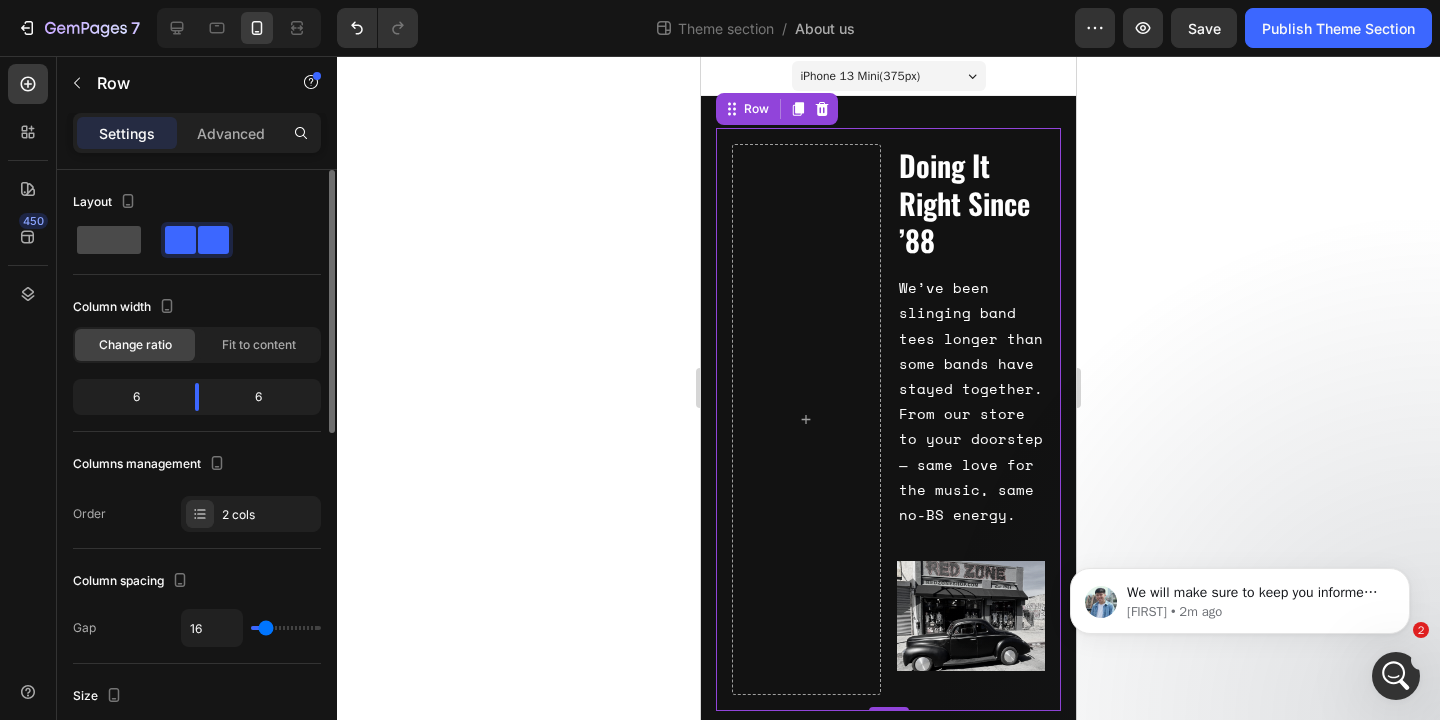 click 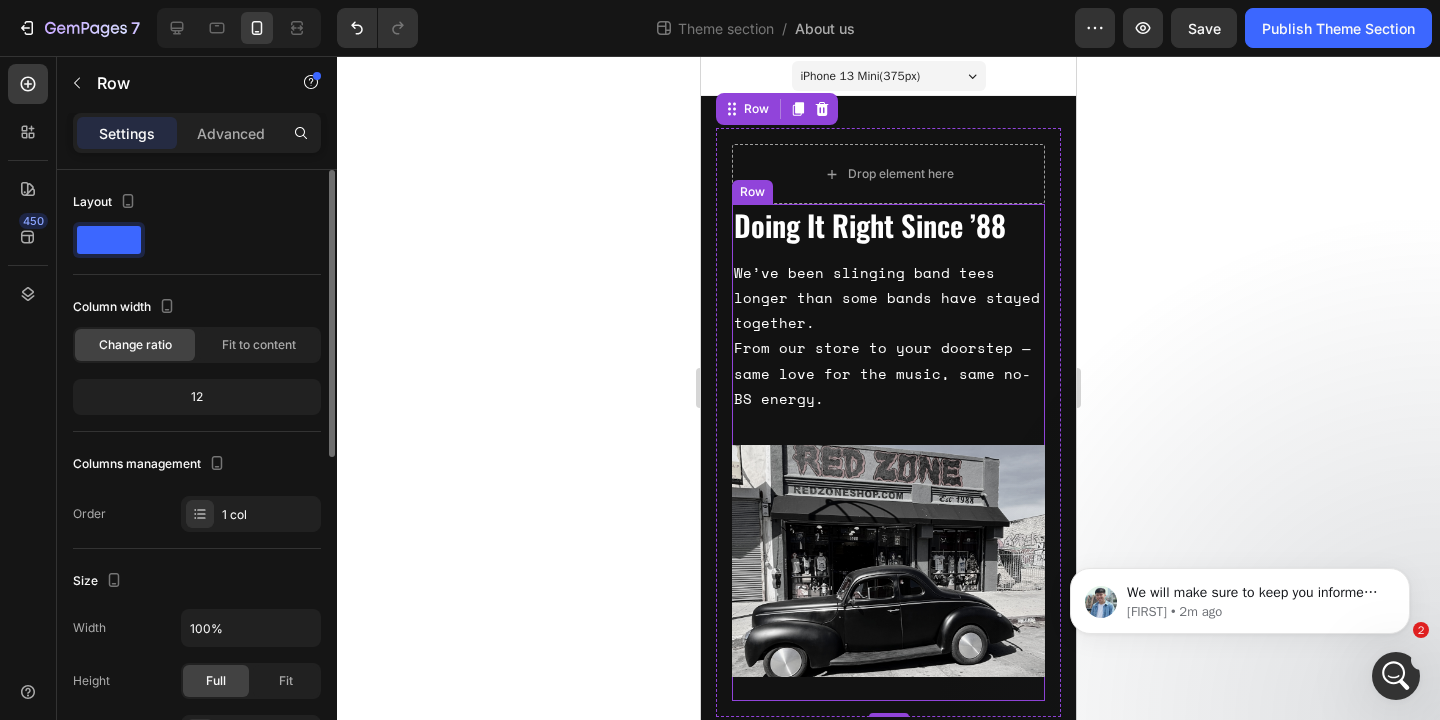 click on "Doing It Right Since ’88 Heading We’ve been slinging band tees longer than some bands have stayed together. From our store to your doorstep — same love for the music, same no-BS energy. Text Block Image" at bounding box center (888, 452) 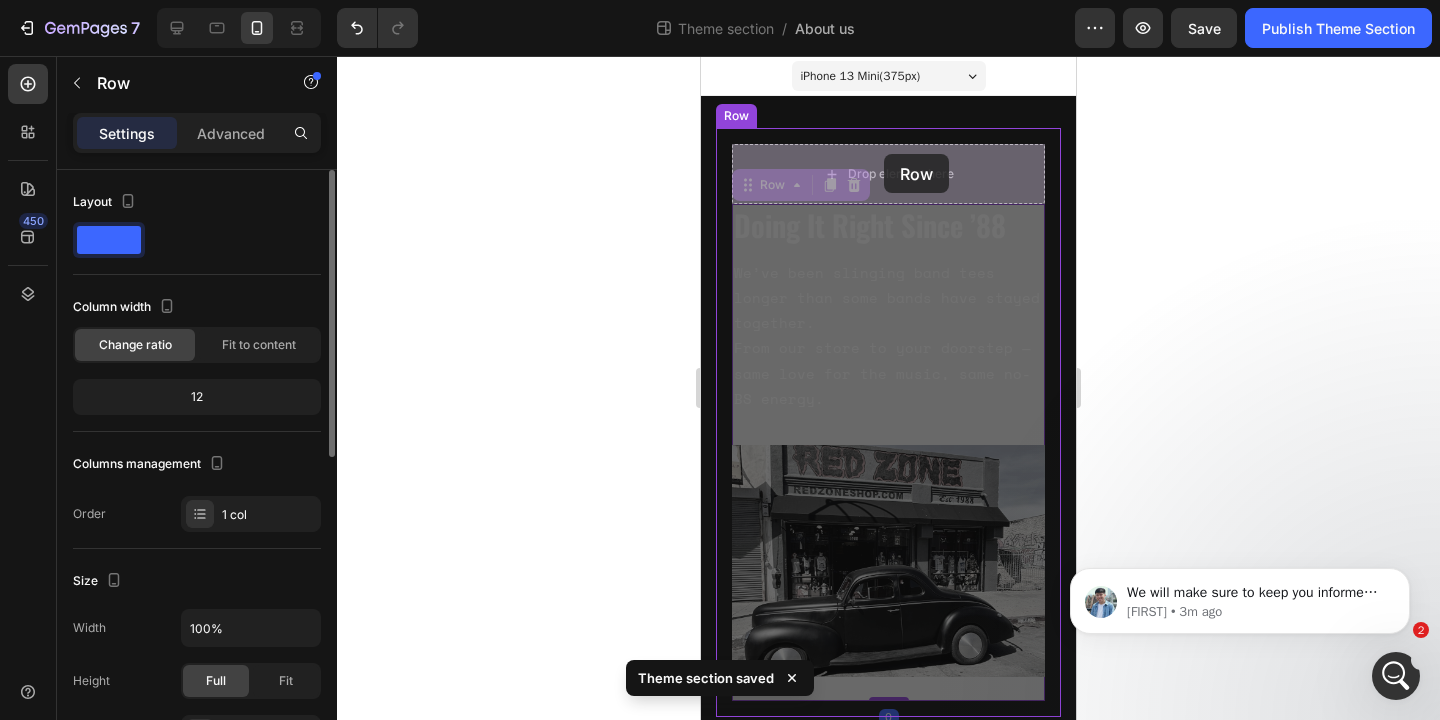 drag, startPoint x: 750, startPoint y: 186, endPoint x: 884, endPoint y: 154, distance: 137.76791 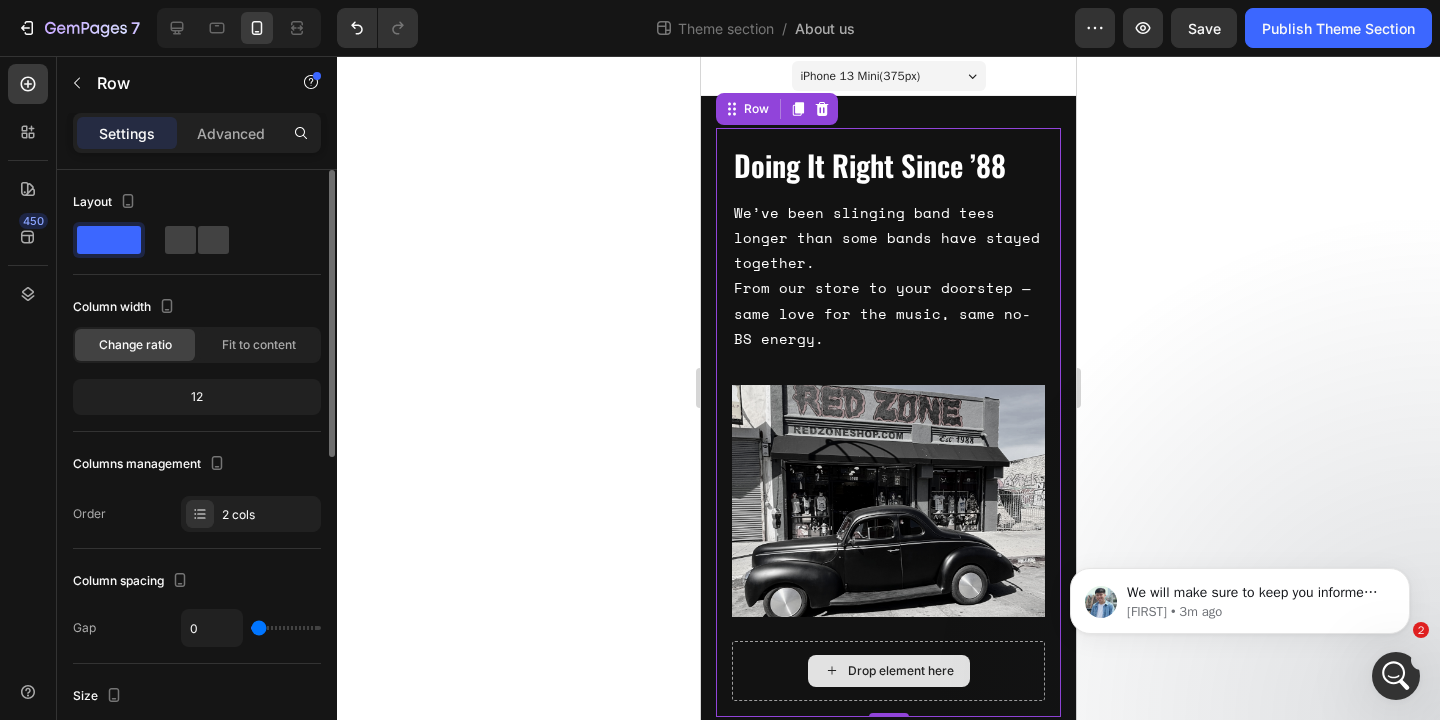 click on "Drop element here" at bounding box center [888, 671] 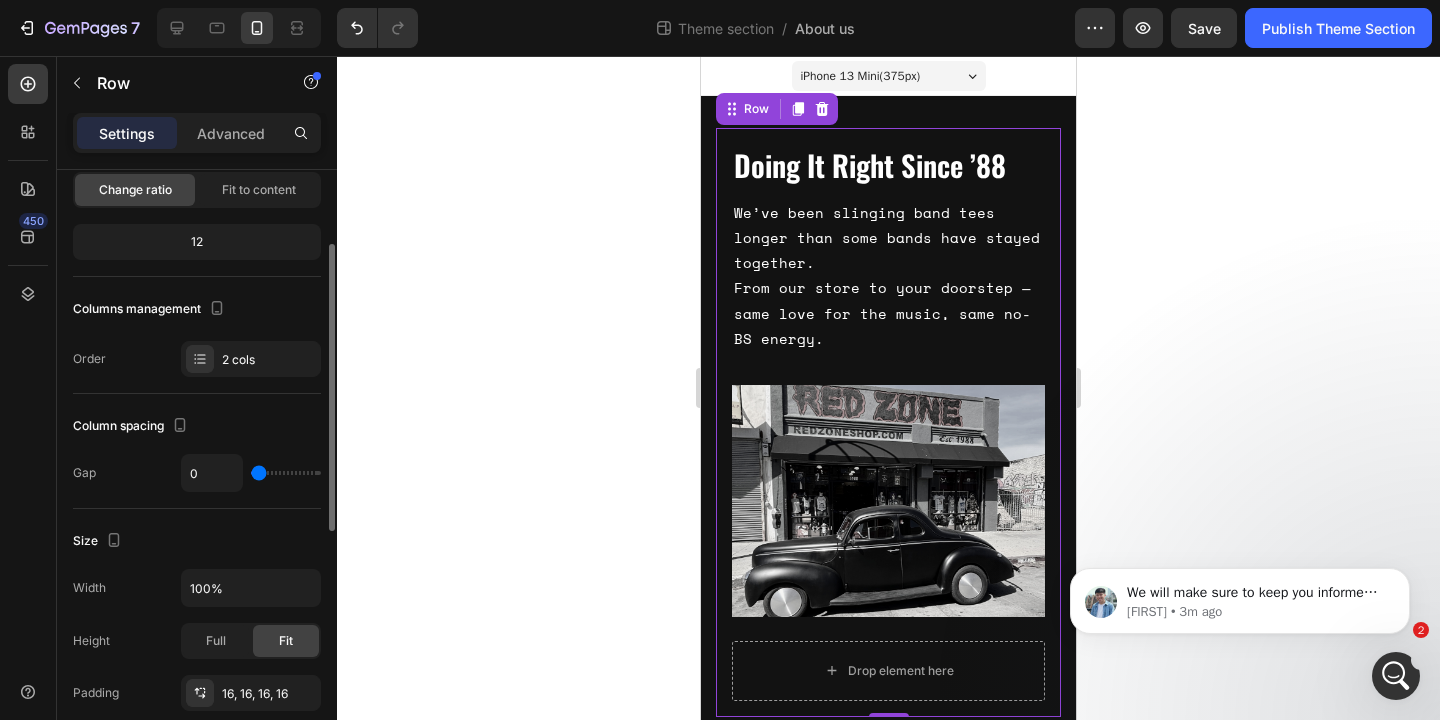 scroll, scrollTop: 171, scrollLeft: 0, axis: vertical 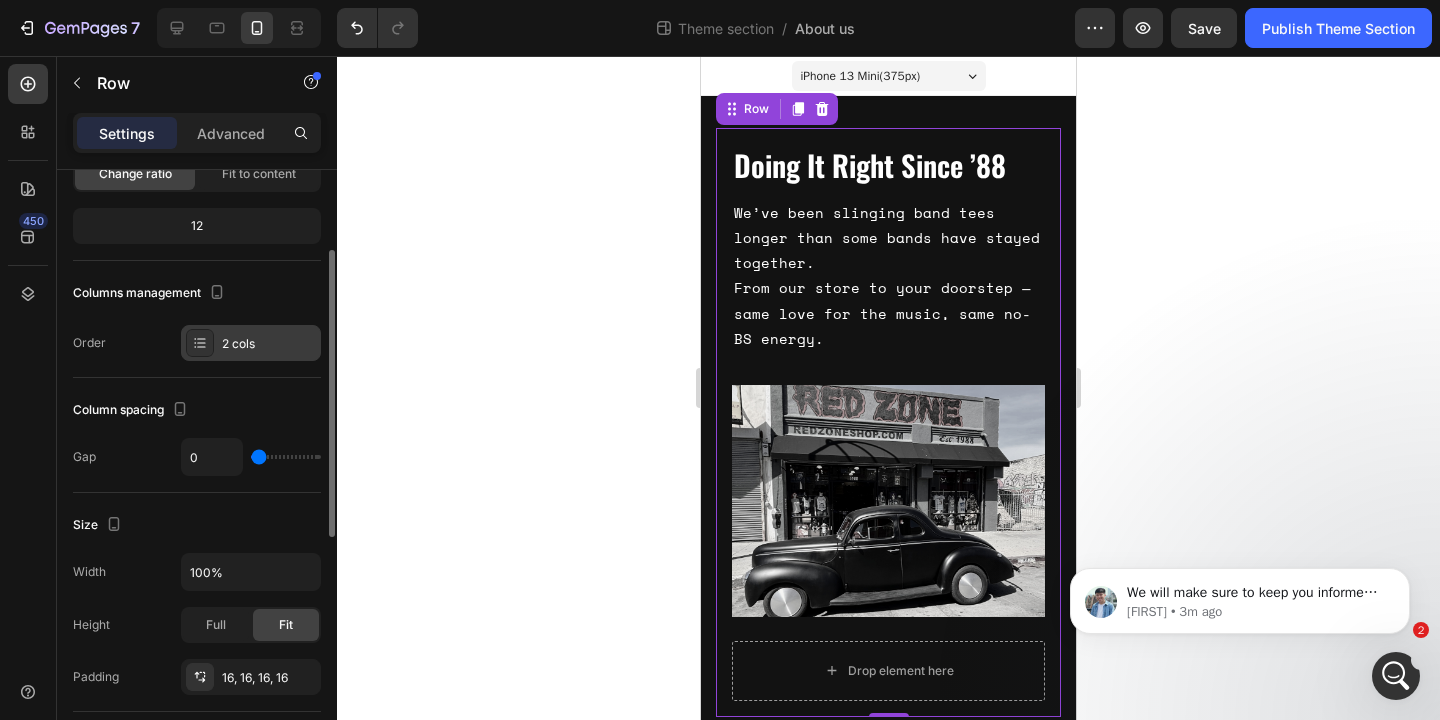 click on "2 cols" at bounding box center (269, 344) 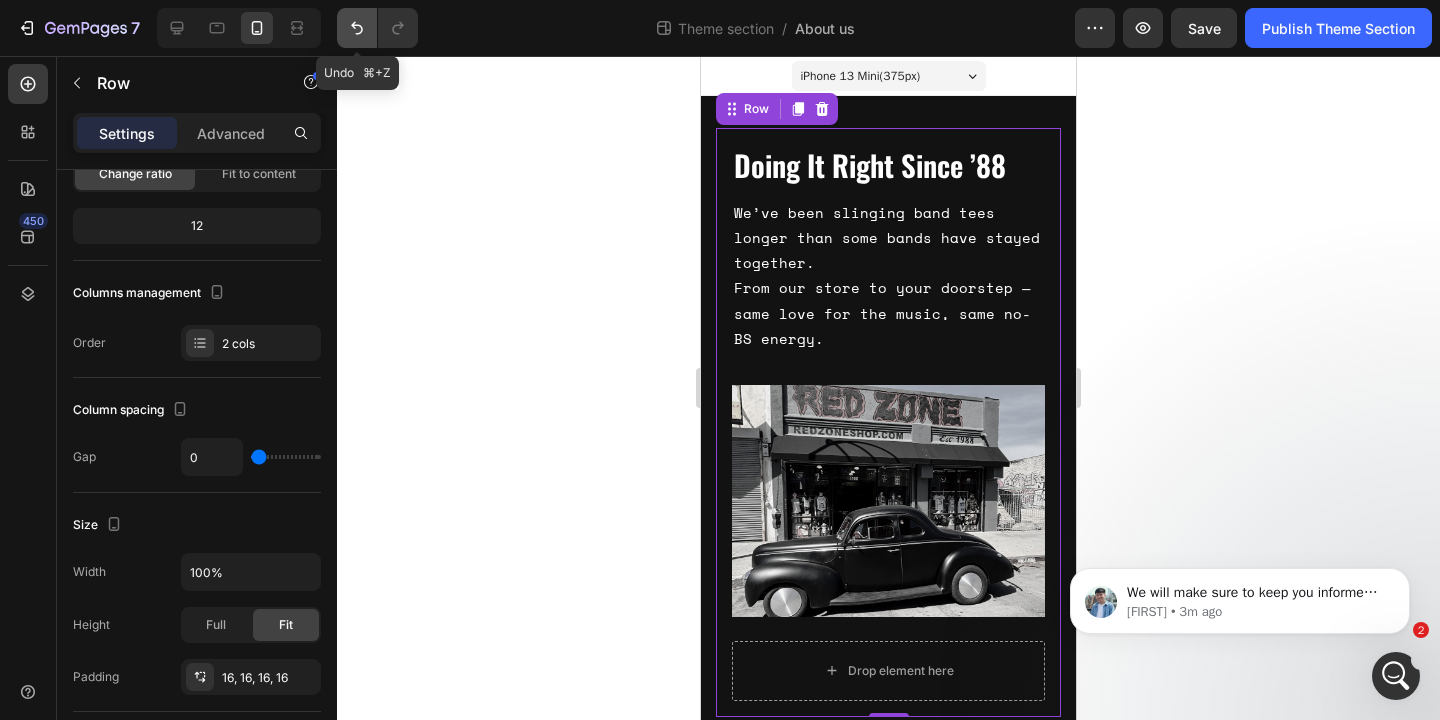 click 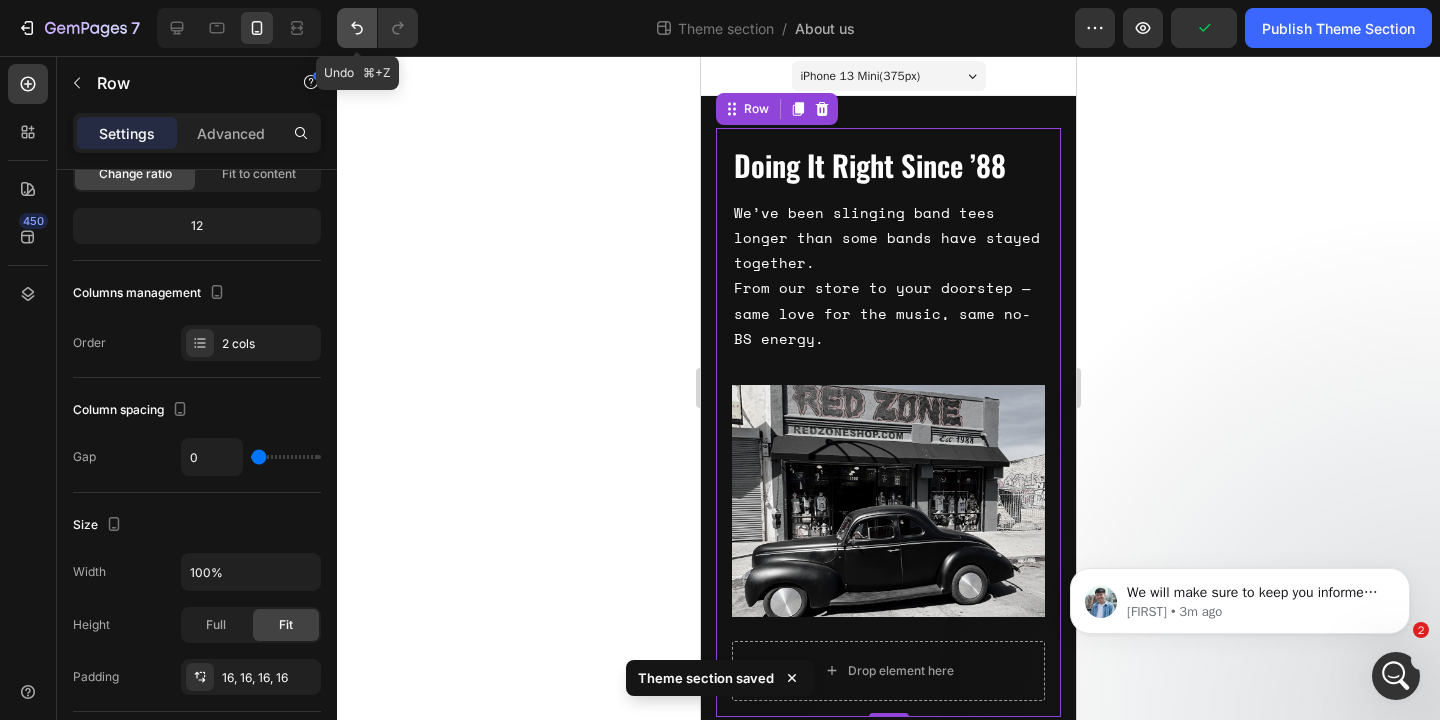 click 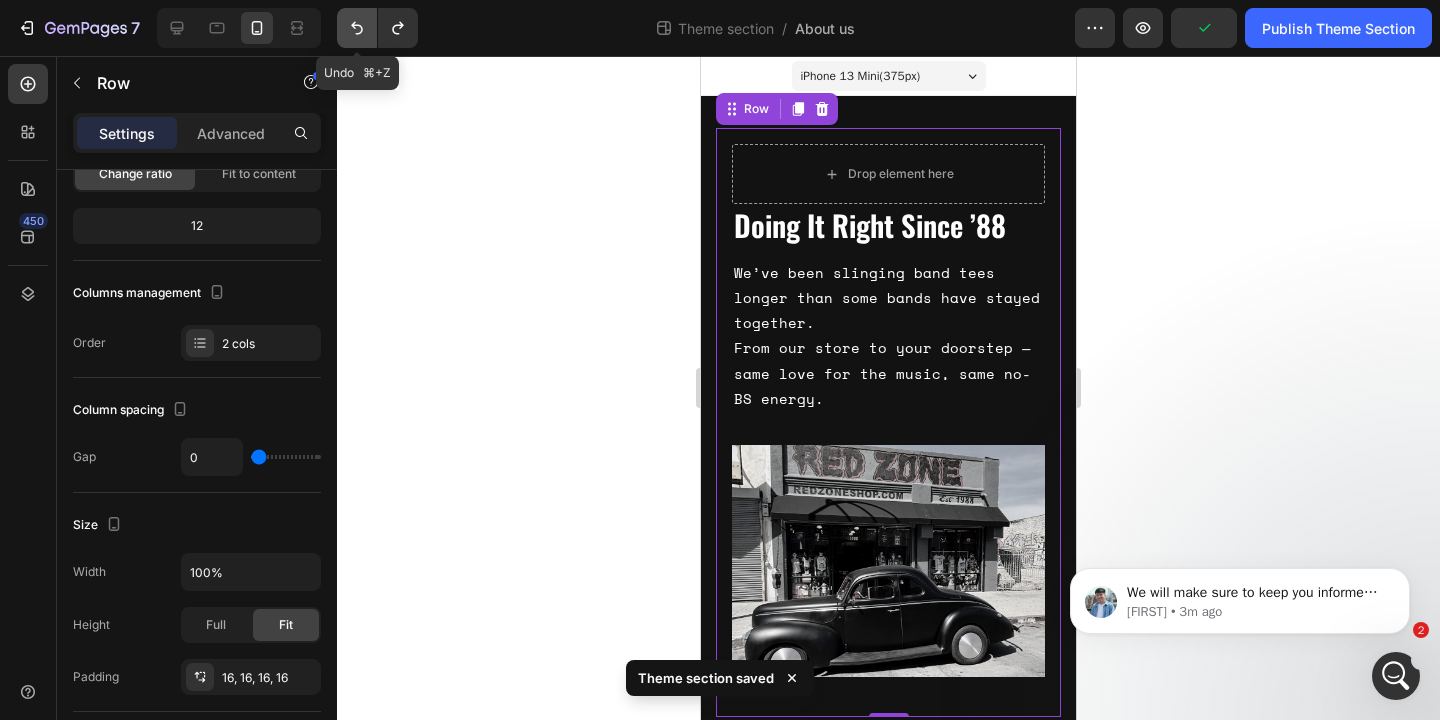 click 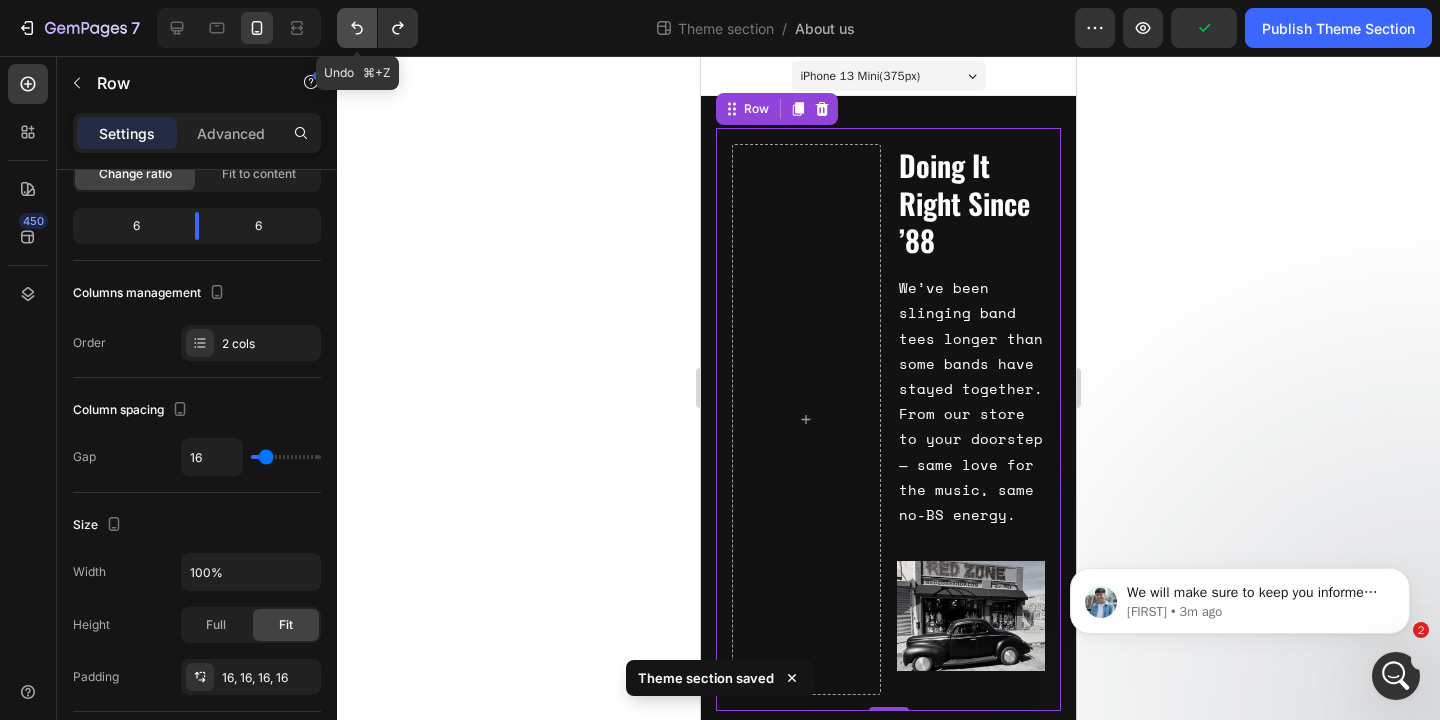 click 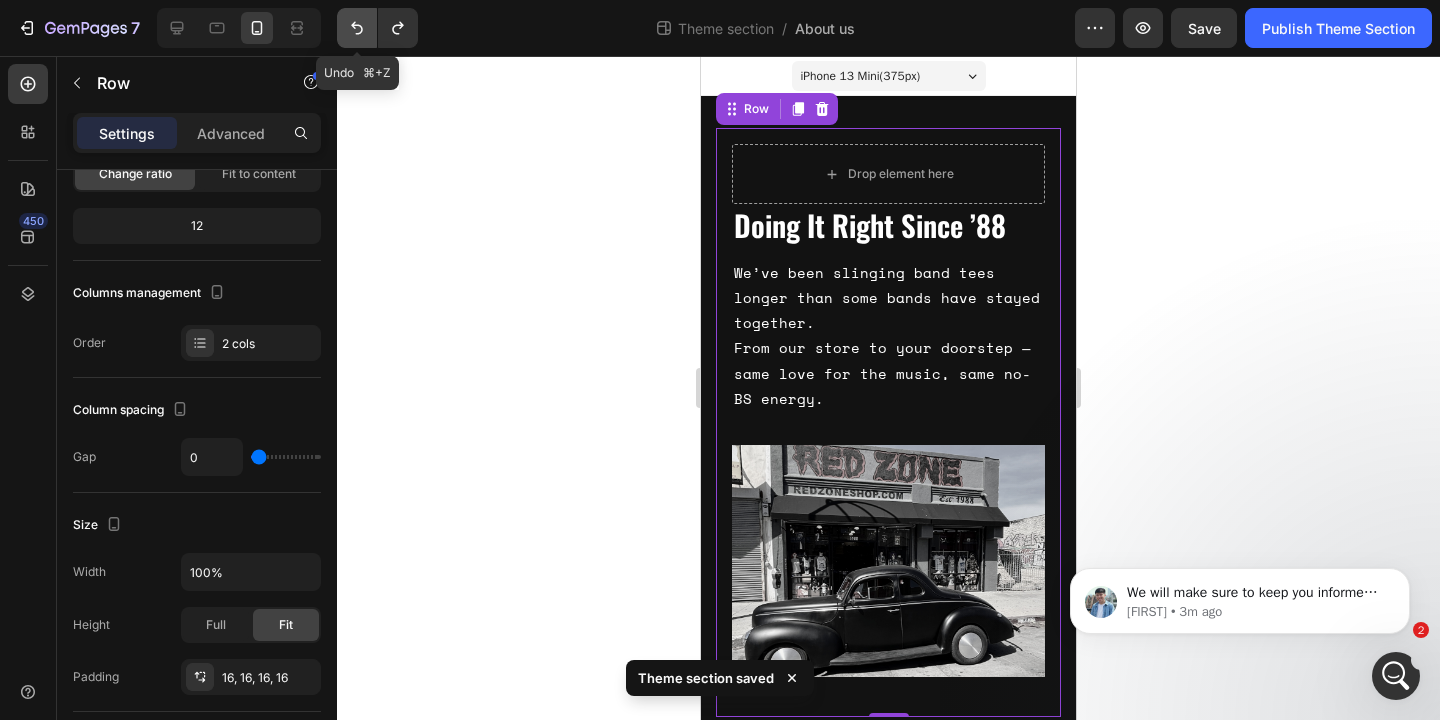 click 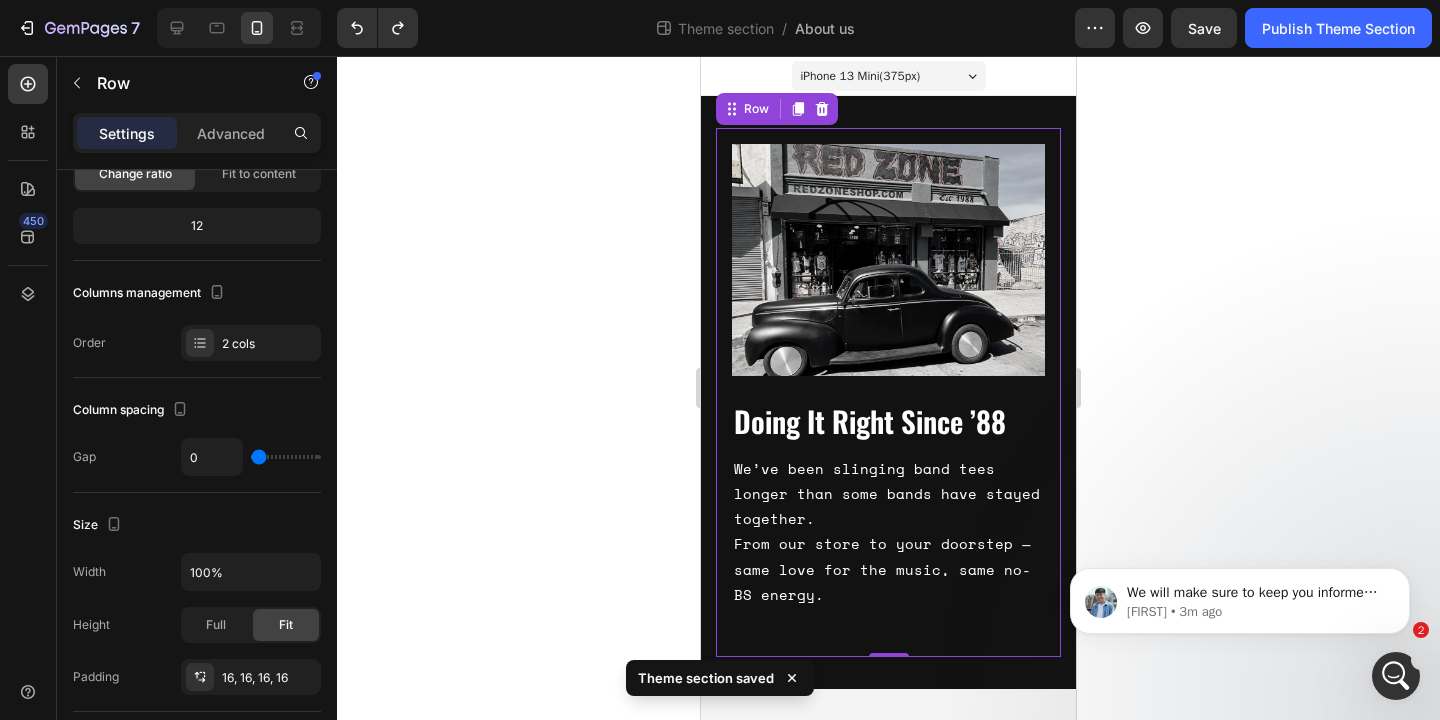 click 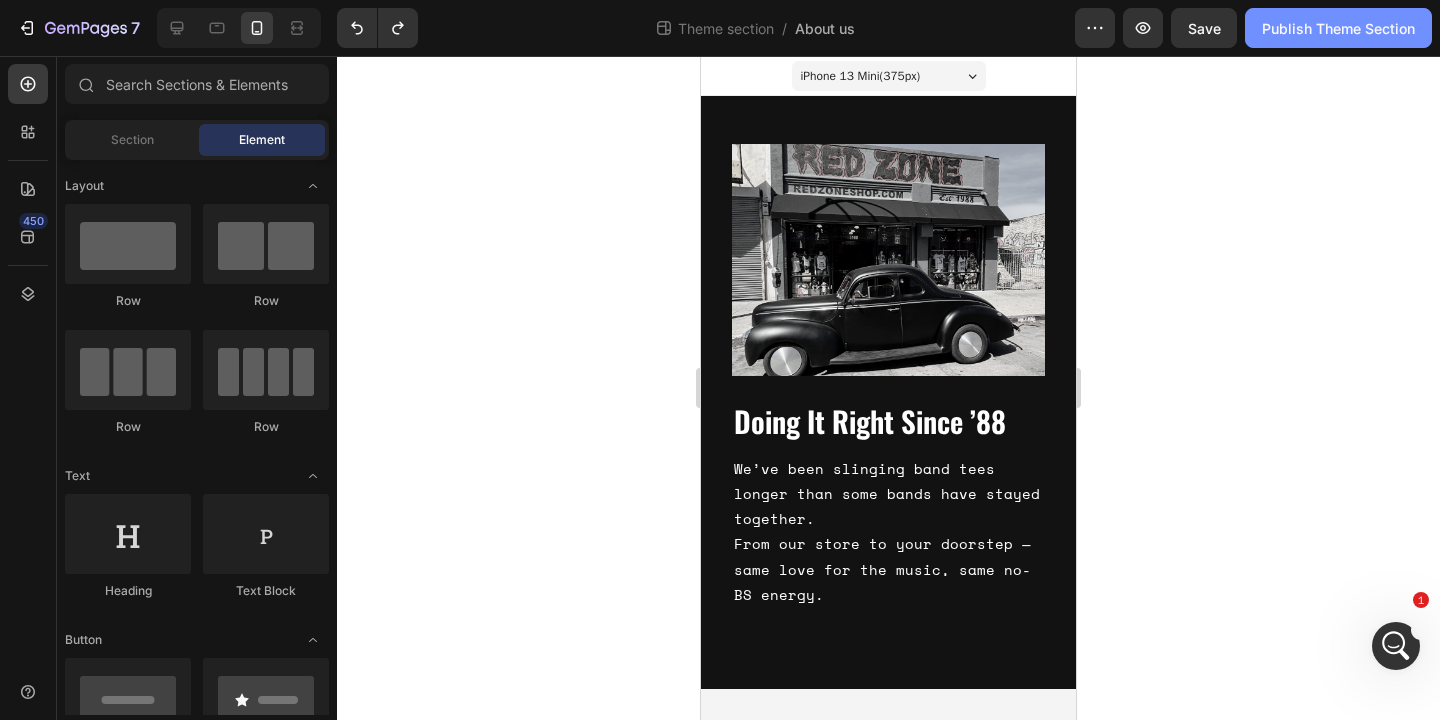 click on "Publish Theme Section" at bounding box center [1338, 28] 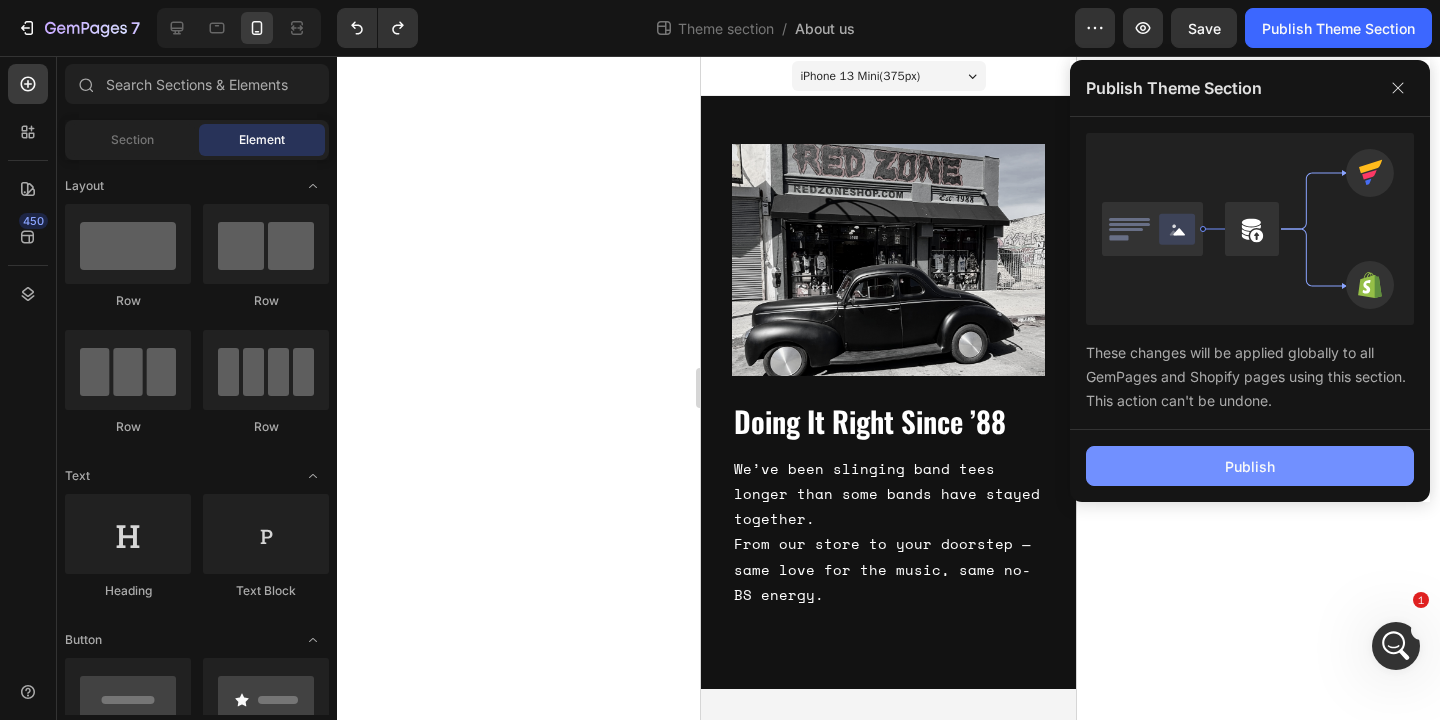 click on "Publish" 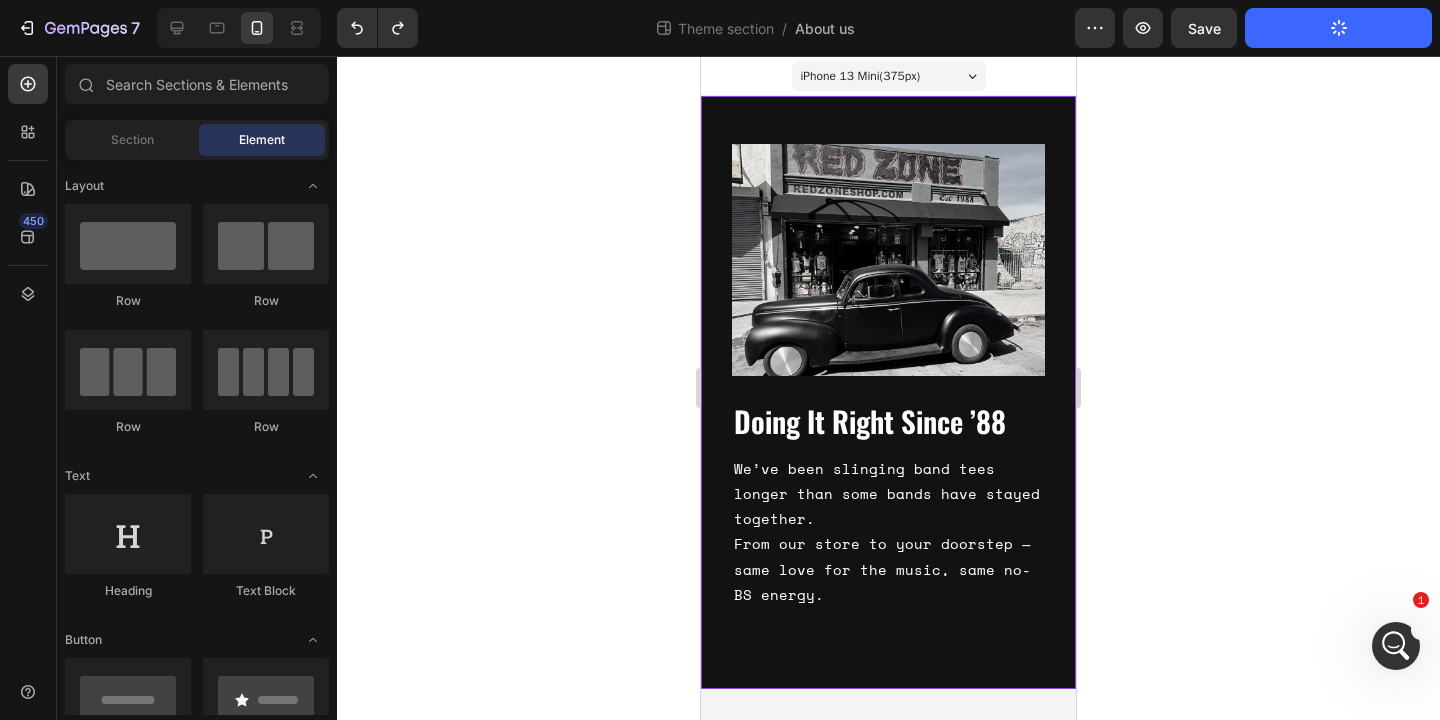 click on "Image Doing It Right Since ’88 Heading We’ve been slinging band tees longer than some bands have stayed together. From our store to your doorstep — same love for the music, same no-BS energy. Text Block Row Row" at bounding box center (888, 392) 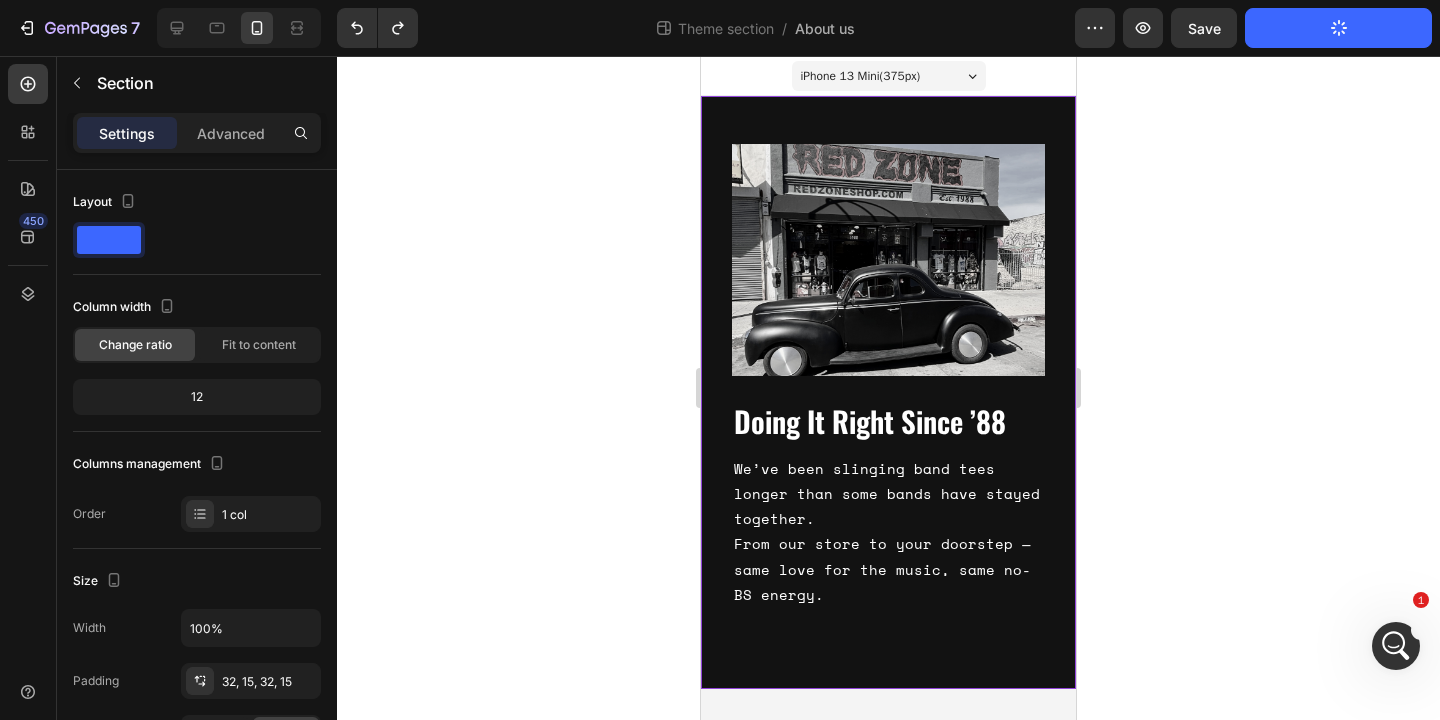 click on "Image Doing It Right Since ’88 Heading We’ve been slinging band tees longer than some bands have stayed together. From our store to your doorstep — same love for the music, same no-BS energy. Text Block Row Row" at bounding box center [888, 392] 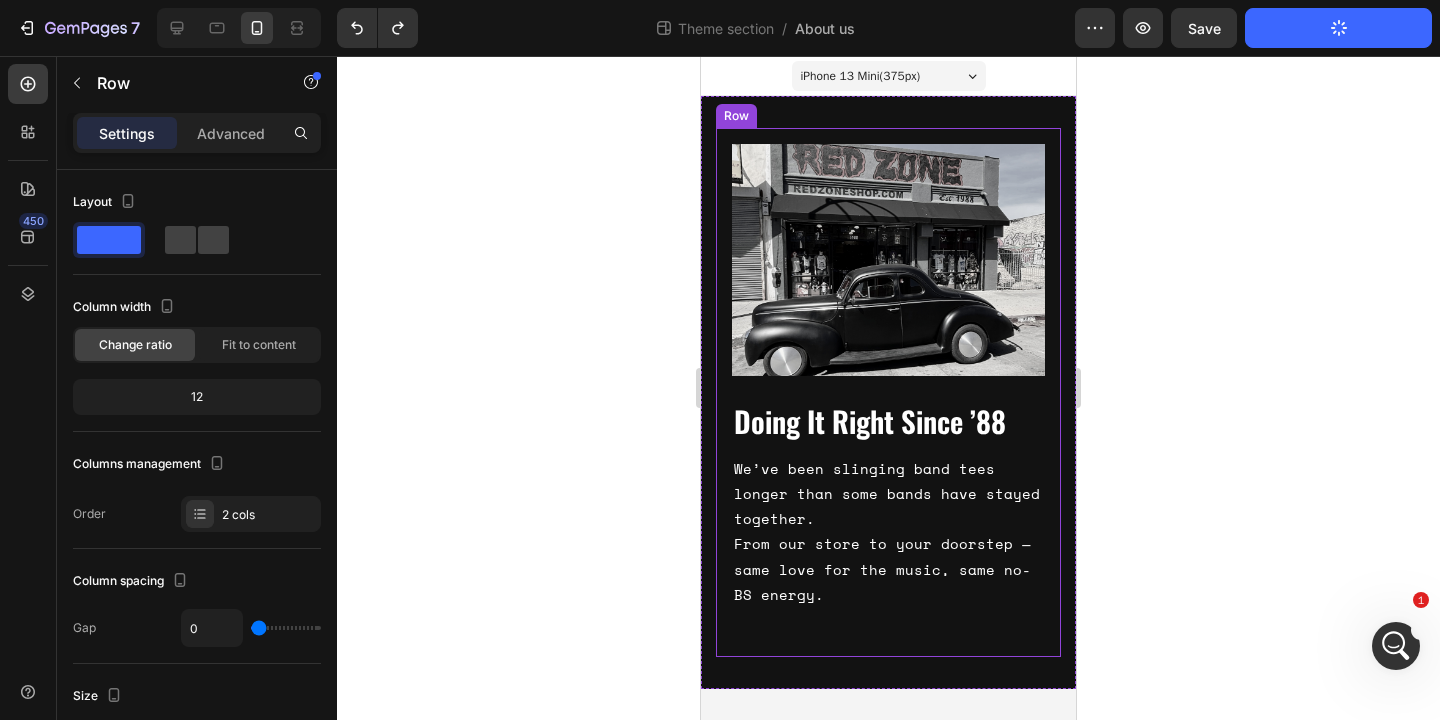 click on "Image Doing It Right Since ’88 Heading We’ve been slinging band tees longer than some bands have stayed together. From our store to your doorstep — same love for the music, same no-BS energy. Text Block Row Row" at bounding box center [888, 392] 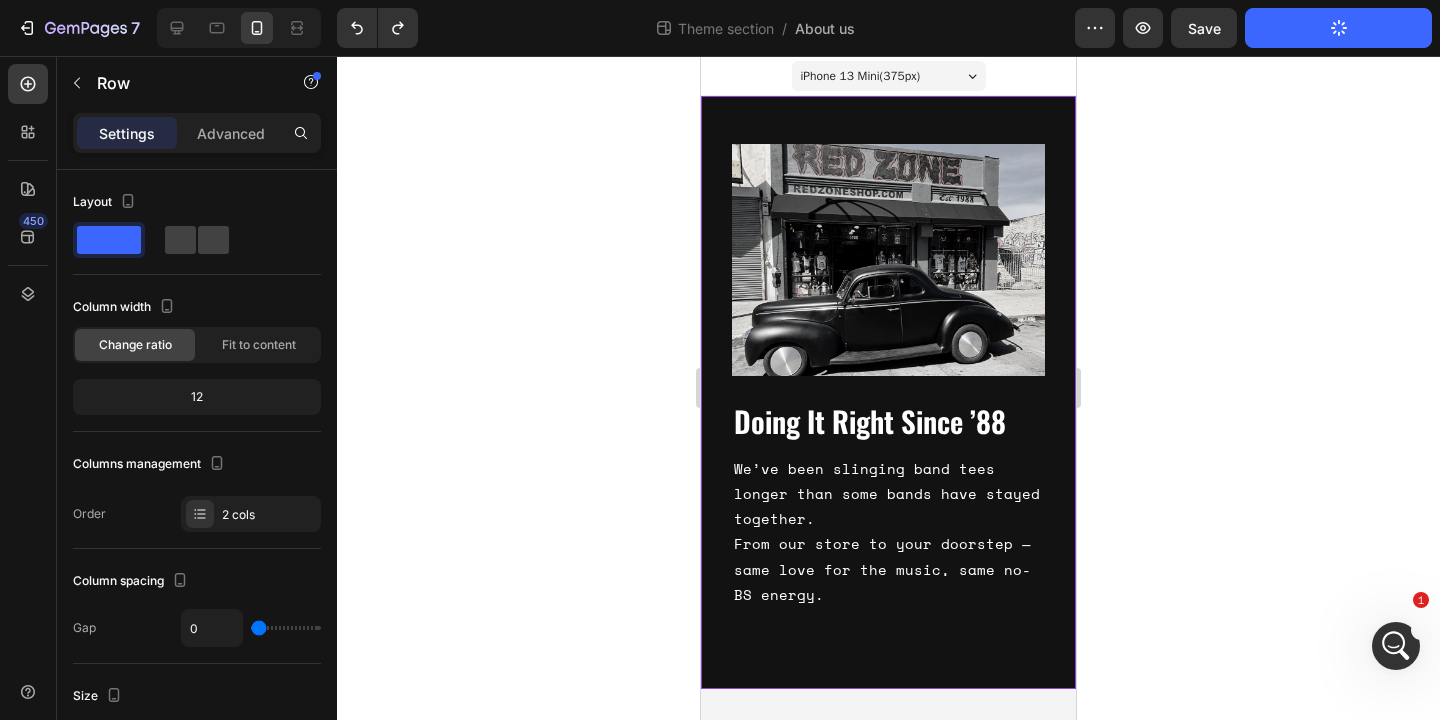 click on "Image Doing It Right Since ’88 Heading We’ve been slinging band tees longer than some bands have stayed together. From our store to your doorstep — same love for the music, same no-BS energy. Text Block Row Row" at bounding box center [888, 392] 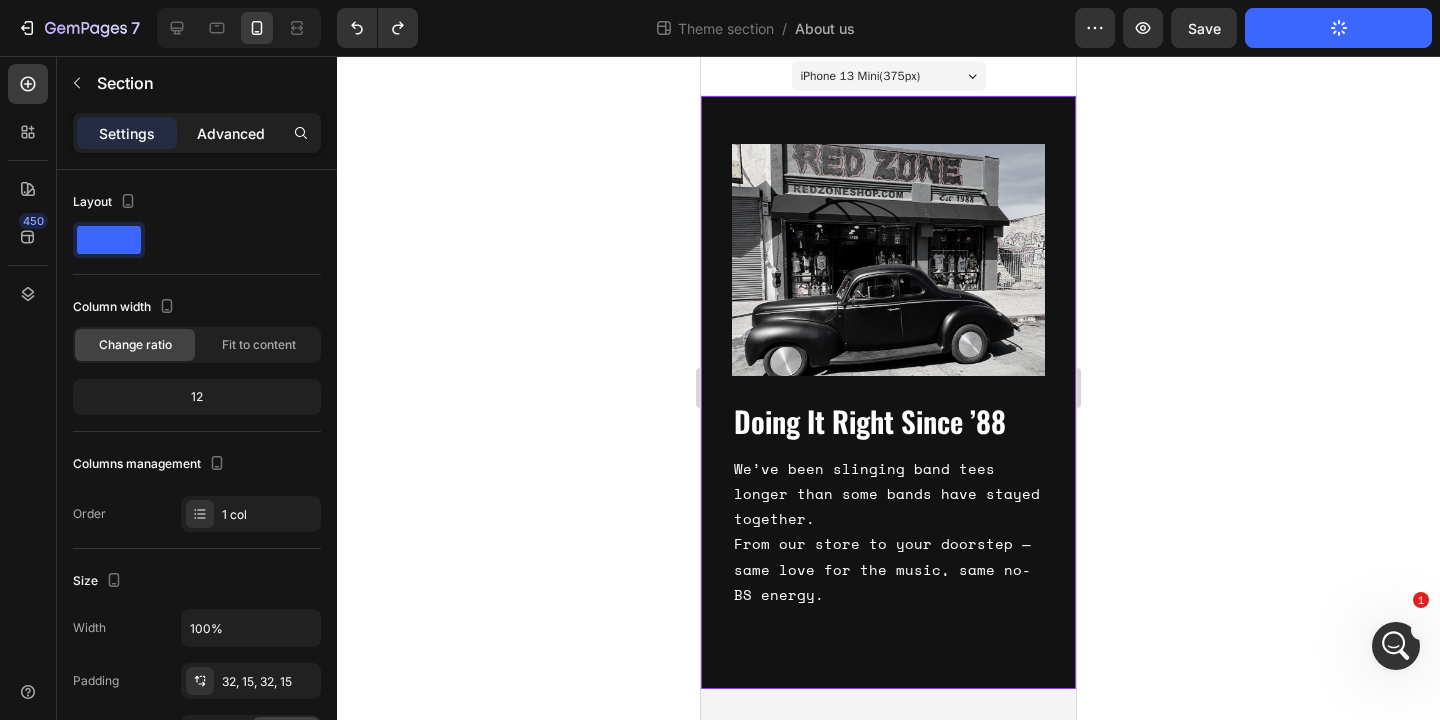 click on "Advanced" at bounding box center (231, 133) 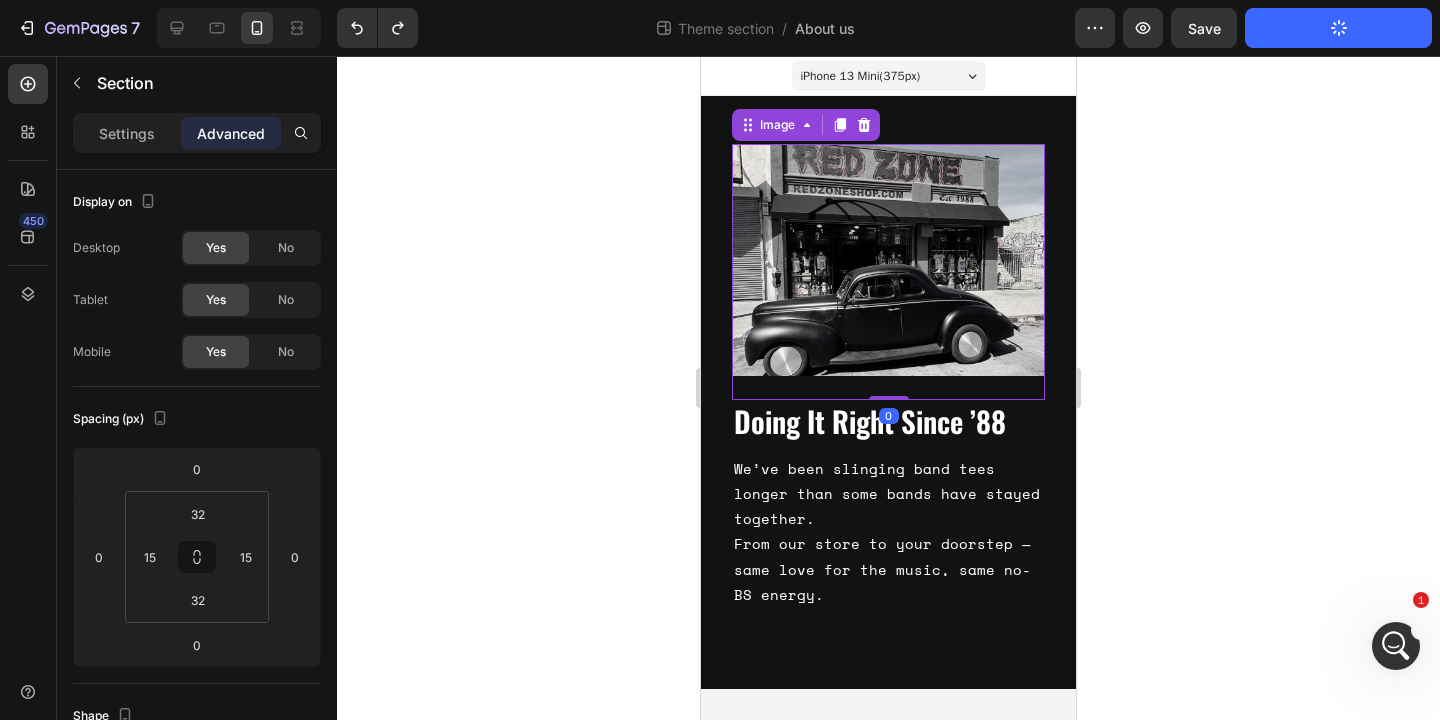 click at bounding box center [888, 260] 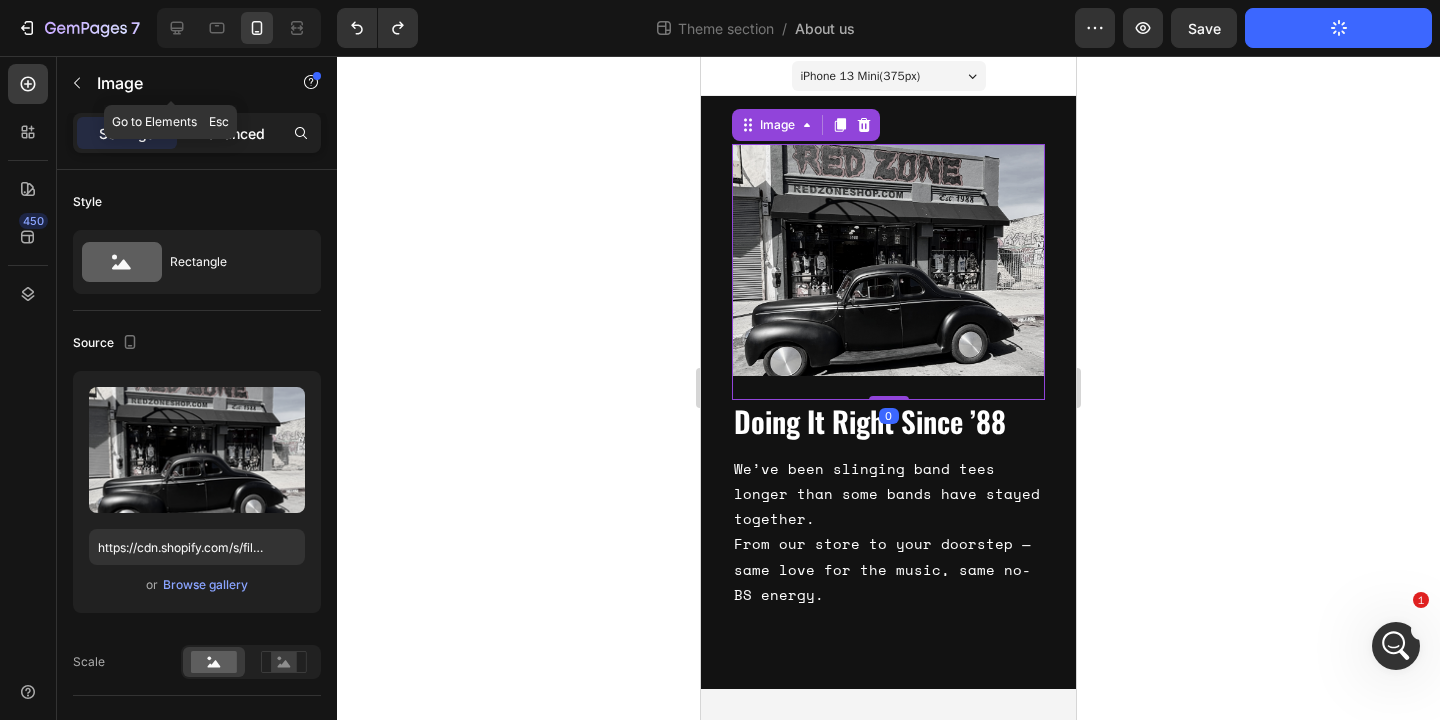 click on "Advanced" at bounding box center [231, 133] 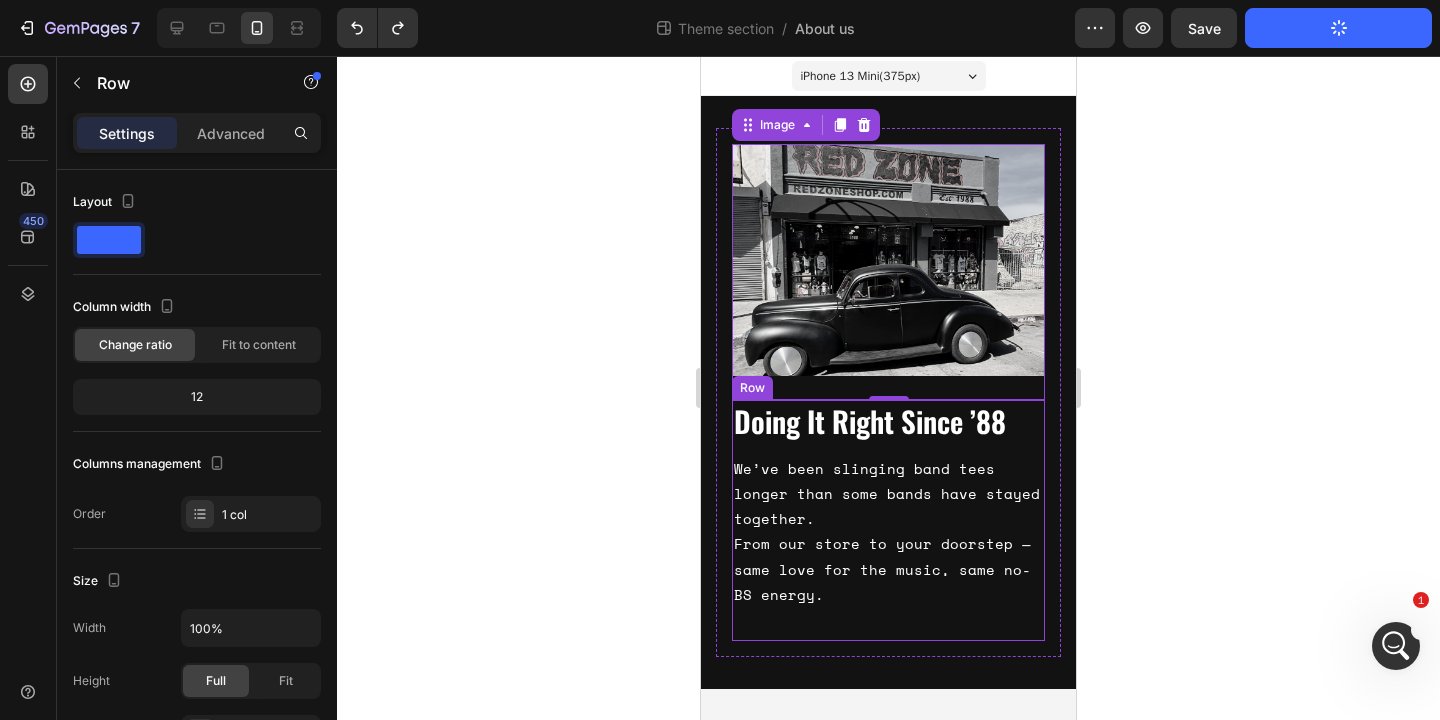 click on "Doing It Right Since ’88 Heading We’ve been slinging band tees longer than some bands have stayed together. From our store to your doorstep — same love for the music, same no-BS energy. Text Block" at bounding box center [888, 520] 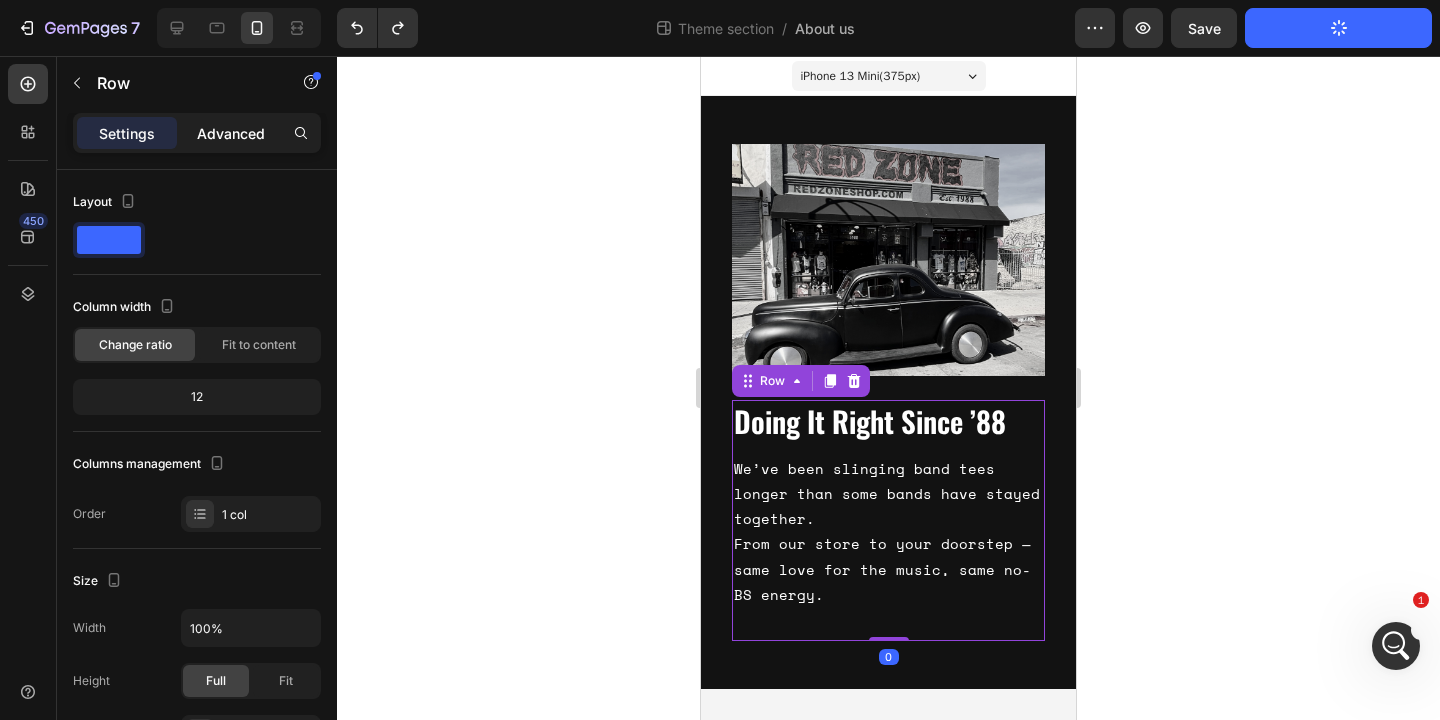 click on "Advanced" at bounding box center [231, 133] 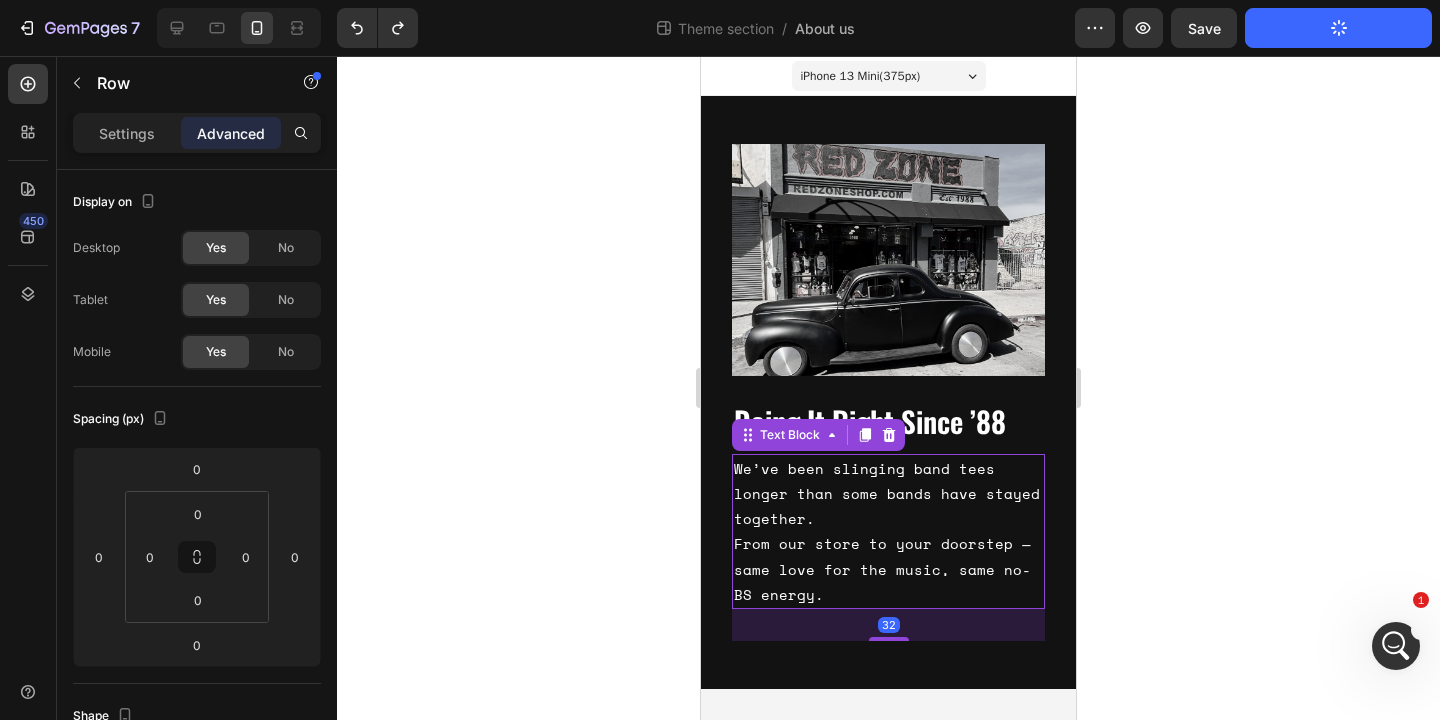 click on "We’ve been slinging band tees longer than some bands have stayed together. From our store to your doorstep — same love for the music, same no-BS energy." at bounding box center [888, 531] 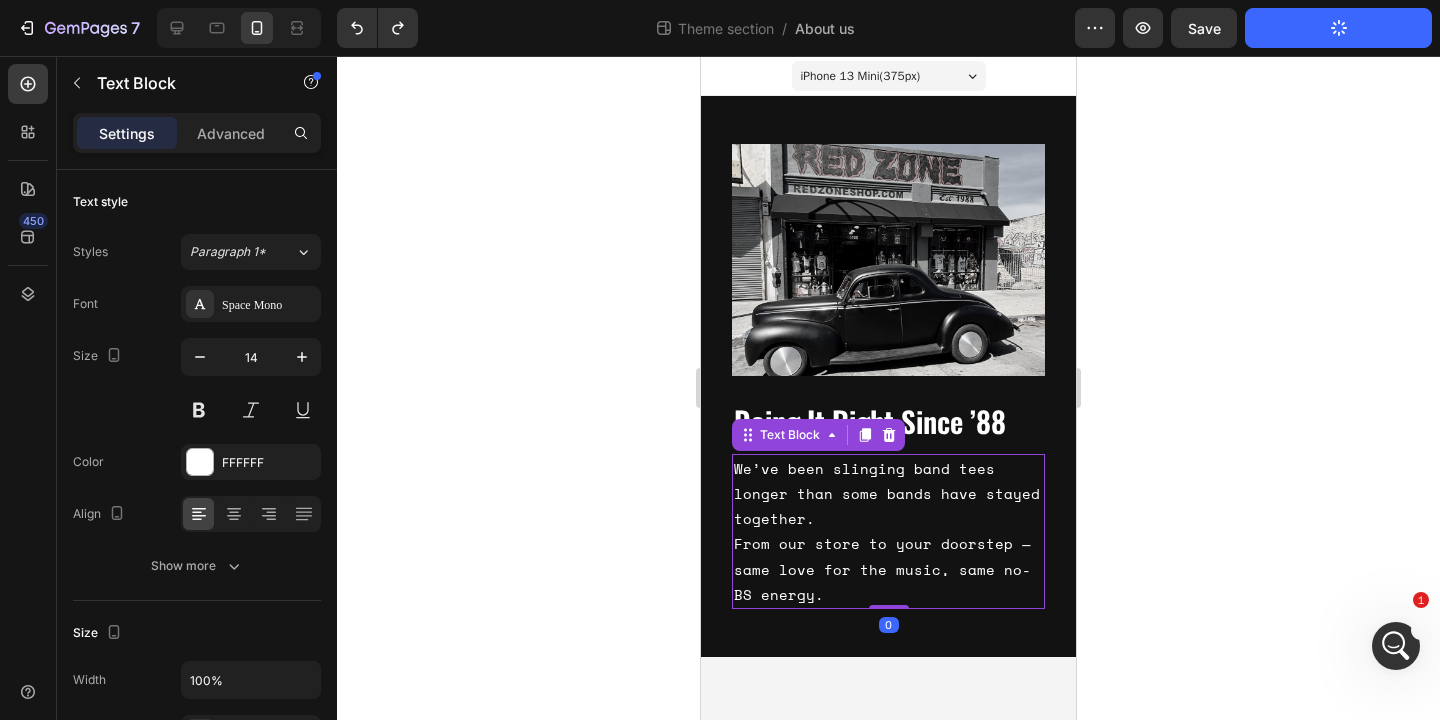 drag, startPoint x: 890, startPoint y: 638, endPoint x: 897, endPoint y: 562, distance: 76.321686 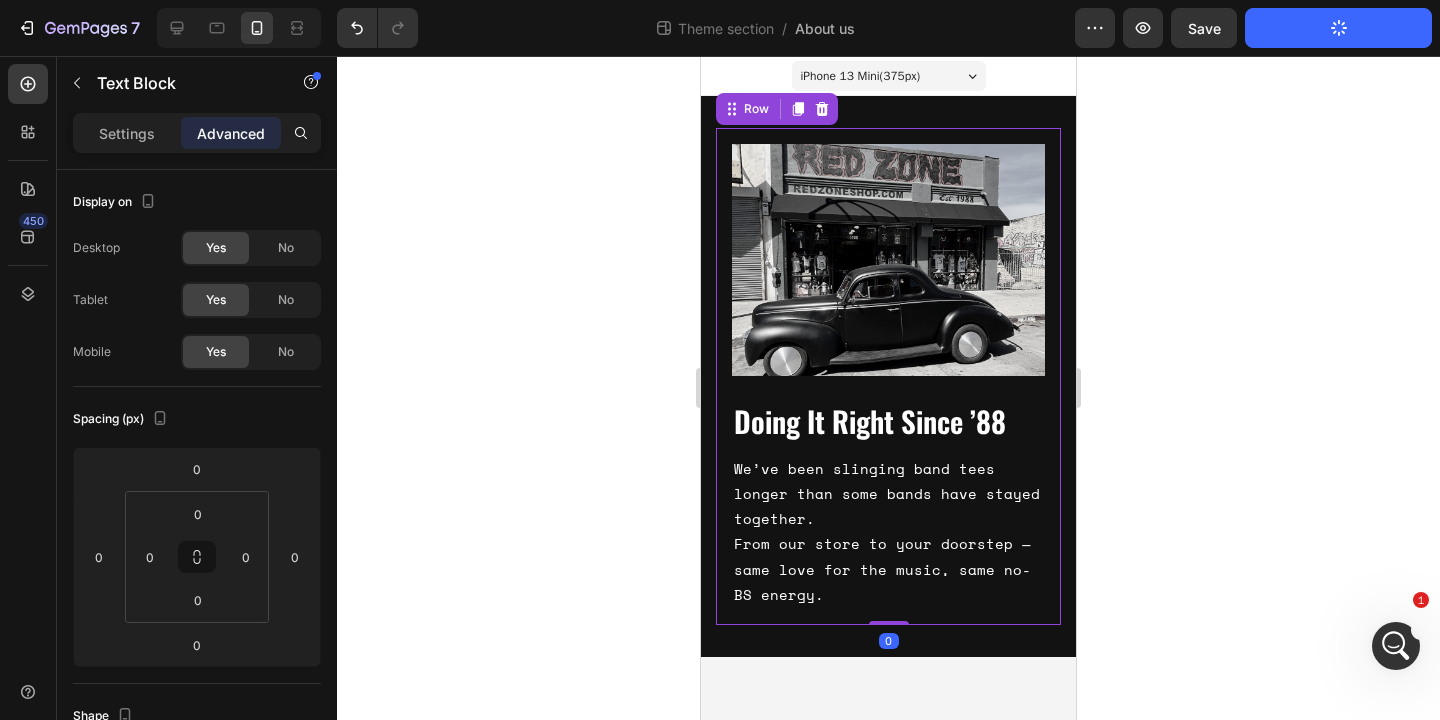 click on "Image Doing It Right Since ’88 Heading We’ve been slinging band tees longer than some bands have stayed together. From our store to your doorstep — same love for the music, same no-BS energy. Text Block Row Row   0" at bounding box center (888, 376) 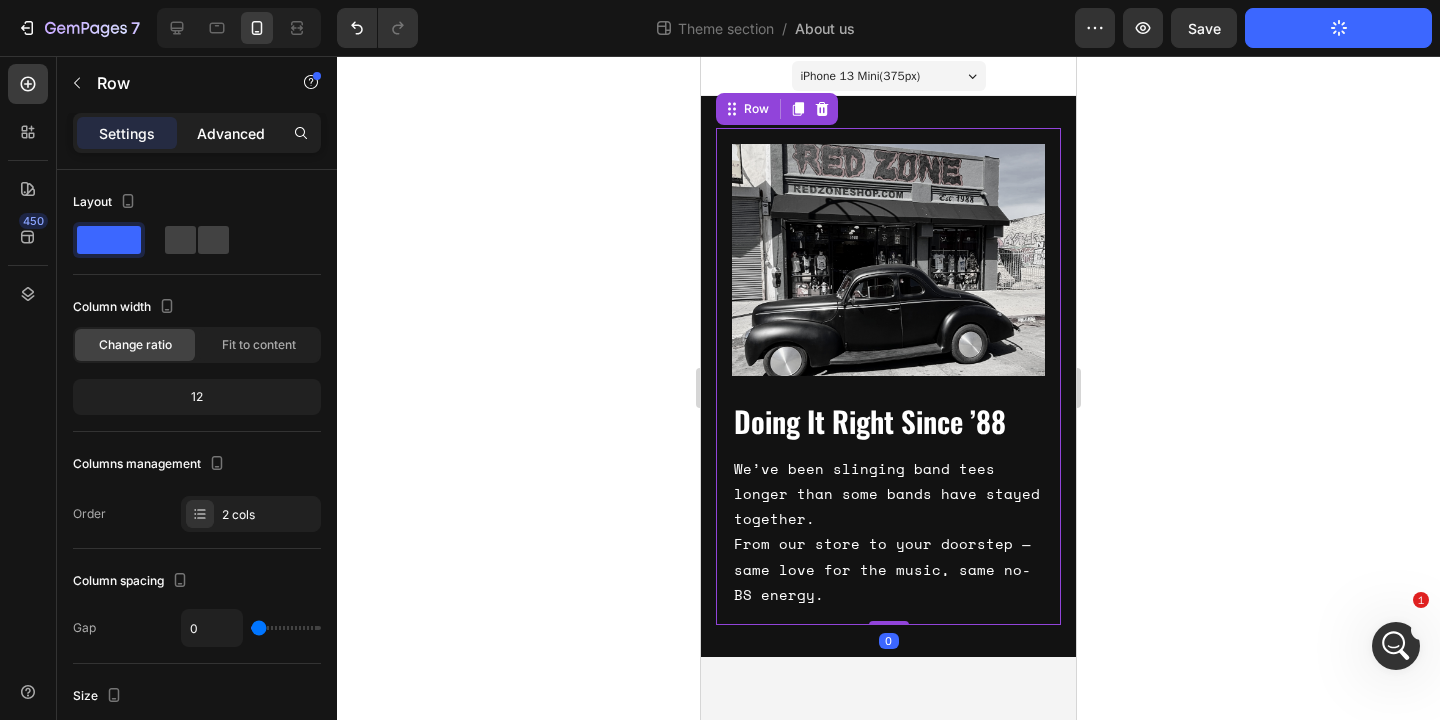 click on "Advanced" at bounding box center (231, 133) 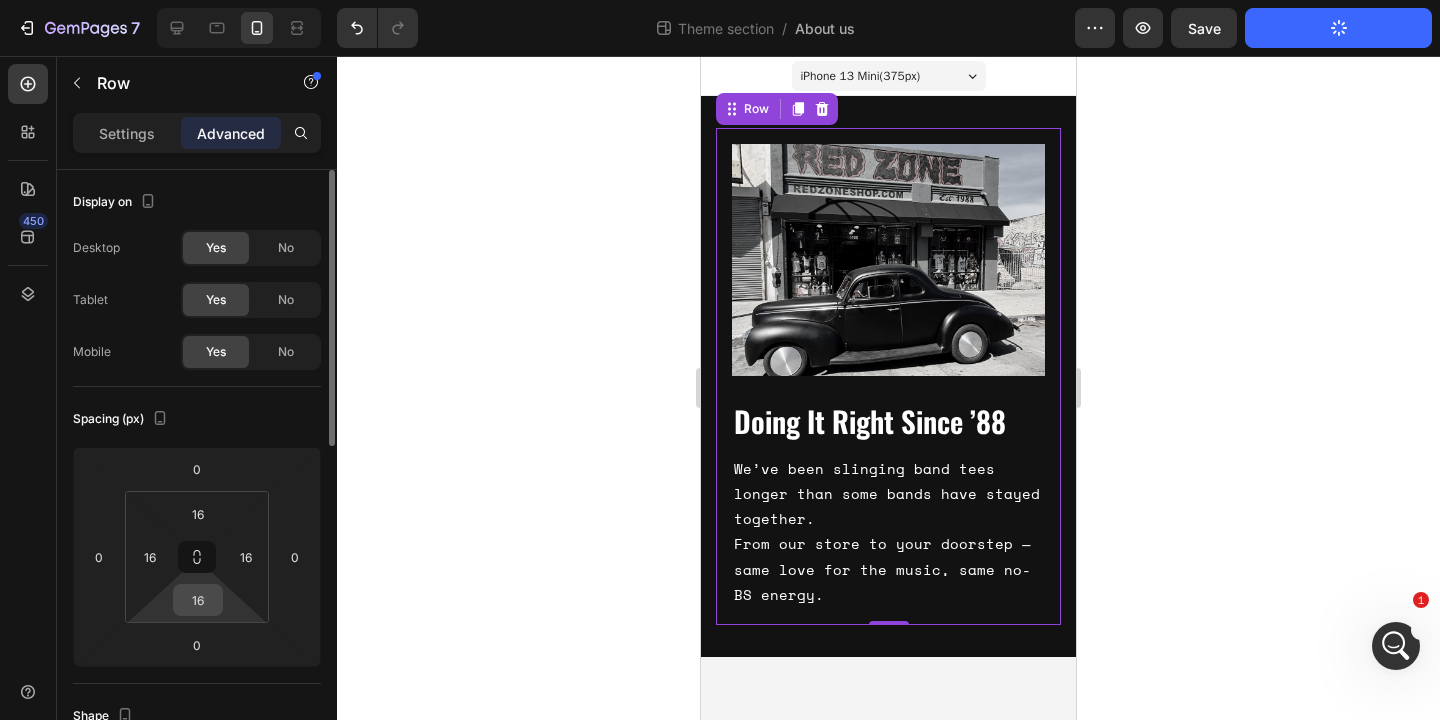click on "16" at bounding box center [198, 600] 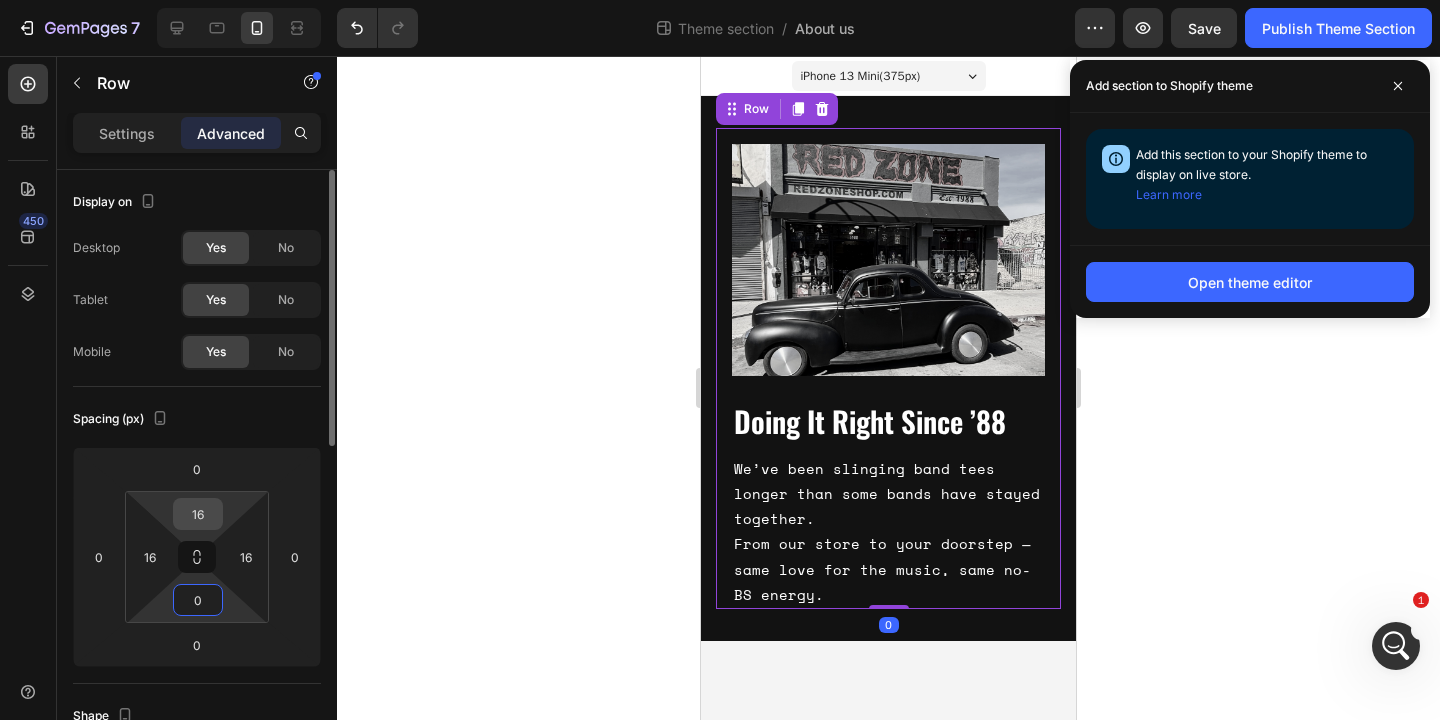 type on "0" 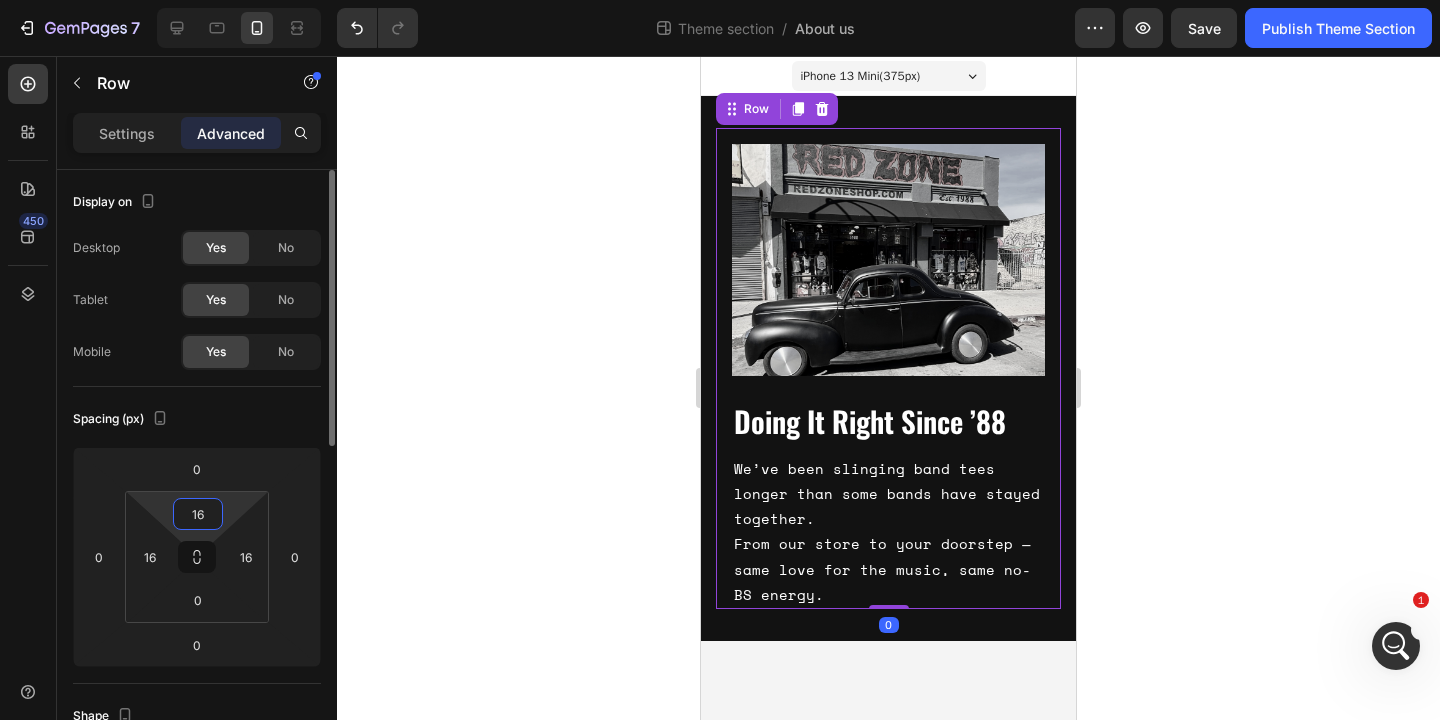 click on "16" at bounding box center [198, 514] 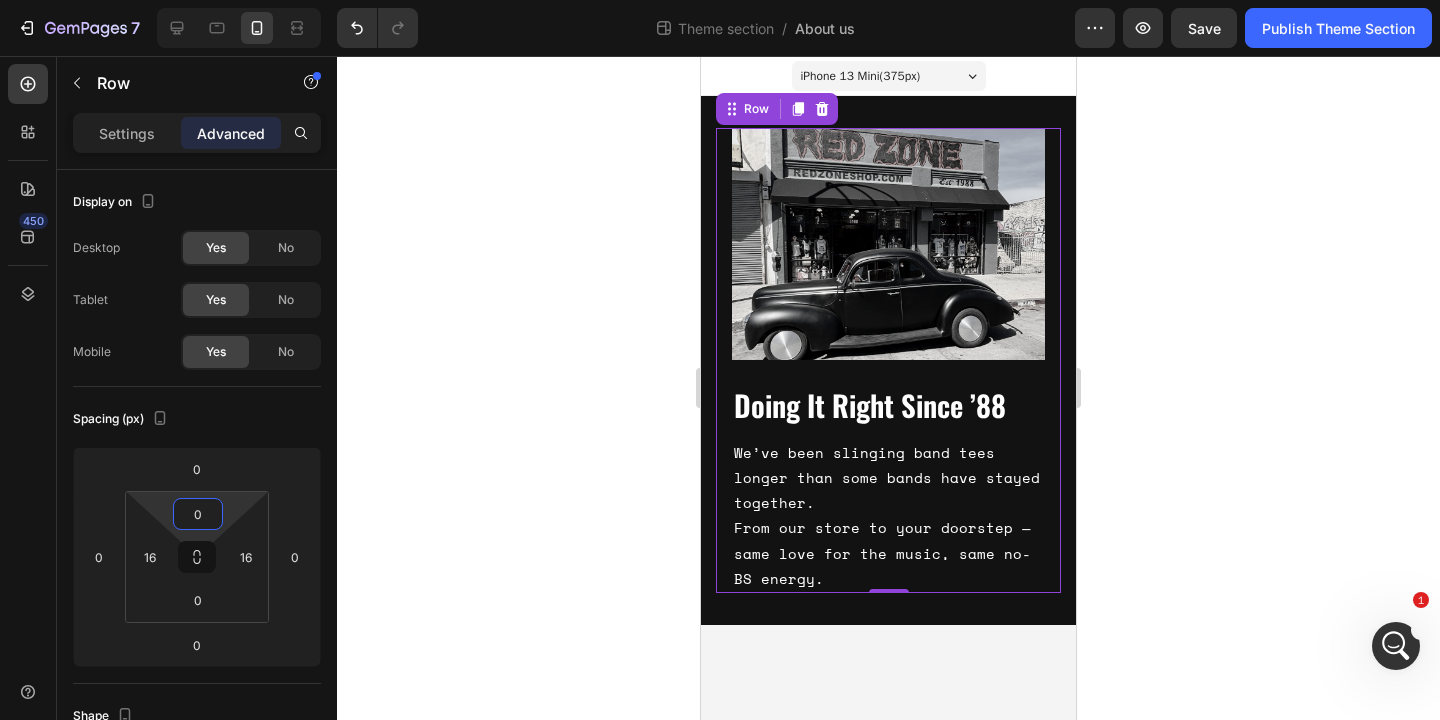 type on "0" 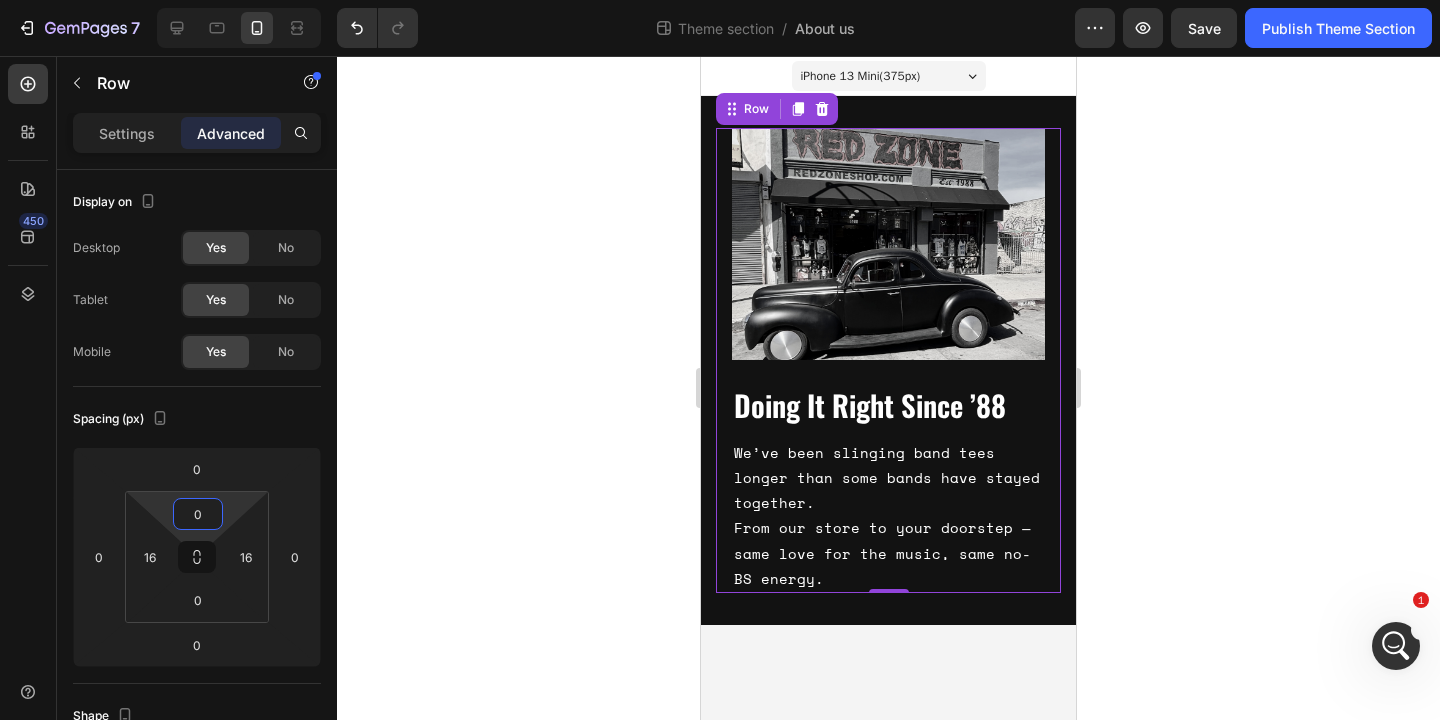 click 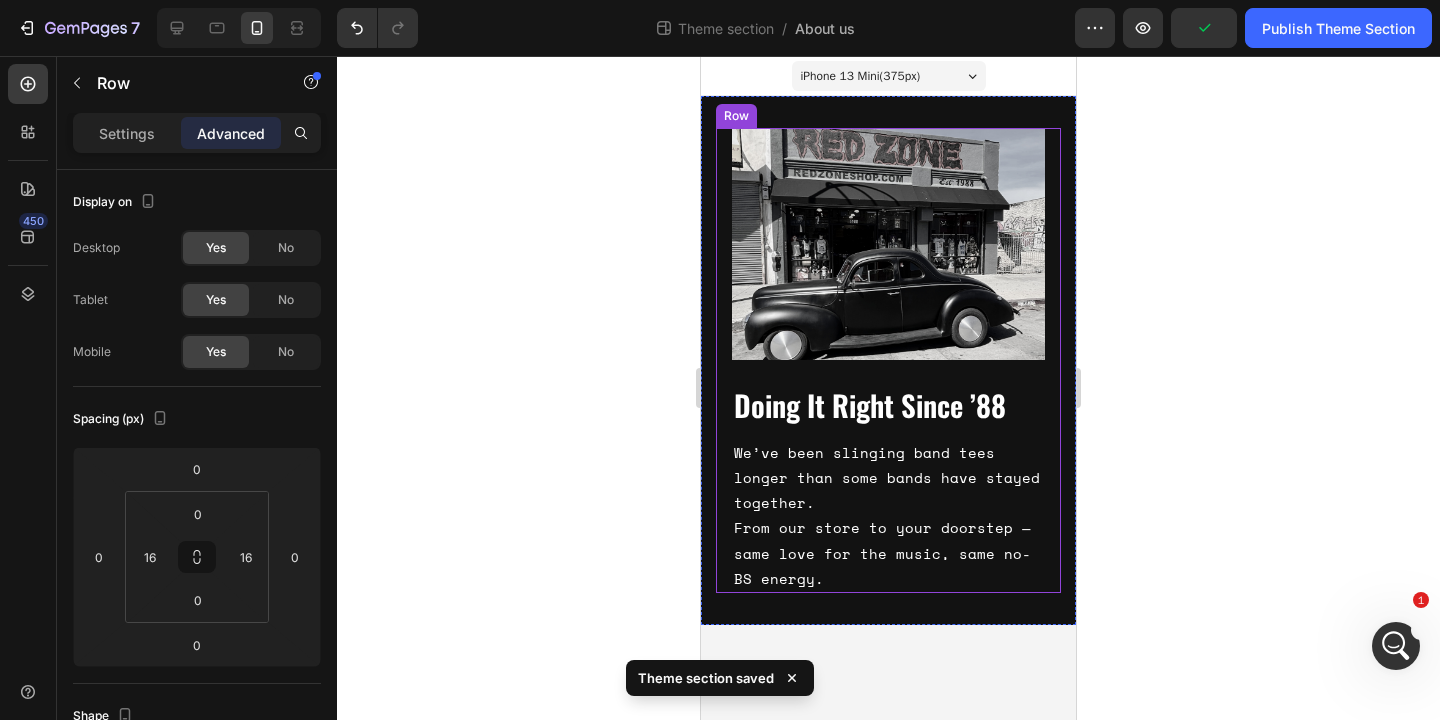 click on "Image Doing It Right Since ’88 Heading We’ve been slinging band tees longer than some bands have stayed together. From our store to your doorstep — same love for the music, same no-BS energy. Text Block Row Row" at bounding box center (888, 360) 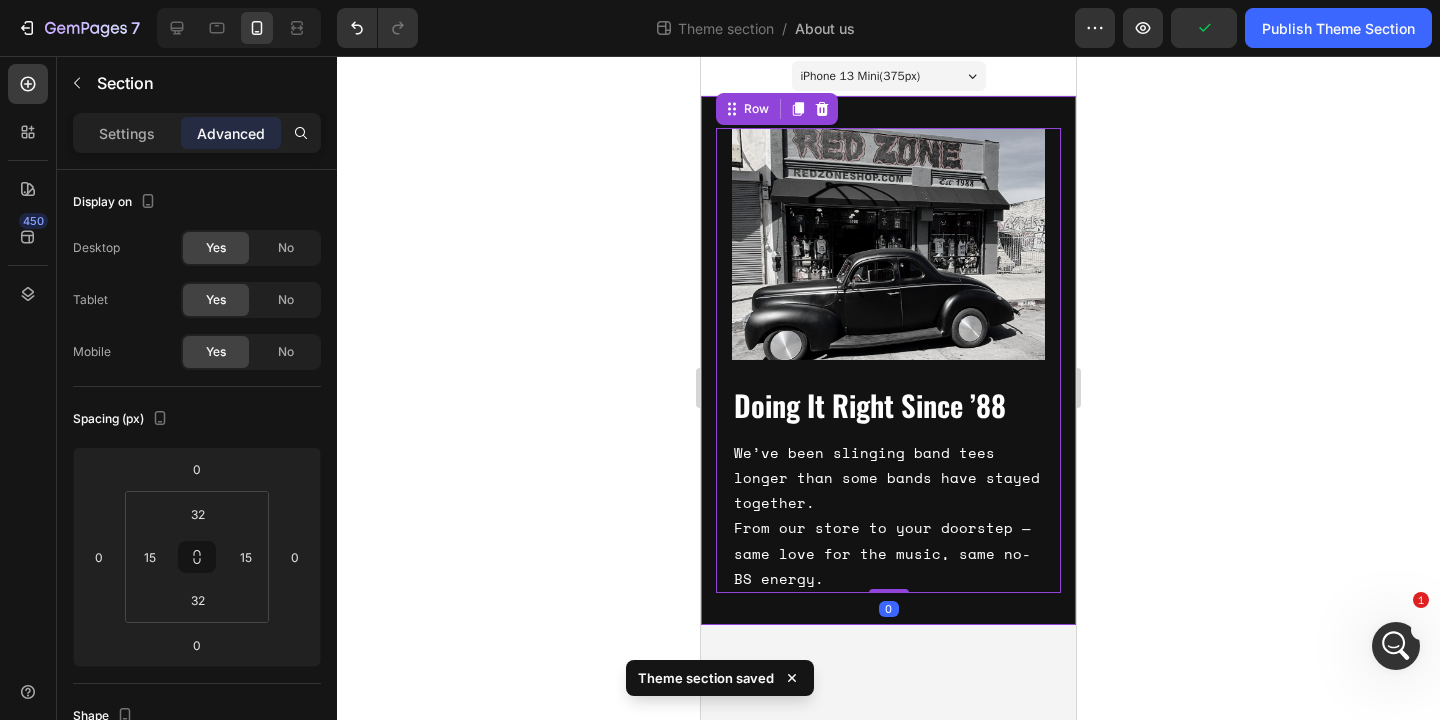 click on "Image Doing It Right Since ’88 Heading We’ve been slinging band tees longer than some bands have stayed together. From our store to your doorstep — same love for the music, same no-BS energy. Text Block Row Row   0" at bounding box center (888, 360) 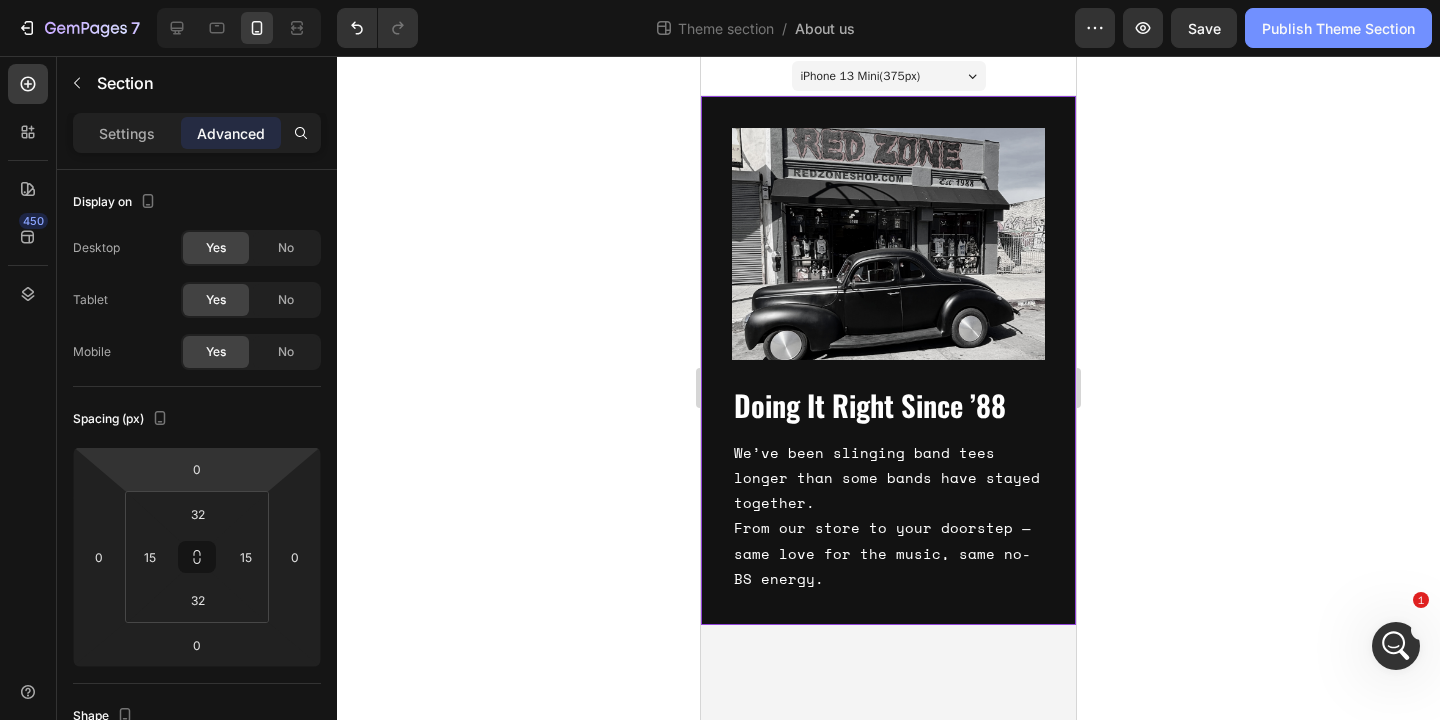 click on "Publish Theme Section" 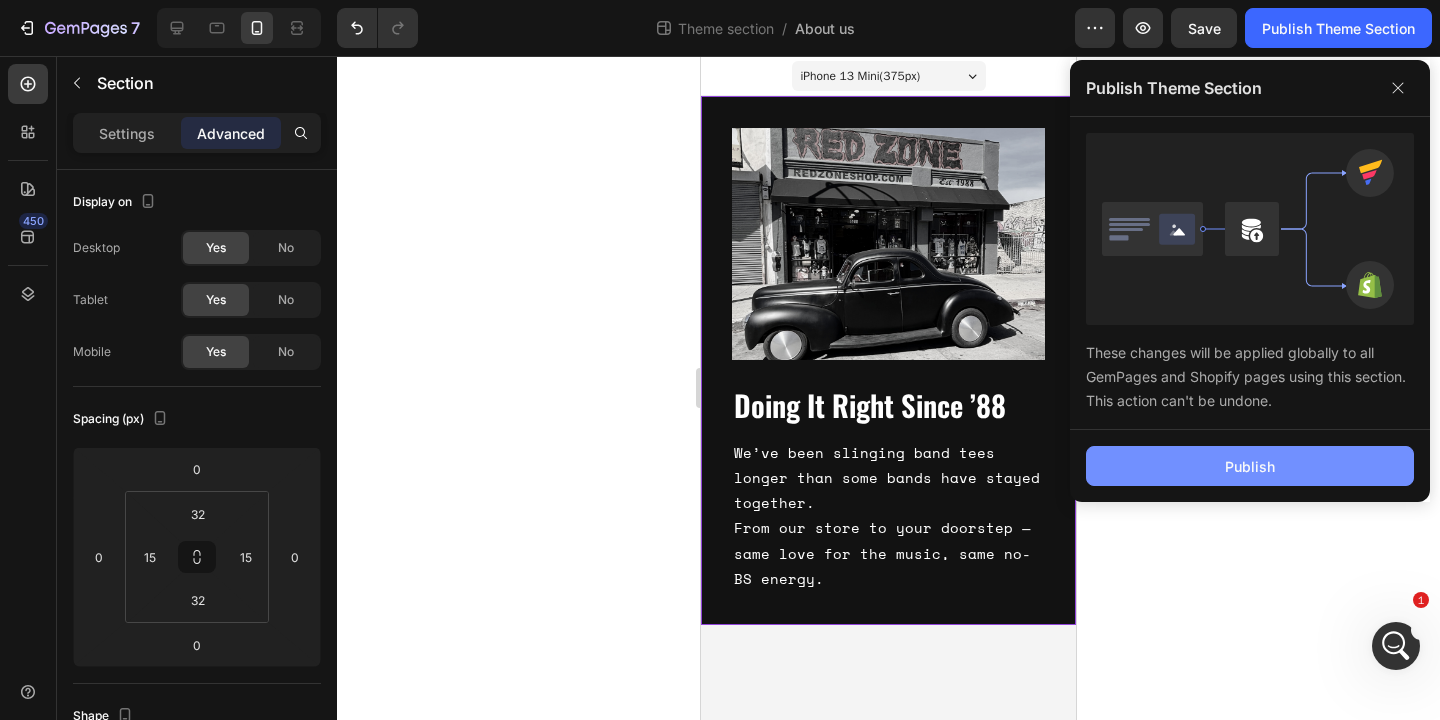 click on "Publish" 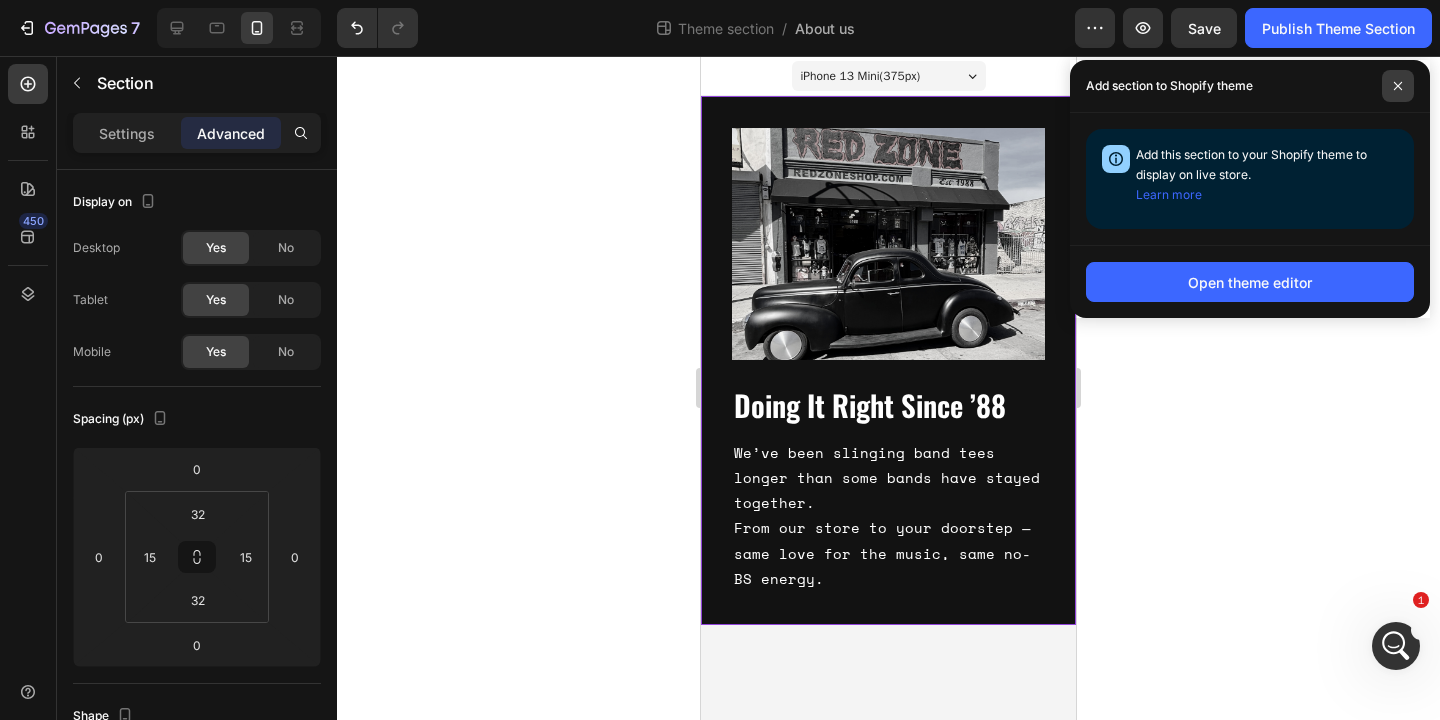 click 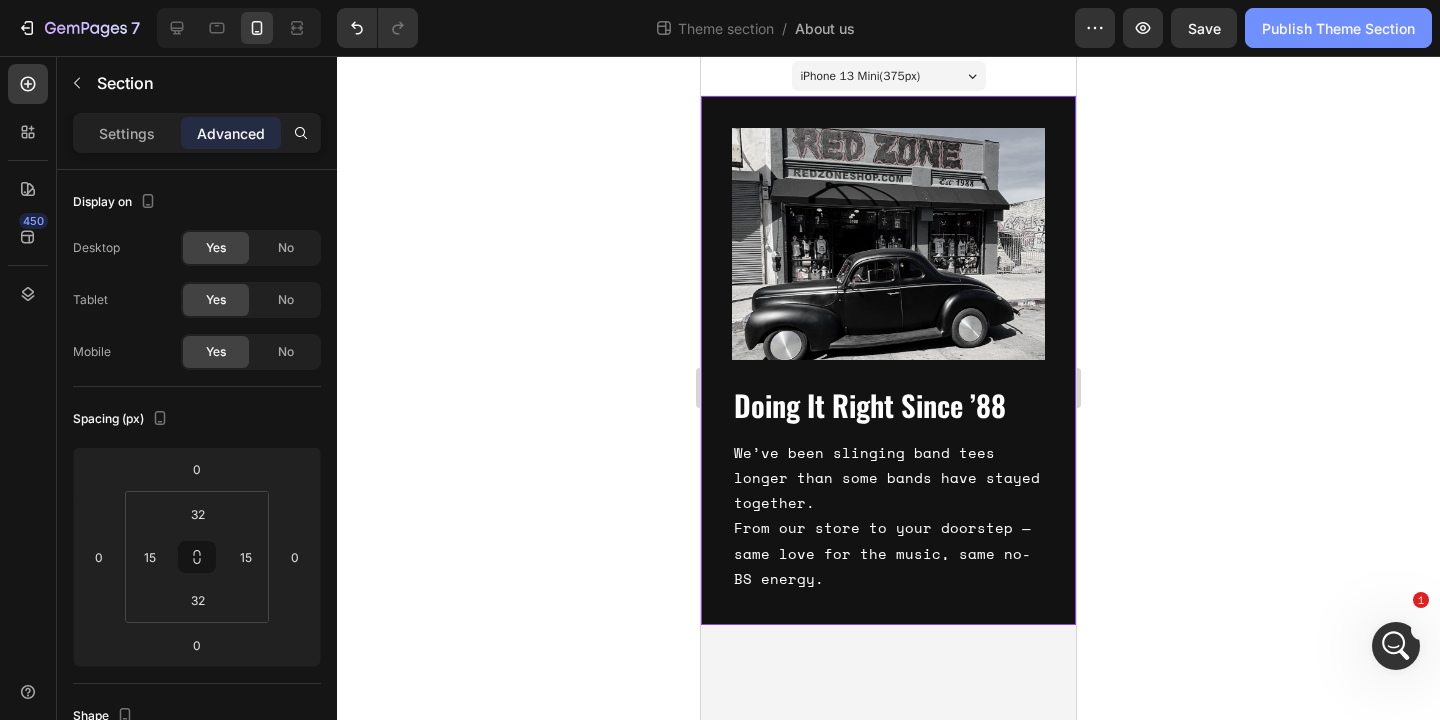 click on "Publish Theme Section" 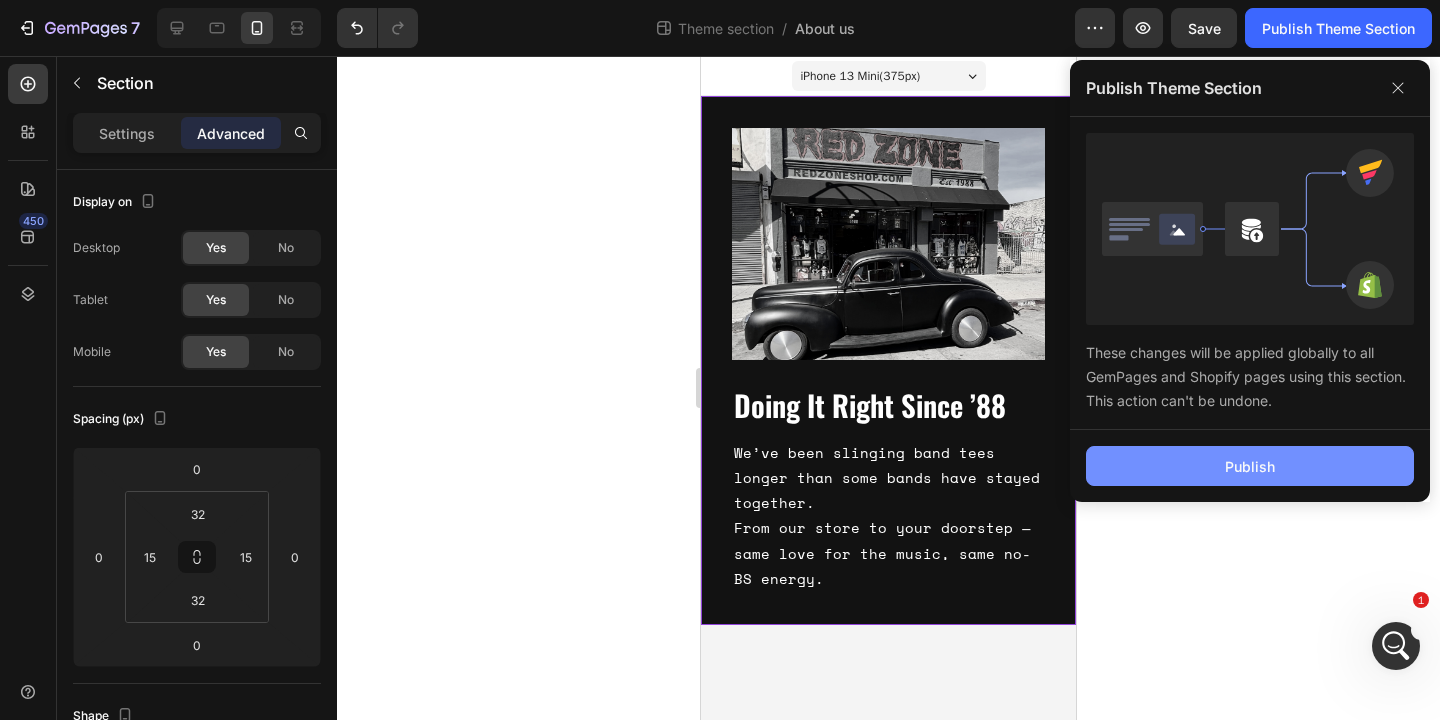 click on "Publish" at bounding box center (1250, 466) 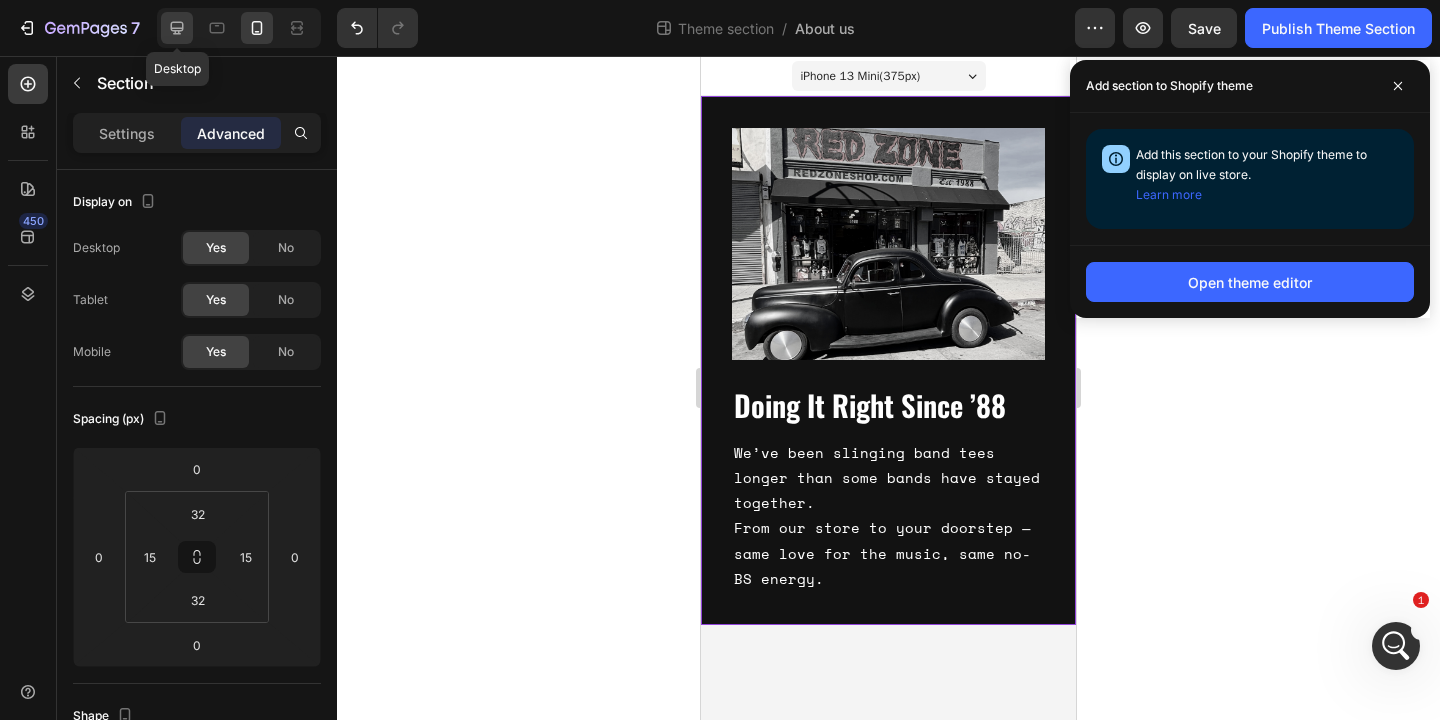 click 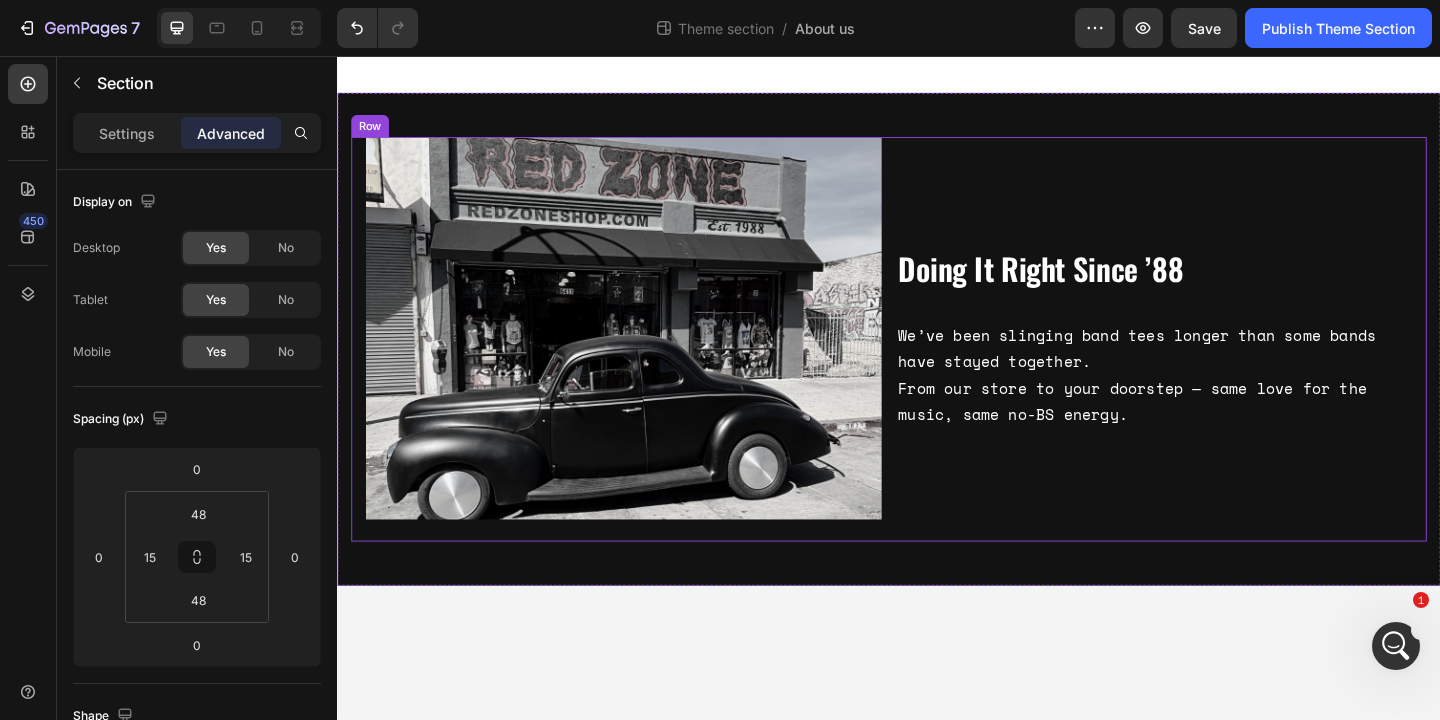 click on "Image Doing It Right Since ’88 Heading We’ve been slinging band tees longer than some bands have stayed together. From our store to your doorstep — same love for the music, same no-BS energy. Text Block Row Row" at bounding box center (937, 364) 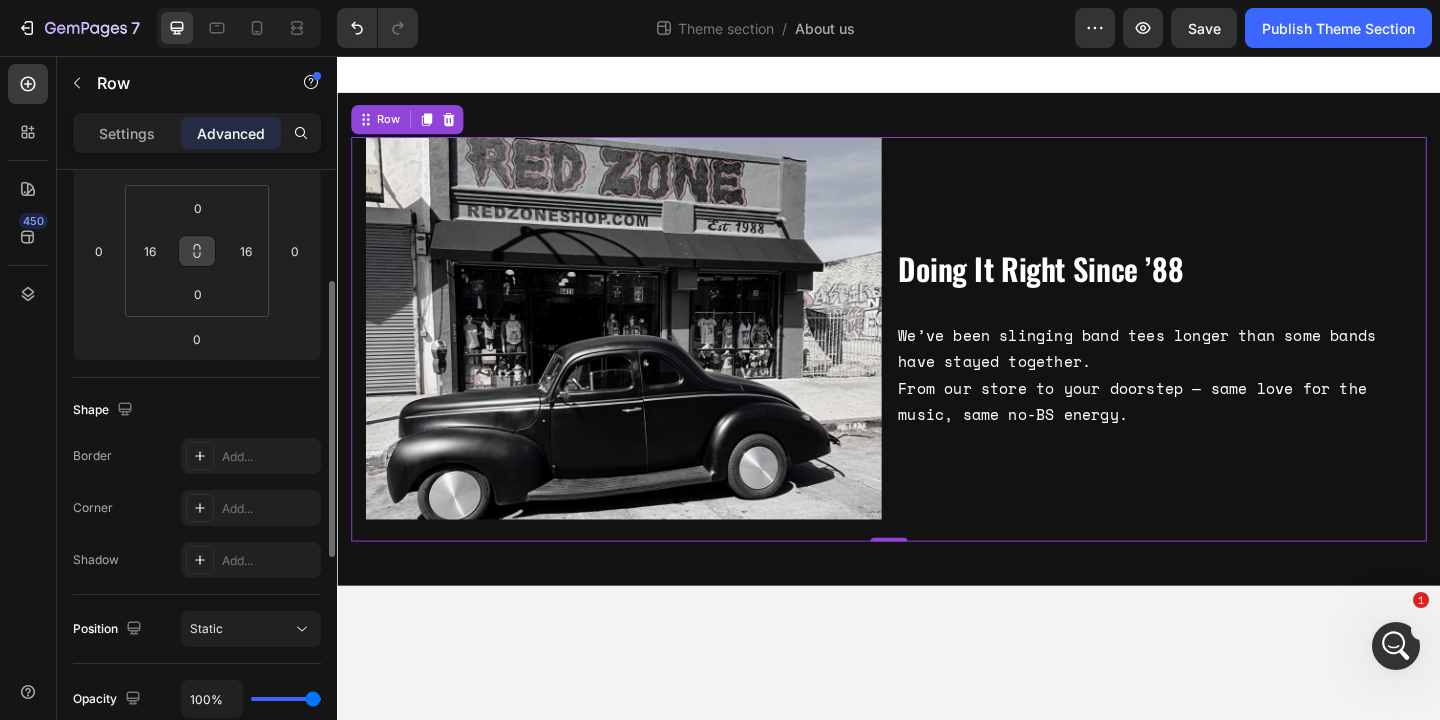 scroll, scrollTop: 287, scrollLeft: 0, axis: vertical 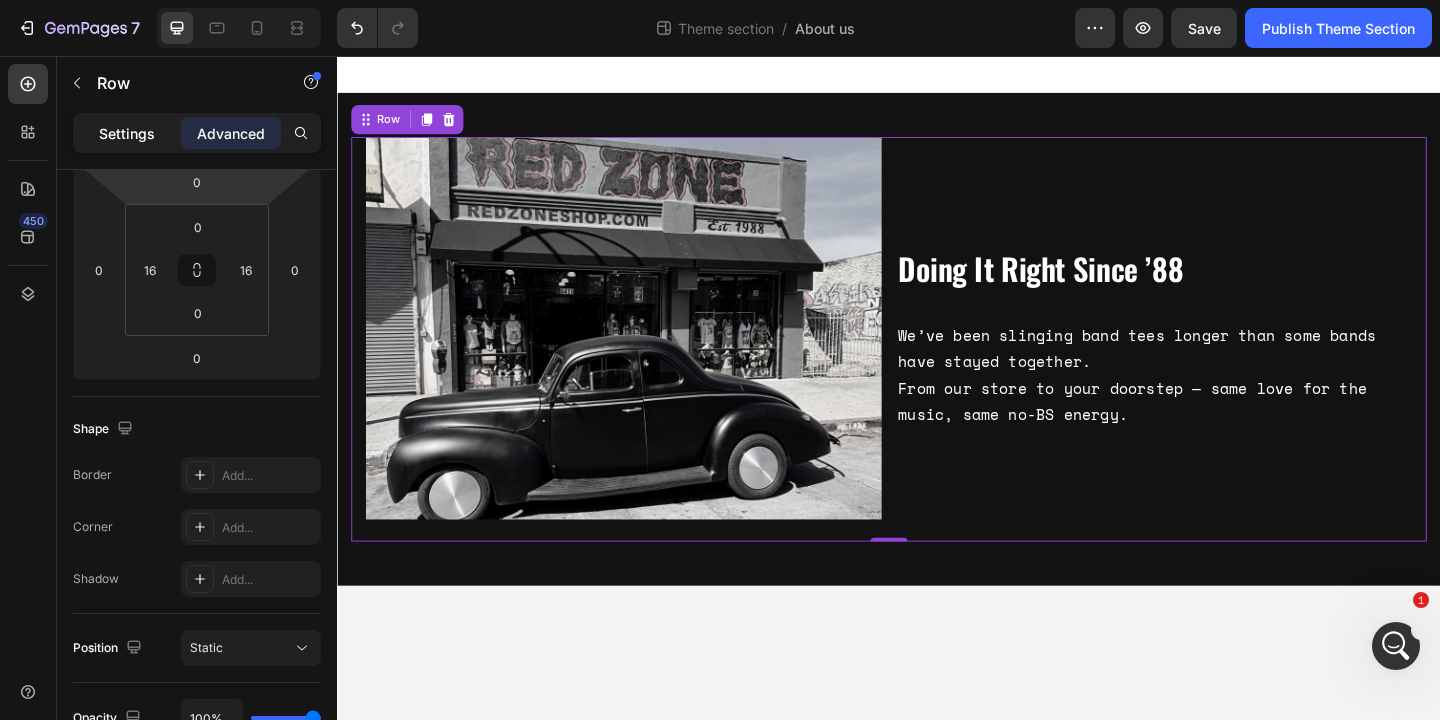click on "Settings" at bounding box center (127, 133) 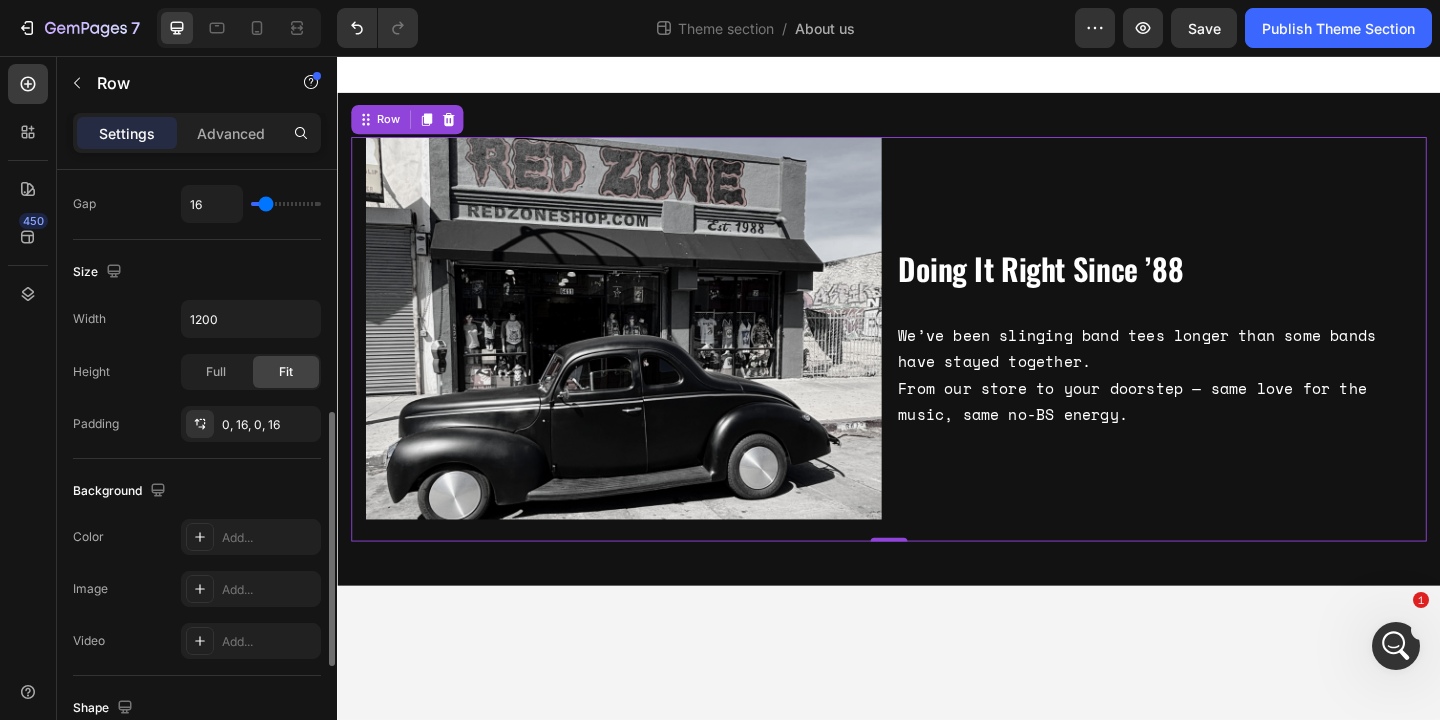 scroll, scrollTop: 455, scrollLeft: 0, axis: vertical 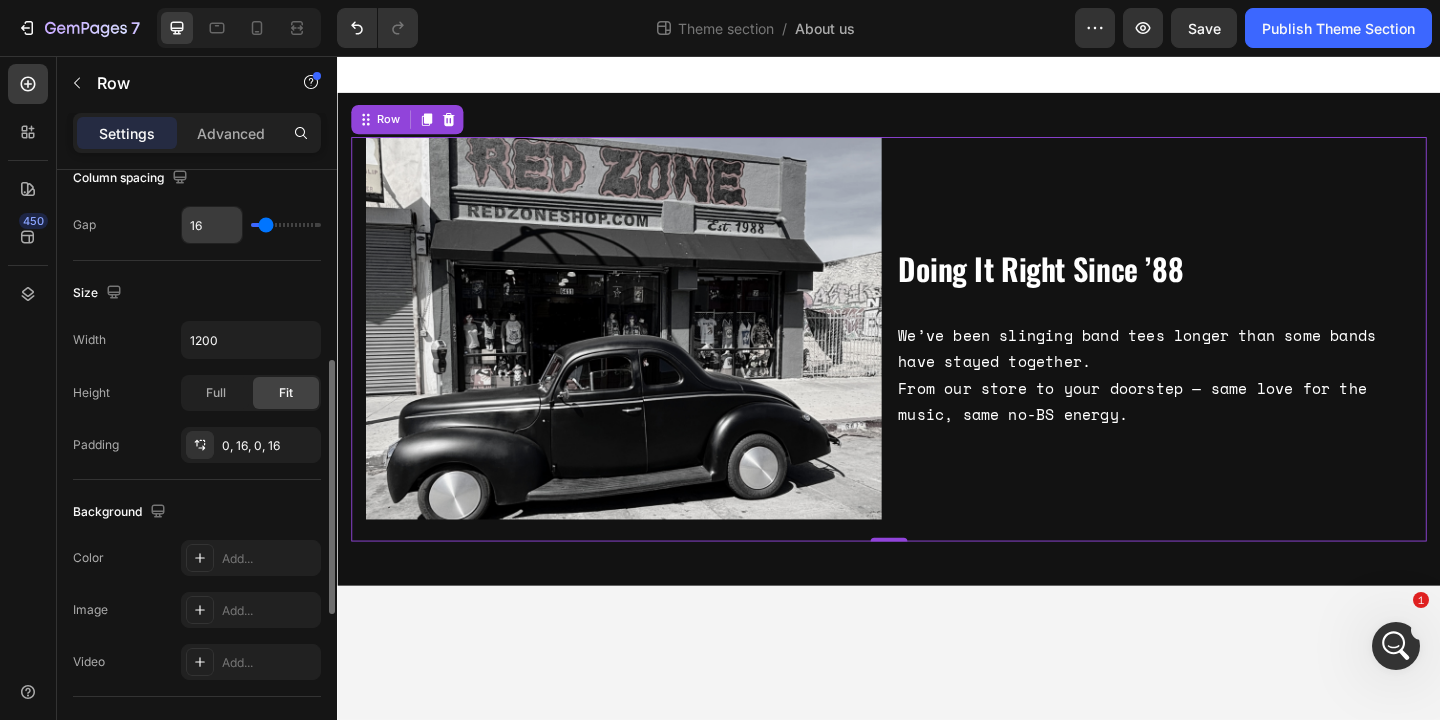 click on "16" at bounding box center (212, 225) 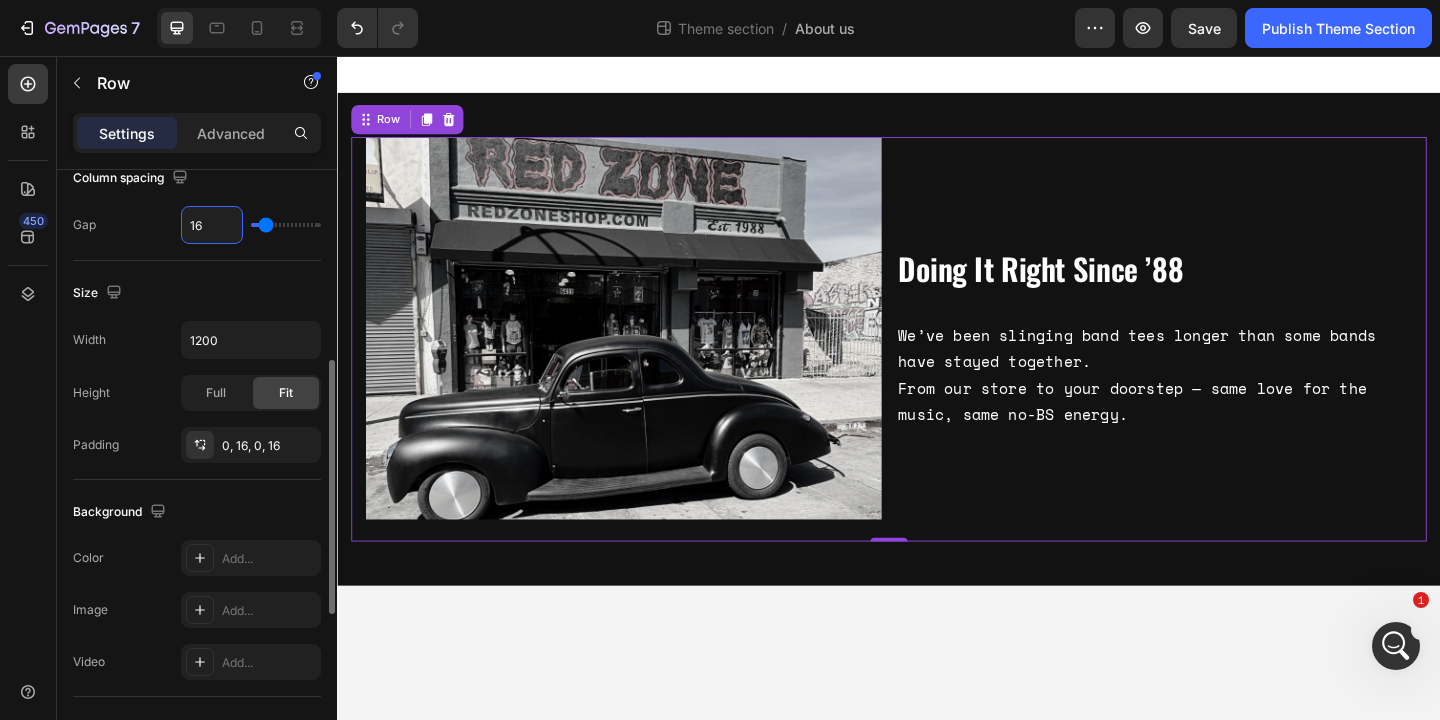 type on "3" 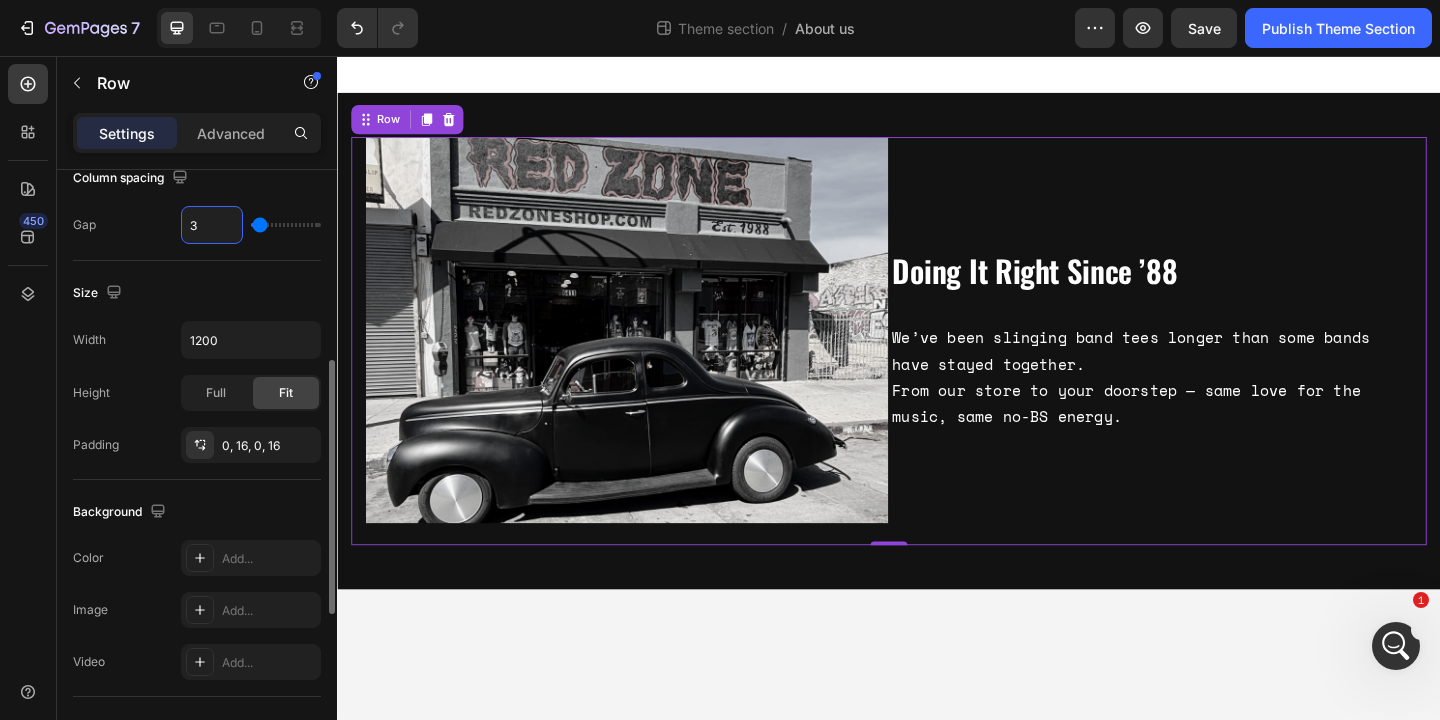 type on "30" 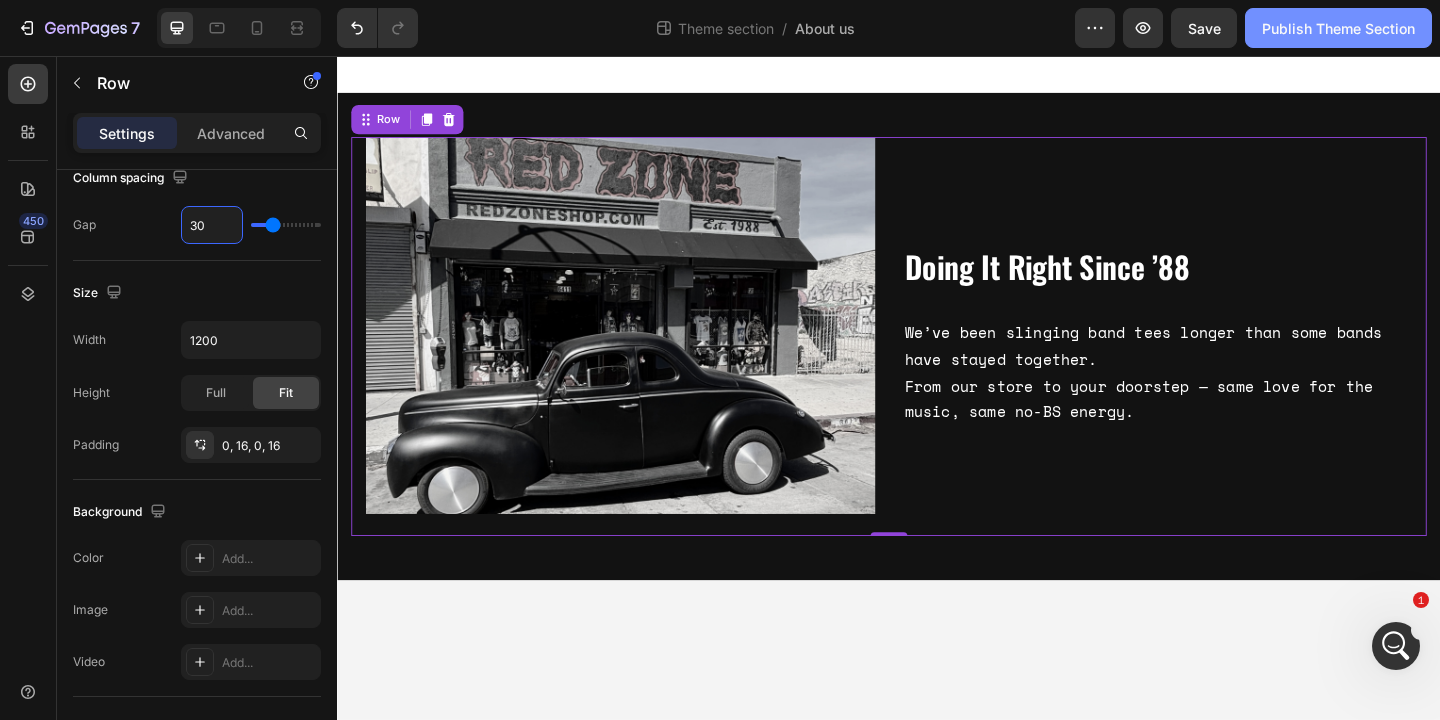 type on "30" 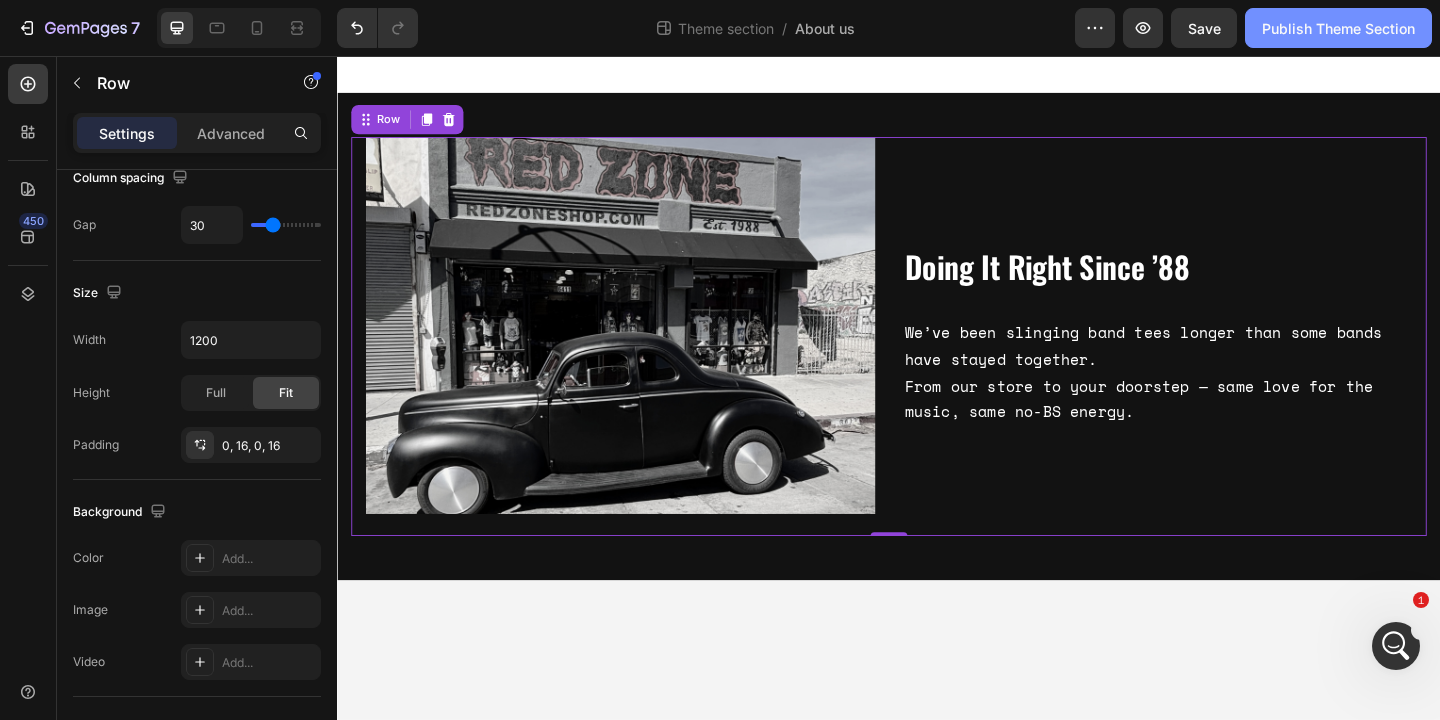 click on "Publish Theme Section" at bounding box center [1338, 28] 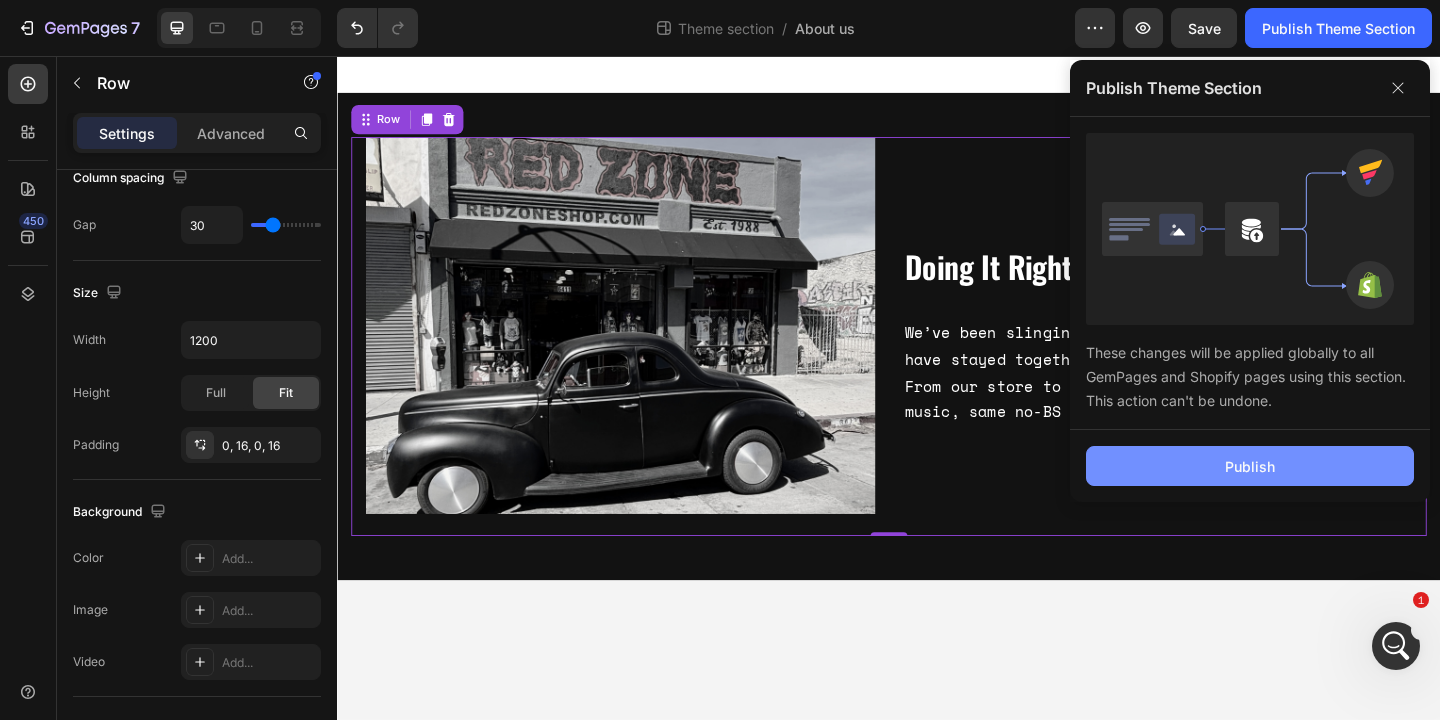 click on "Publish" at bounding box center [1250, 466] 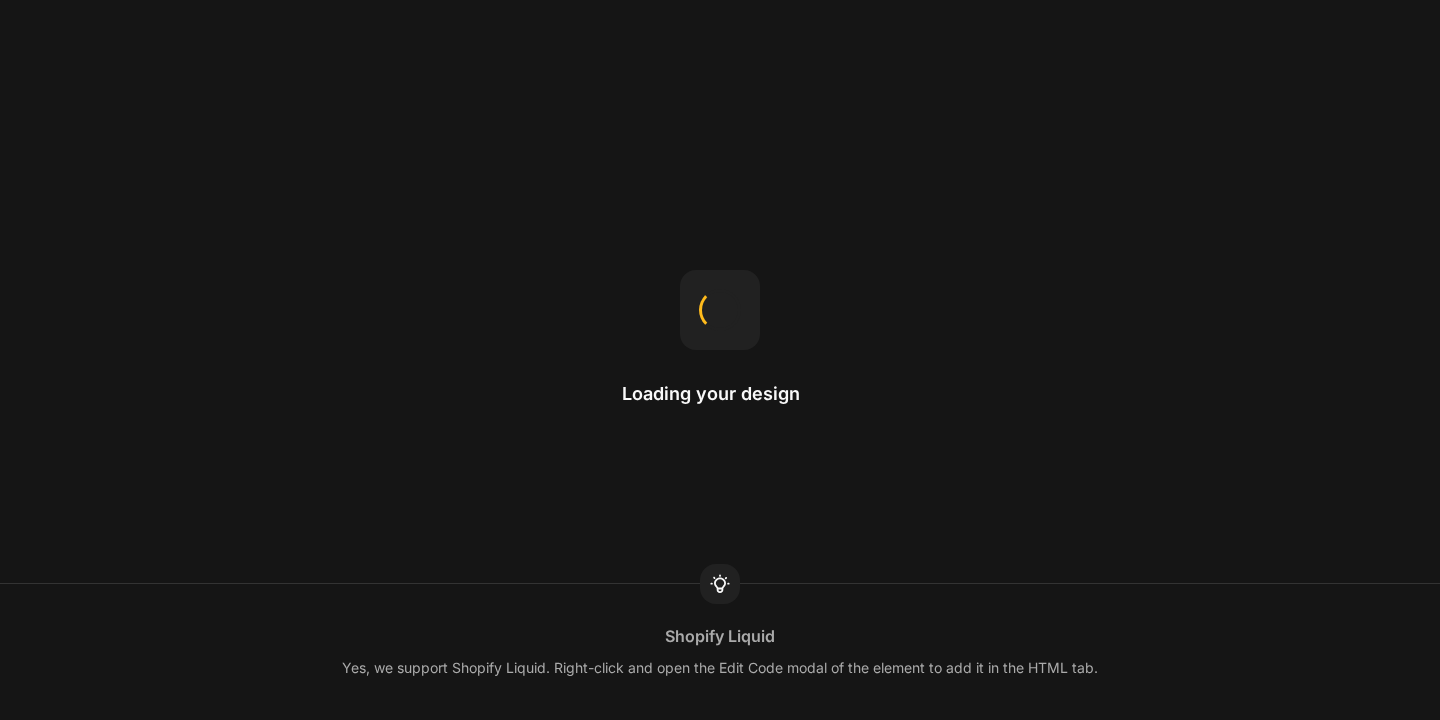 scroll, scrollTop: 0, scrollLeft: 0, axis: both 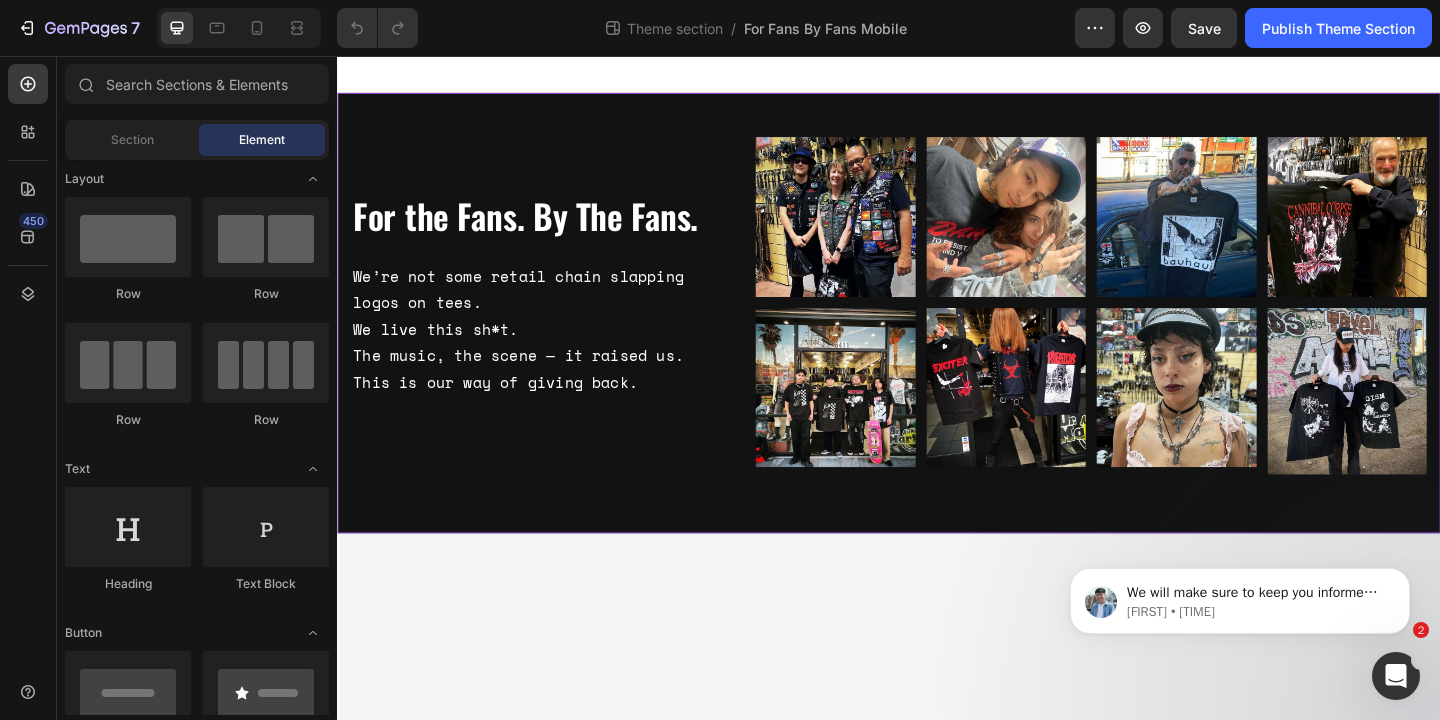 click on "For the Fans. By The Fans. Heading We’re not some retail chain slapping logos on tees. We live this sh*t. The music, the scene — it raised us. This is our way of giving back. Text Block Image Image Row Image Image Row Row Image Image Row Image Image Row Row Row" at bounding box center [937, 335] 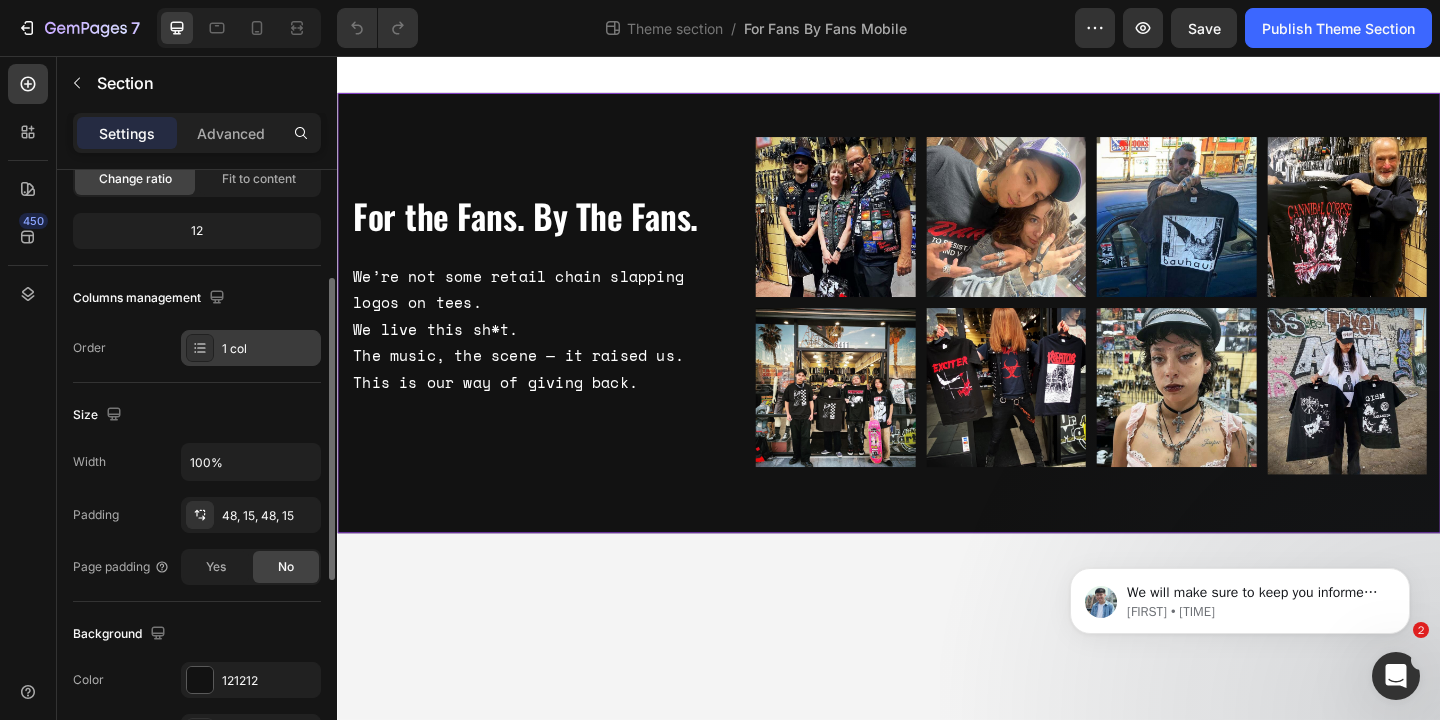 scroll, scrollTop: 219, scrollLeft: 0, axis: vertical 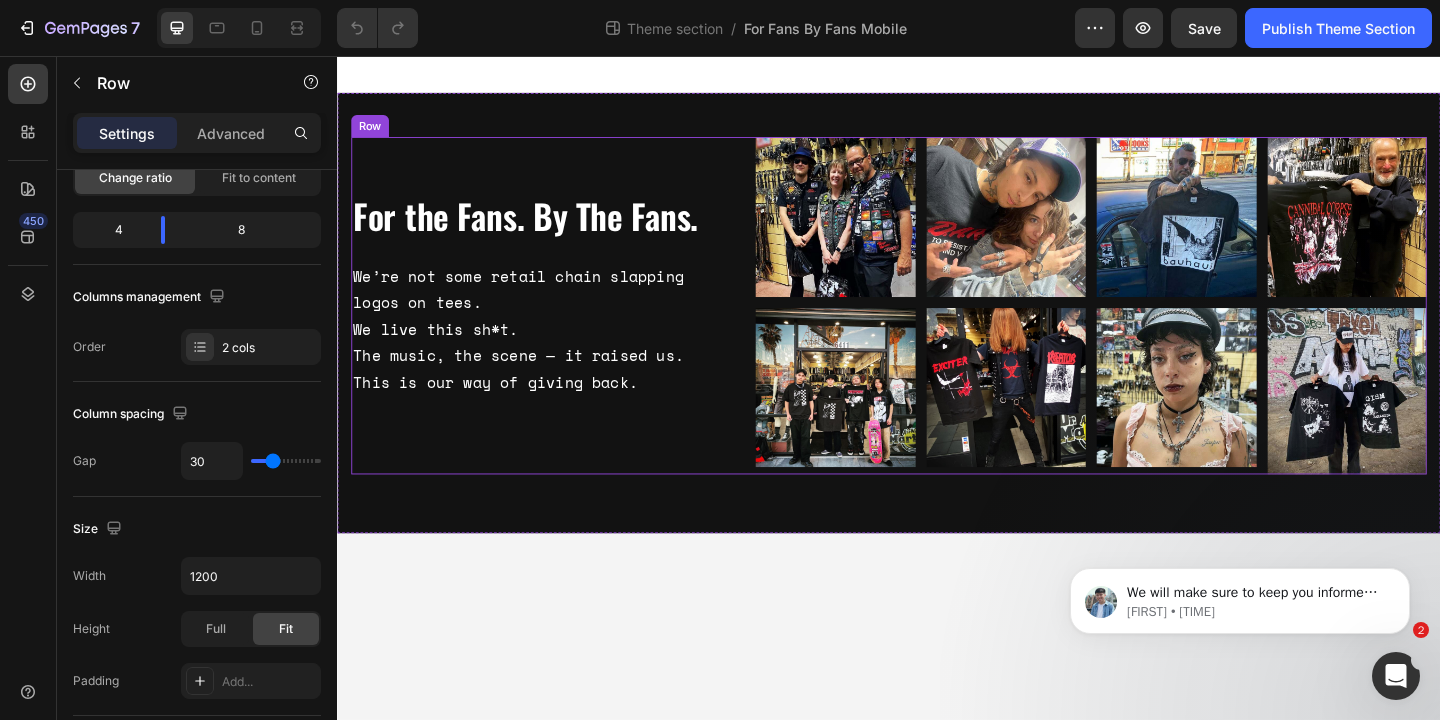 click on "For the Fans. By The Fans. Heading We’re not some retail chain slapping logos on tees. We live this sh*t. The music, the scene — it raised us. This is our way of giving back. Text Block Image Image Row Image Image Row Row Image Image Row Image Image Row Row Row" at bounding box center [937, 327] 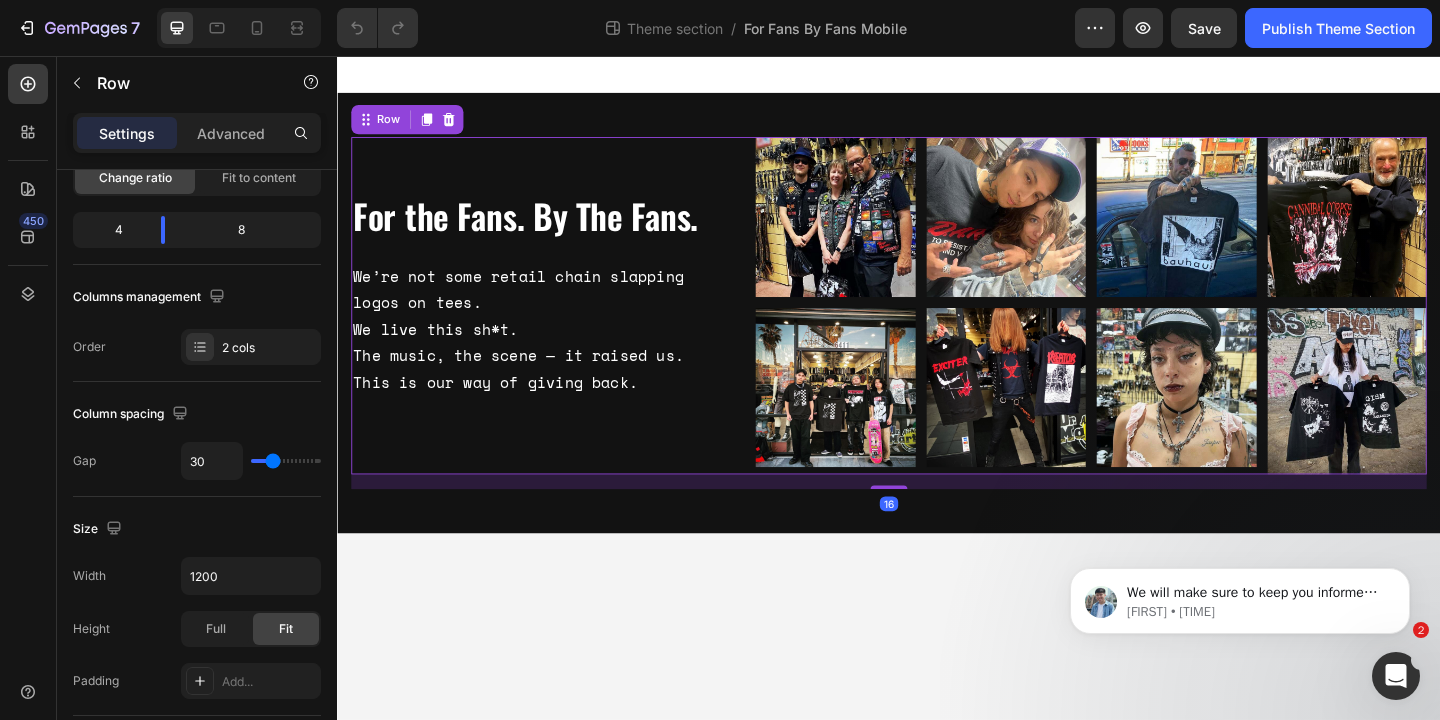 scroll, scrollTop: 0, scrollLeft: 0, axis: both 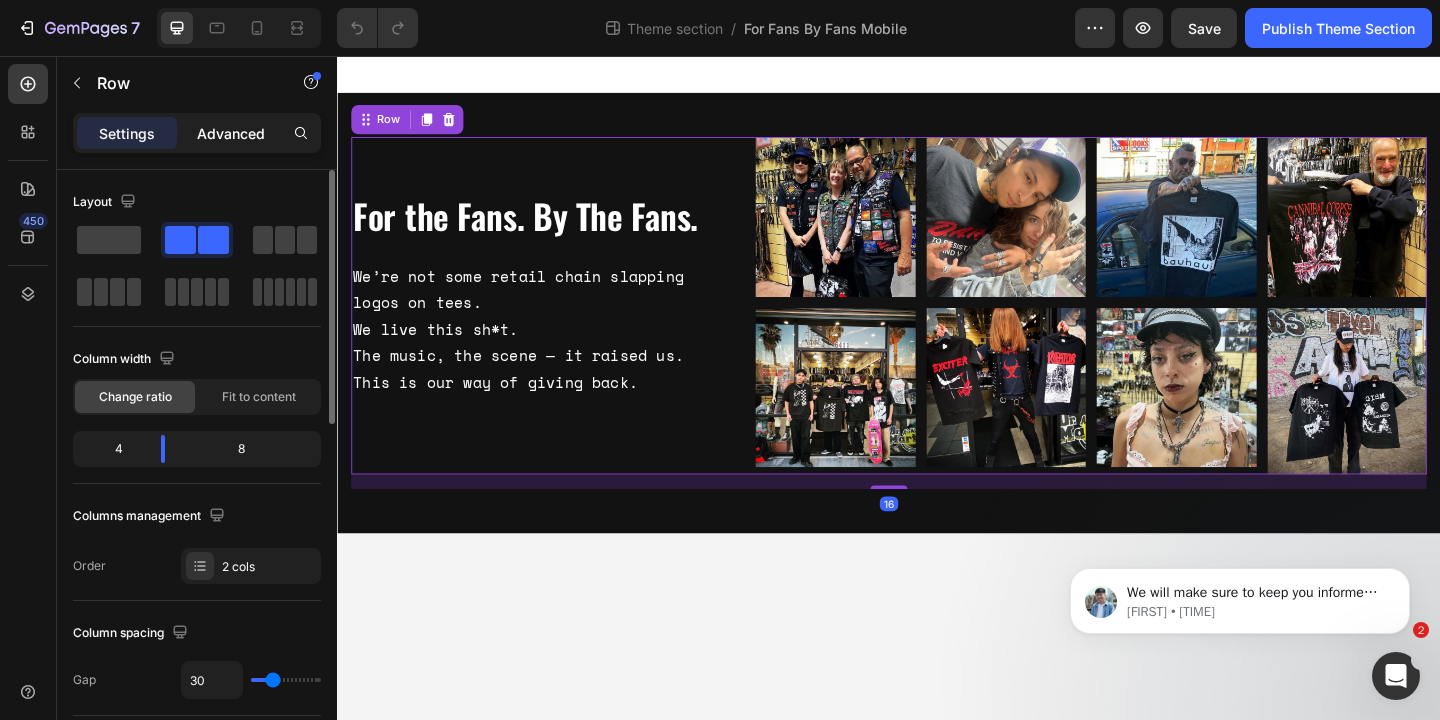 click on "Advanced" at bounding box center [231, 133] 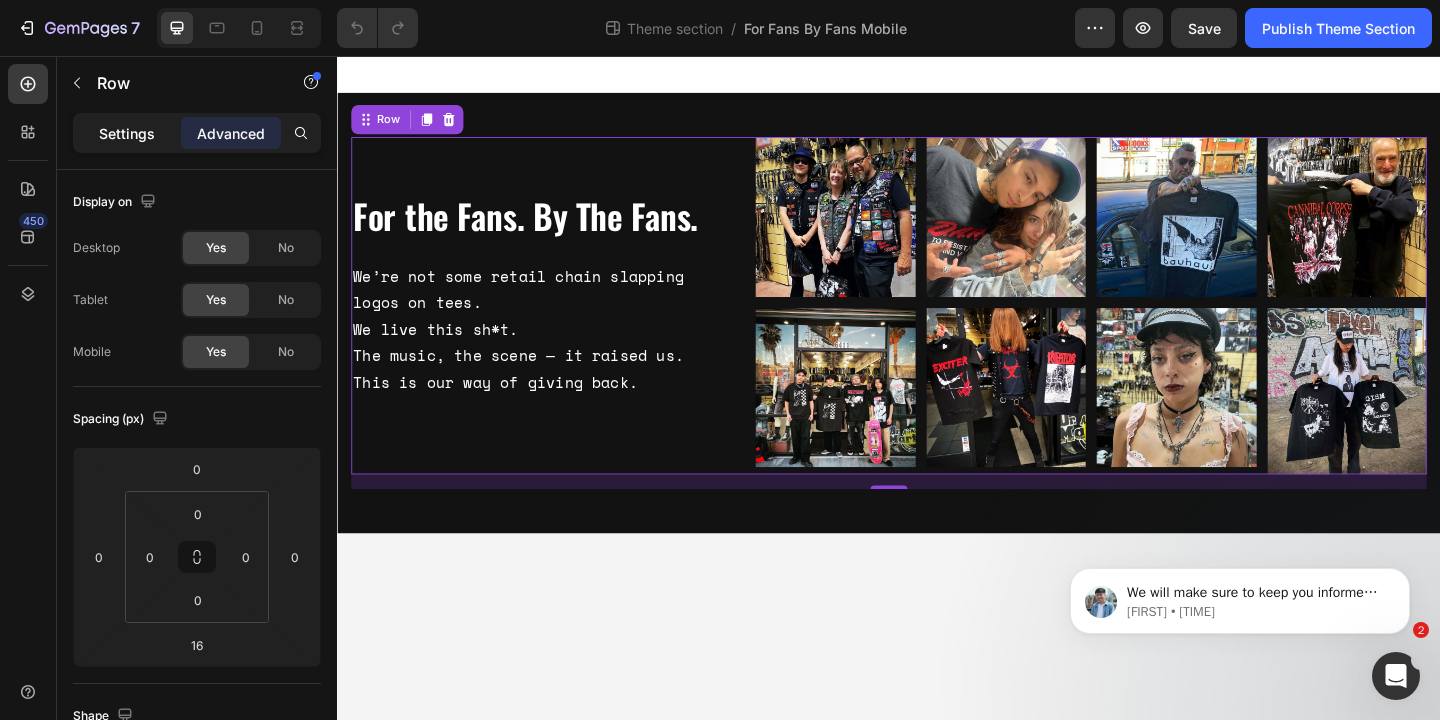click on "Settings" at bounding box center [127, 133] 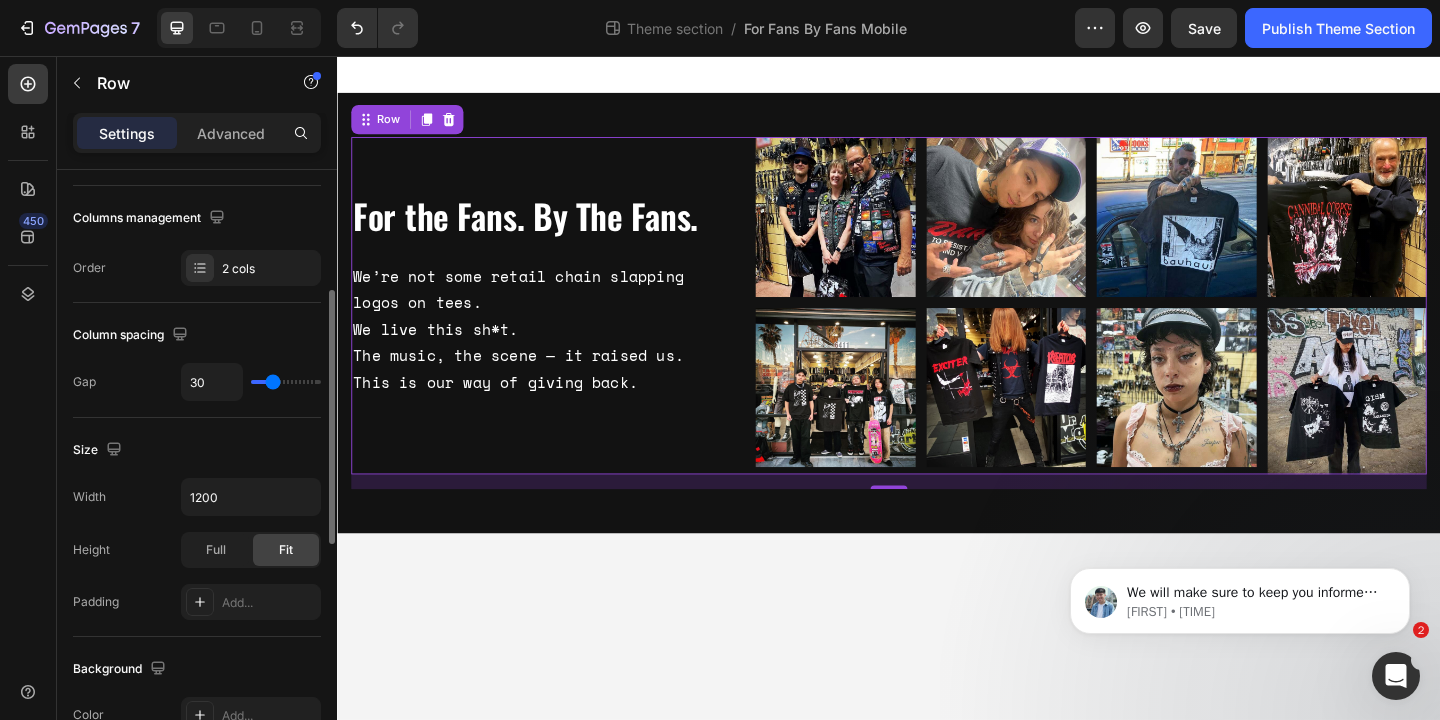 scroll, scrollTop: 303, scrollLeft: 0, axis: vertical 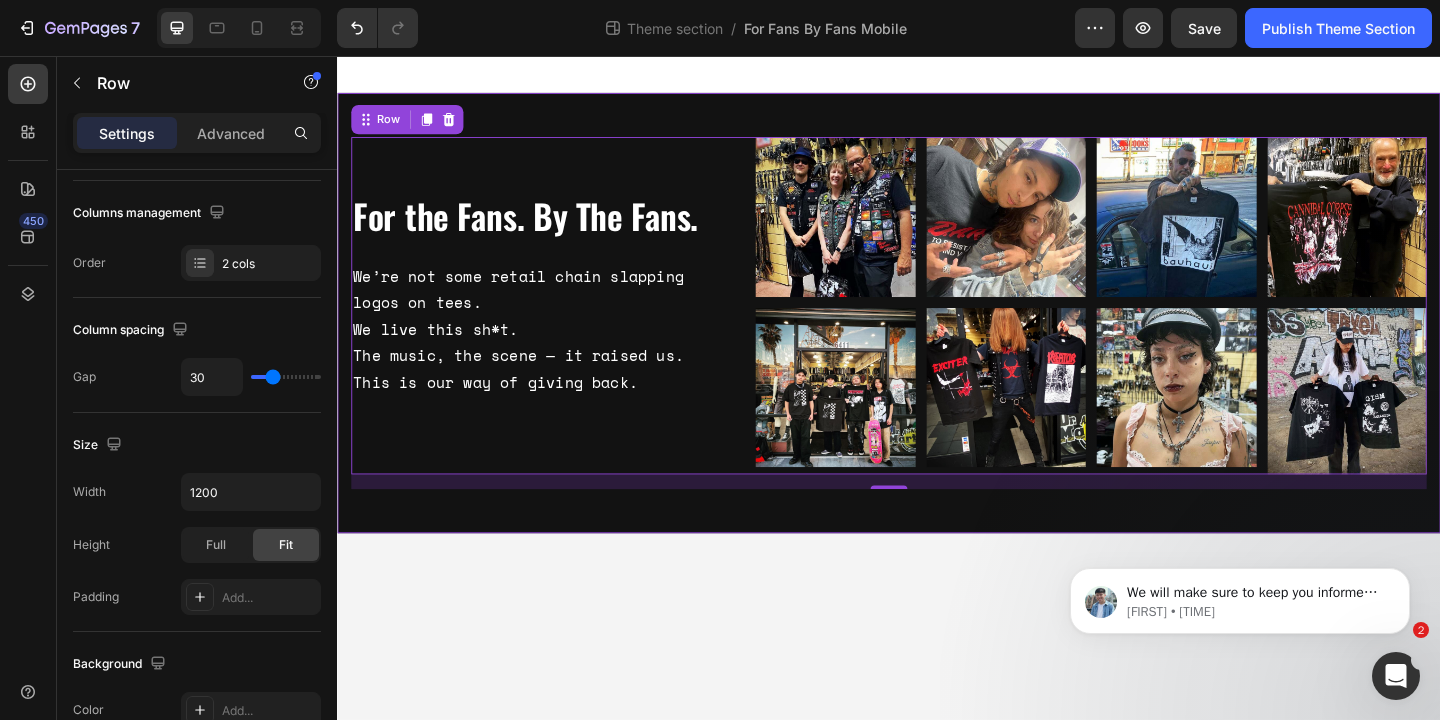 click on "For the Fans. By The Fans. Heading We’re not some retail chain slapping logos on tees. We live this sh*t. The music, the scene — it raised us. This is our way of giving back. Text Block Image Image Row Image Image Row Row Image Image Row Image Image Row Row Row   [NUMBER]" at bounding box center (937, 335) 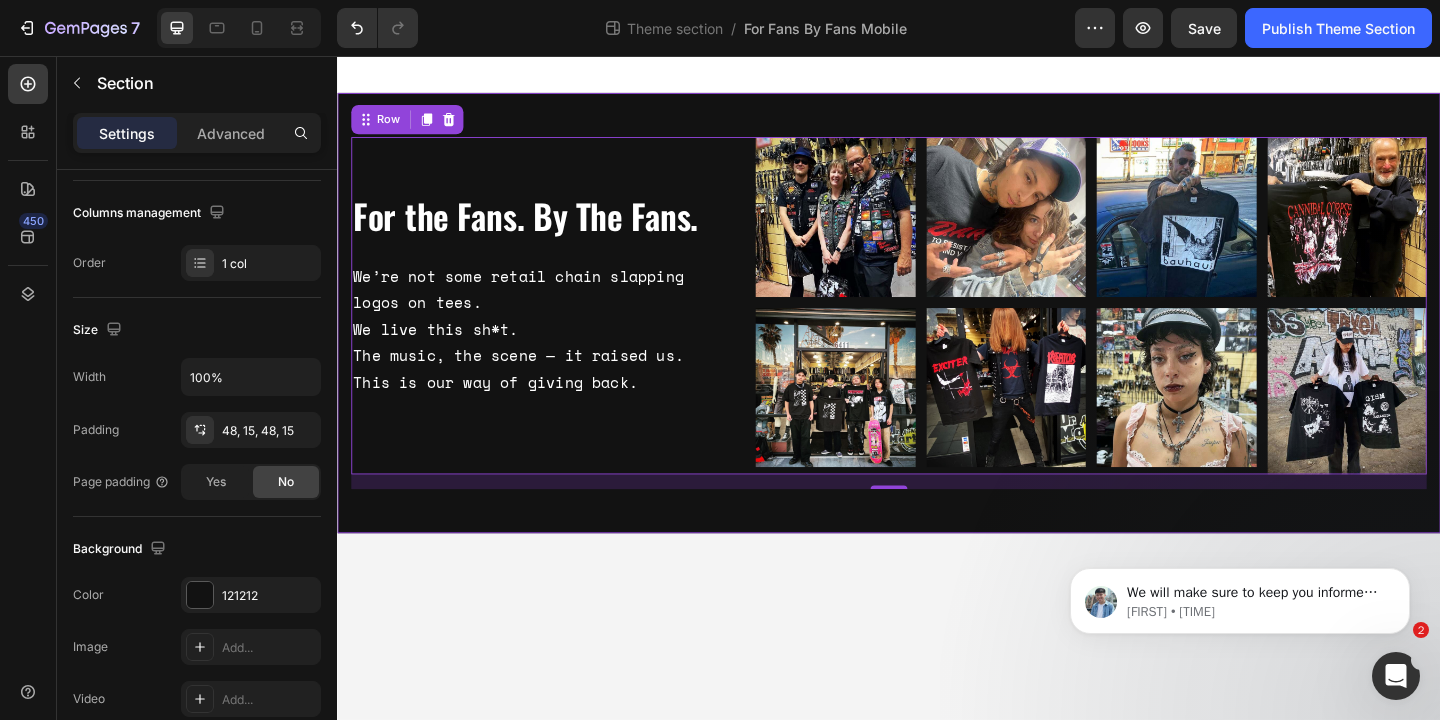 scroll, scrollTop: 0, scrollLeft: 0, axis: both 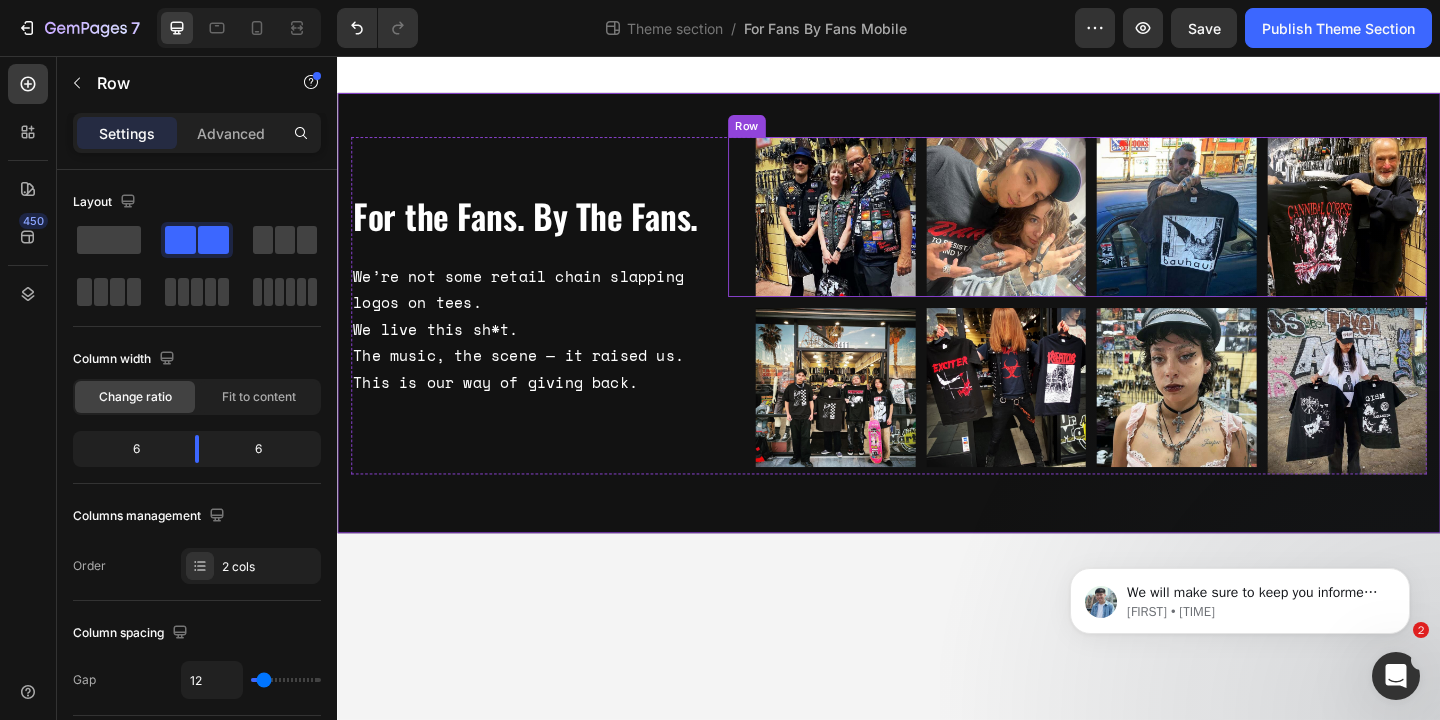 click on "Image Image Row Image Image Row Row" at bounding box center (1142, 231) 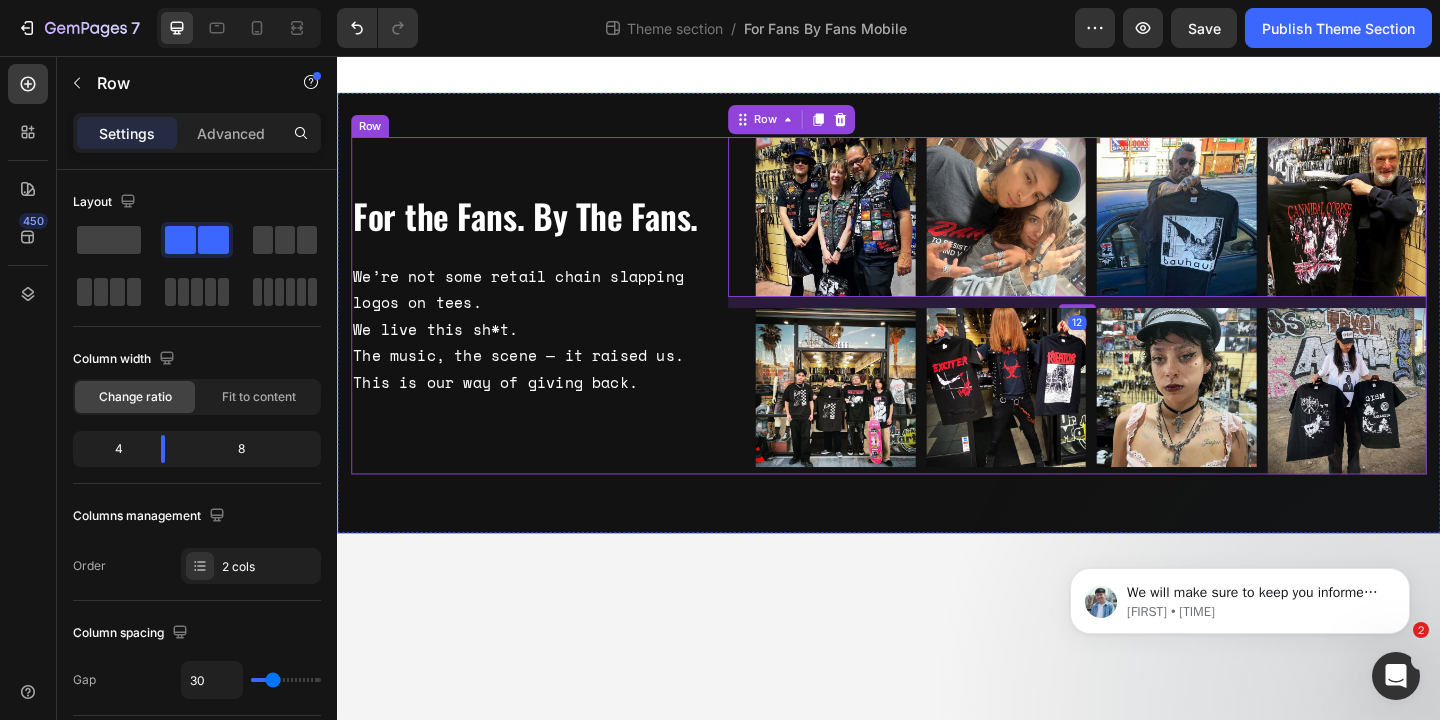 click on "For the Fans. By The Fans. Heading We’re not some retail chain slapping logos on tees. We live this sh*t. The music, the scene — it raised us. This is our way of giving back. Text Block Image Image Row Image Image Row Row   [NUMBER] Image Image Row Image Image Row Row Row" at bounding box center (937, 327) 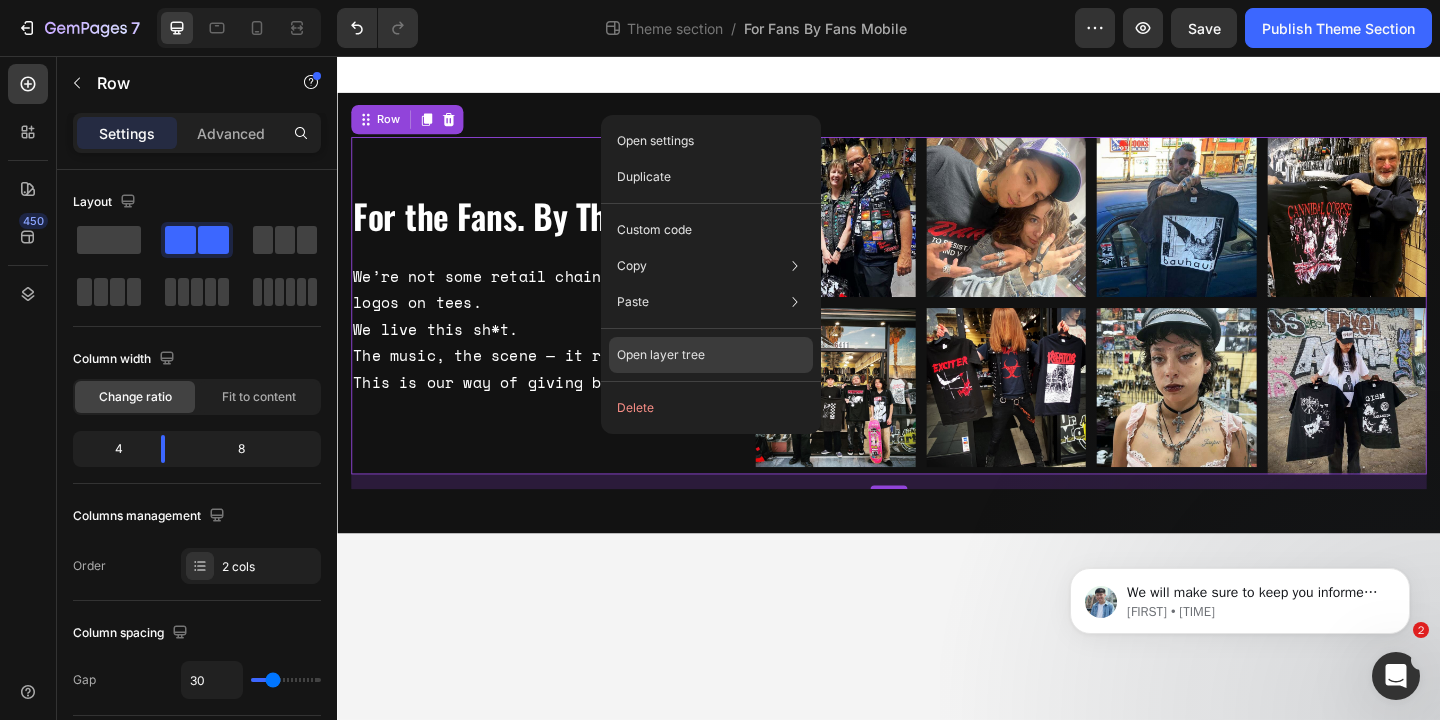 click on "Open layer tree" at bounding box center [661, 355] 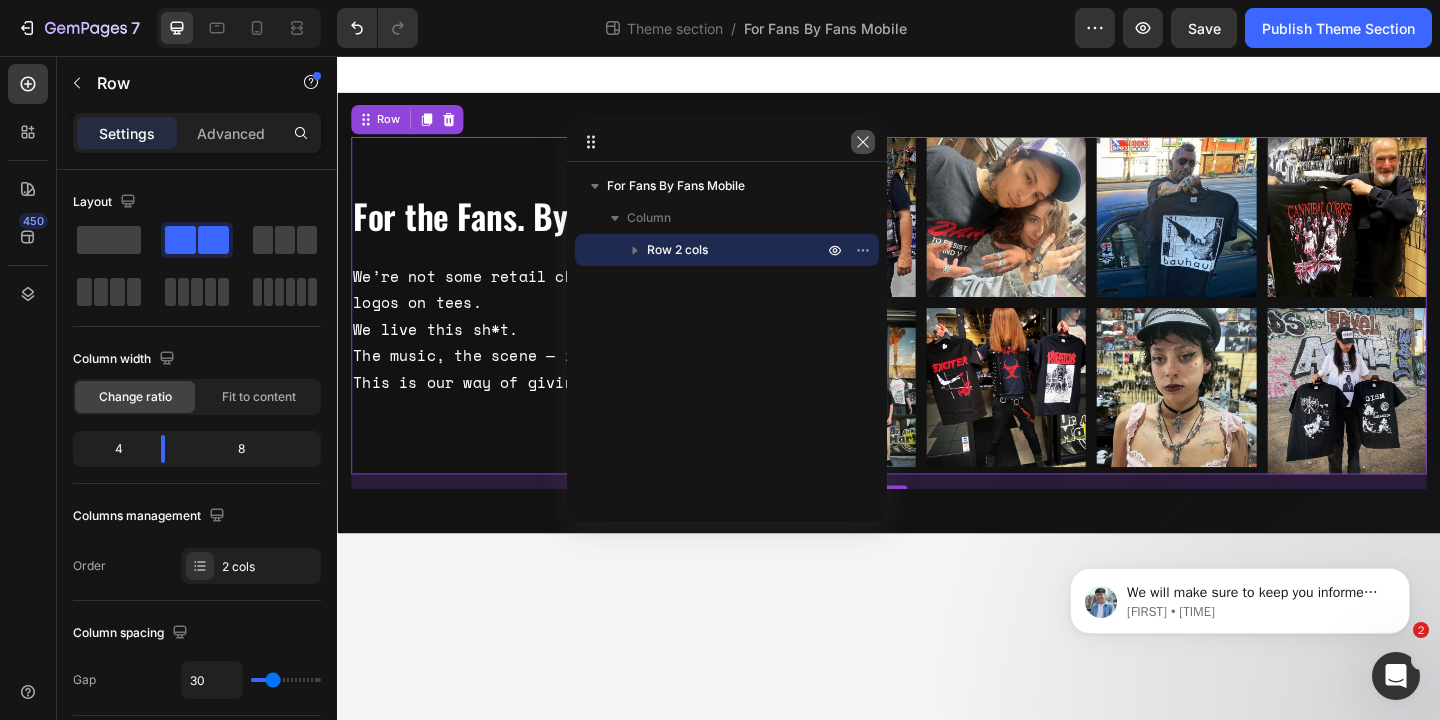drag, startPoint x: 1406, startPoint y: 105, endPoint x: 856, endPoint y: 147, distance: 551.6013 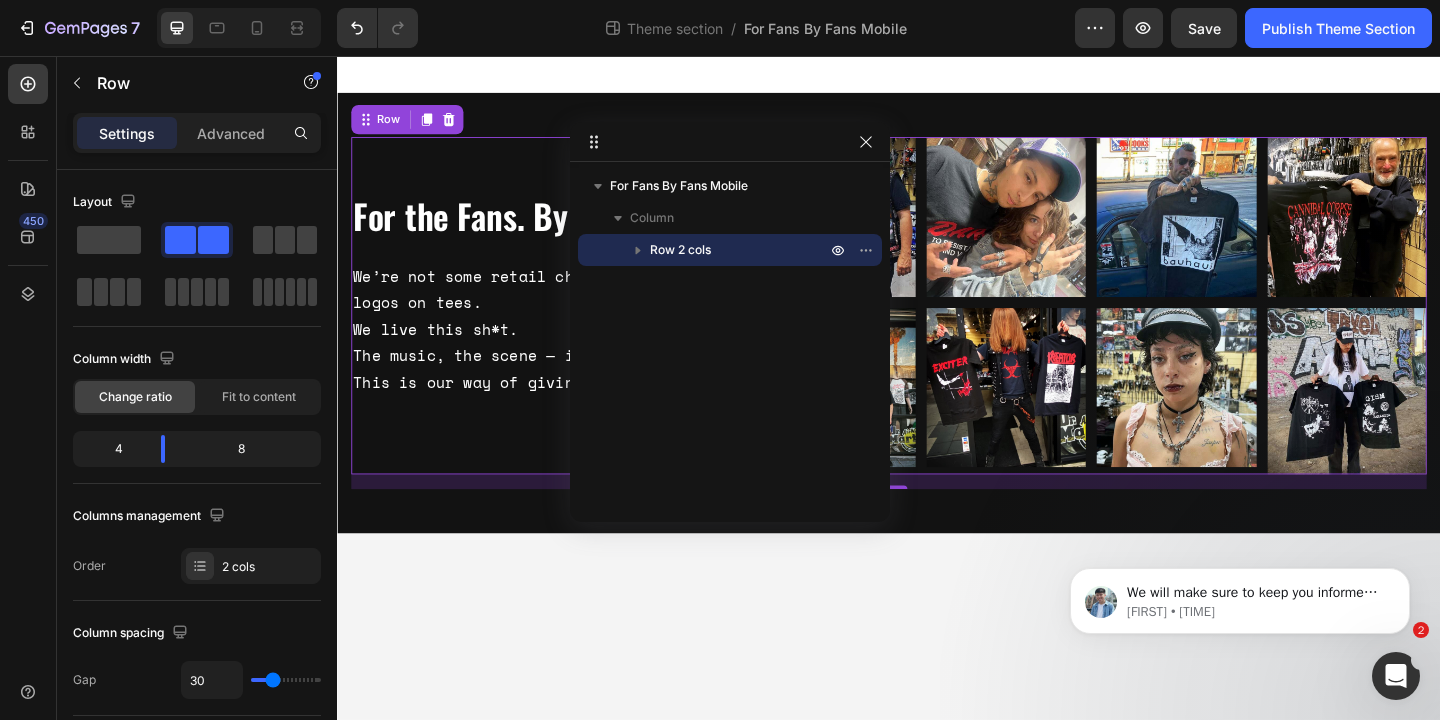 click 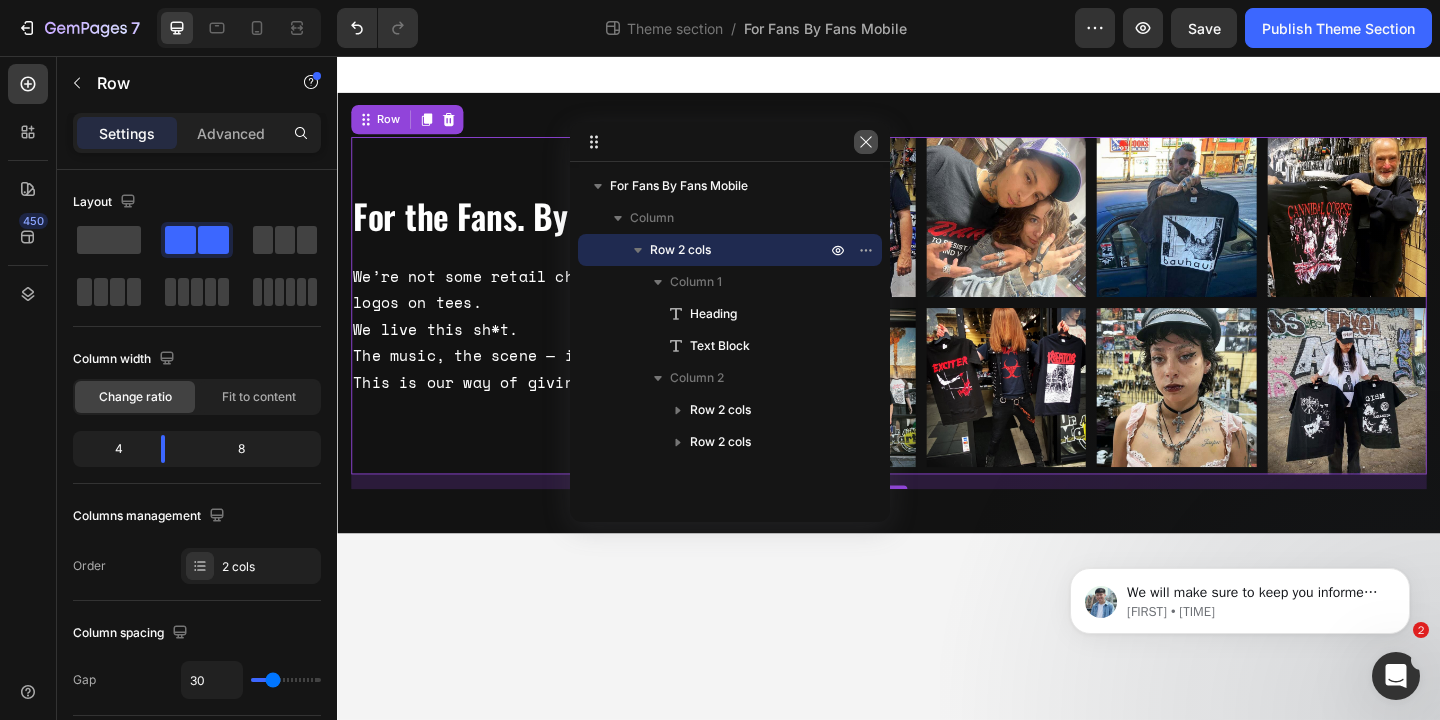 click at bounding box center [866, 142] 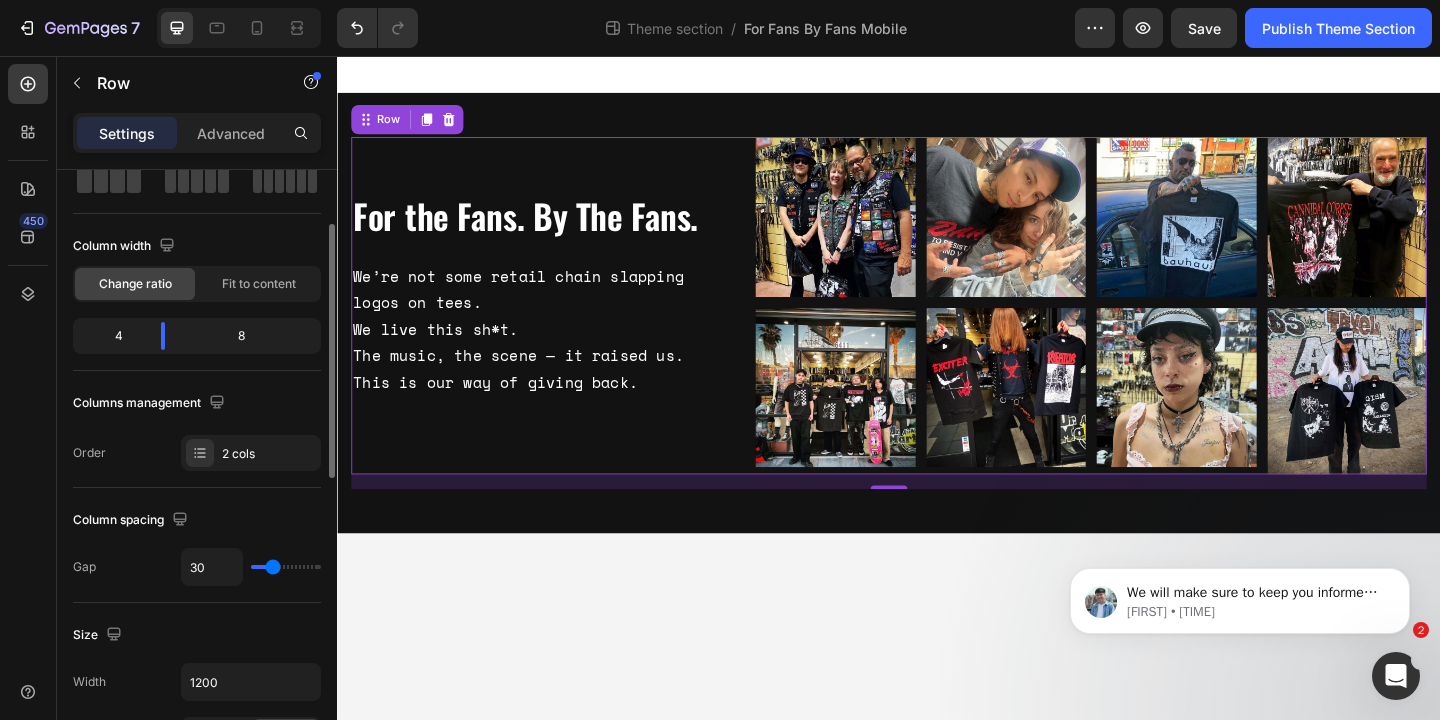 scroll, scrollTop: 118, scrollLeft: 0, axis: vertical 